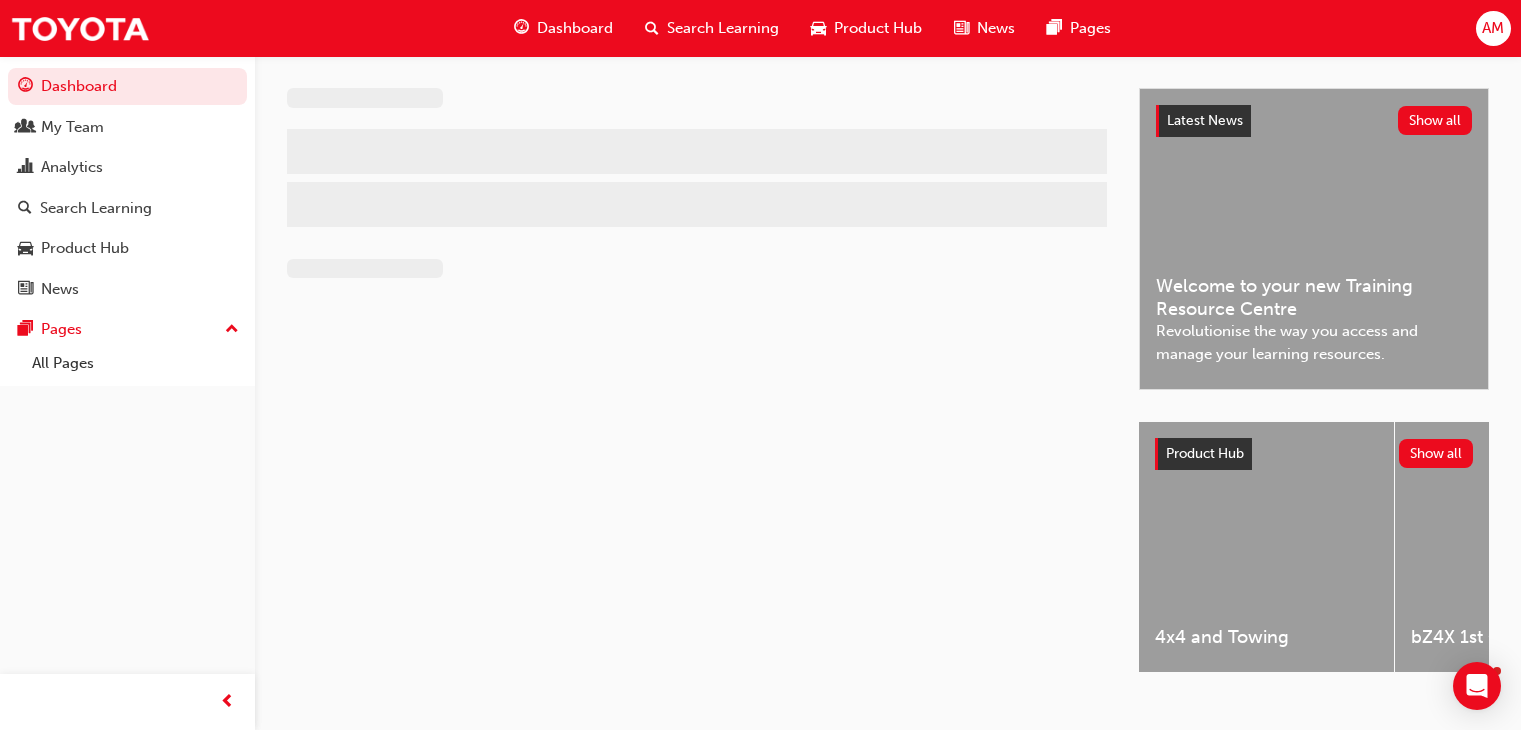 scroll, scrollTop: 0, scrollLeft: 0, axis: both 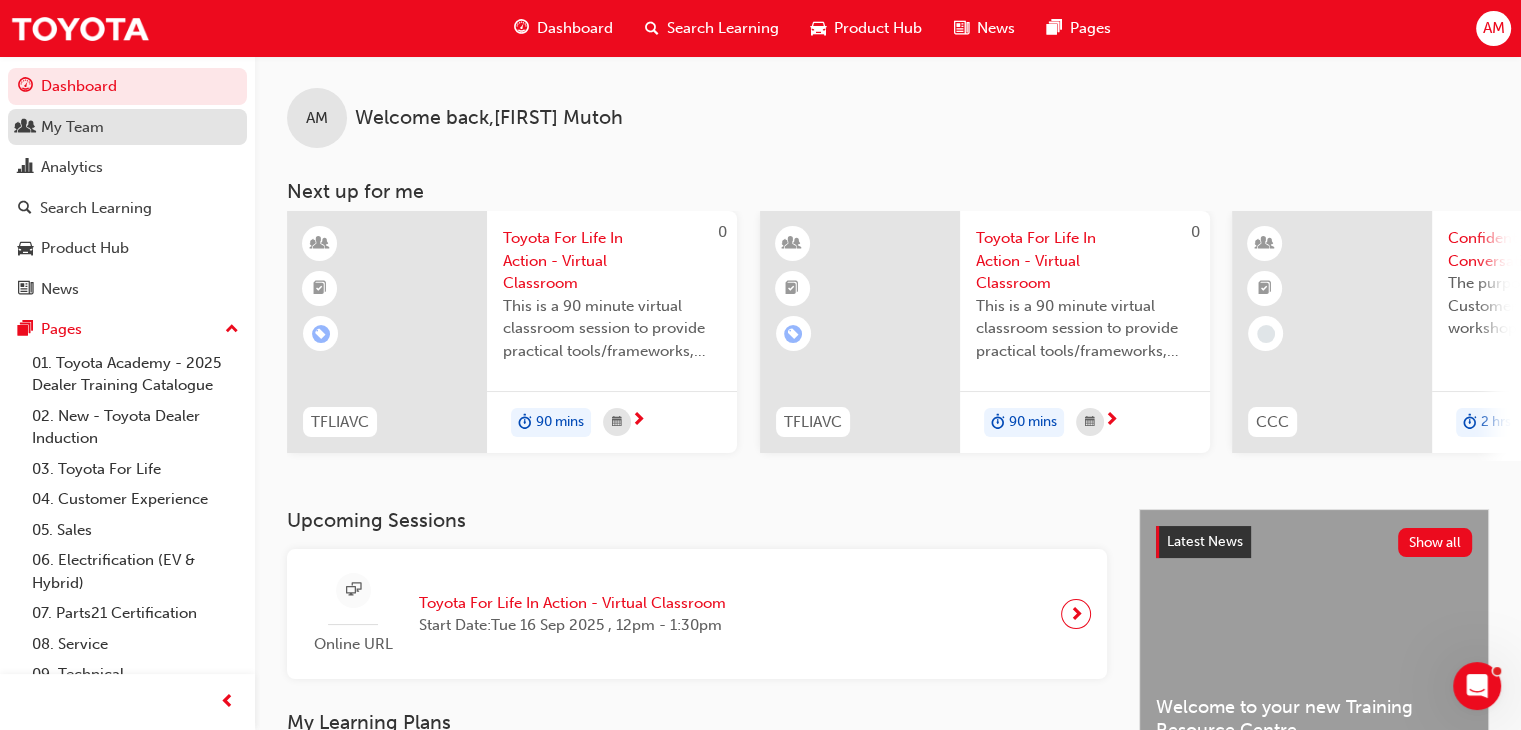click on "My Team" at bounding box center [72, 127] 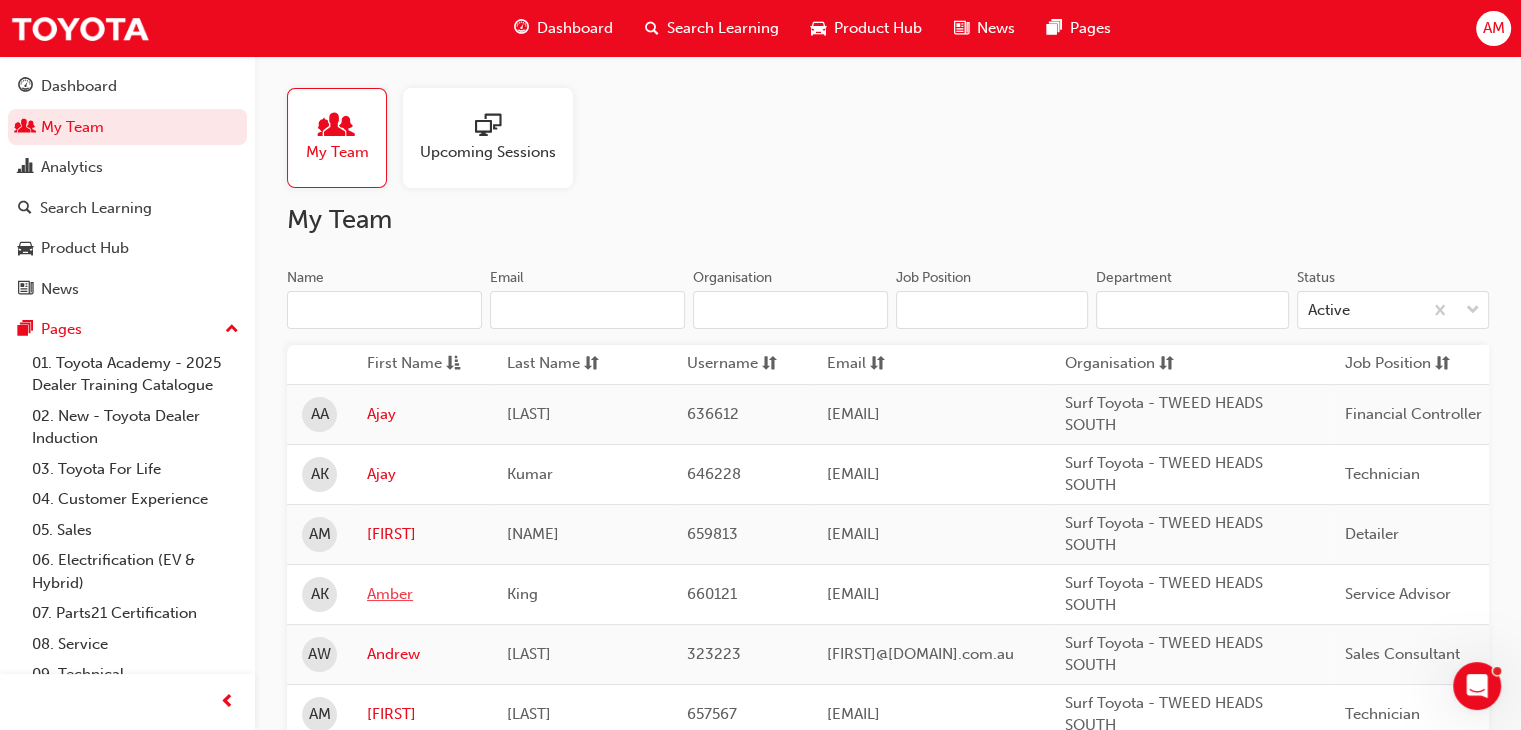 click on "Amber" at bounding box center [422, 594] 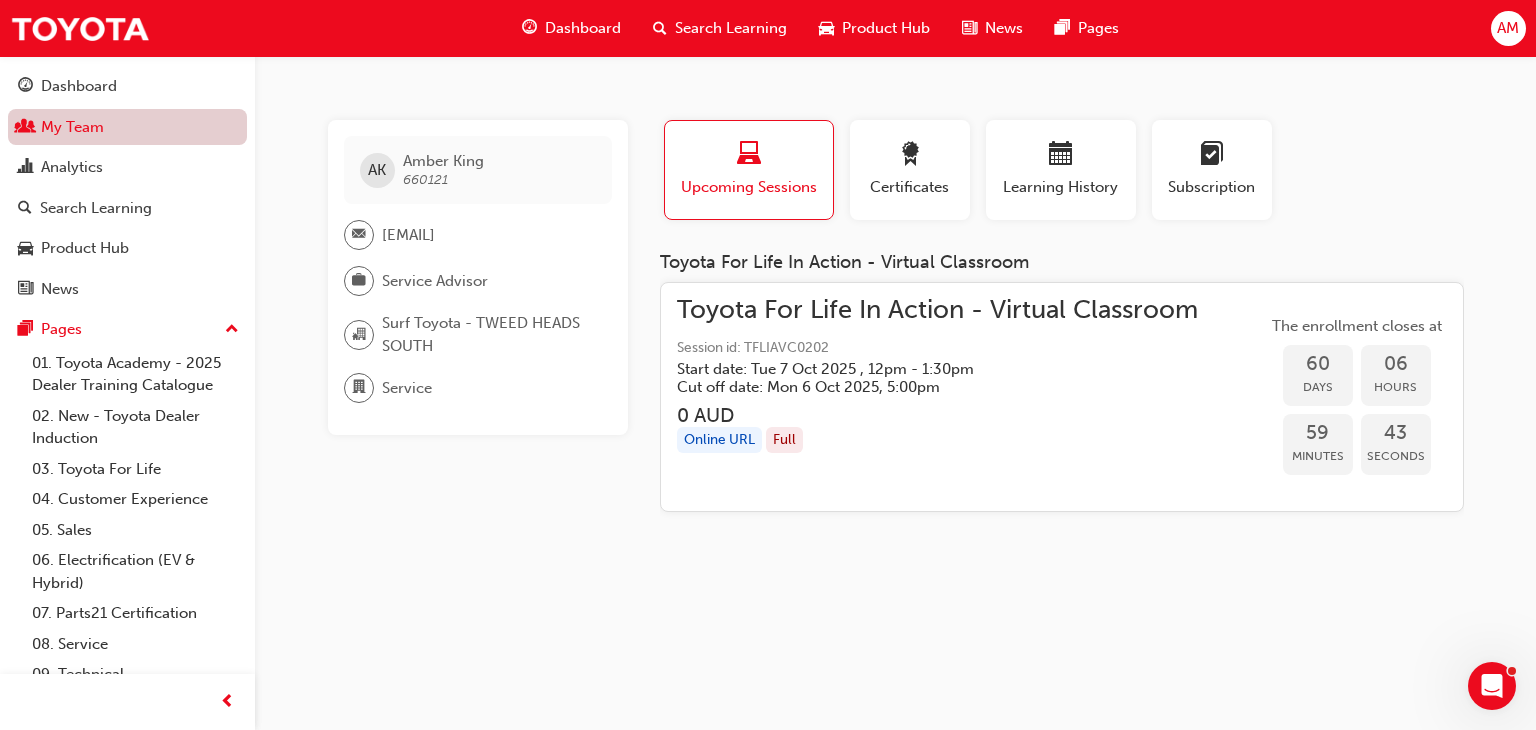 click on "My Team" at bounding box center [127, 127] 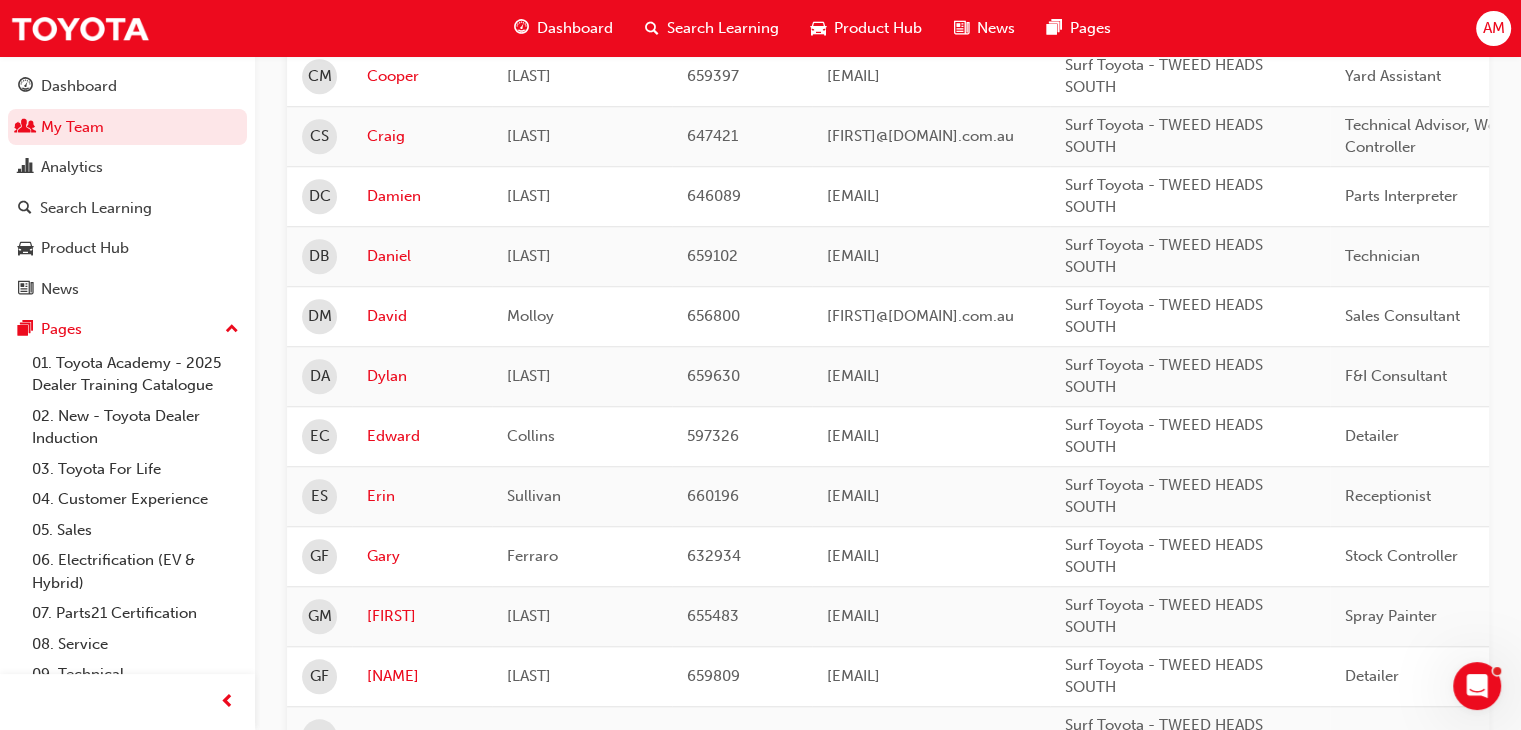scroll, scrollTop: 1600, scrollLeft: 0, axis: vertical 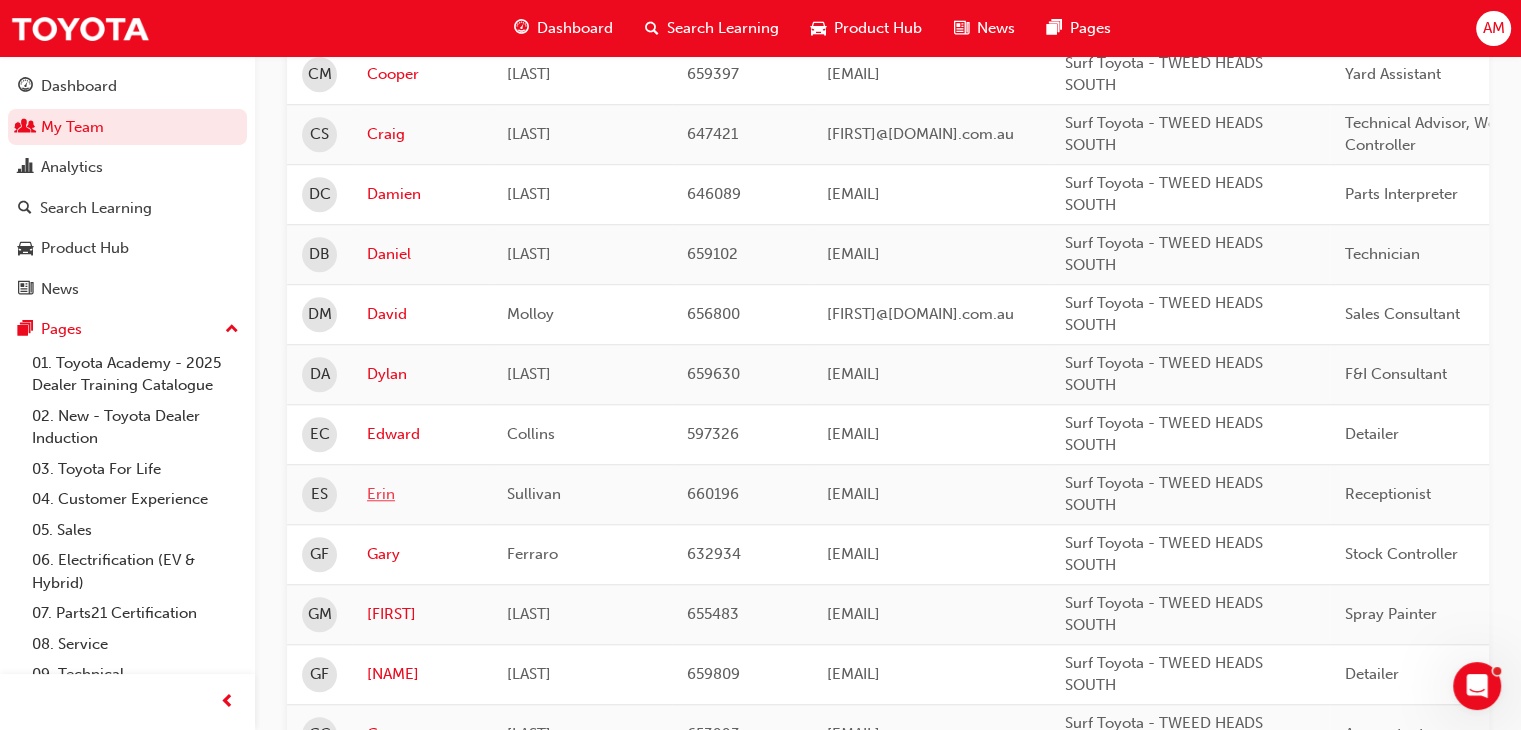 click on "Erin" at bounding box center (422, 494) 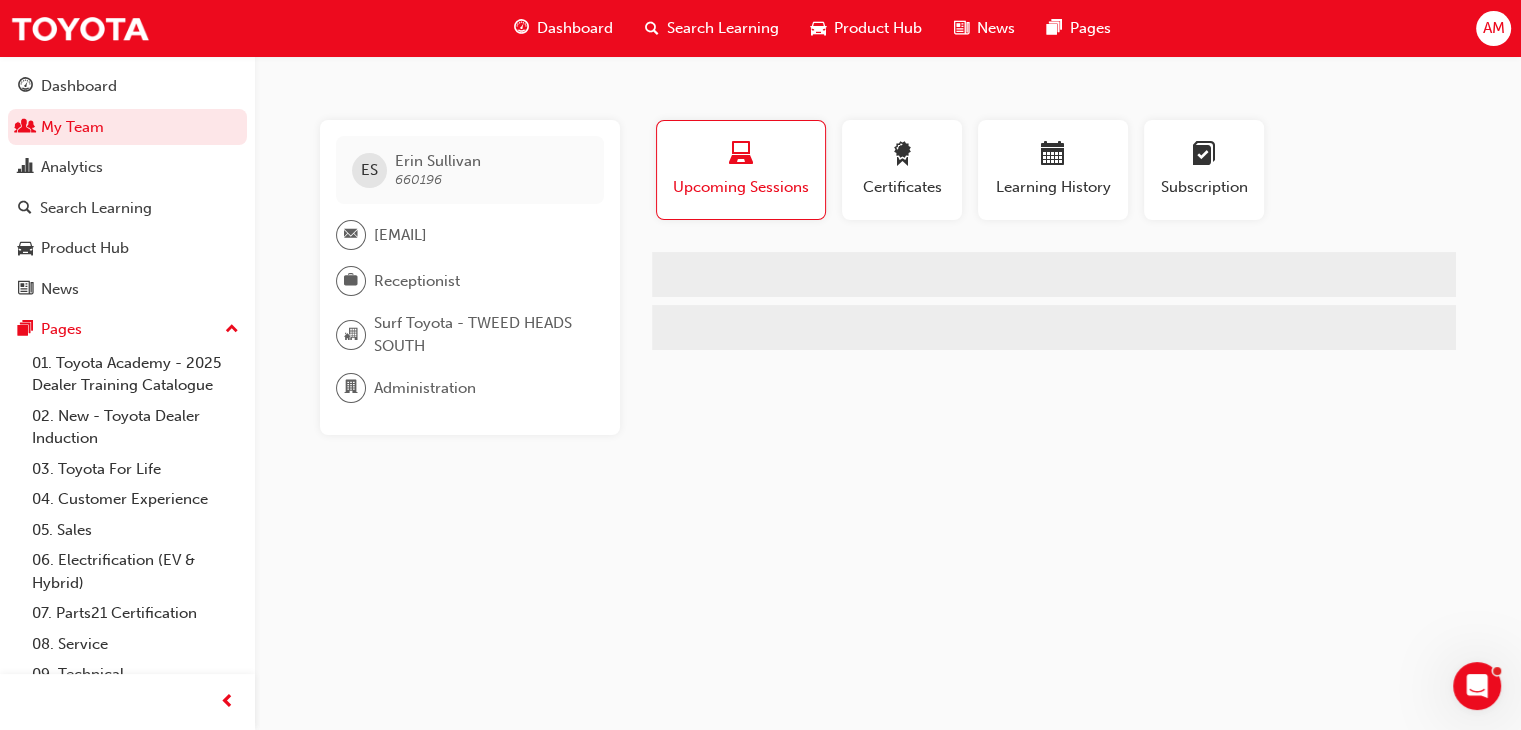 scroll, scrollTop: 0, scrollLeft: 0, axis: both 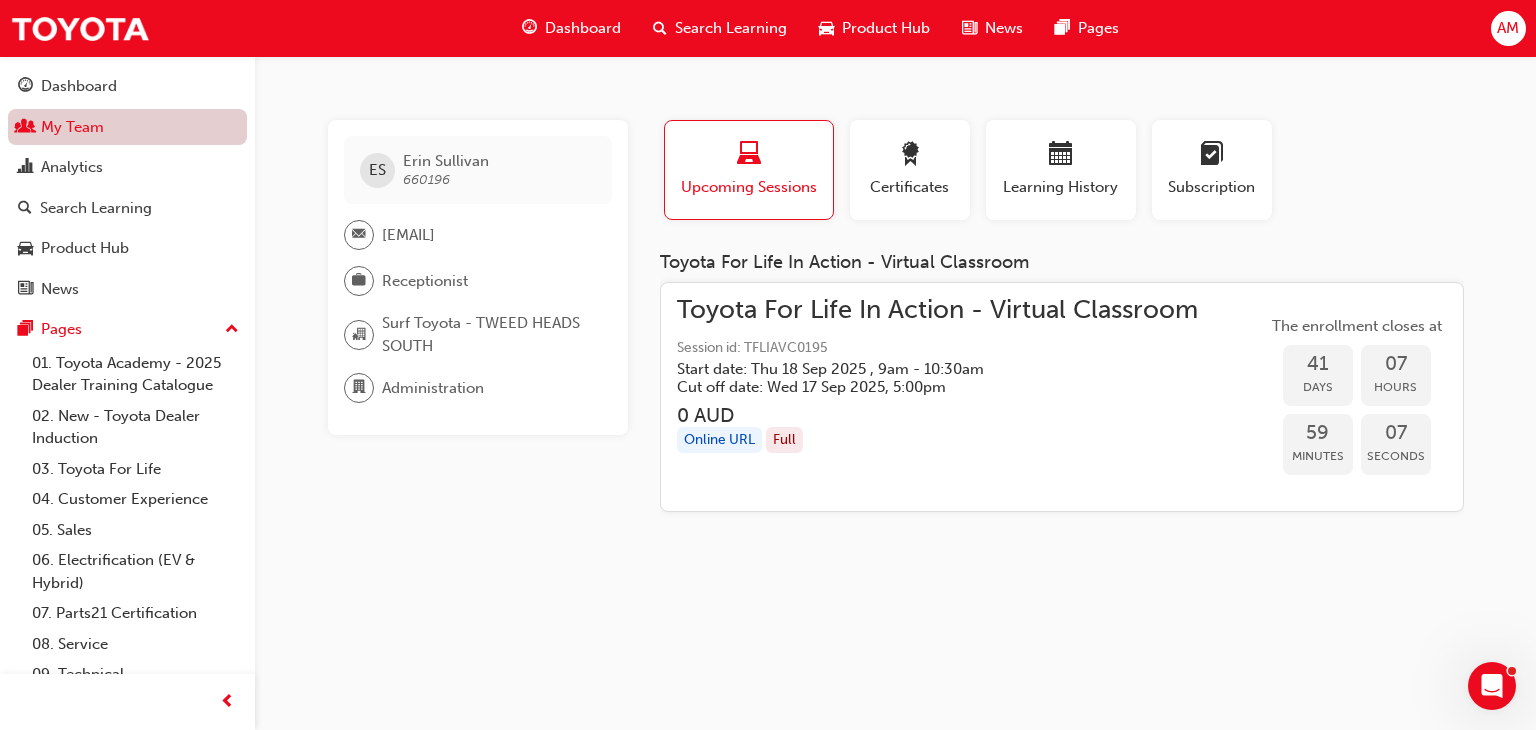 click on "My Team" at bounding box center (127, 127) 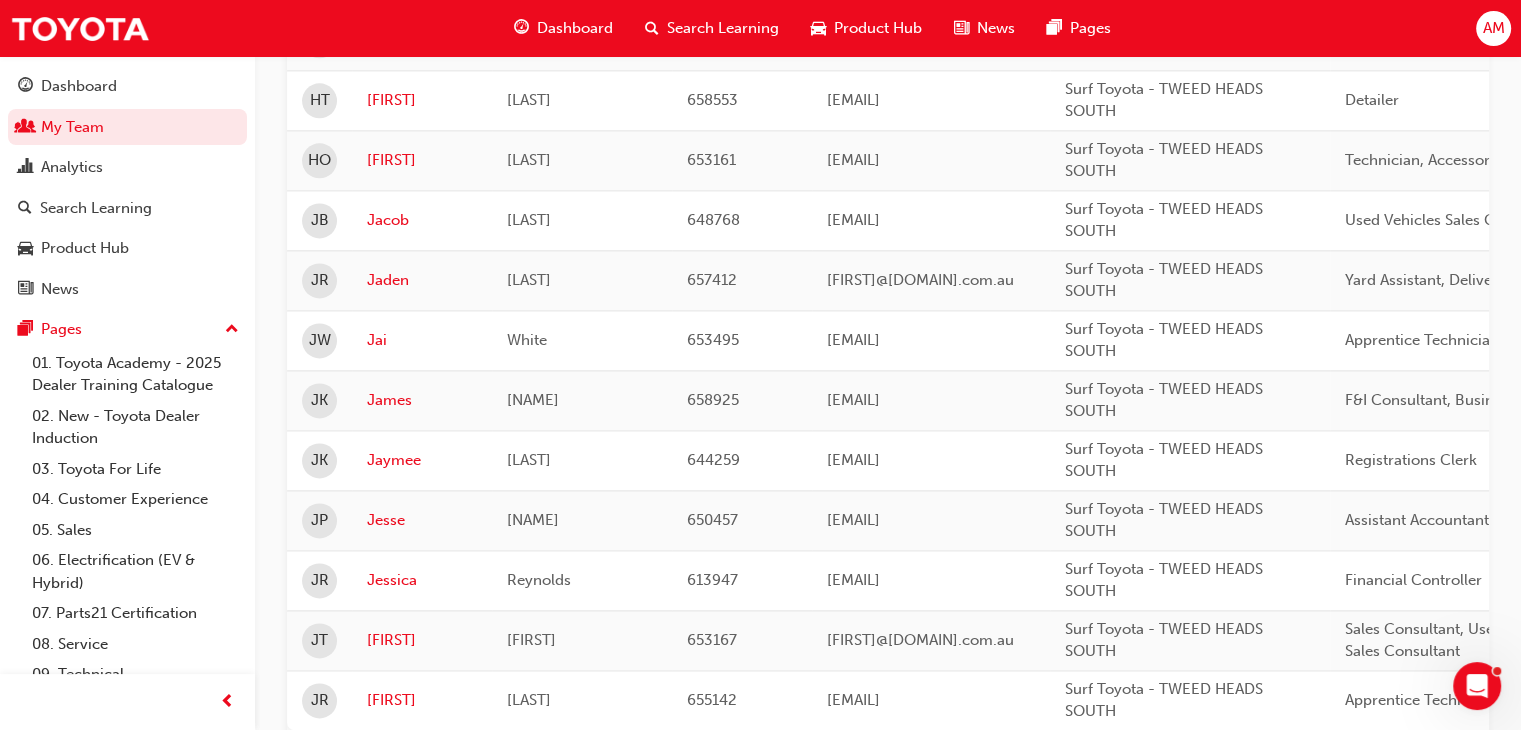 scroll, scrollTop: 2954, scrollLeft: 0, axis: vertical 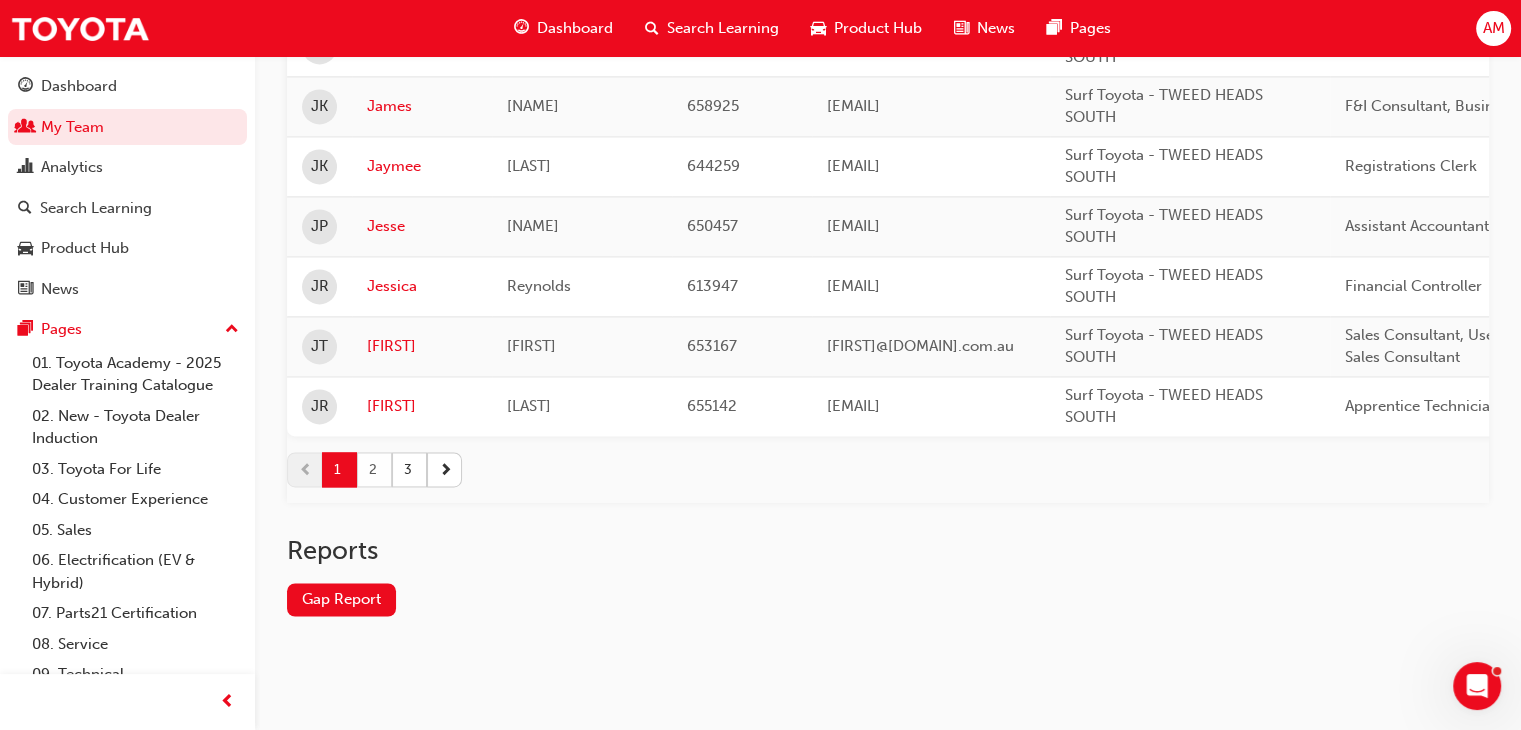 click on "2" at bounding box center (374, 469) 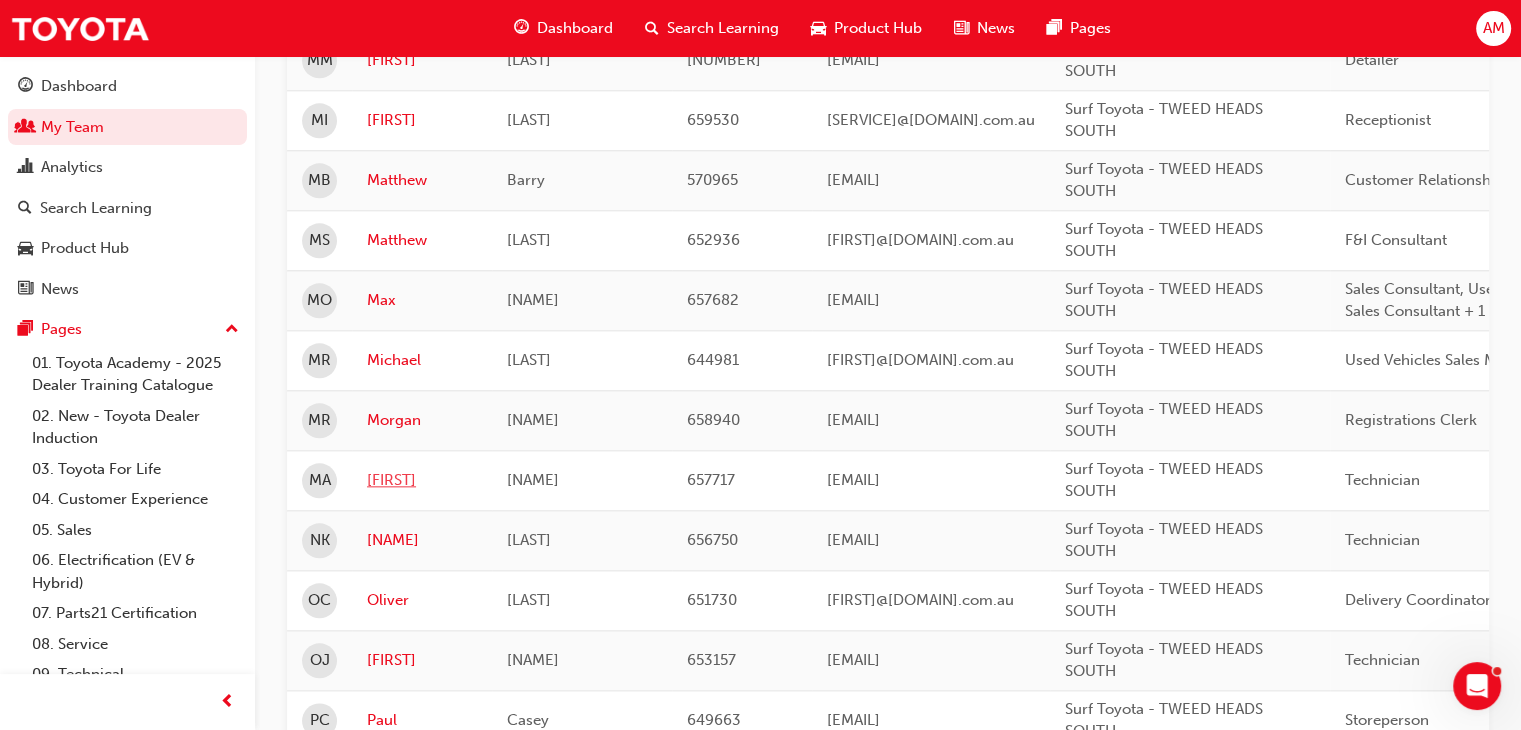 scroll, scrollTop: 1754, scrollLeft: 0, axis: vertical 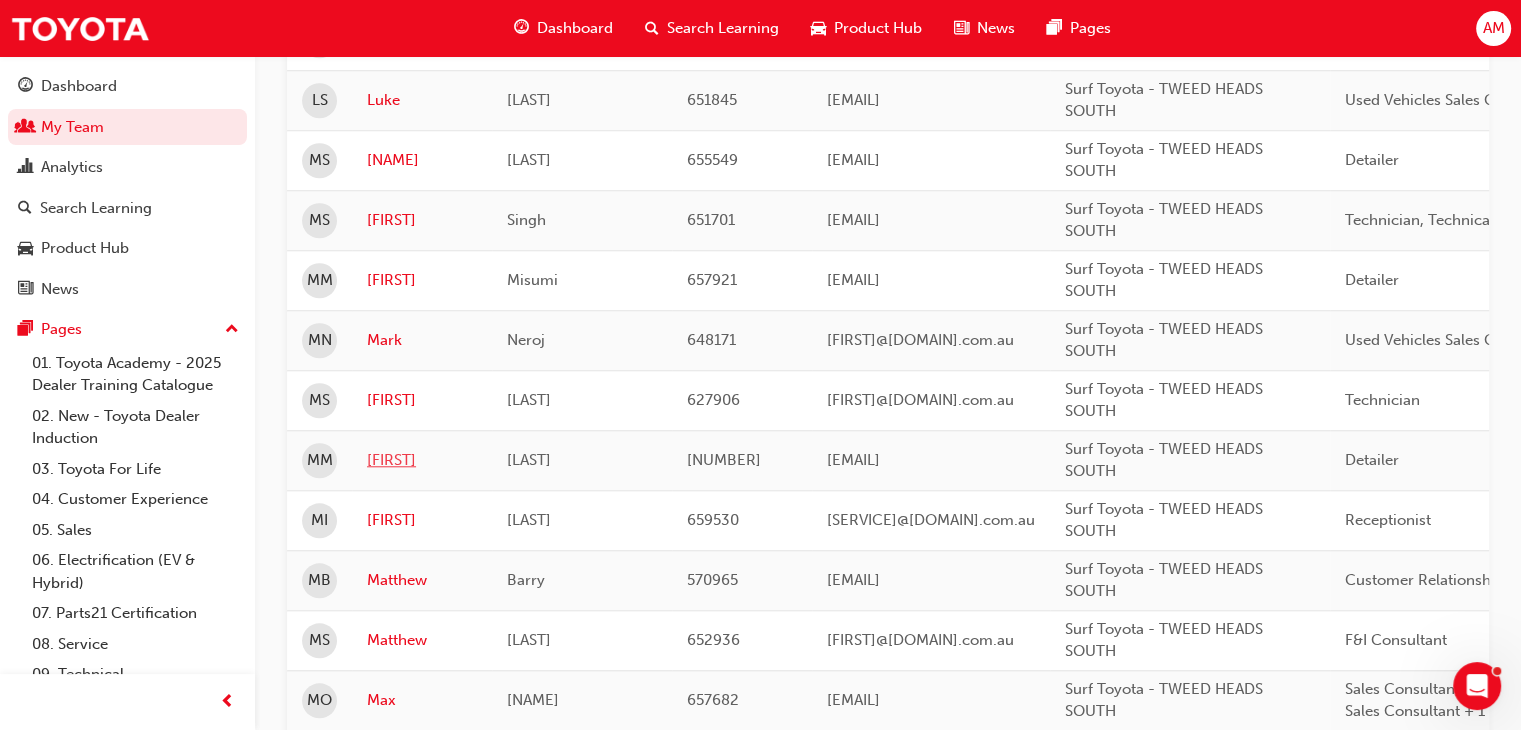 click on "[FIRST]" at bounding box center (422, 460) 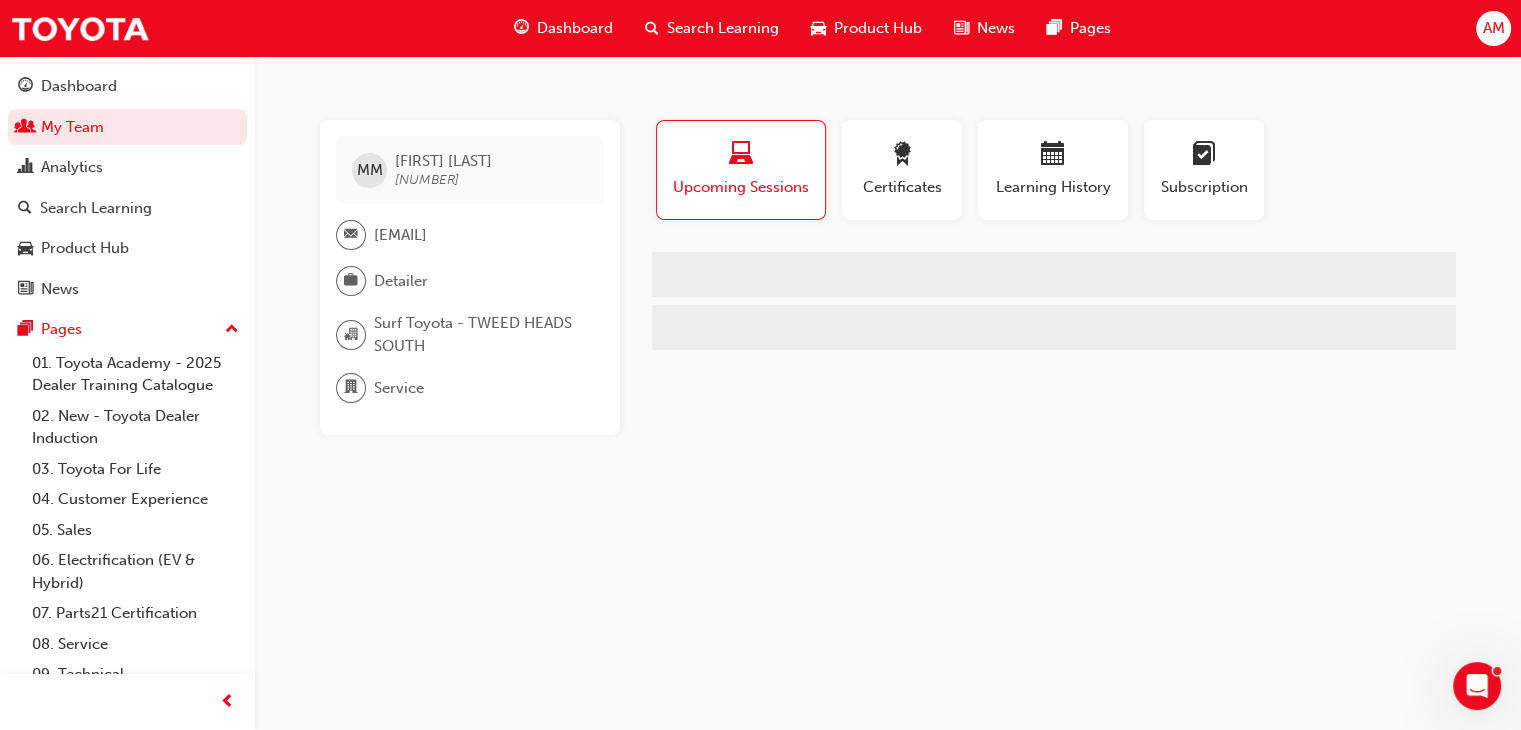 scroll, scrollTop: 0, scrollLeft: 0, axis: both 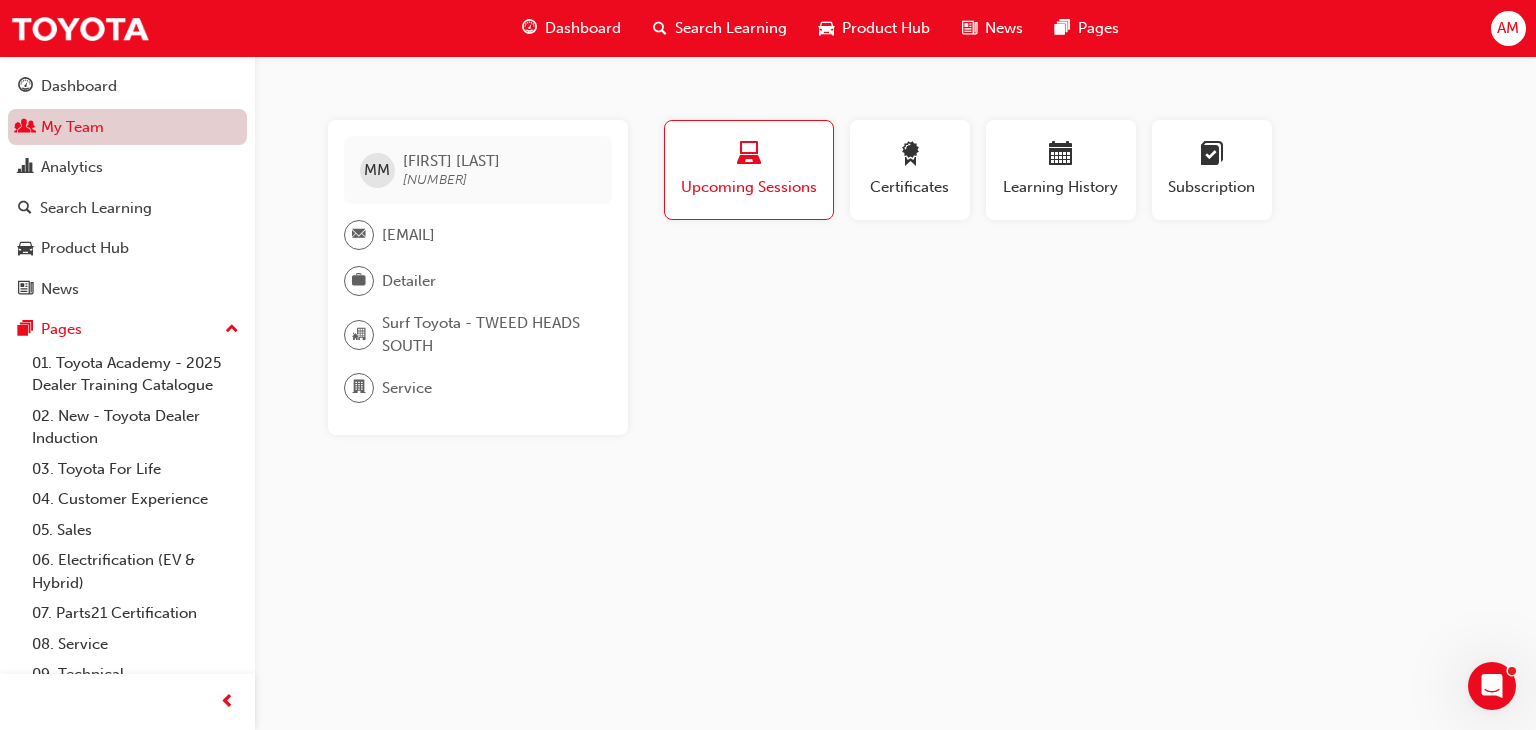 click on "My Team" at bounding box center (127, 127) 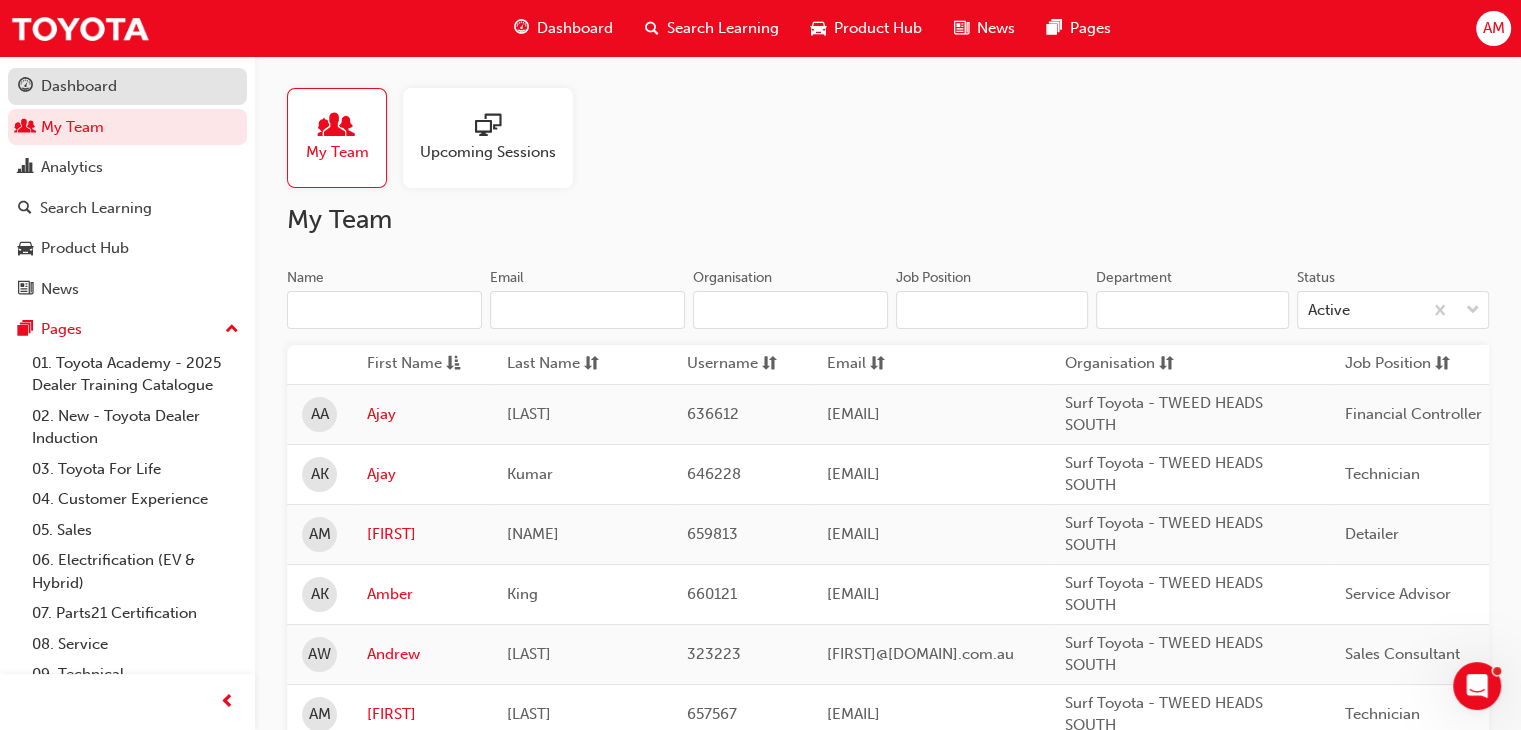 click on "Dashboard" at bounding box center [127, 86] 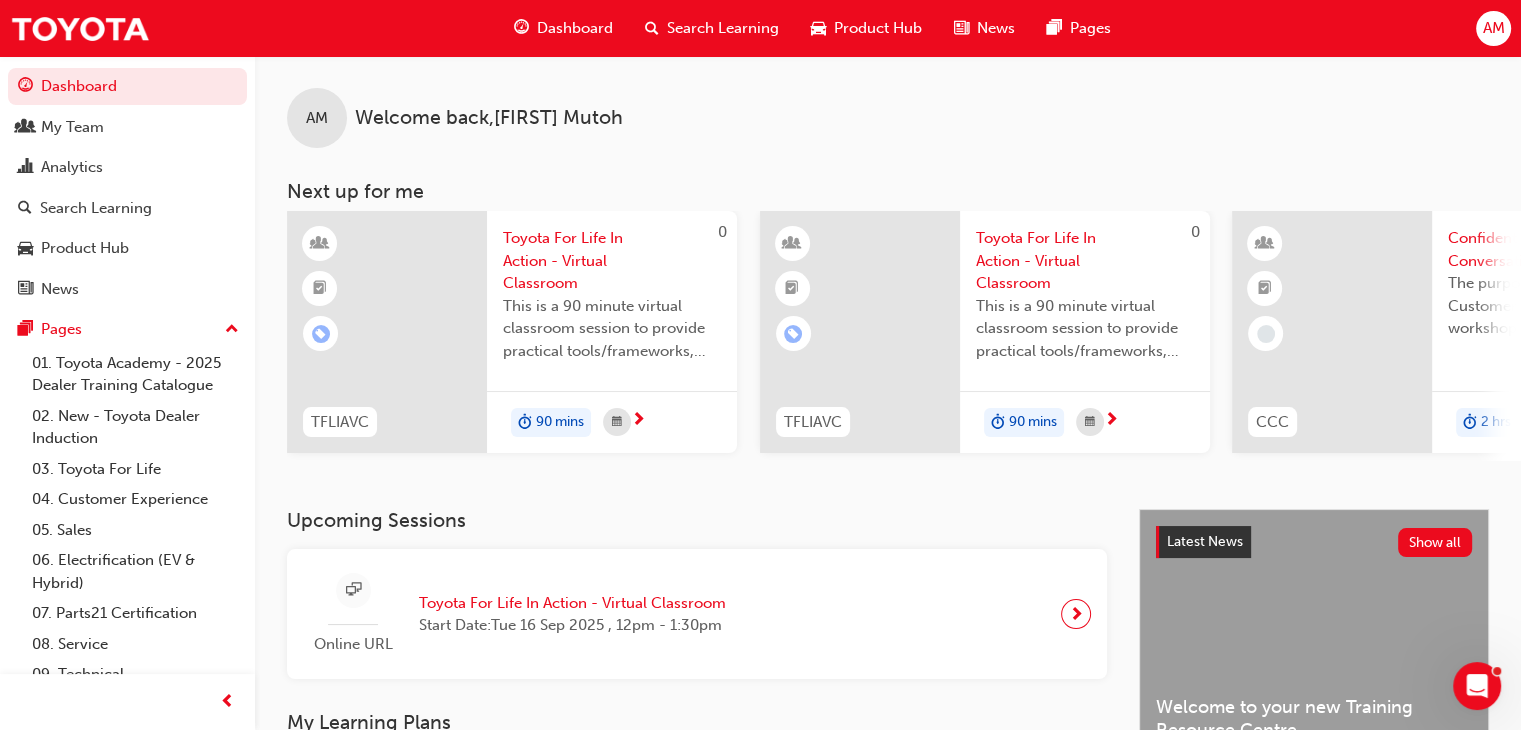 click on "Toyota For Life In Action - Virtual Classroom This is a 90 minute virtual classroom session to provide practical tools/frameworks, behaviours and processes to support new starters to apply TFL in every interaction." at bounding box center [612, 301] 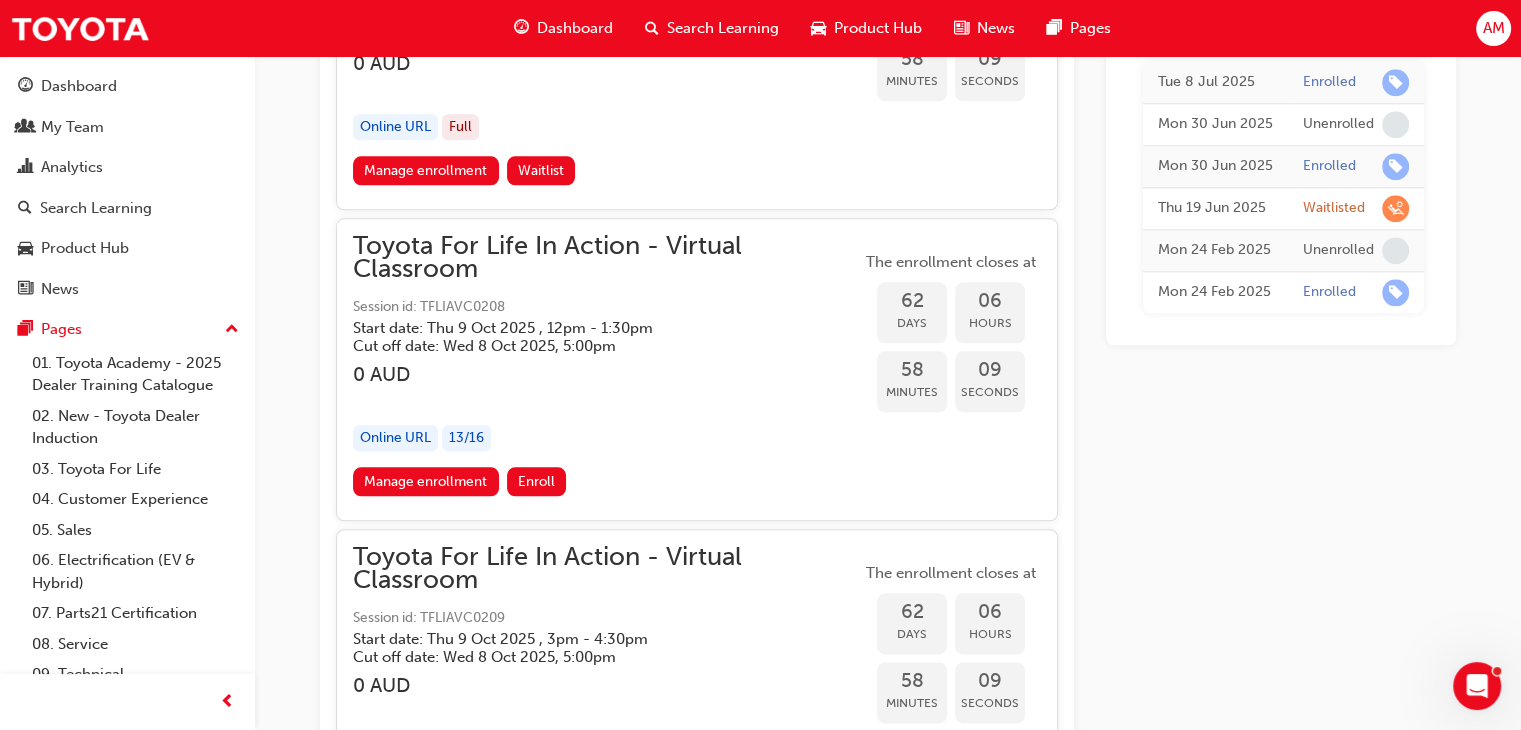scroll, scrollTop: 25015, scrollLeft: 0, axis: vertical 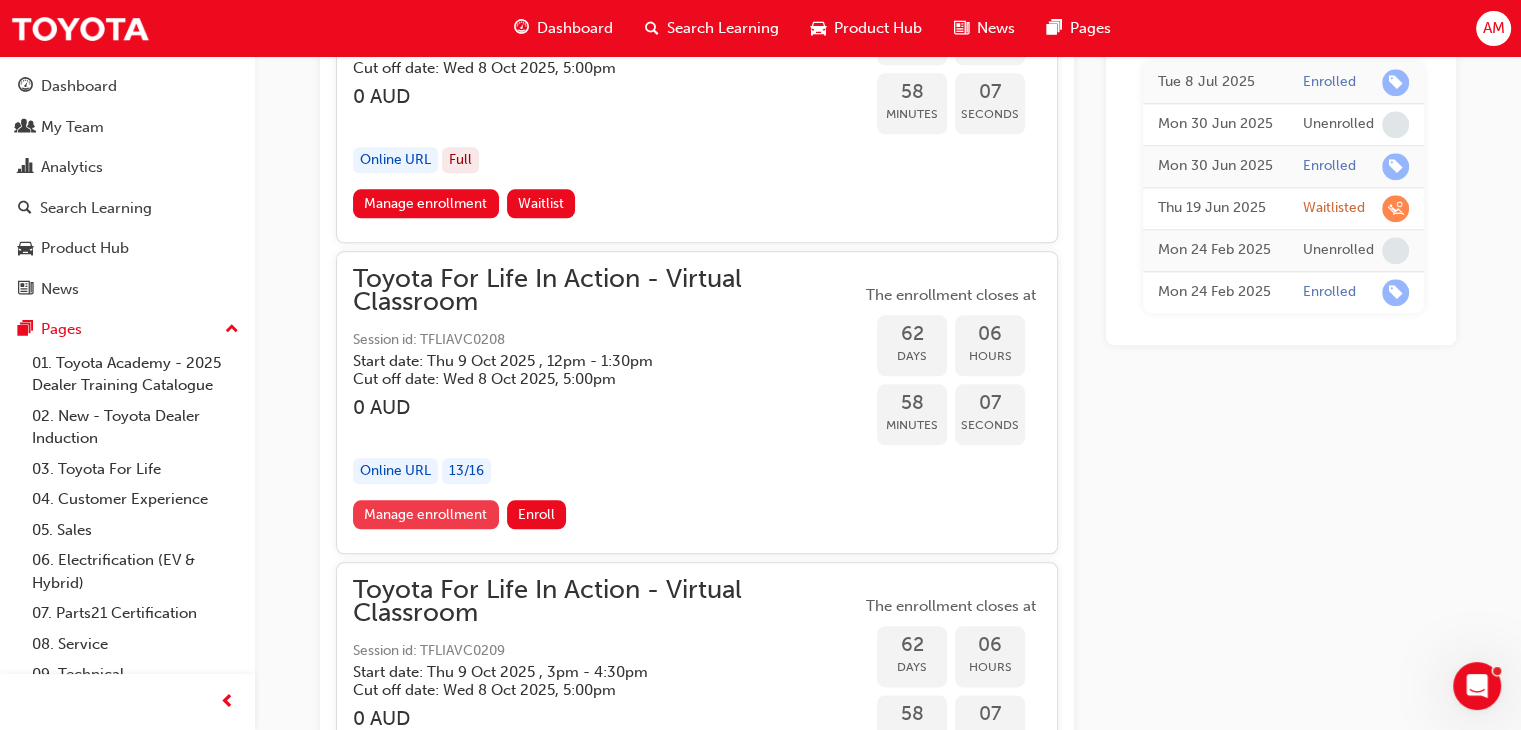 click on "Manage enrollment" at bounding box center (426, 514) 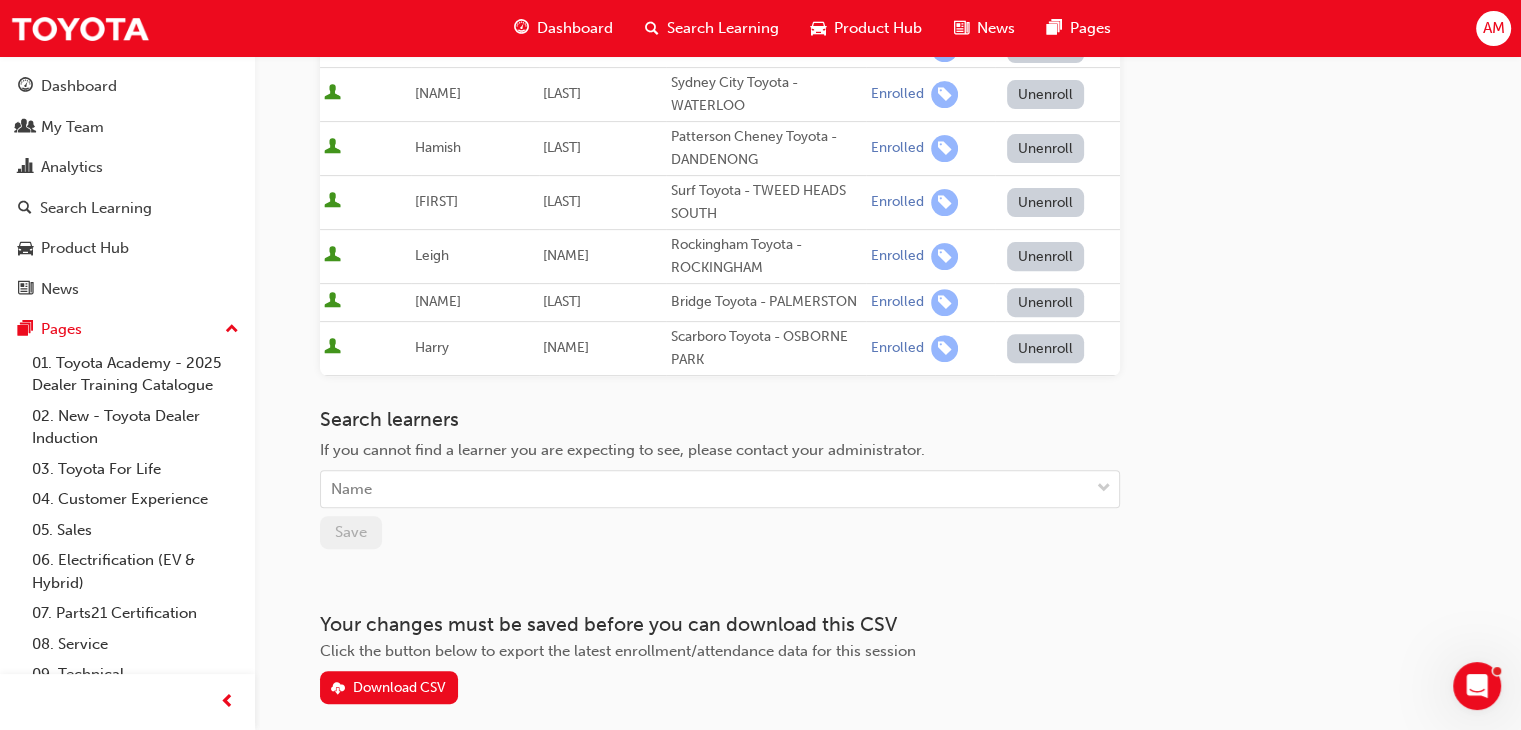 scroll, scrollTop: 764, scrollLeft: 0, axis: vertical 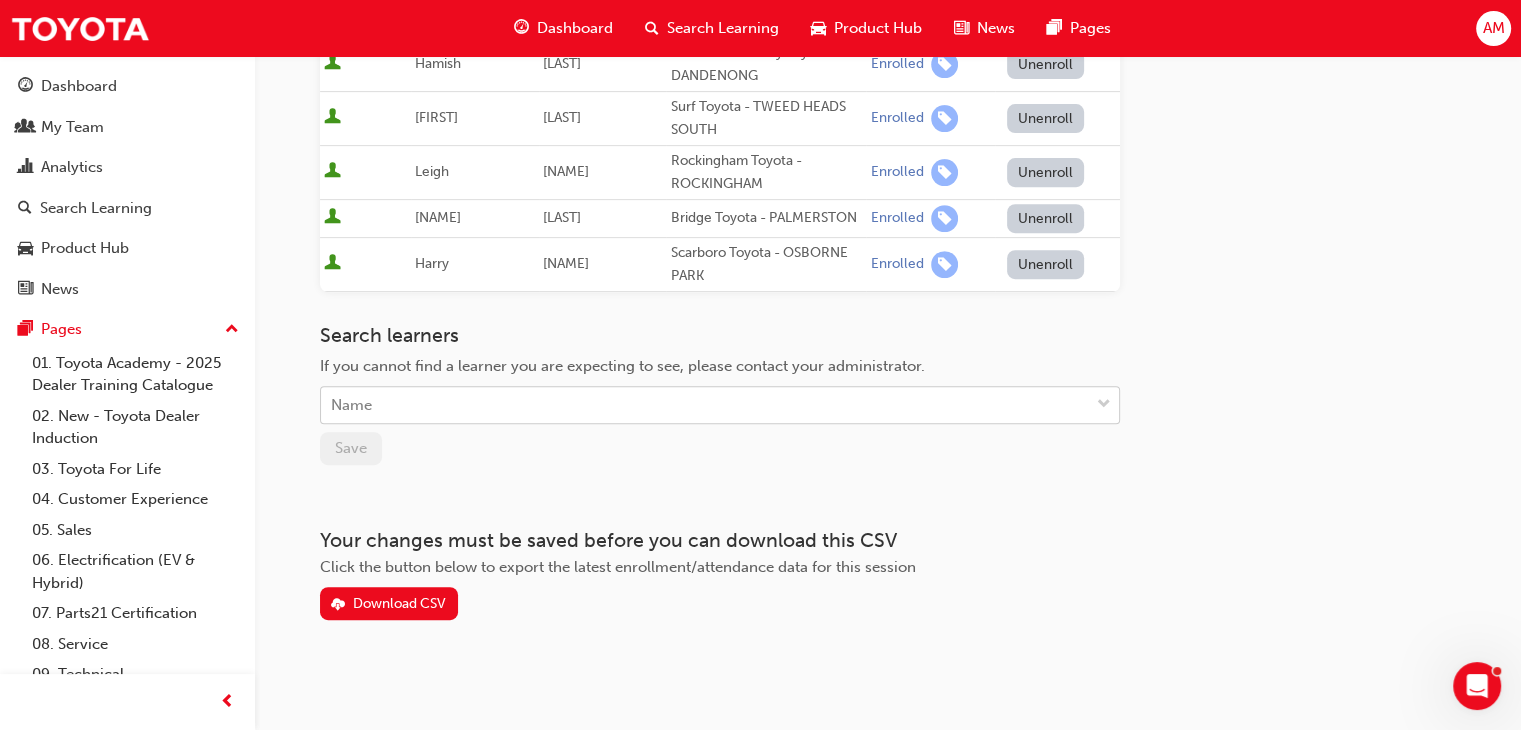 click on "Name" at bounding box center [705, 405] 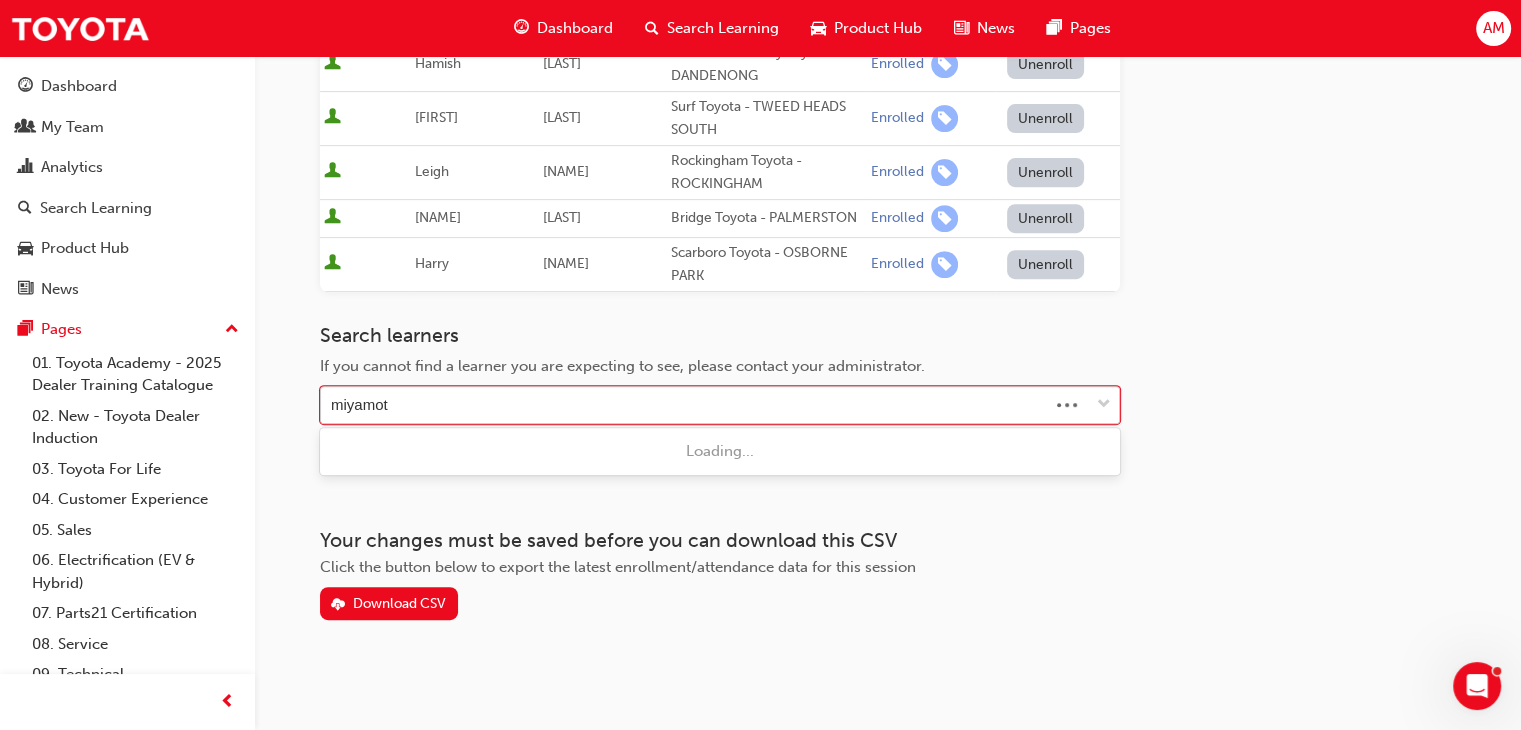 type on "miyamoto" 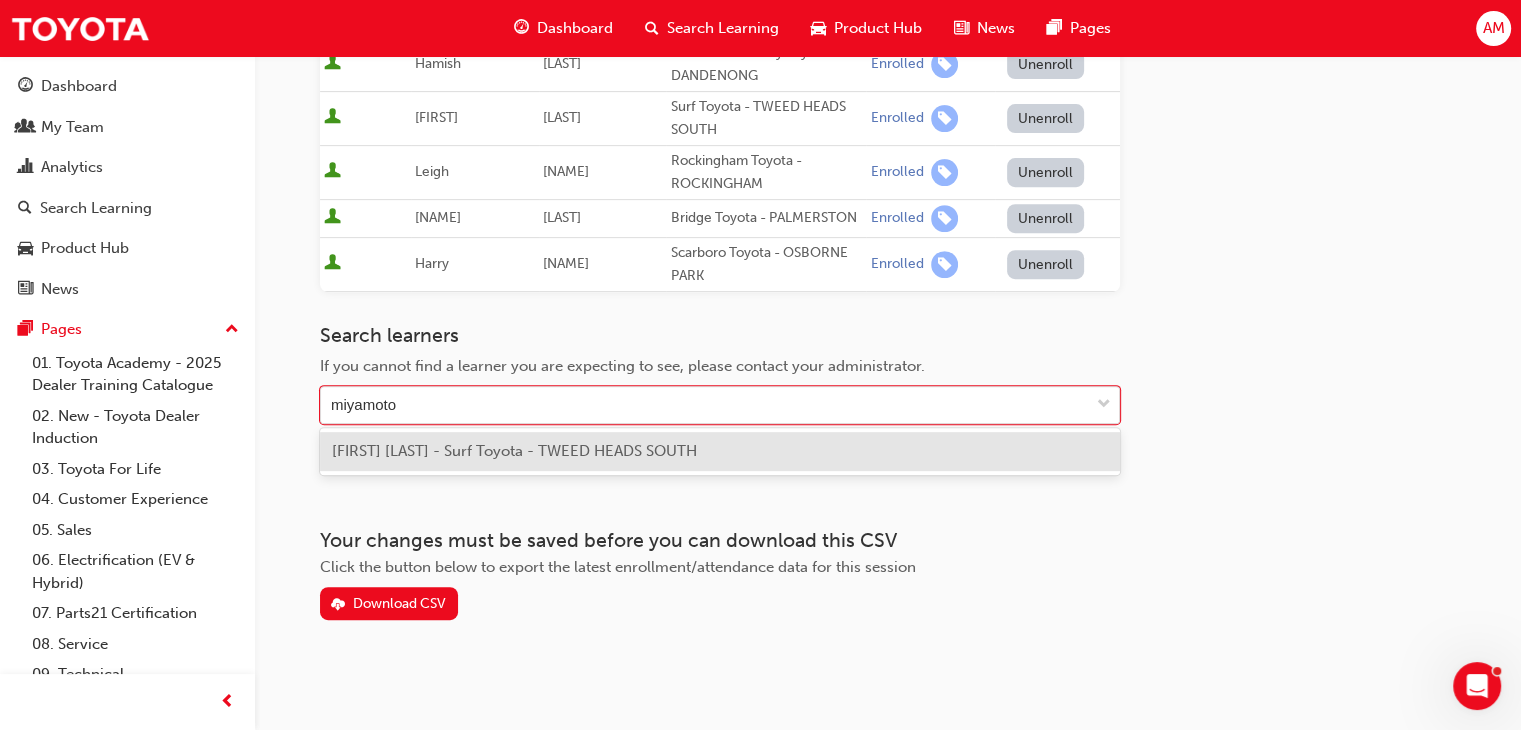 click on "[FIRST] [LAST] - Surf Toyota - TWEED HEADS SOUTH" at bounding box center [514, 451] 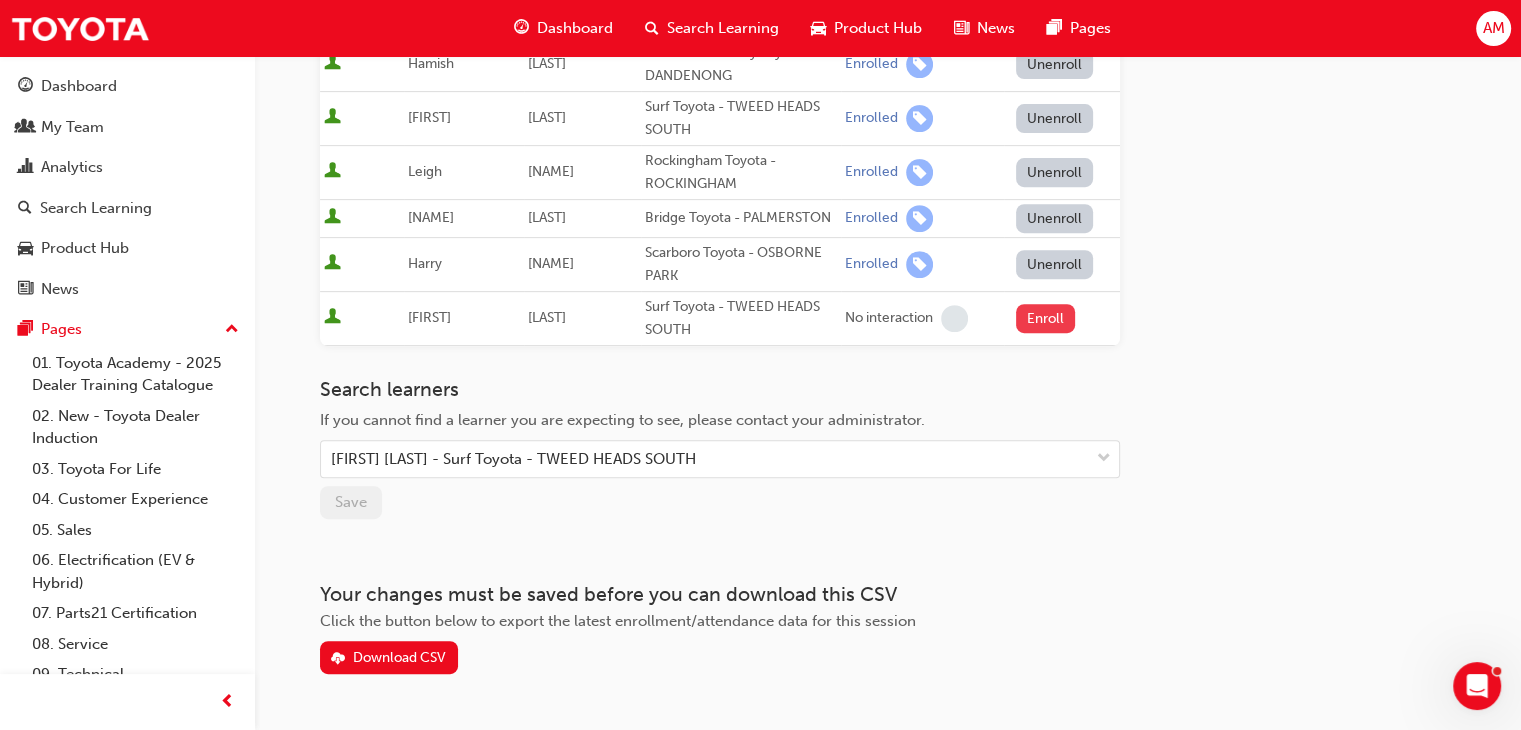 click on "Enroll" at bounding box center [1046, 318] 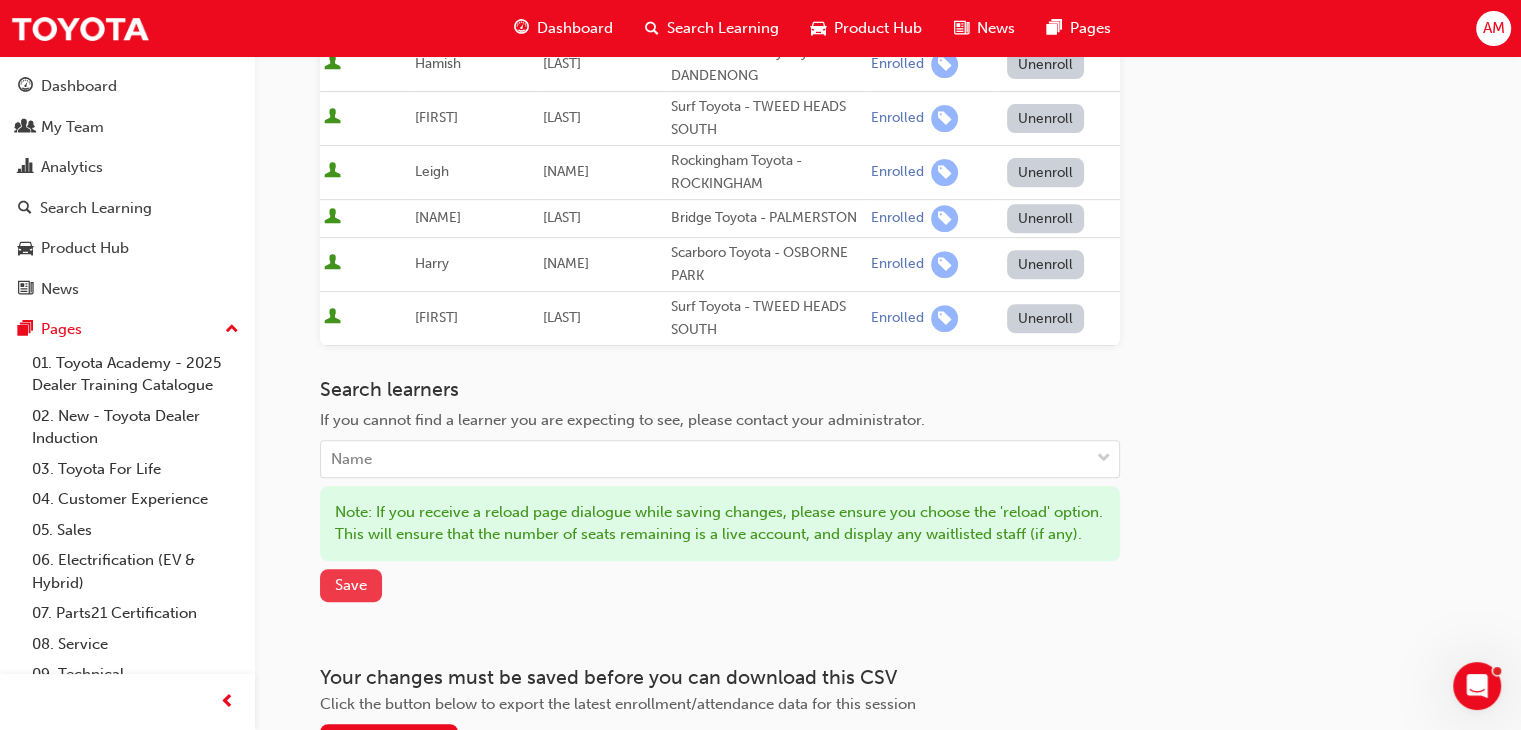 click on "Save" at bounding box center [351, 585] 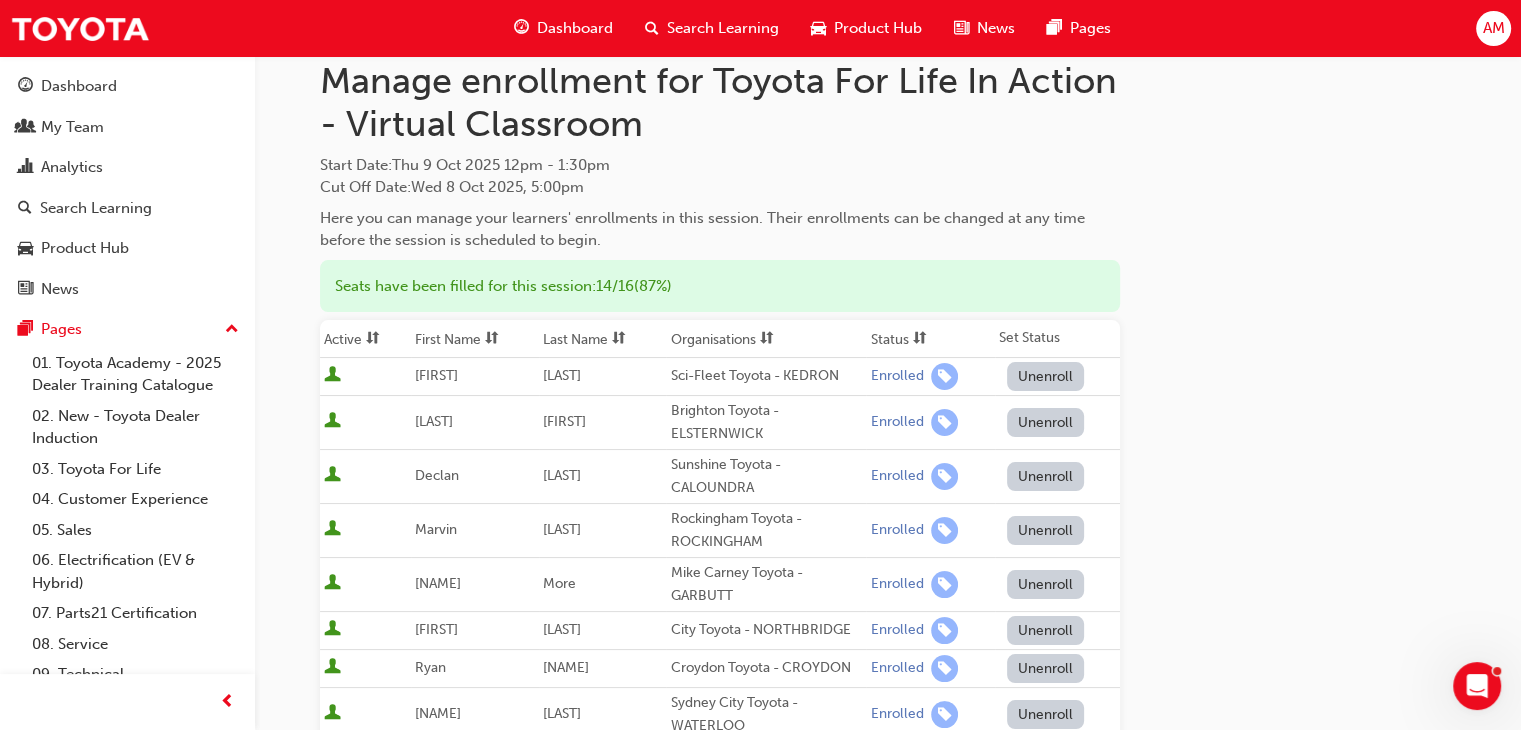scroll, scrollTop: 0, scrollLeft: 0, axis: both 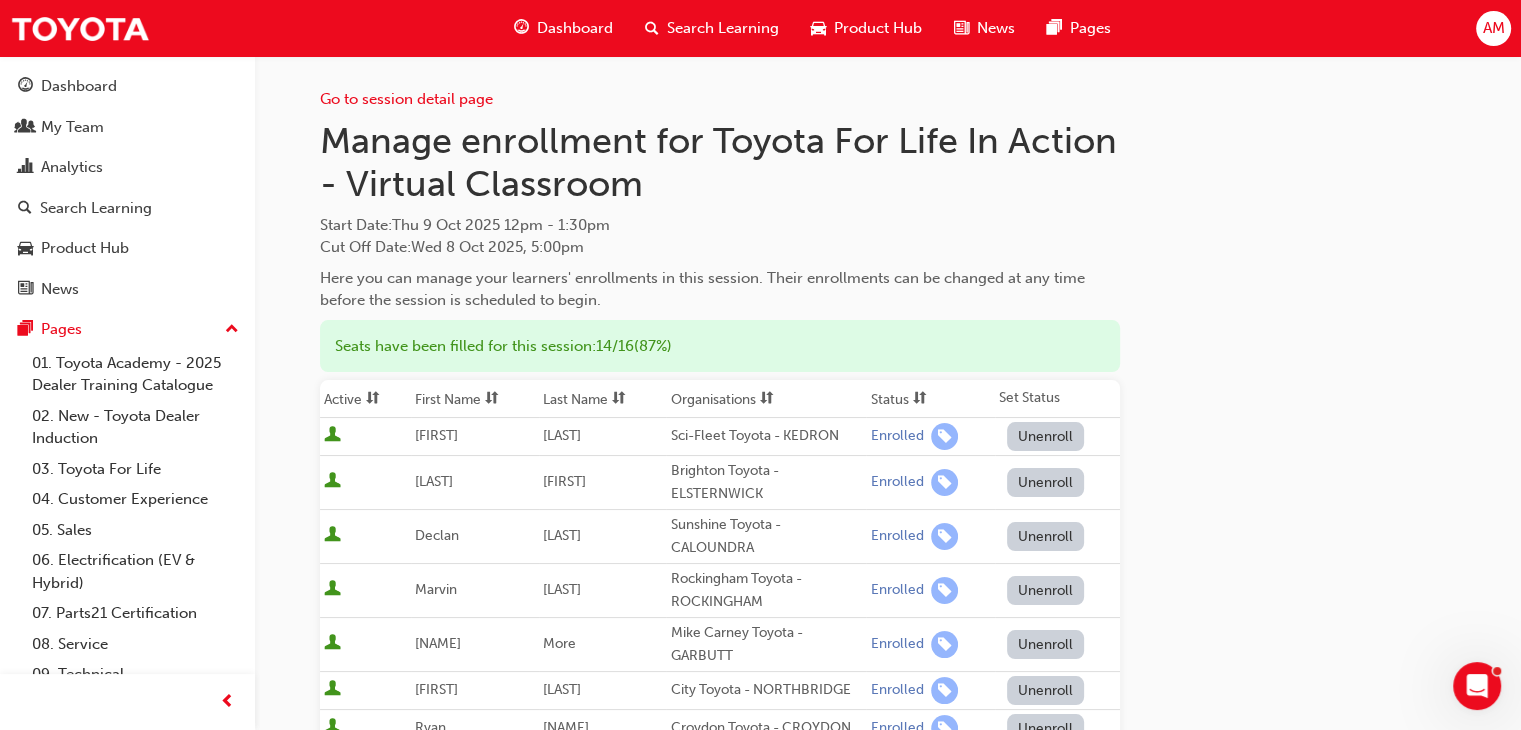 click on "Go to session detail page Manage enrollment for Toyota For Life In Action - Virtual Classroom Start Date : Thu 9 Oct 2025 12pm - 1:30pm Cut Off Date : Wed 8 Oct 2025, 5:00pm Here you can manage your learners' enrollments in this session. Their enrollments can be changed at any time before the session is scheduled to begin. Seats have been filled for this session : 14 / 16 ( 87% ) Active First Name Last Name Organisations Status Set Status Djonatan Roder Sci-Fleet Toyota - KEDRON Enrolled Unenroll Dayal Fernando Brighton Toyota - ELSTERNWICK Enrolled Unenroll Declan Semiotas Sunshine Toyota - CALOUNDRA Enrolled Unenroll Marvin Perlas Rockingham Toyota - ROCKINGHAM Enrolled Unenroll Courtney More Mike Carney Toyota - GARBUTT Enrolled Unenroll Adri Scheepers City Toyota - NORTHBRIDGE Enrolled Unenroll Ryan Svrakov Croydon Toyota - CROYDON Enrolled Unenroll Theva Arulanandarajah Sydney City Toyota - WATERLOO Enrolled Unenroll Hamish Lowrie Patterson Cheney Toyota - DANDENONG Enrolled Unenroll Hayato" at bounding box center (760, 776) 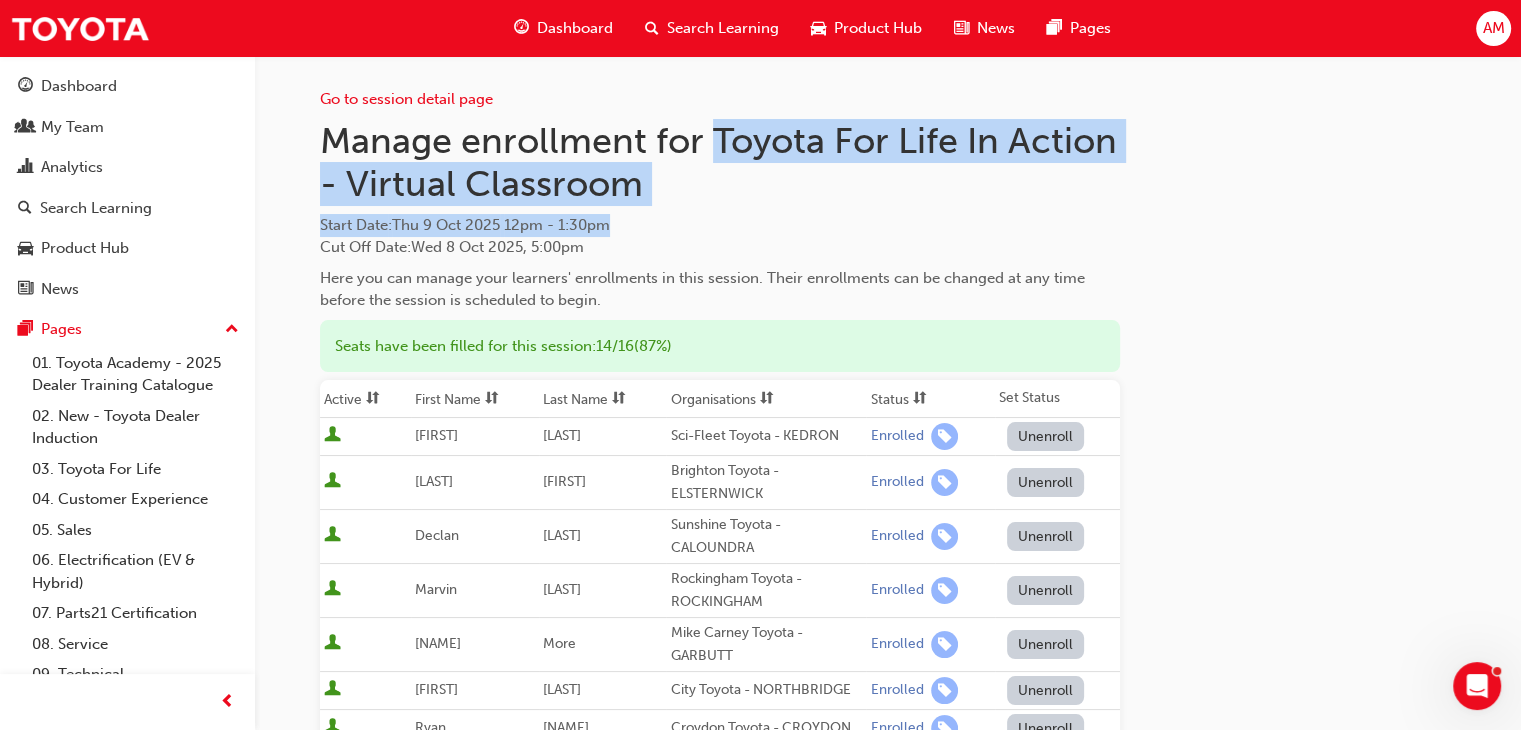 drag, startPoint x: 736, startPoint y: 138, endPoint x: 763, endPoint y: 216, distance: 82.5409 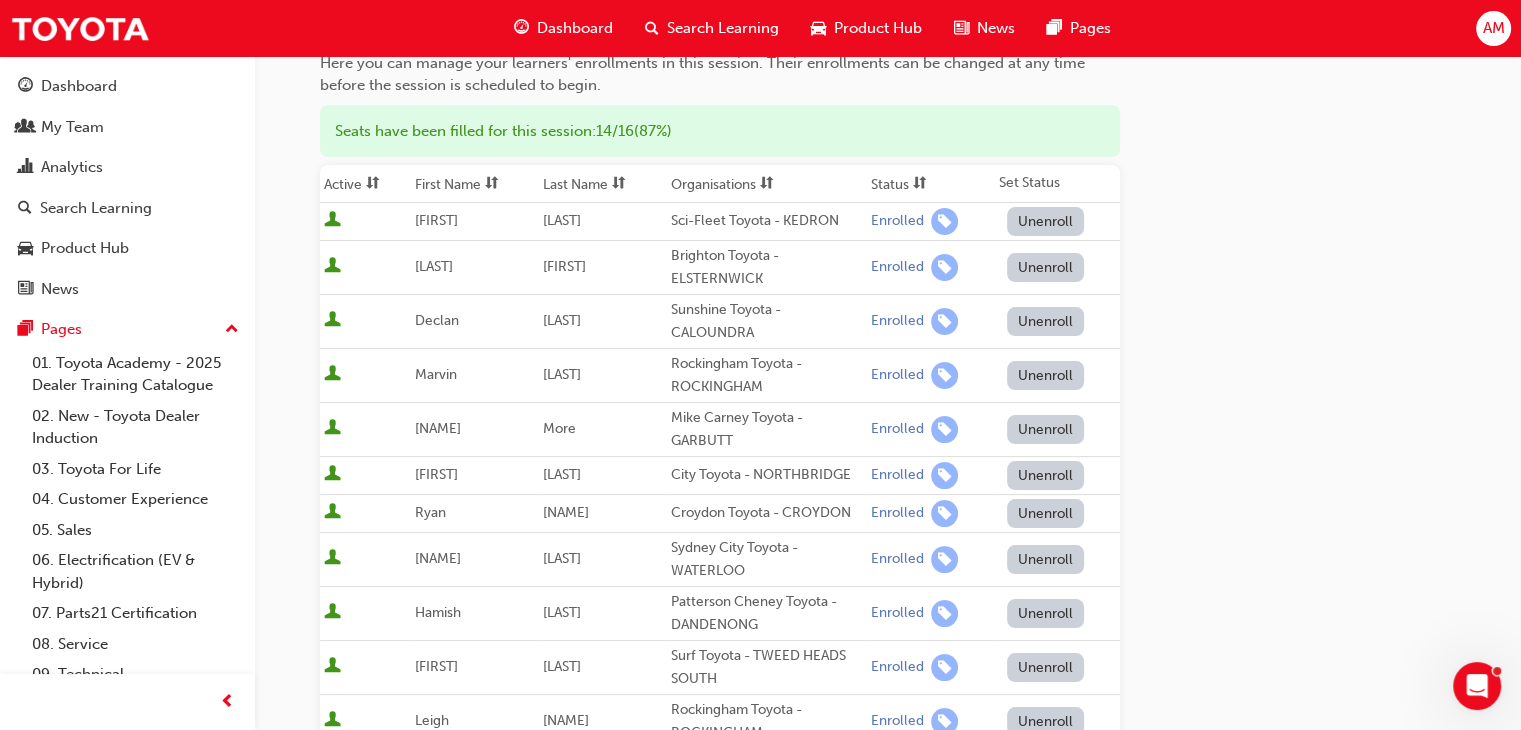 scroll, scrollTop: 0, scrollLeft: 0, axis: both 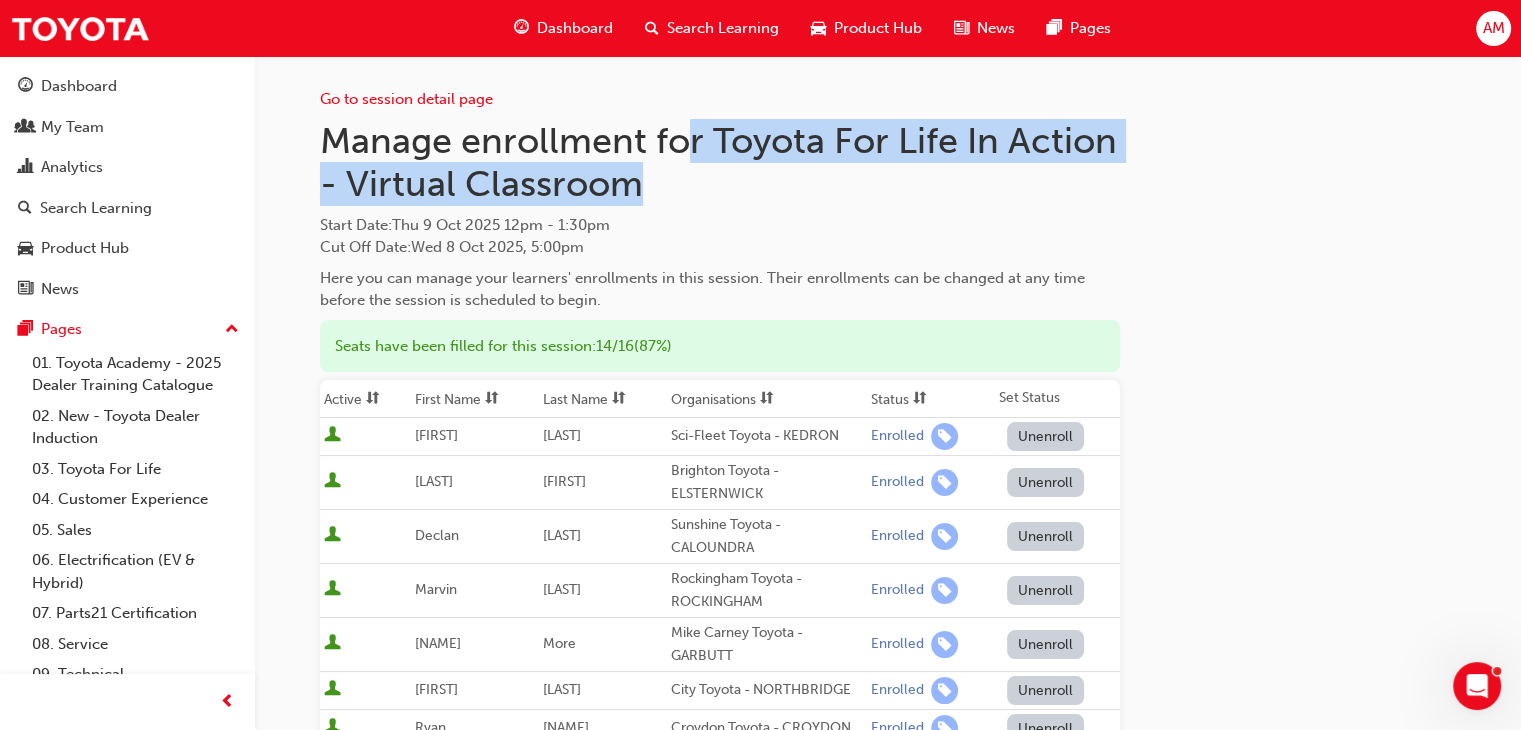 drag, startPoint x: 692, startPoint y: 130, endPoint x: 751, endPoint y: 199, distance: 90.78546 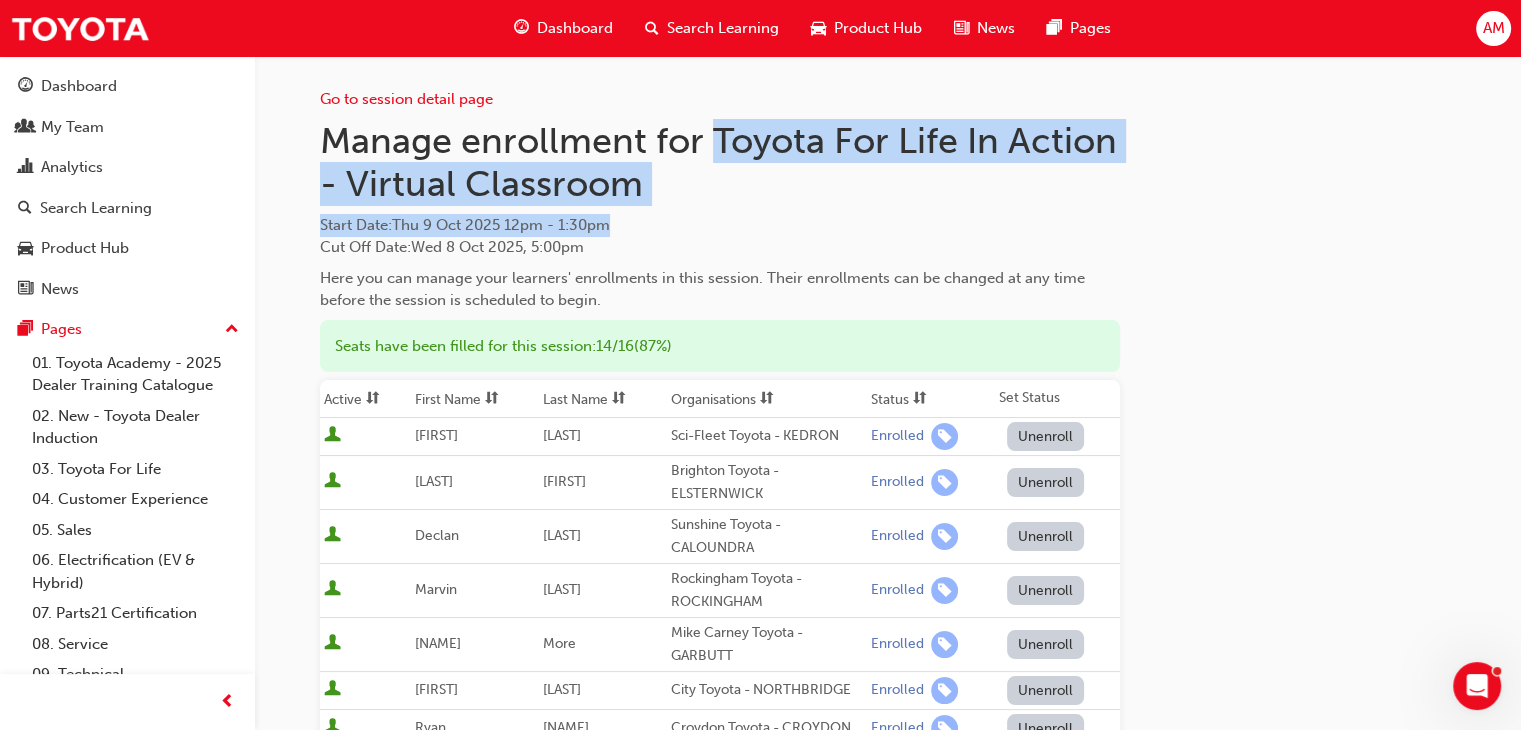drag, startPoint x: 720, startPoint y: 132, endPoint x: 756, endPoint y: 222, distance: 96.93297 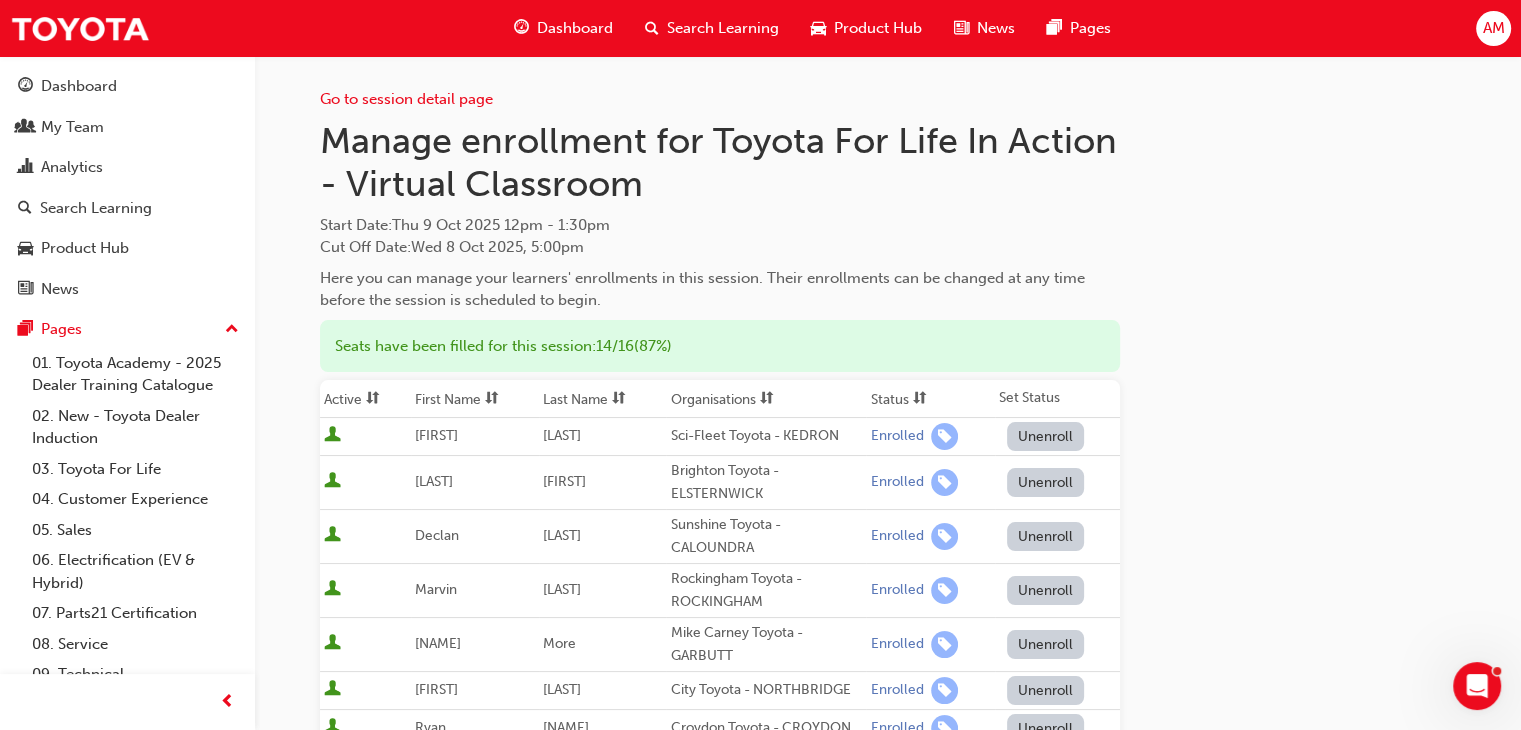 click on "Go to session detail page Manage enrollment for Toyota For Life In Action - Virtual Classroom Start Date : Thu 9 Oct 2025 12pm - 1:30pm Cut Off Date : Wed 8 Oct 2025, 5:00pm Here you can manage your learners' enrollments in this session. Their enrollments can be changed at any time before the session is scheduled to begin. Seats have been filled for this session : 14 / 16 ( 87% ) Active First Name Last Name Organisations Status Set Status Djonatan Roder Sci-Fleet Toyota - KEDRON Enrolled Unenroll Dayal Fernando Brighton Toyota - ELSTERNWICK Enrolled Unenroll Declan Semiotas Sunshine Toyota - CALOUNDRA Enrolled Unenroll Marvin Perlas Rockingham Toyota - ROCKINGHAM Enrolled Unenroll Courtney More Mike Carney Toyota - GARBUTT Enrolled Unenroll Adri Scheepers City Toyota - NORTHBRIDGE Enrolled Unenroll Ryan Svrakov Croydon Toyota - CROYDON Enrolled Unenroll Theva Arulanandarajah Sydney City Toyota - WATERLOO Enrolled Unenroll Hamish Lowrie Patterson Cheney Toyota - DANDENONG Enrolled Unenroll Hayato" at bounding box center [888, 747] 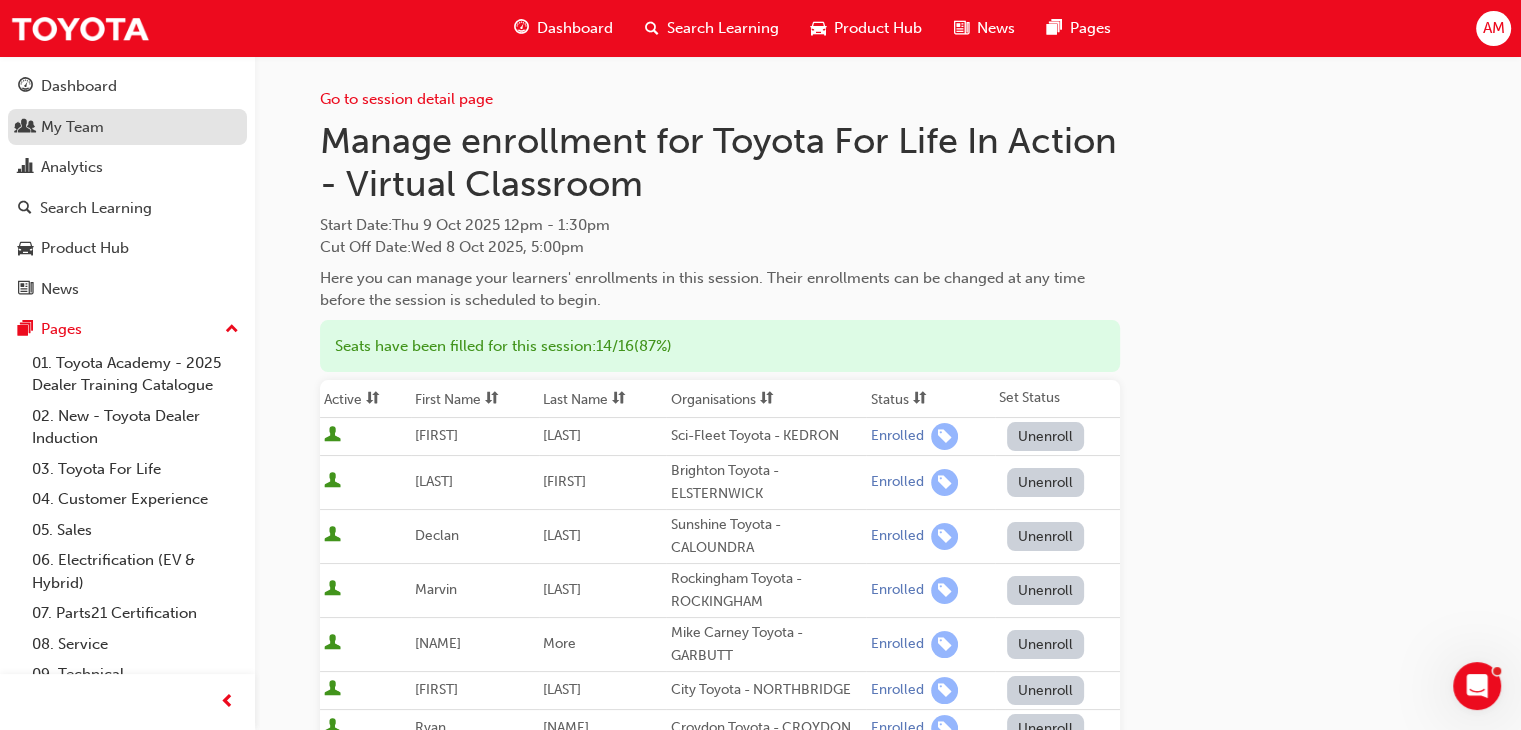 click on "My Team" at bounding box center (72, 127) 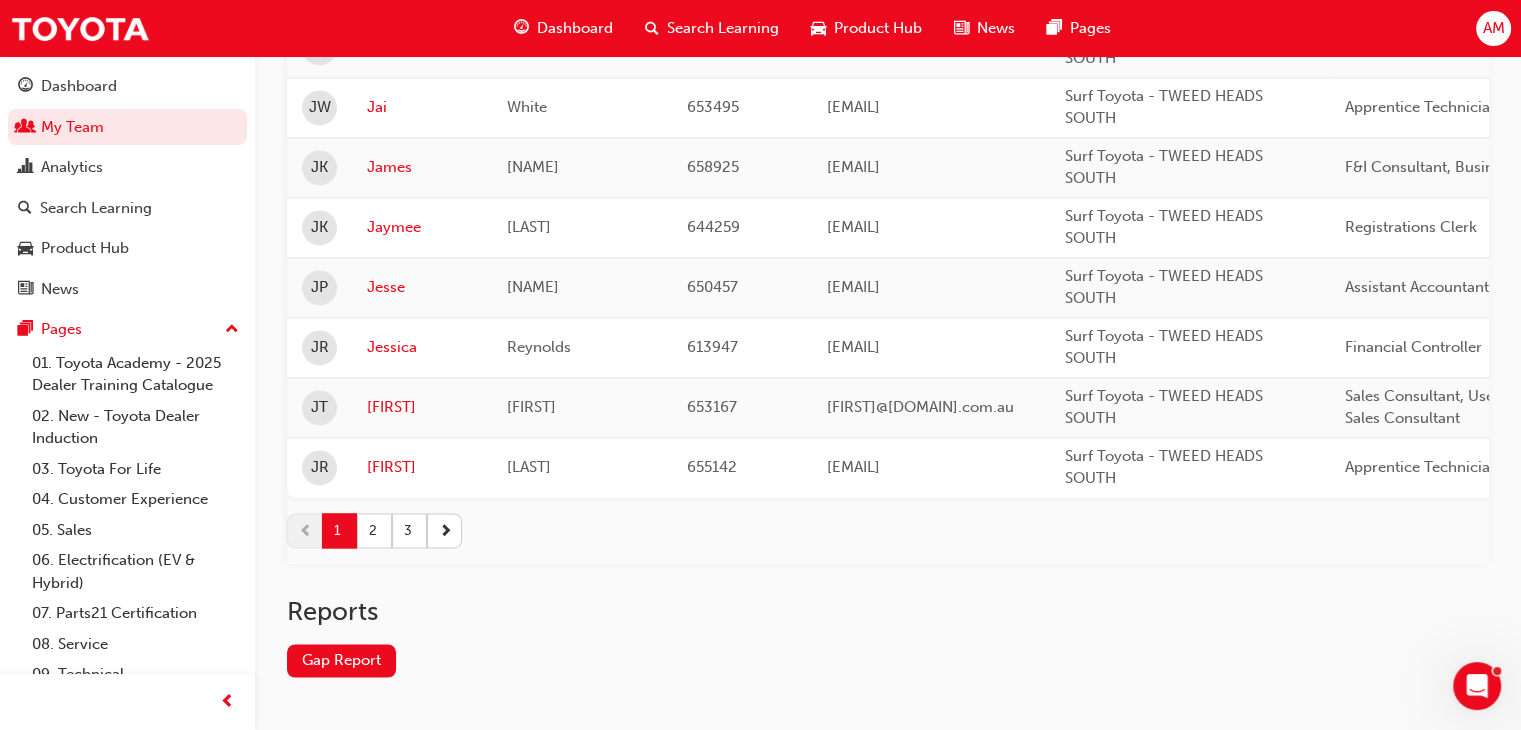 scroll, scrollTop: 2954, scrollLeft: 0, axis: vertical 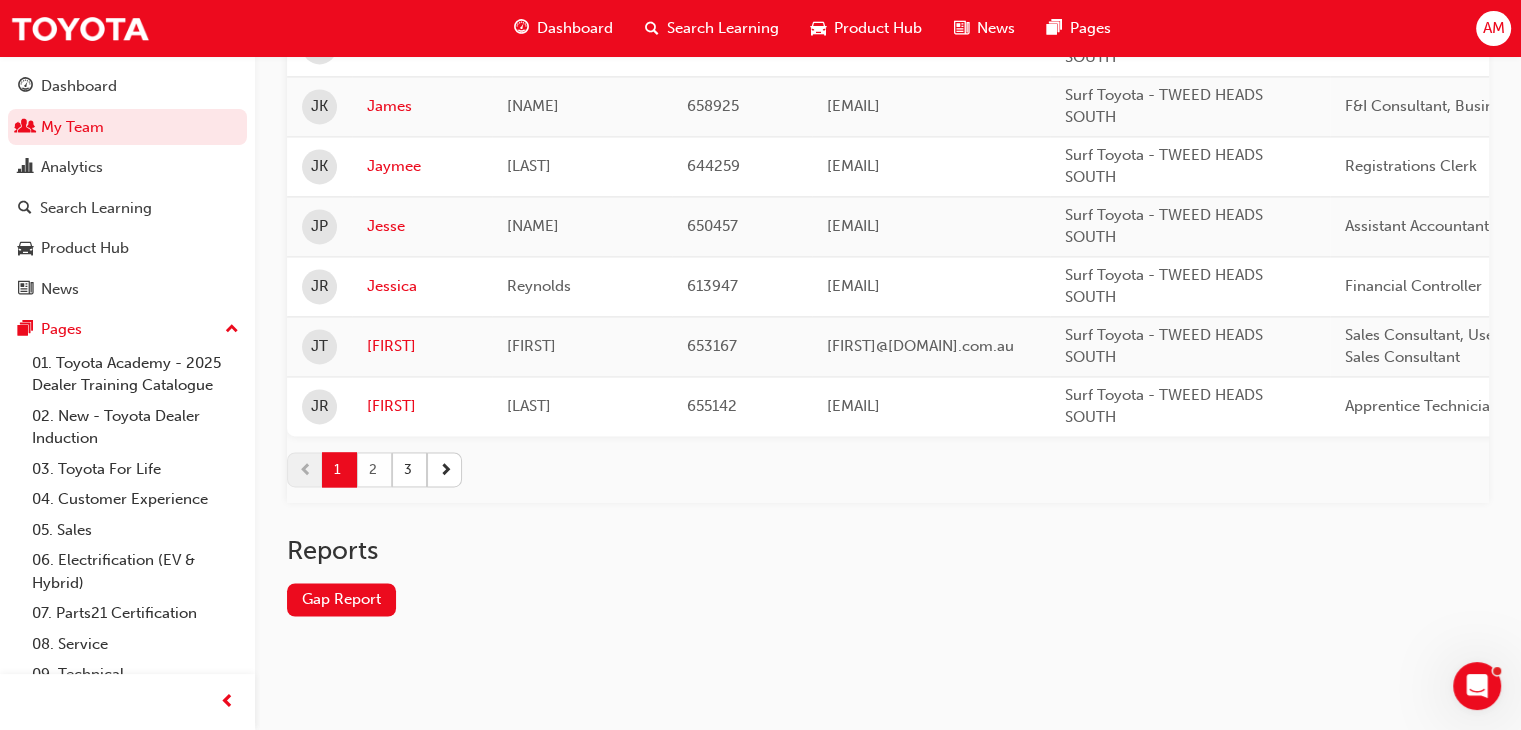 click on "2" at bounding box center [374, 469] 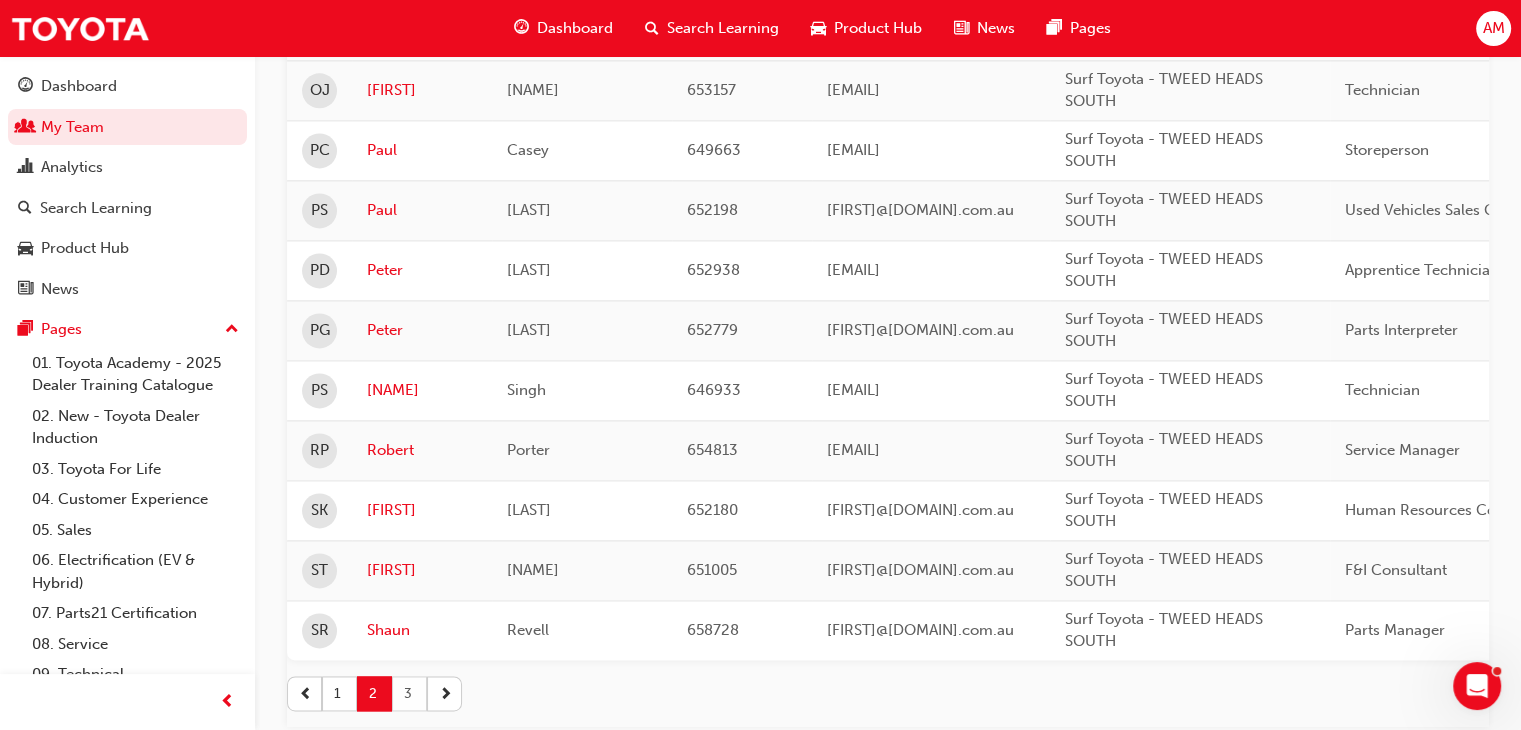 scroll, scrollTop: 2554, scrollLeft: 0, axis: vertical 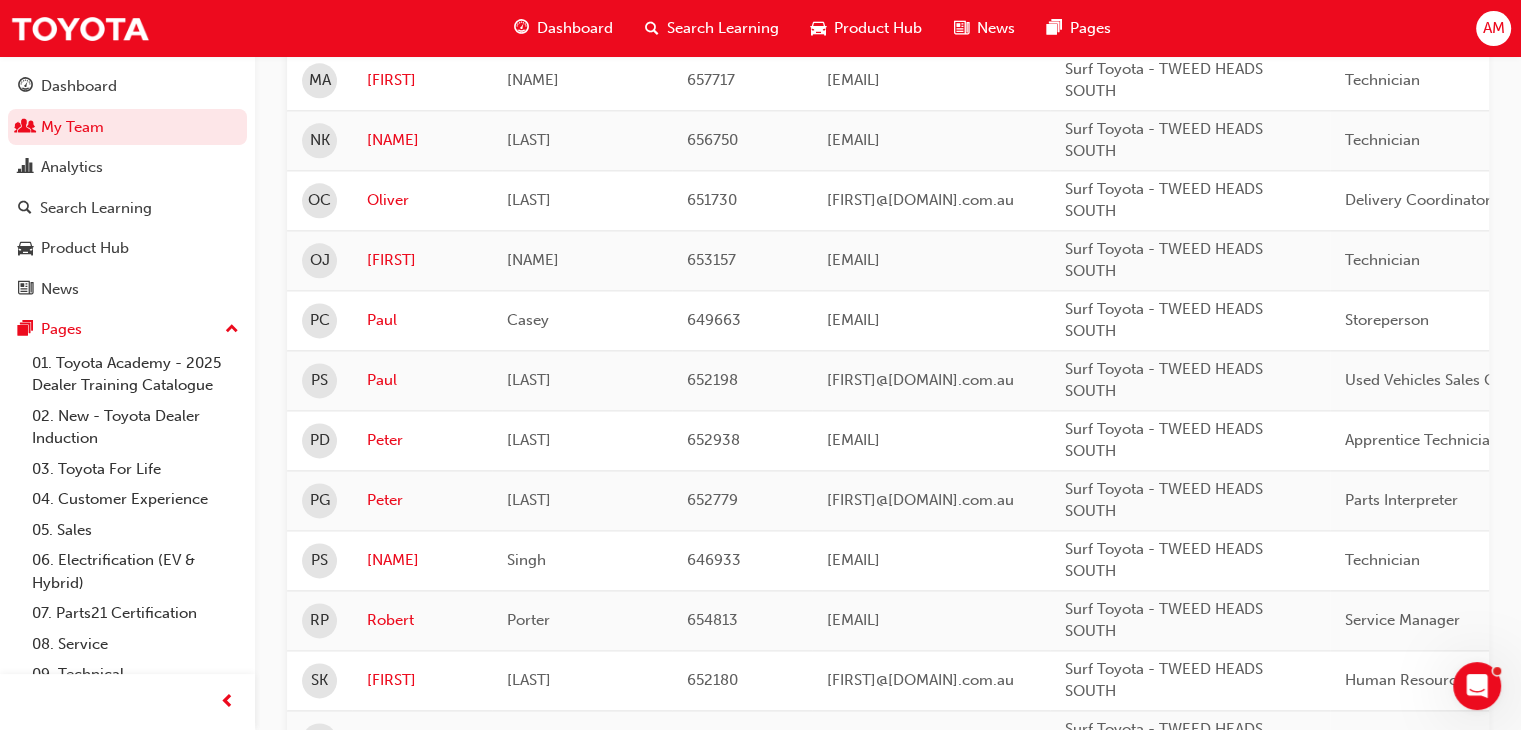 click on "[FIRST]" at bounding box center (422, 260) 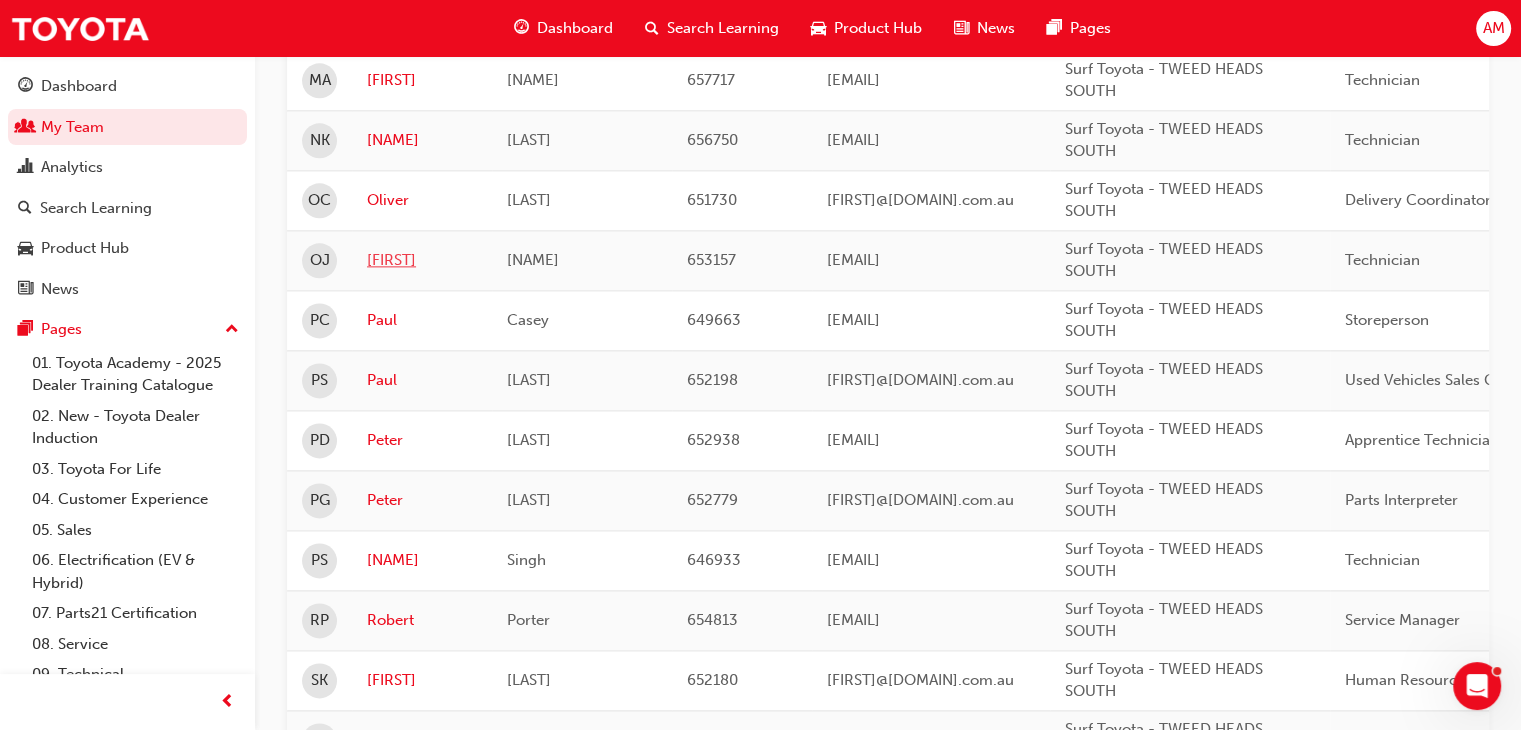 click on "[FIRST]" at bounding box center (422, 260) 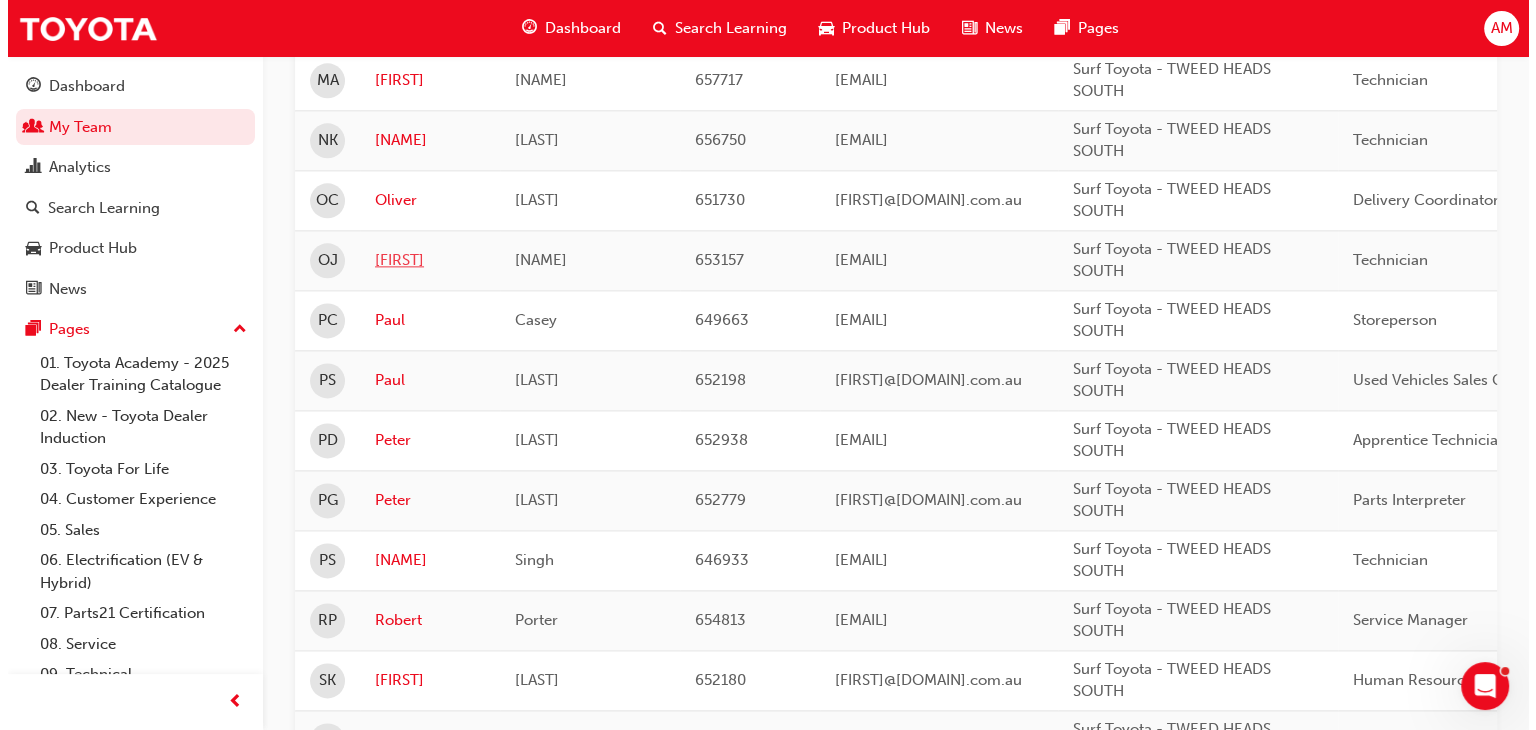 scroll, scrollTop: 0, scrollLeft: 0, axis: both 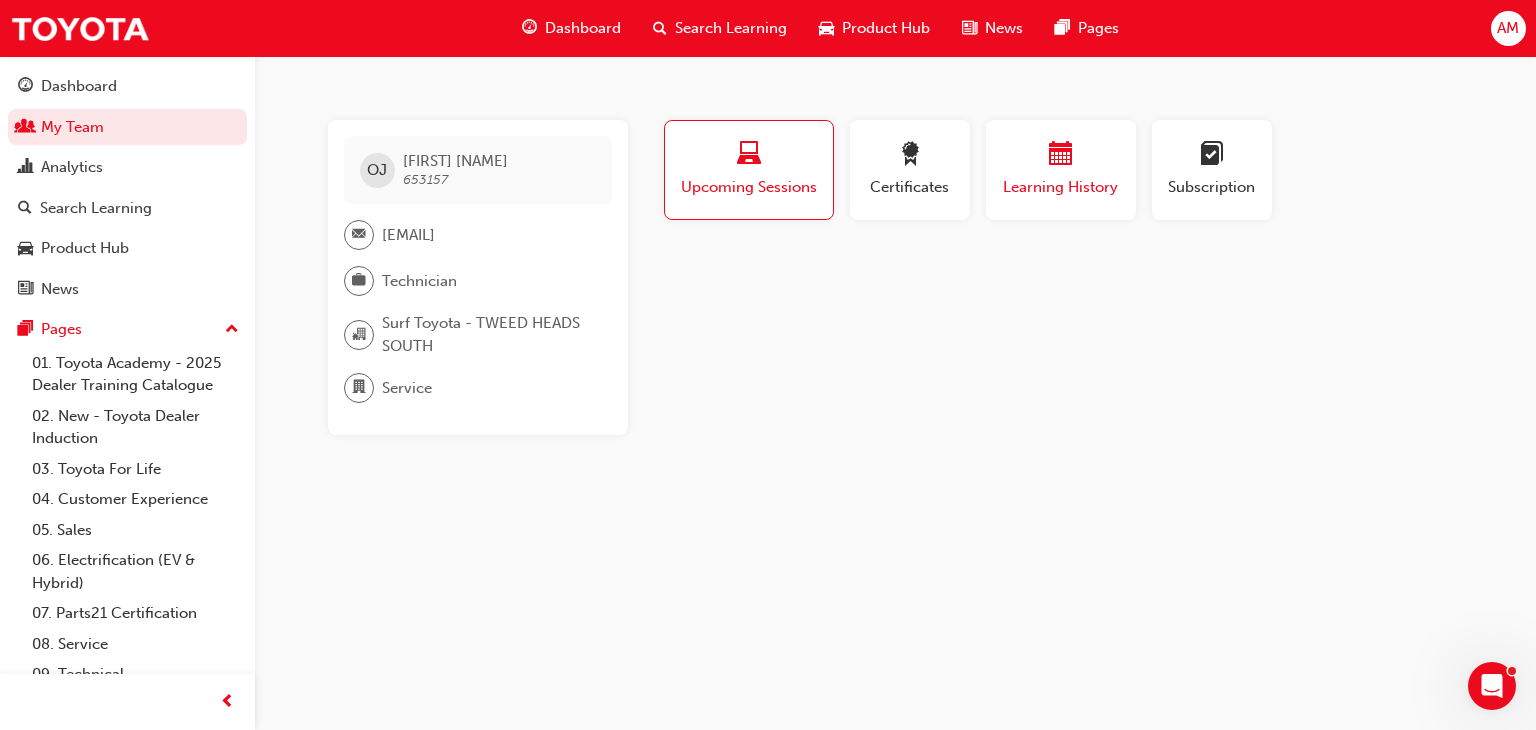 drag, startPoint x: 927, startPoint y: 169, endPoint x: 1012, endPoint y: 169, distance: 85 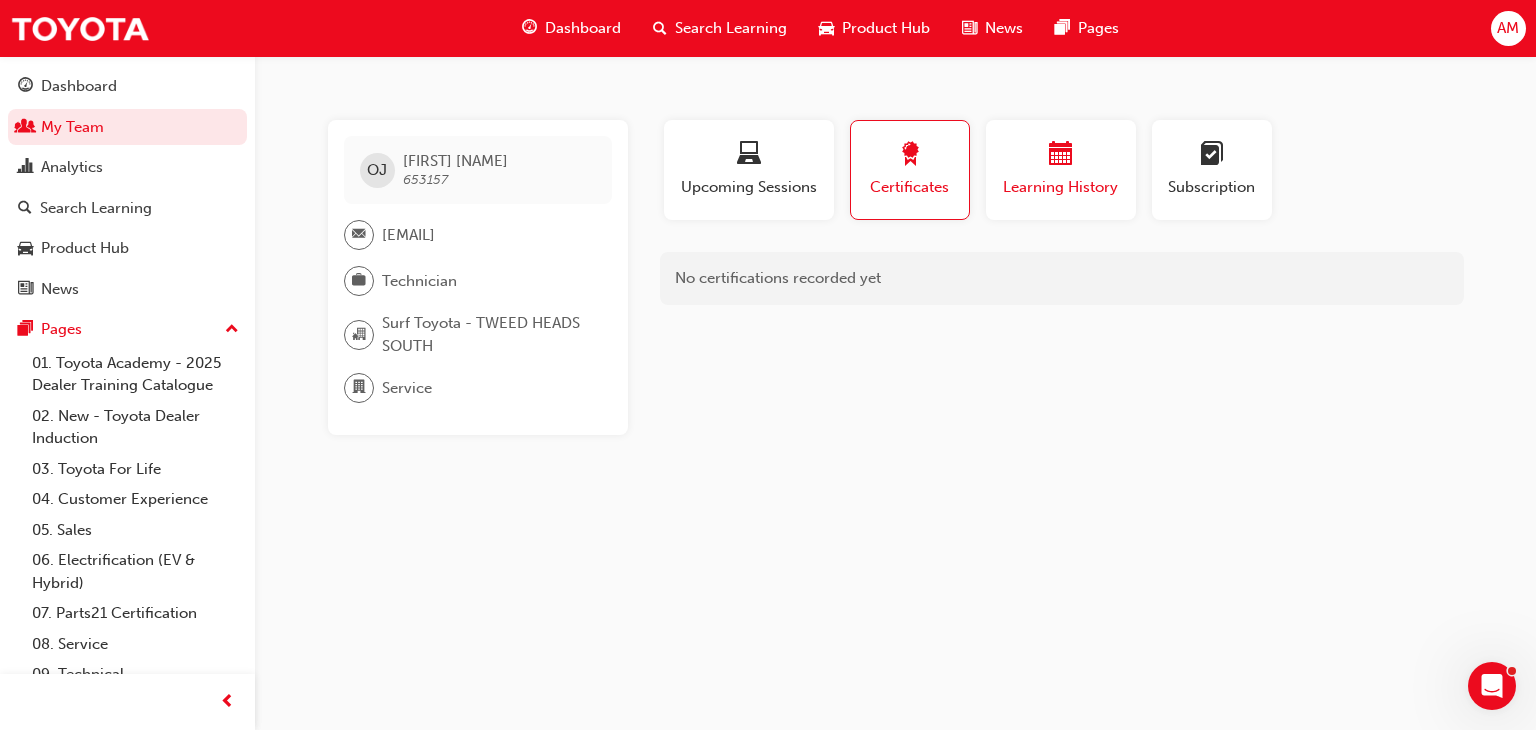 click at bounding box center [1061, 155] 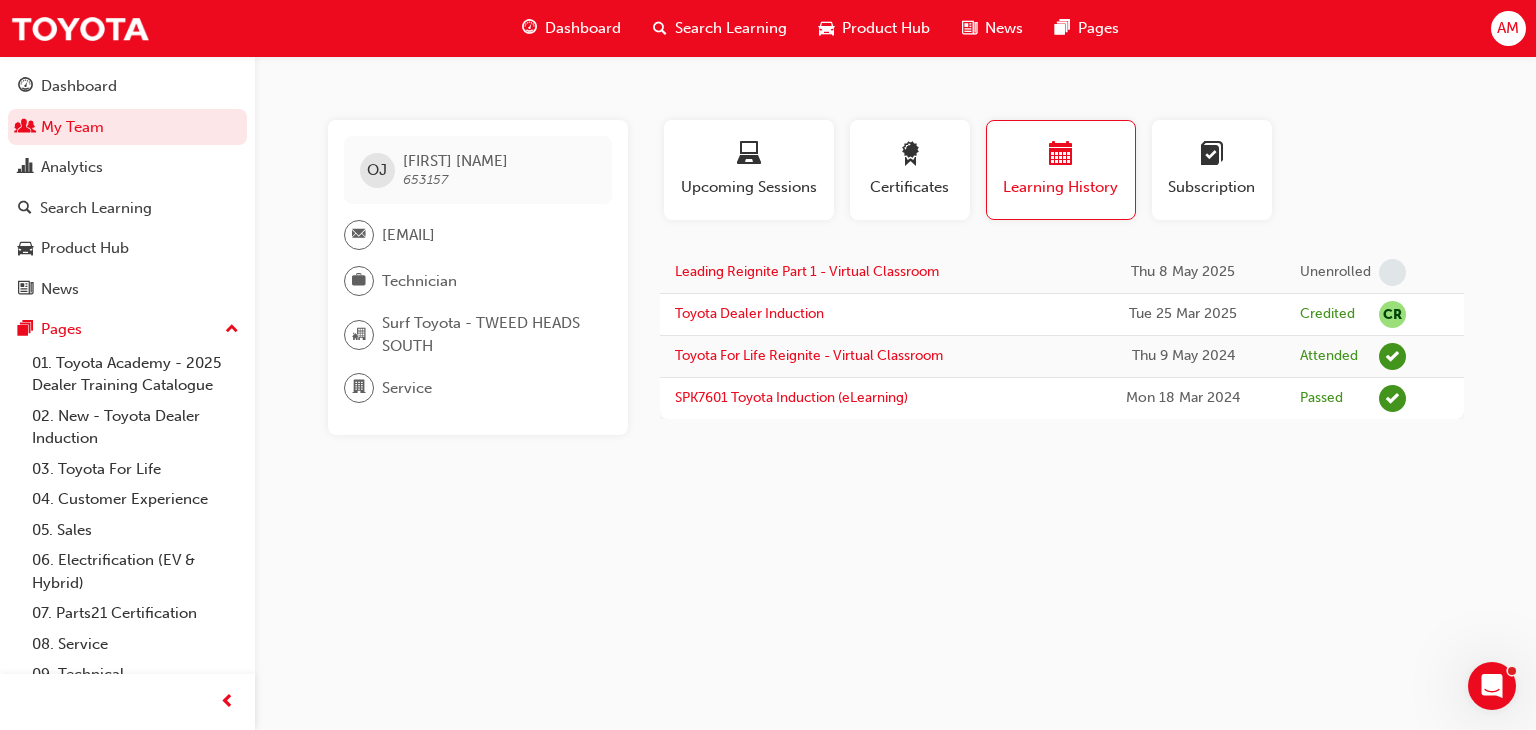 click at bounding box center (1492, 686) 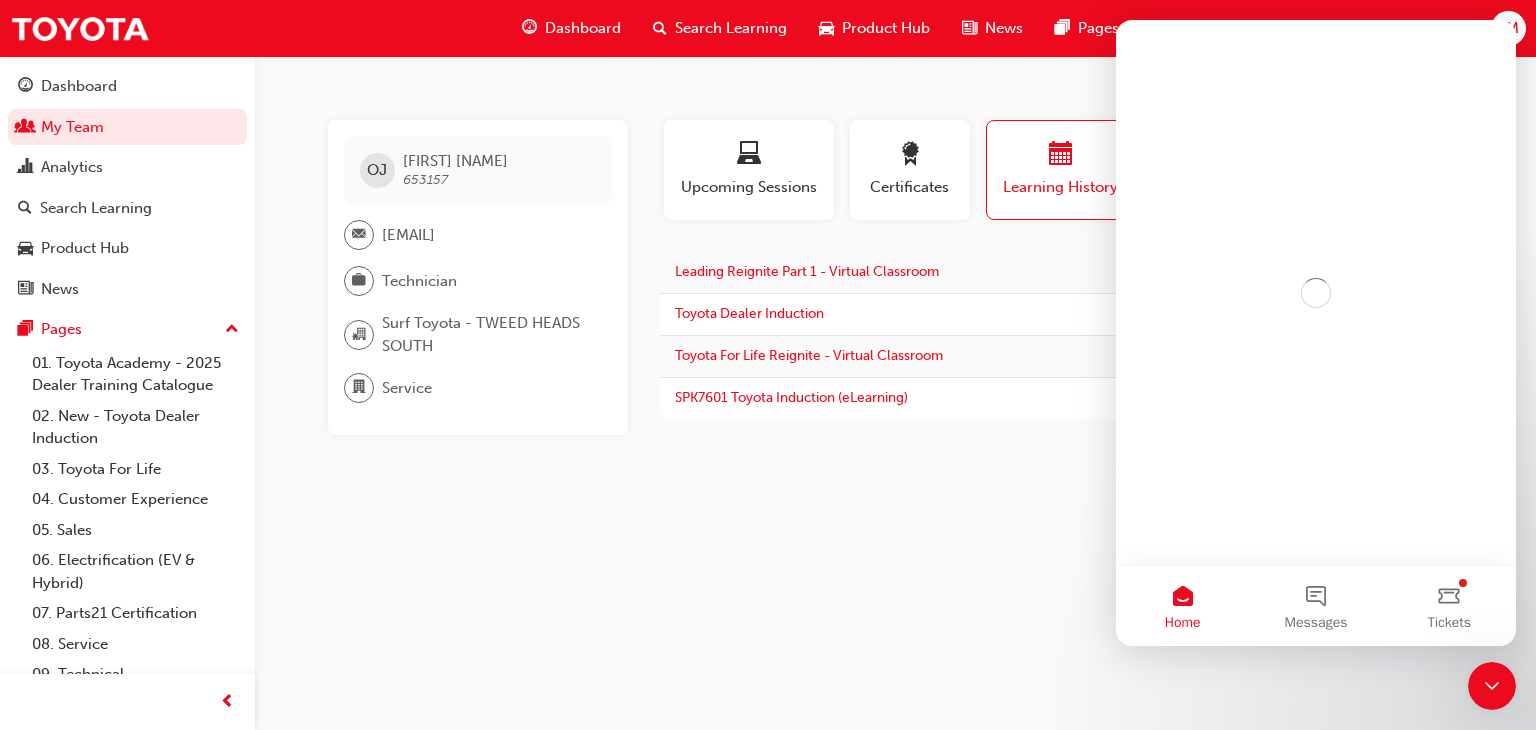 scroll, scrollTop: 0, scrollLeft: 0, axis: both 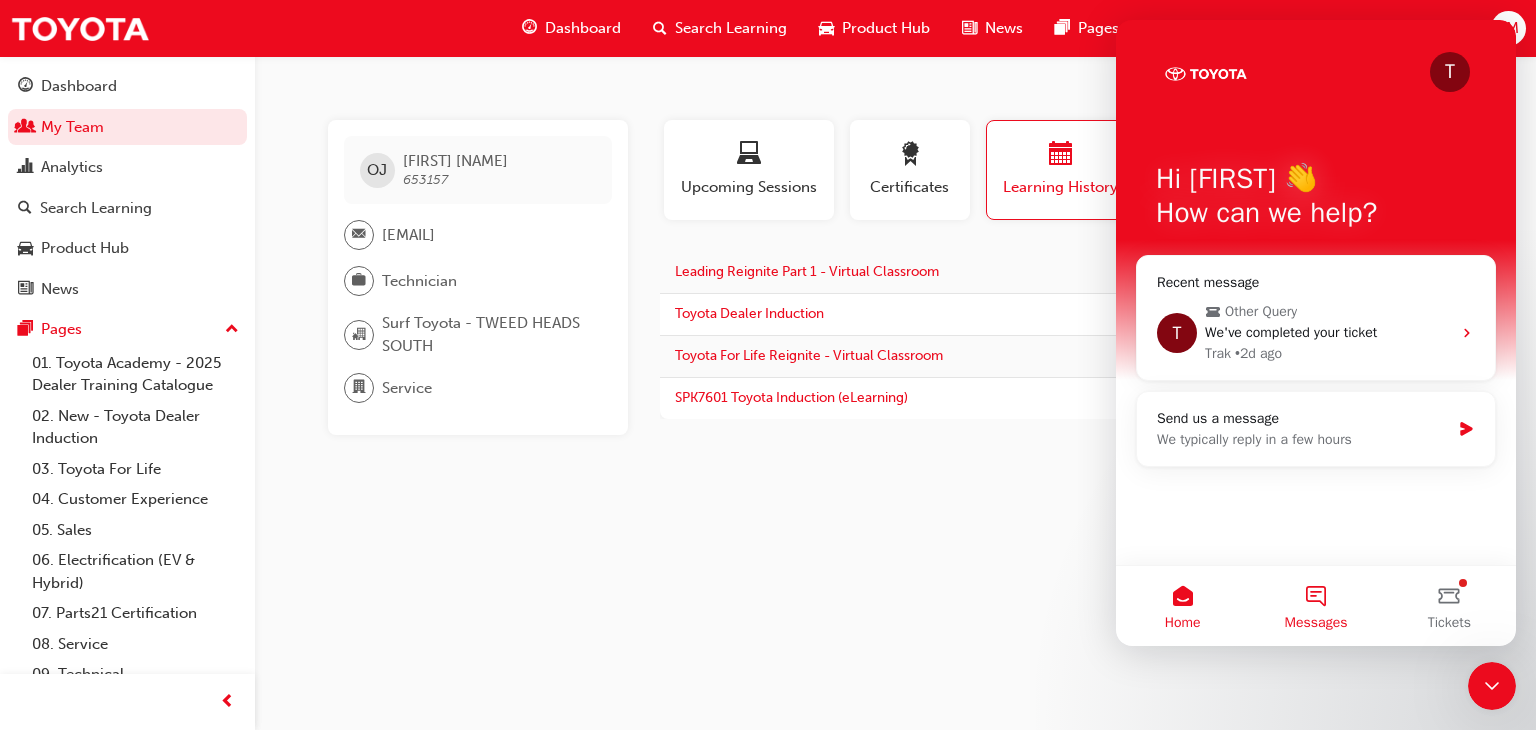 click on "Messages" at bounding box center (1315, 606) 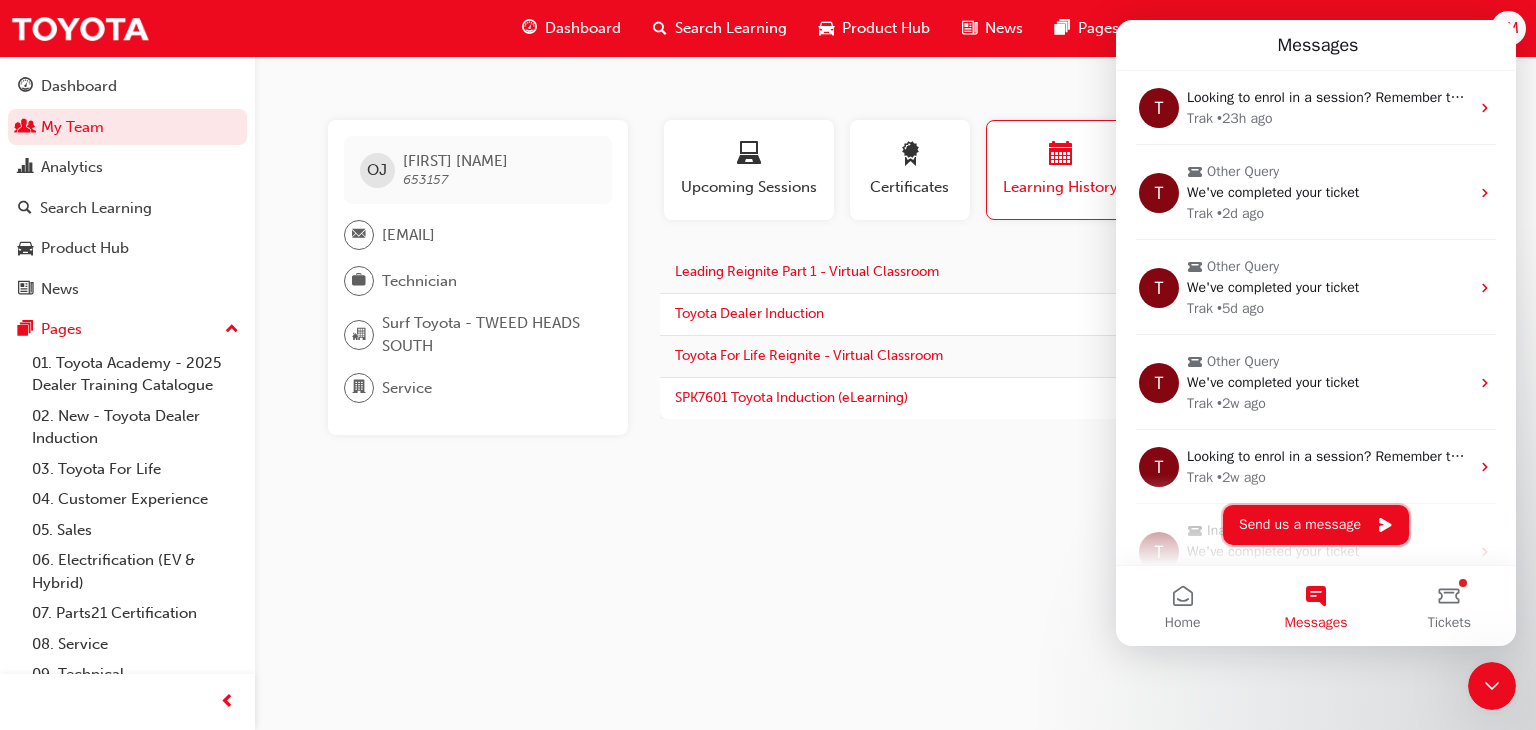 click on "Send us a message" at bounding box center [1316, 525] 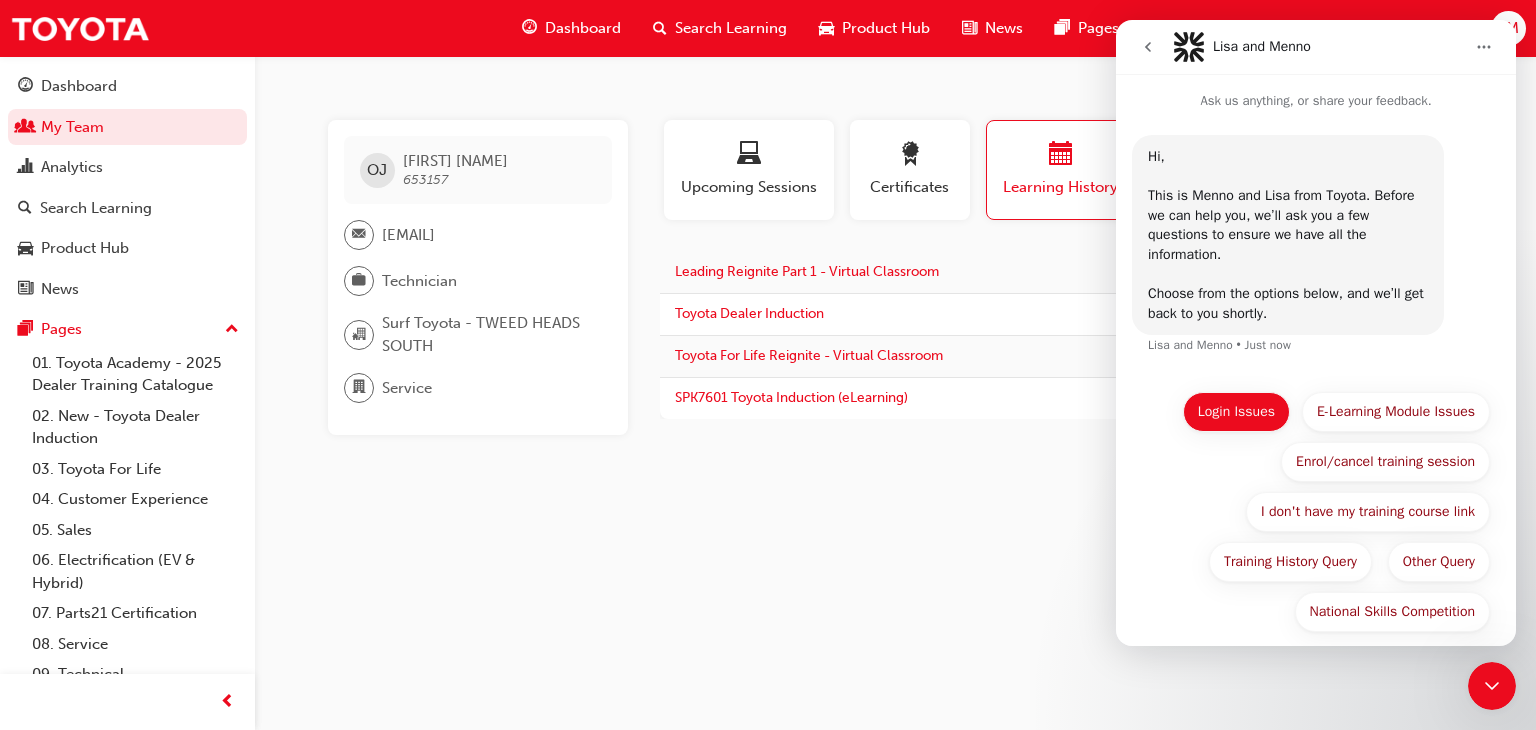 click on "Login Issues" at bounding box center (1236, 412) 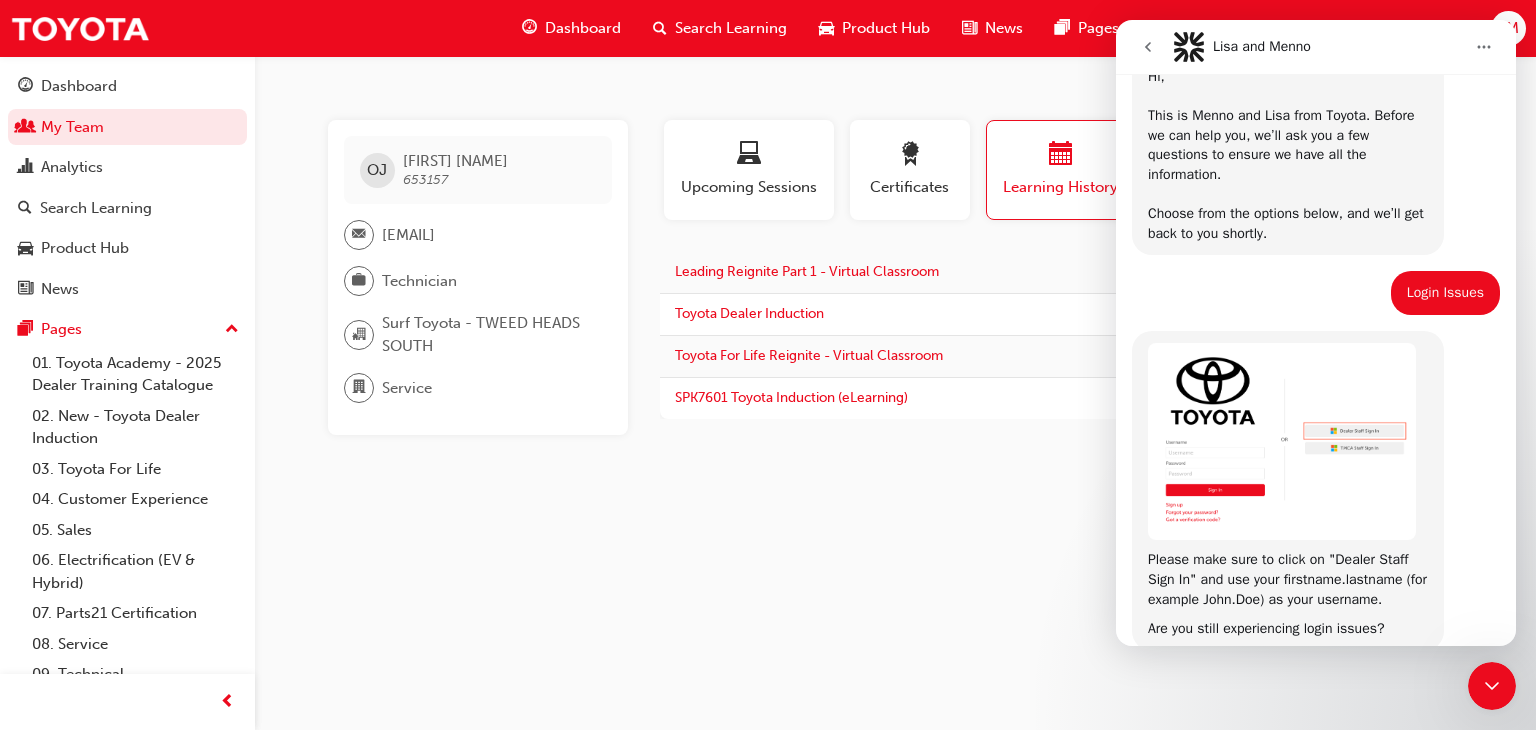 scroll, scrollTop: 196, scrollLeft: 0, axis: vertical 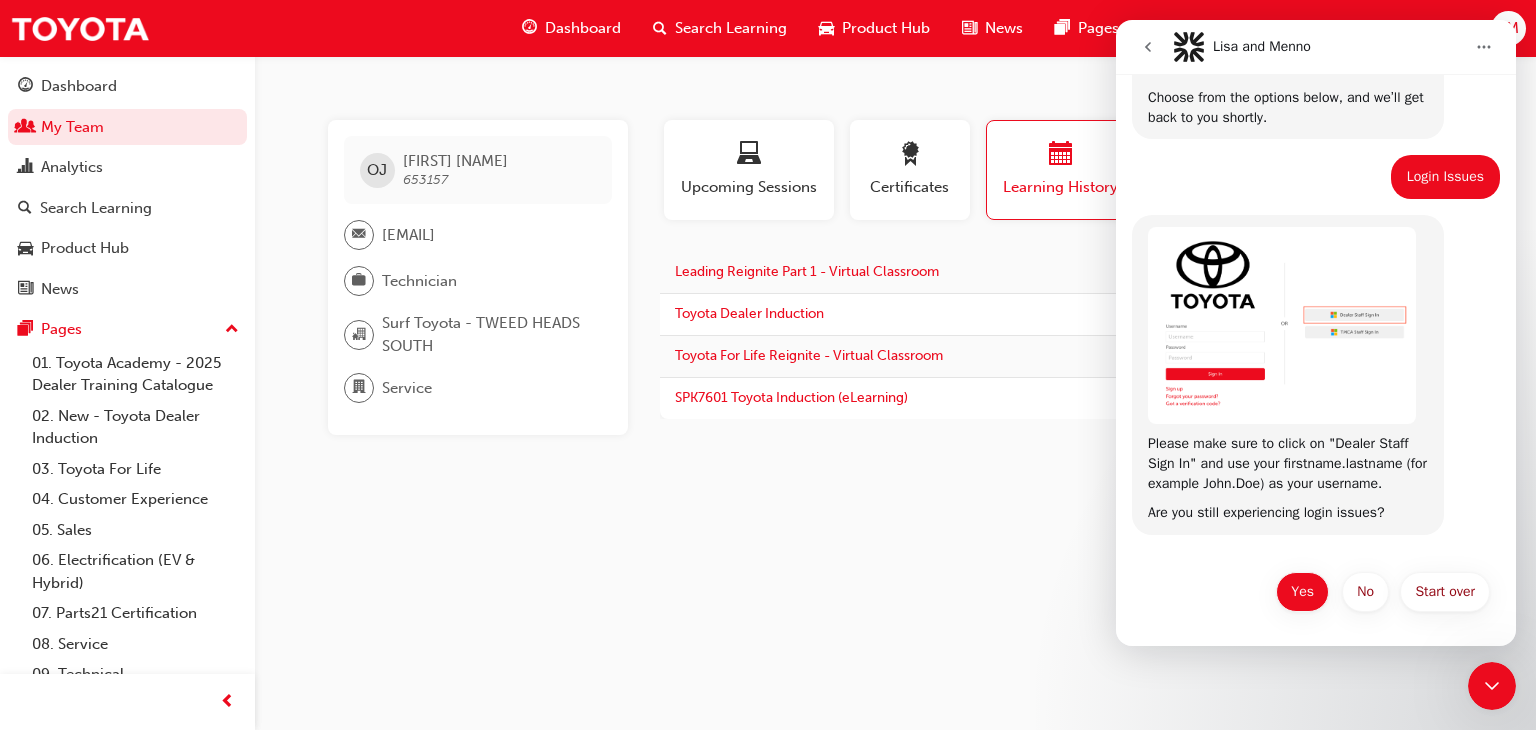 click on "Yes" at bounding box center (1302, 592) 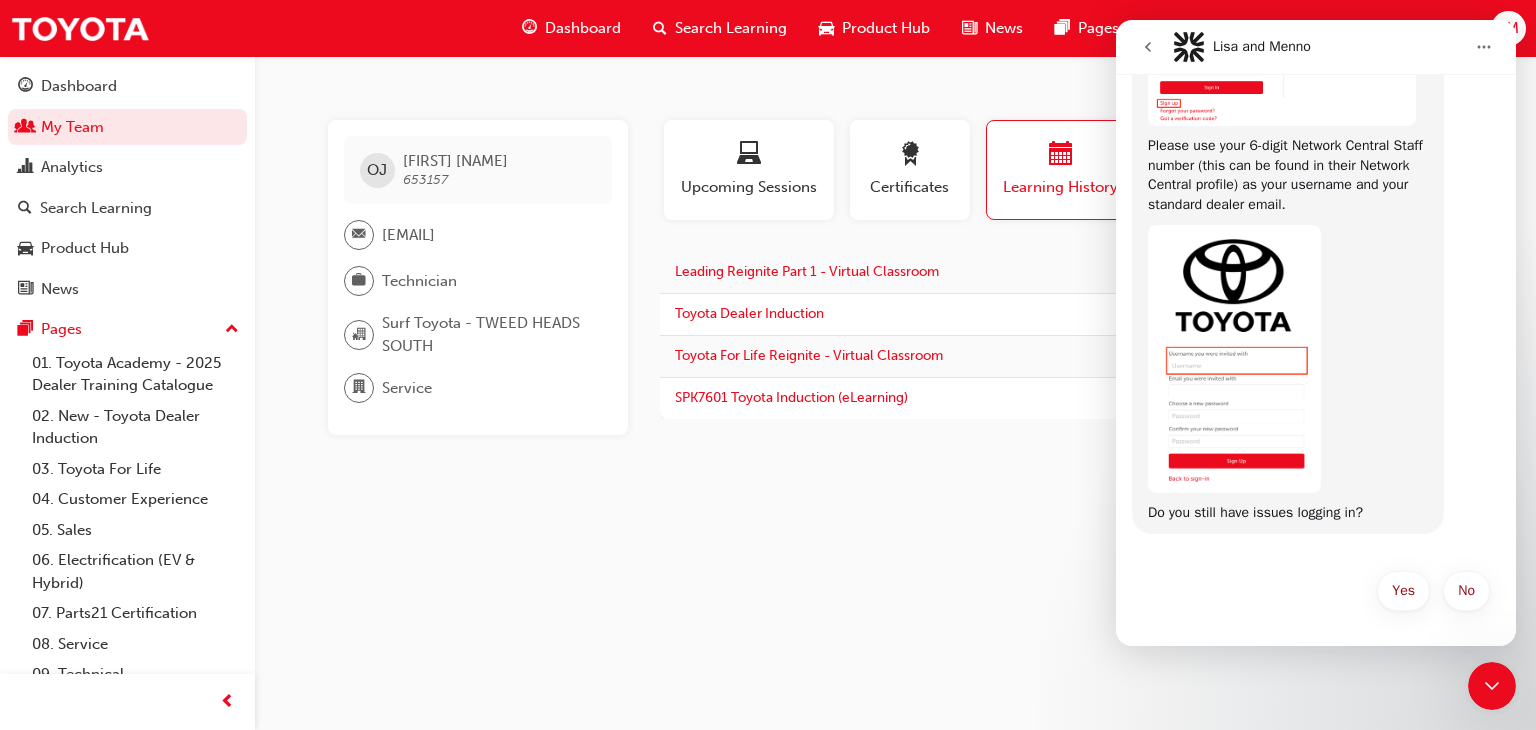scroll, scrollTop: 848, scrollLeft: 0, axis: vertical 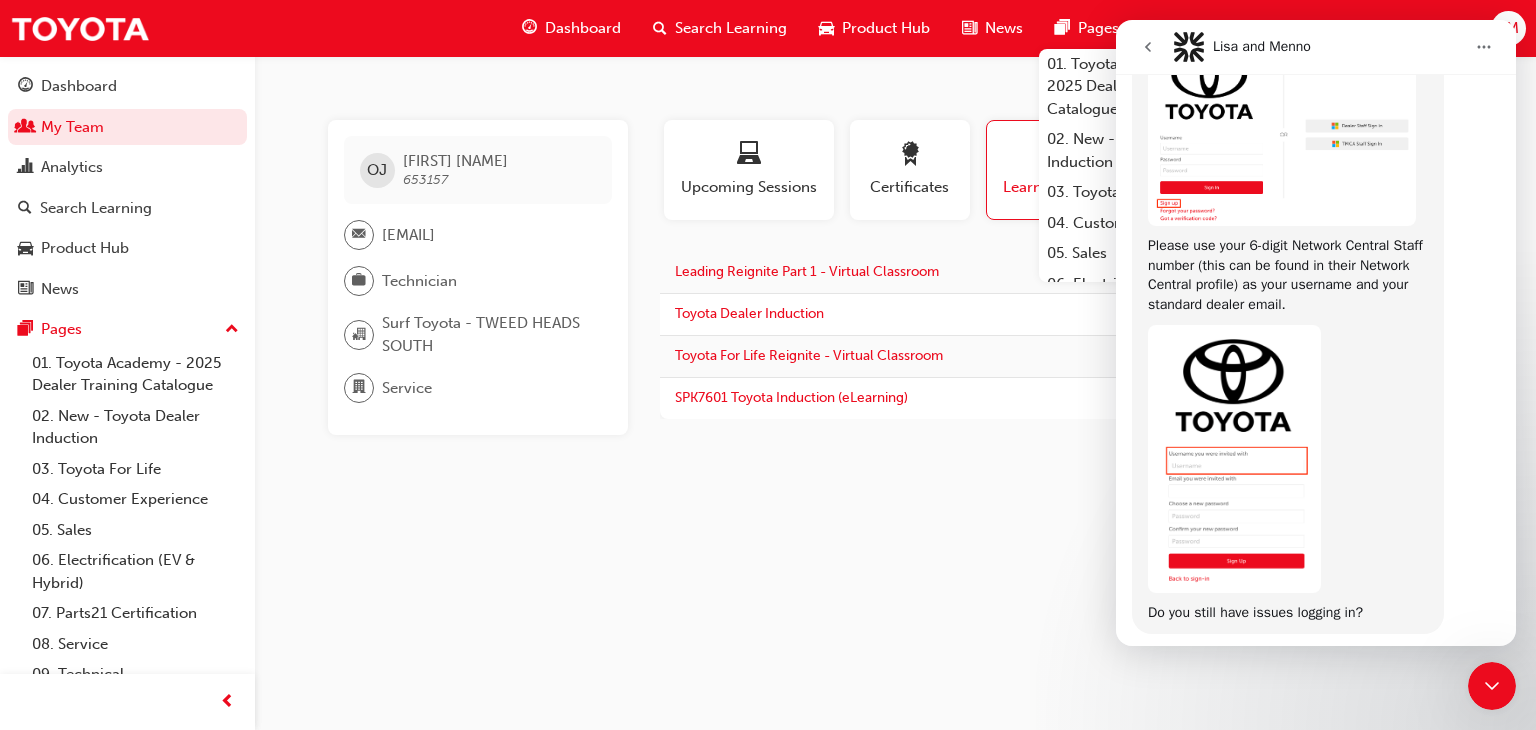 click on "AM" at bounding box center (1508, 28) 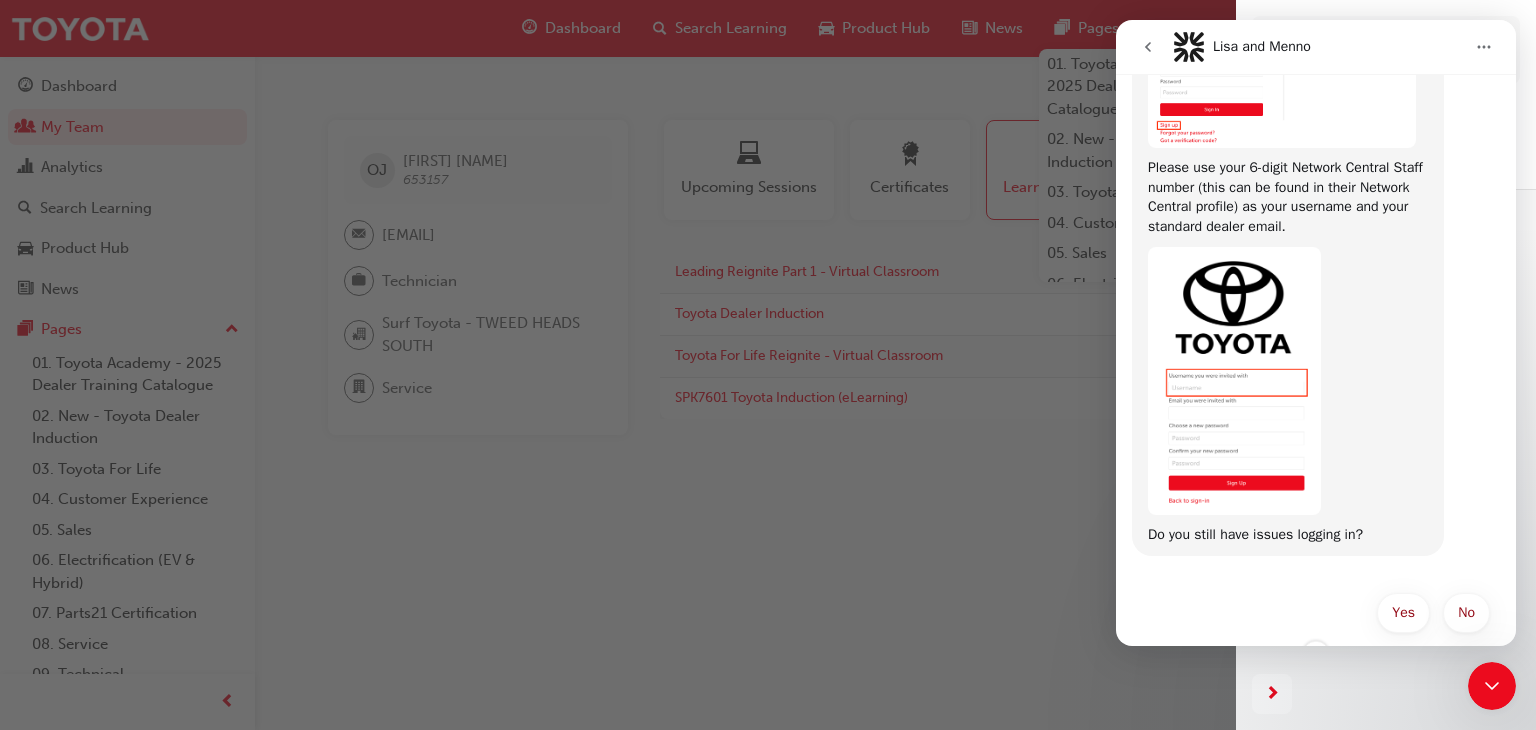 scroll, scrollTop: 948, scrollLeft: 0, axis: vertical 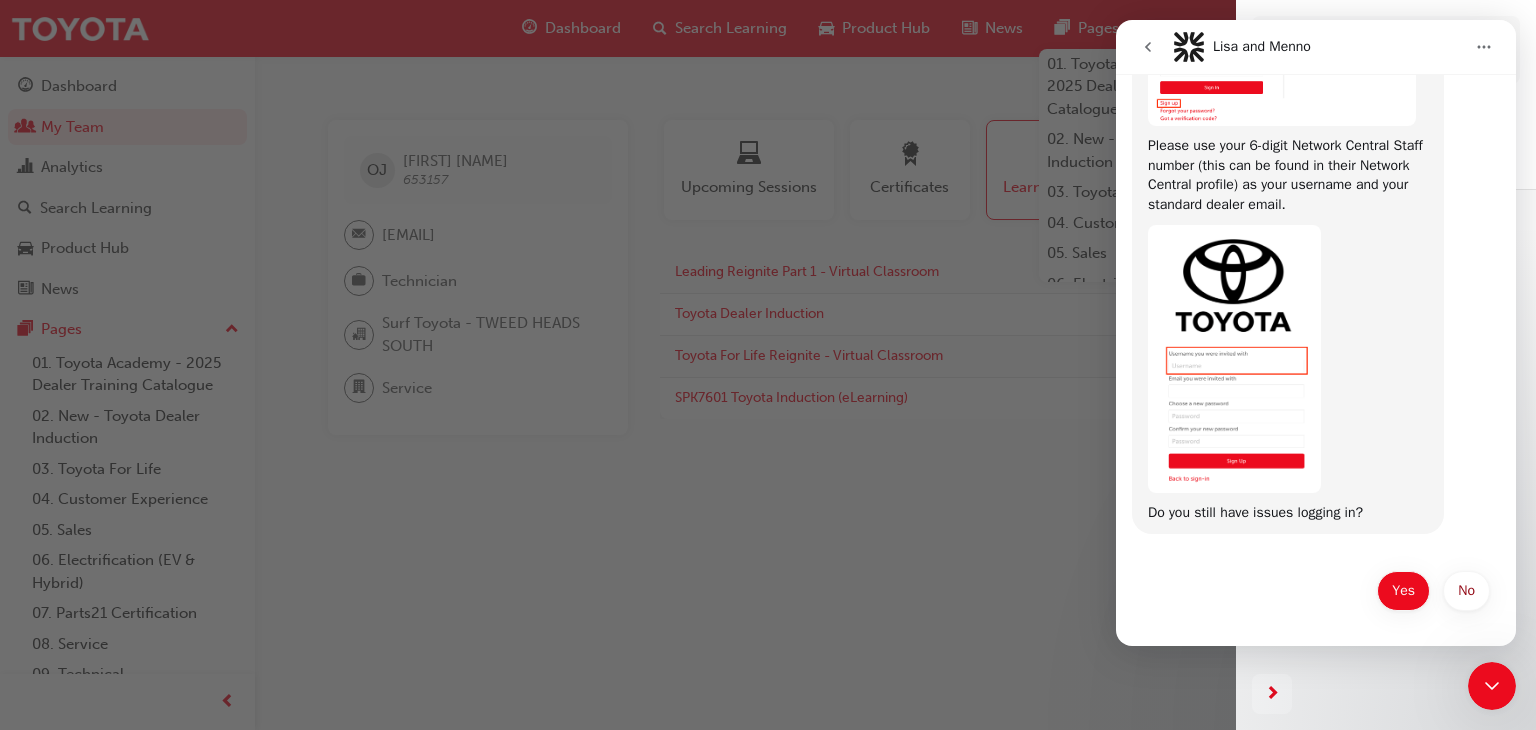 click on "Yes" at bounding box center (1403, 591) 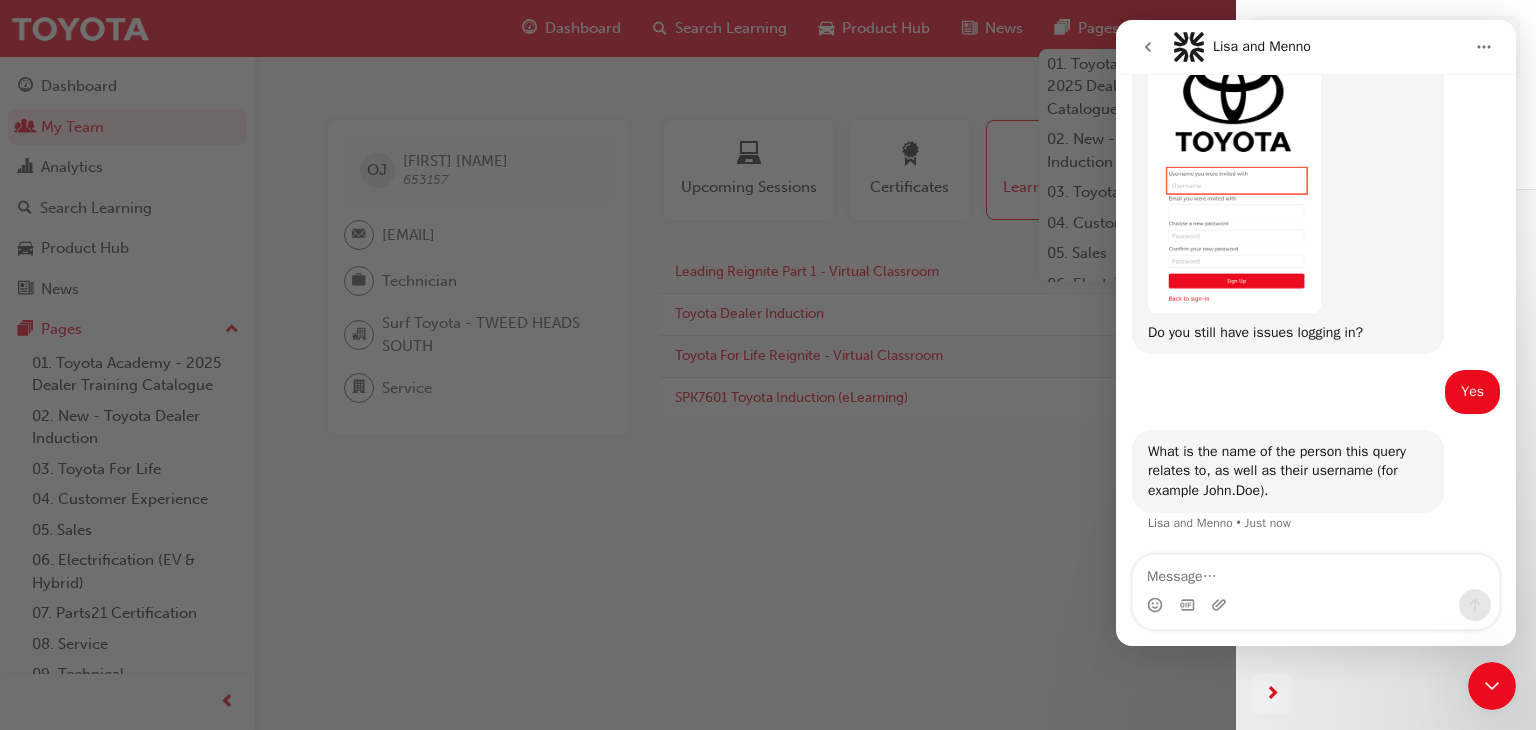 scroll, scrollTop: 1127, scrollLeft: 0, axis: vertical 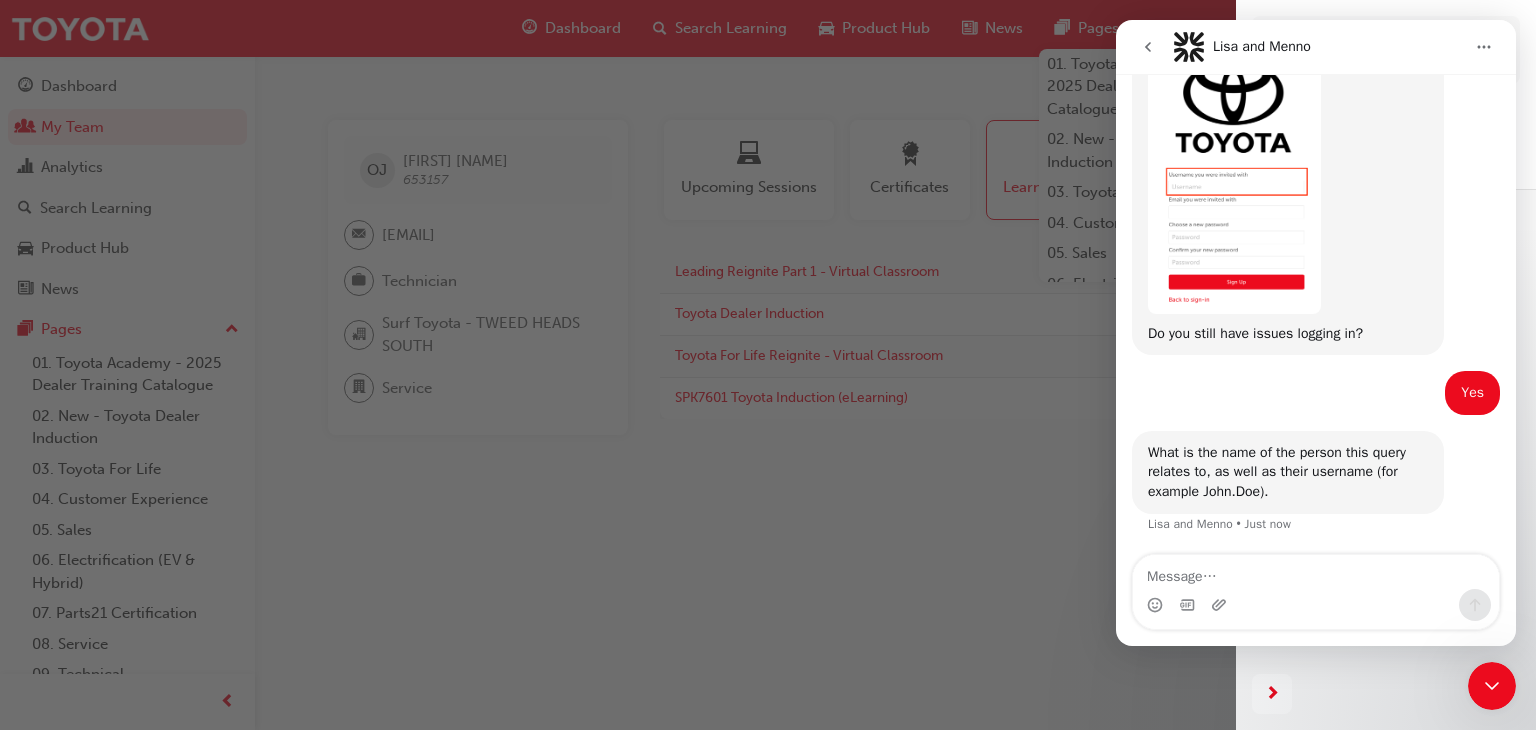 click at bounding box center (618, 365) 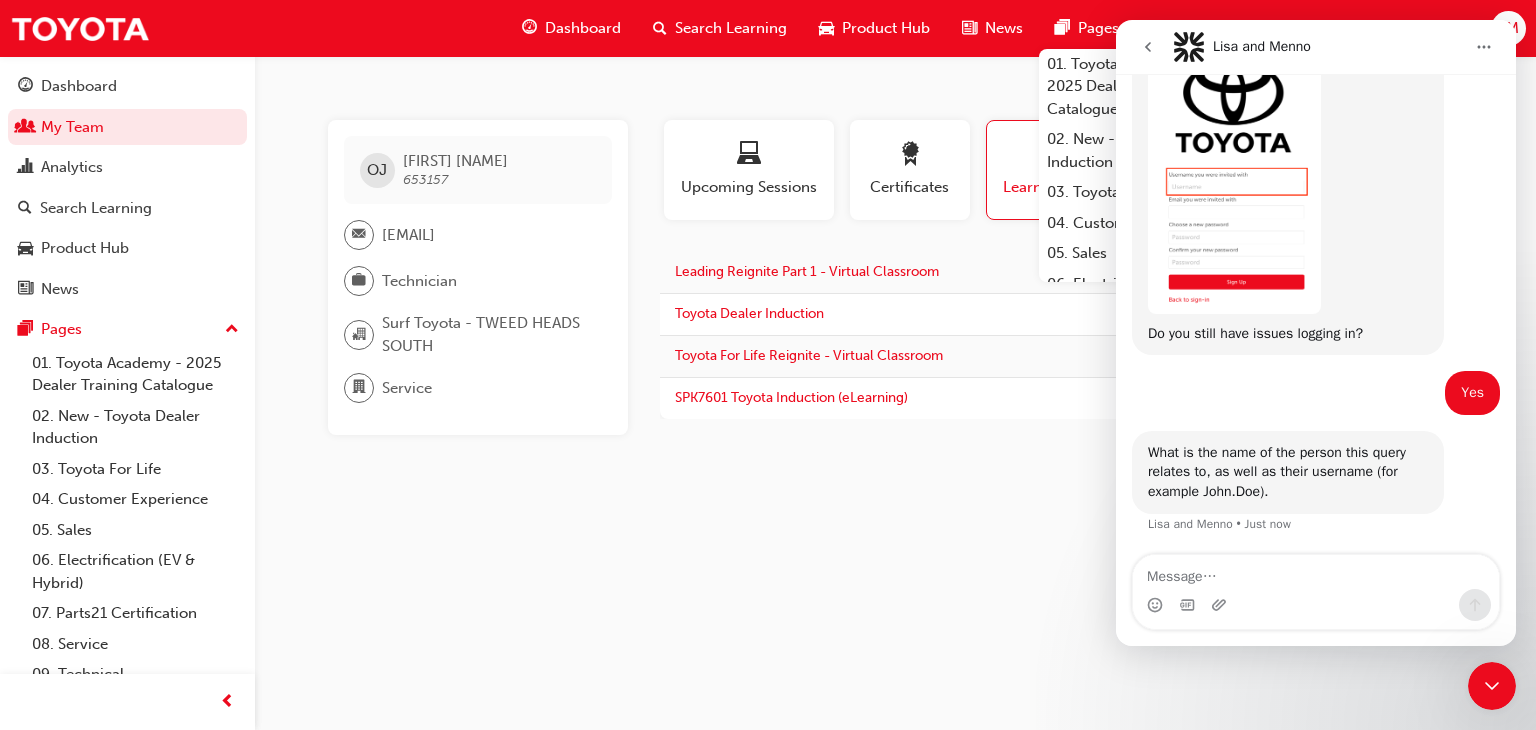 click on "[FIRST] [LAST] [NUMBER] [EMAIL] Technician Surf Toyota - [CITY] Service This user has been inactive since 7 days ago and doesn't currently have access to the platform Profile Upcoming Sessions Certificates Learning History Subscription [FIRST] [LAST] [NUMBER] [EMAIL] Technician Surf Toyota - [CITY] Service This user has been inactive since 7 days ago and doesn't currently have access to the platform No certifications recorded yet Leading Reignite Part 1 - Virtual Classroom Thu [DATE] [YEAR] Unenrolled Toyota Dealer Induction Tue [DATE] [YEAR] Credited CR Toyota For Life Reignite - Virtual Classroom Thu [DATE] [YEAR] Attended SPK7601 Toyota Induction (eLearning) Mon [DATE] [YEAR] Passed You have no subscribed learning plans" at bounding box center (768, 365) 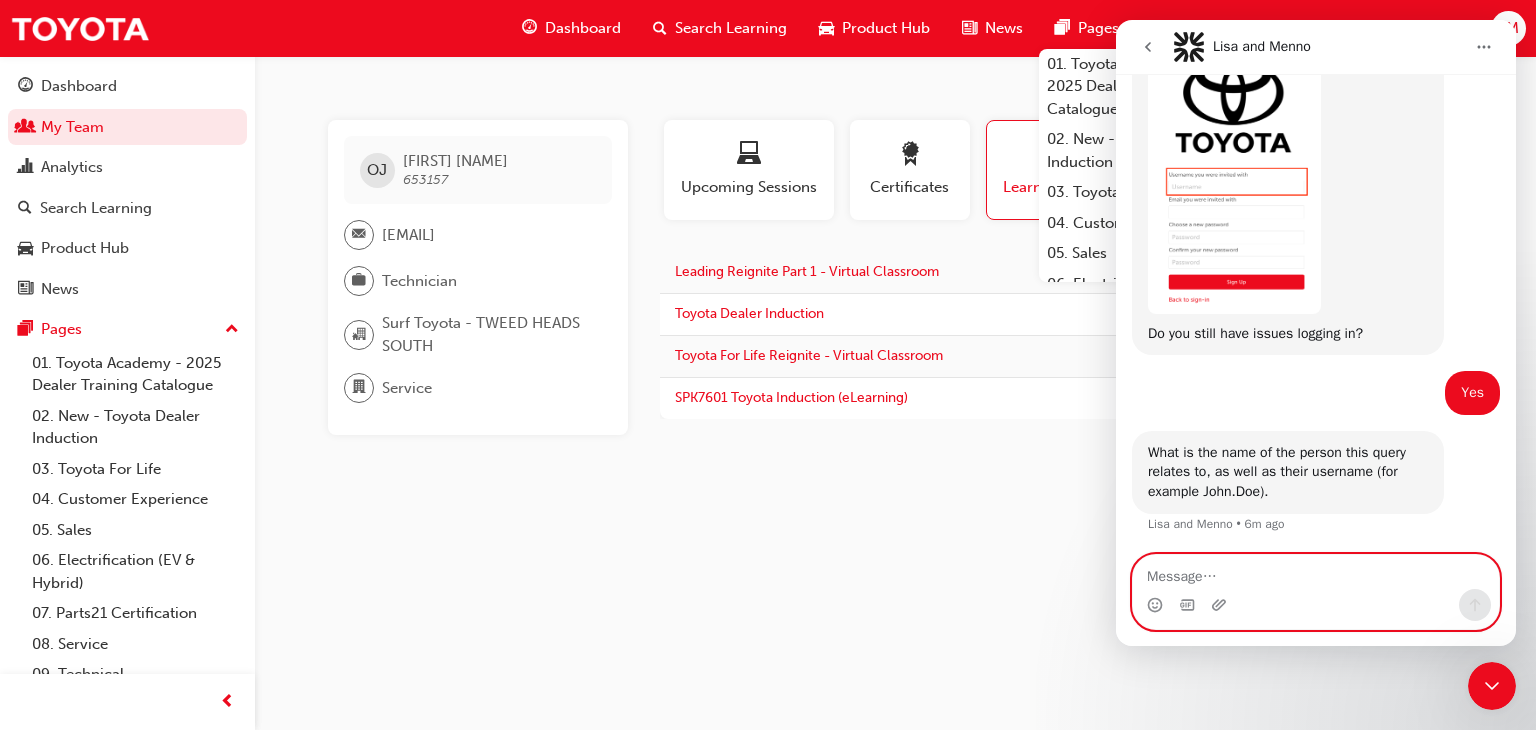 click at bounding box center [1316, 572] 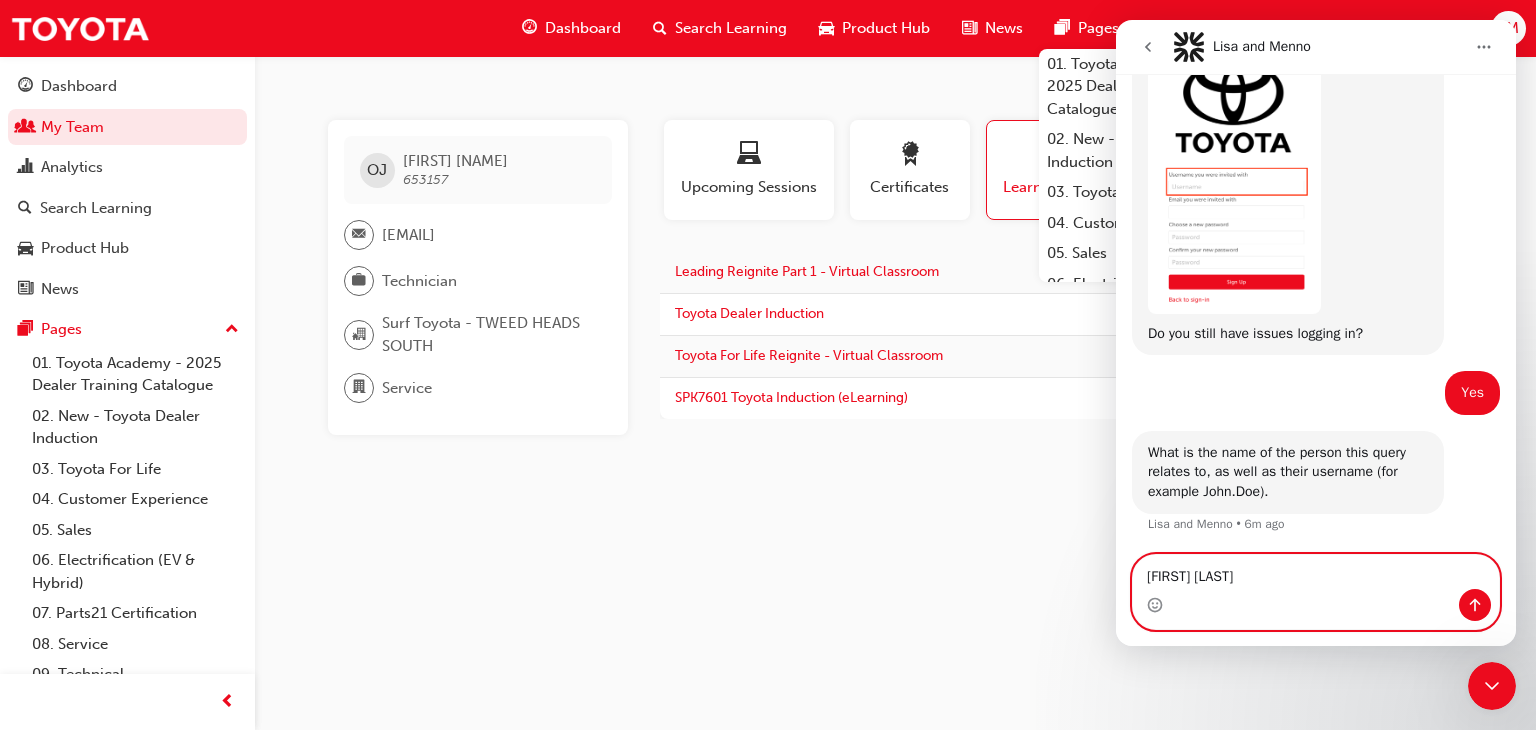 type on "[FIRST] [LAST]" 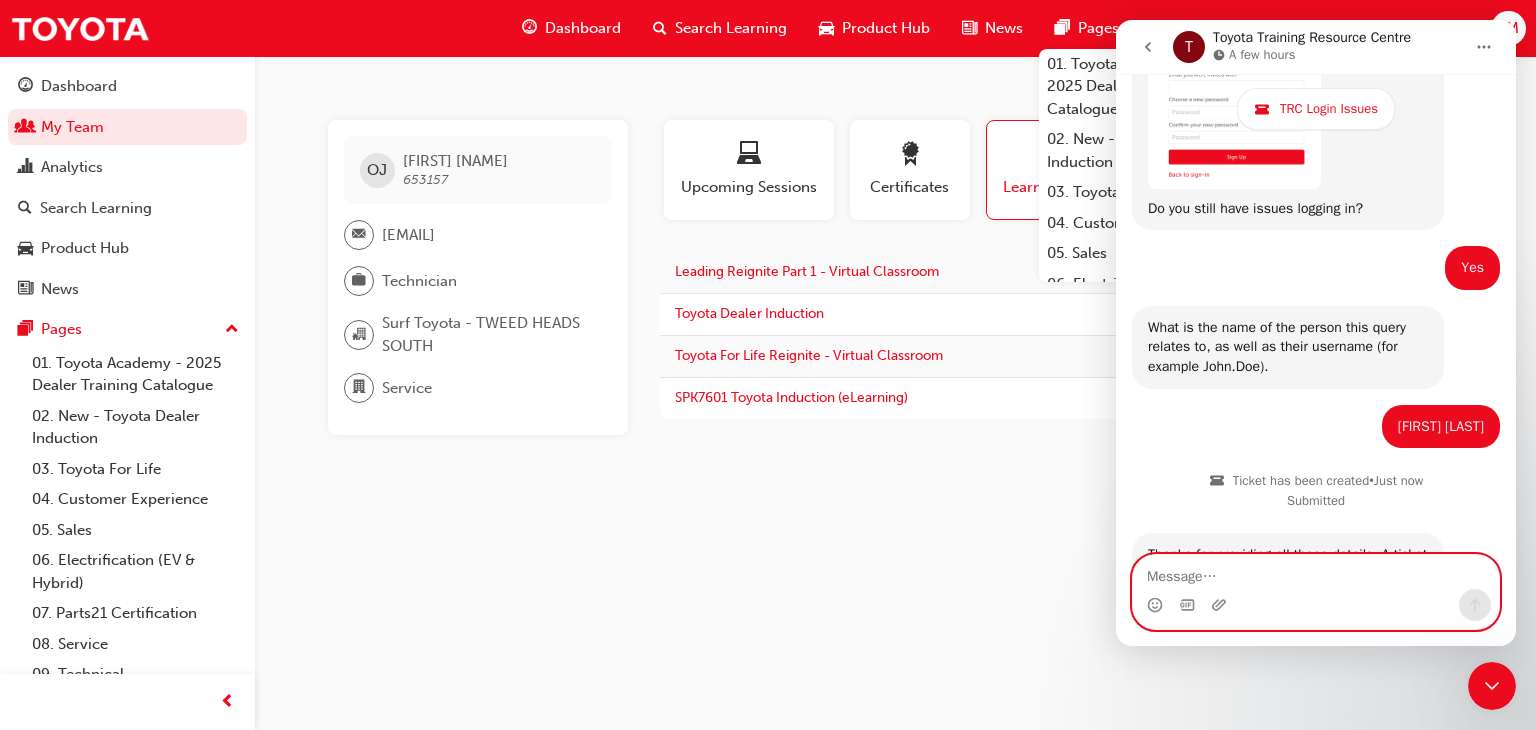scroll, scrollTop: 1467, scrollLeft: 0, axis: vertical 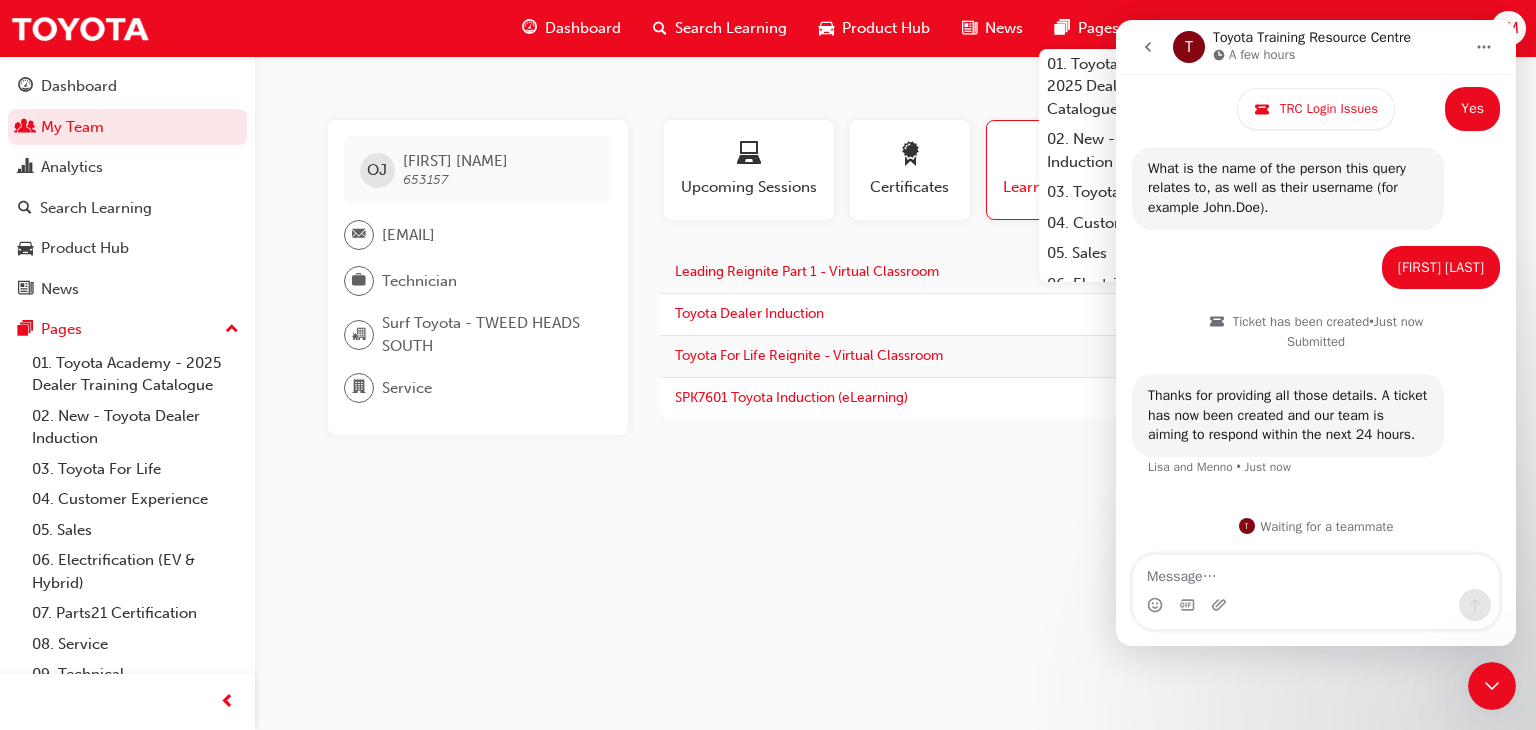 drag, startPoint x: 378, startPoint y: 232, endPoint x: 577, endPoint y: 246, distance: 199.49185 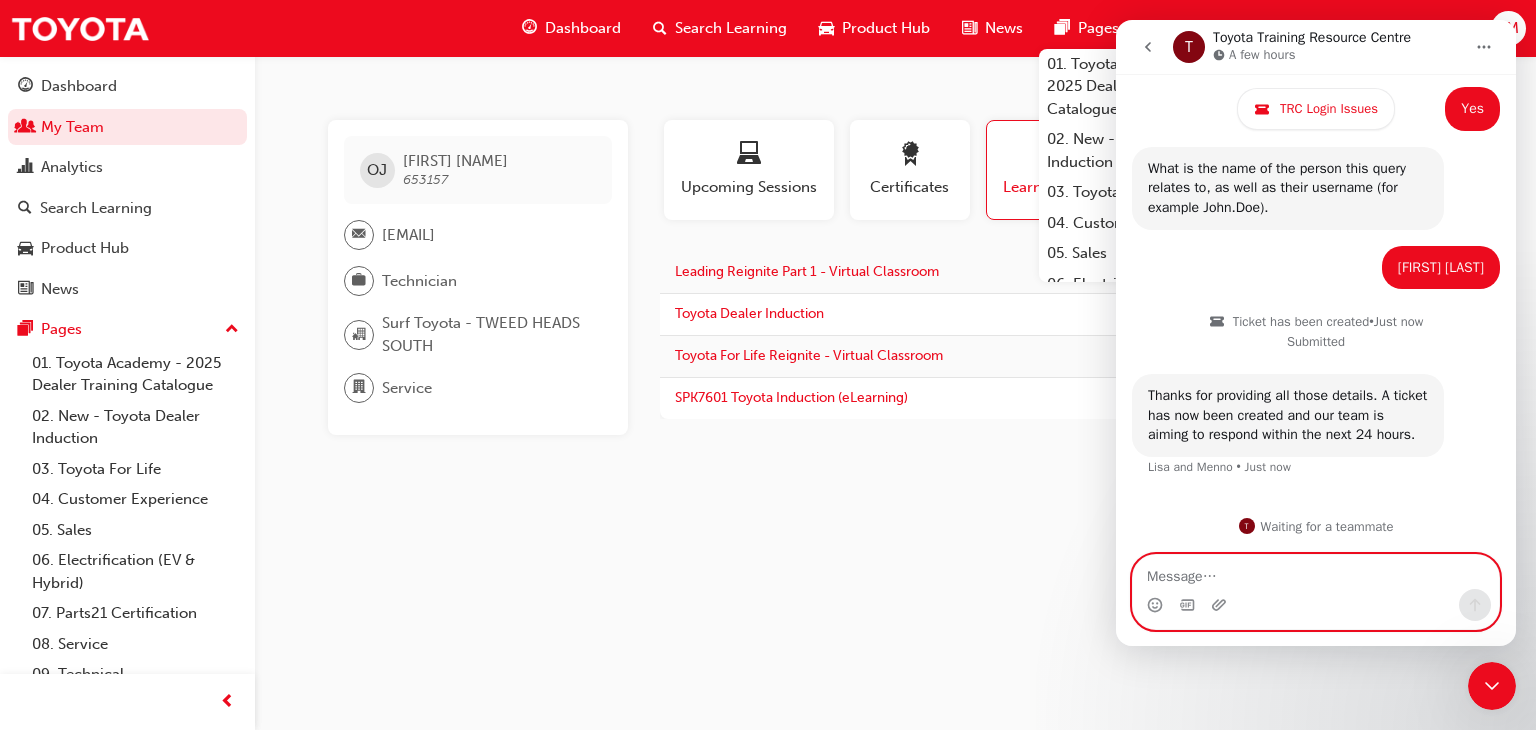 click at bounding box center [1316, 572] 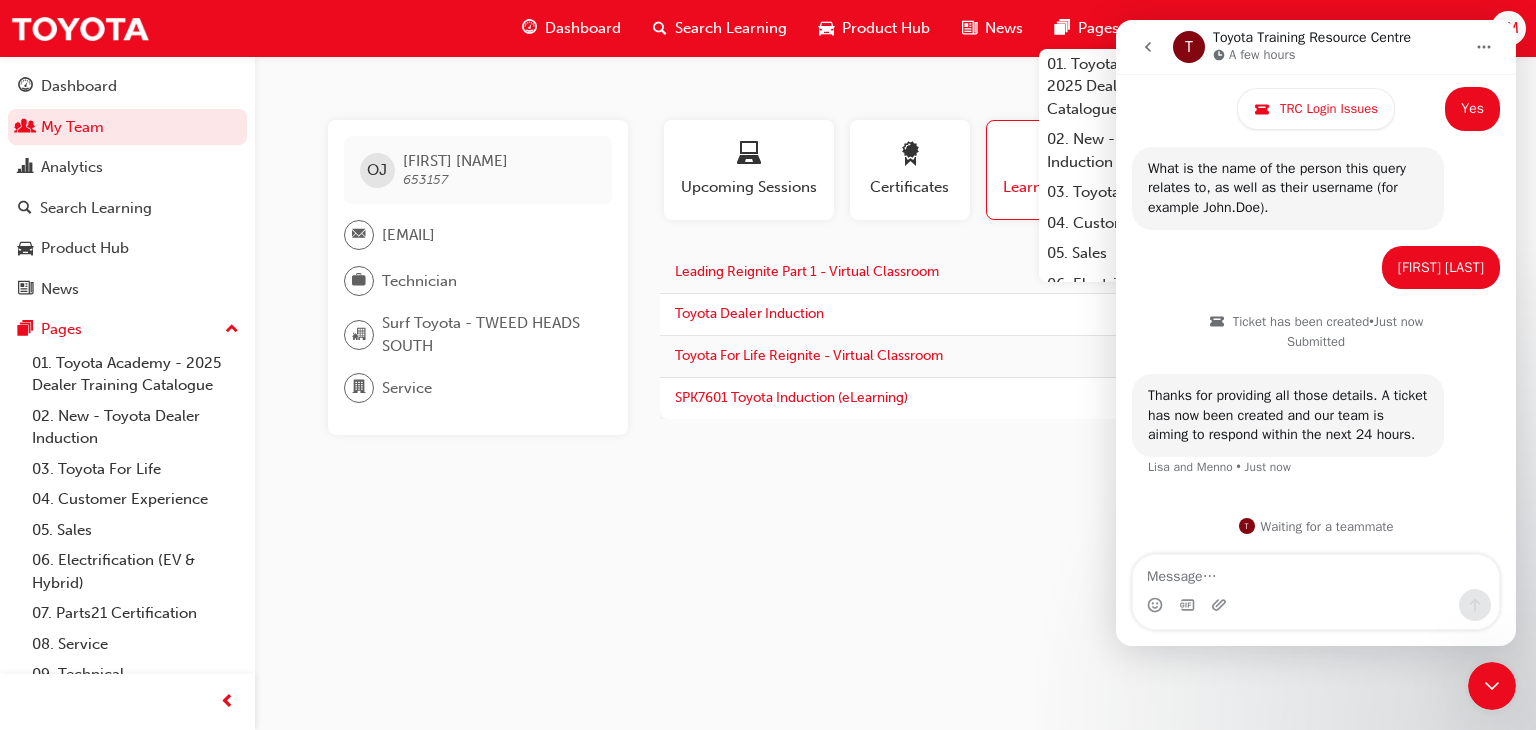 click on "[FIRST] [LAST] [NUMBER] [EMAIL] Technician Surf Toyota - [CITY] Service This user has been inactive since 7 days ago and doesn't currently have access to the platform Profile Upcoming Sessions Certificates Learning History Subscription [FIRST] [LAST] [NUMBER] [EMAIL] Technician Surf Toyota - [CITY] Service This user has been inactive since 7 days ago and doesn't currently have access to the platform No certifications recorded yet Leading Reignite Part 1 - Virtual Classroom Thu [DATE] [YEAR] Unenrolled Toyota Dealer Induction Tue [DATE] [YEAR] Credited CR Toyota For Life Reignite - Virtual Classroom Thu [DATE] [YEAR] Attended SPK7601 Toyota Induction (eLearning) Mon [DATE] [YEAR] Passed You have no subscribed learning plans" at bounding box center (768, 365) 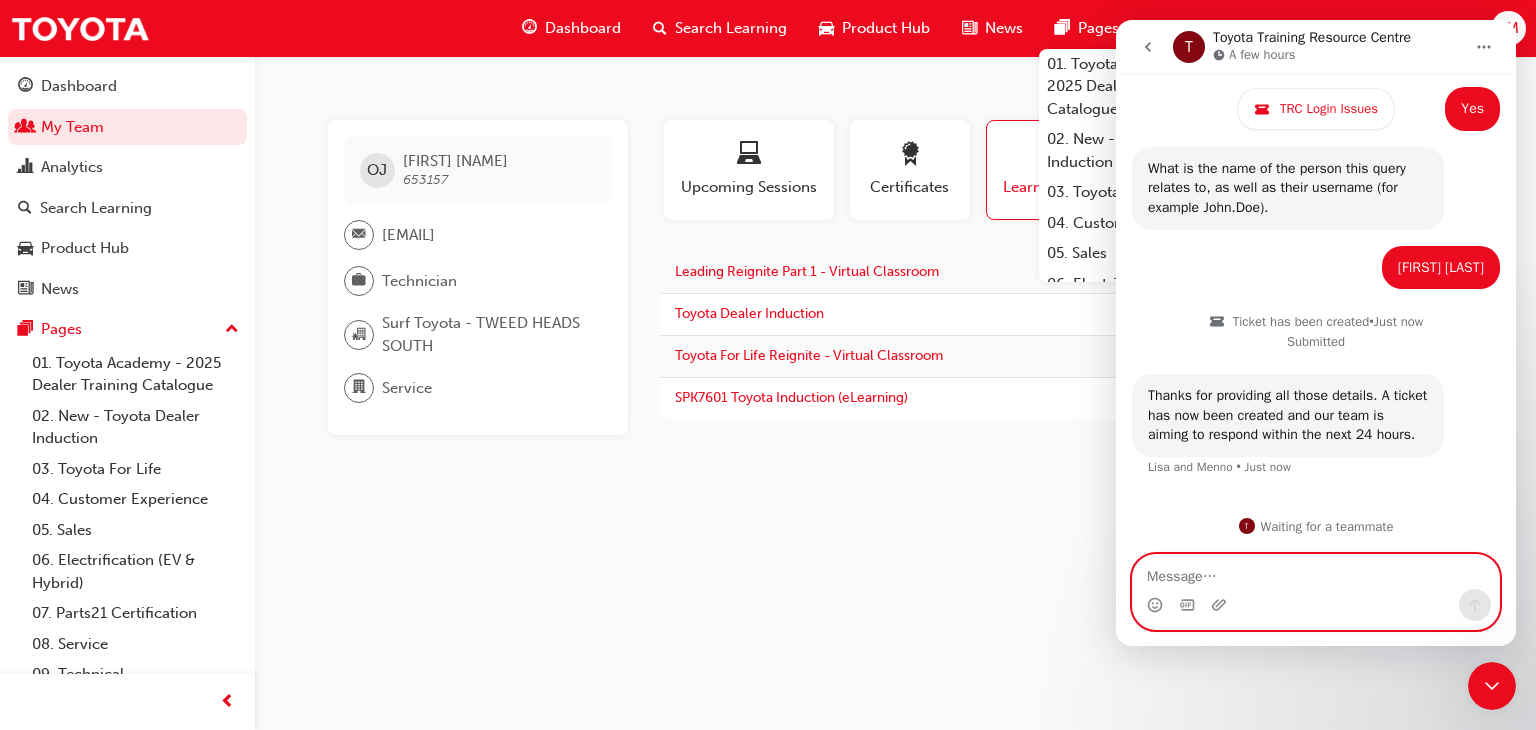 click at bounding box center (1316, 572) 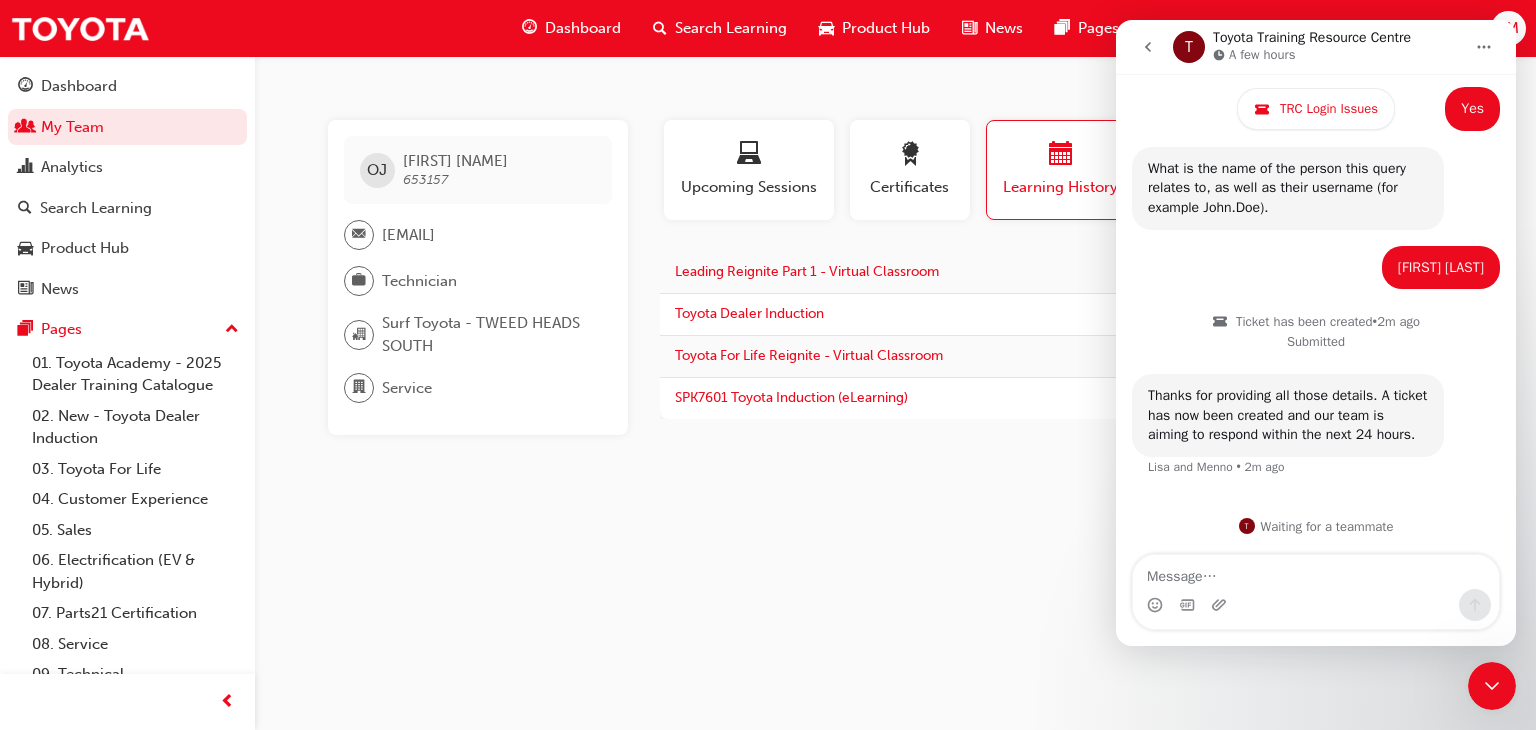 click on "Hi, ​ This is [FIRST] and [FIRST] from Toyota. Before we can help you, we’ll ask you a few questions to ensure we have all the information.  ​ Choose from the options below, and we’ll get back to you shortly.  [FIRST] and [FIRST]    •   9m ago Login Issues [FIRST]    •   9m ago Please make sure to click on "Dealer Staff Sign In" and use your firstname.lastname (for example [FIRST].[LAST]) as your username.  Are you still experiencing login issues?   [FIRST] and [FIRST]    •   9m ago Yes [FIRST]    •   8m ago What is the name of the person this query relates to, as well as their username (for example [FIRST].[LAST]). [FIRST] and [FIRST]    •   8m ago [FIRST] [LAST] [FIRST]    •   2m ago  •" at bounding box center [1316, -400] 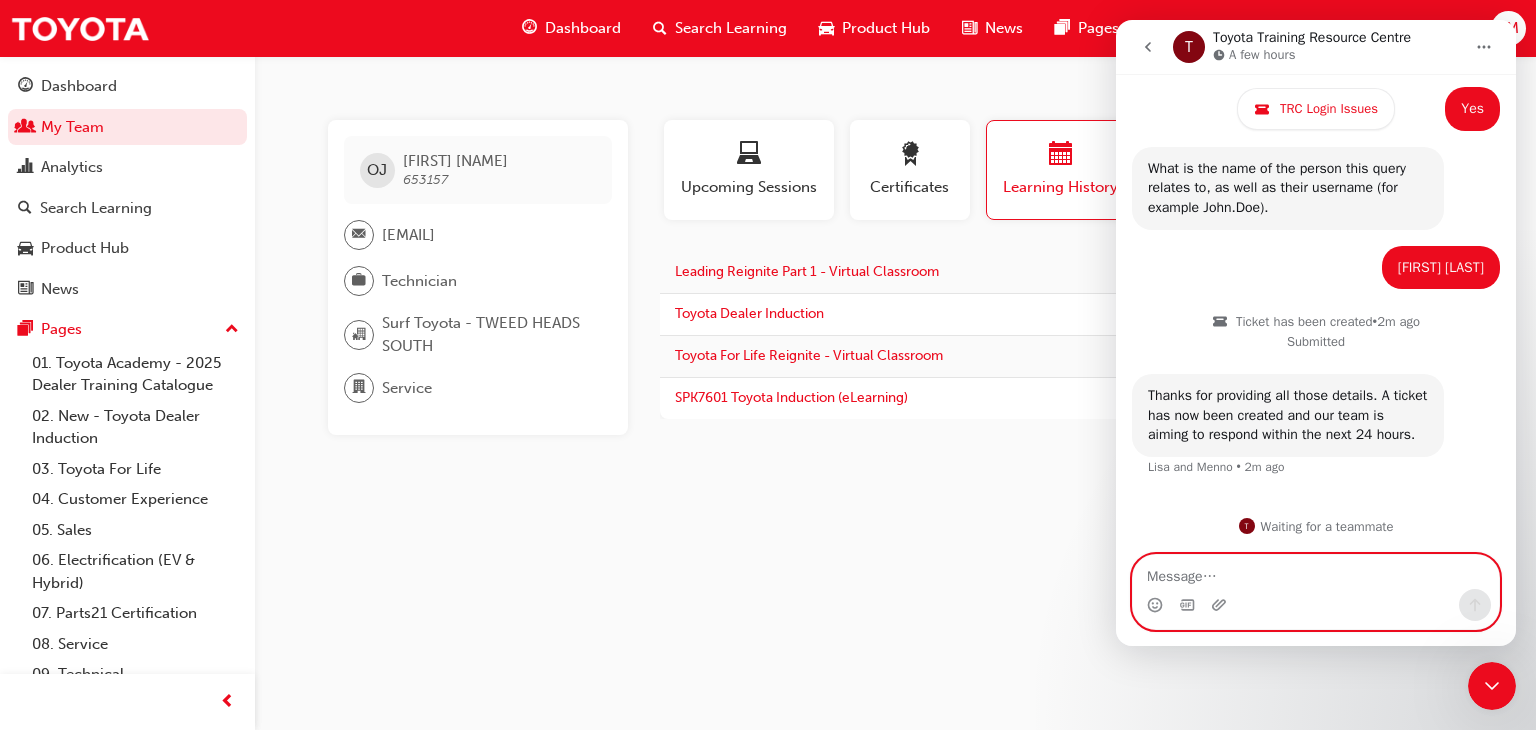 click at bounding box center [1316, 572] 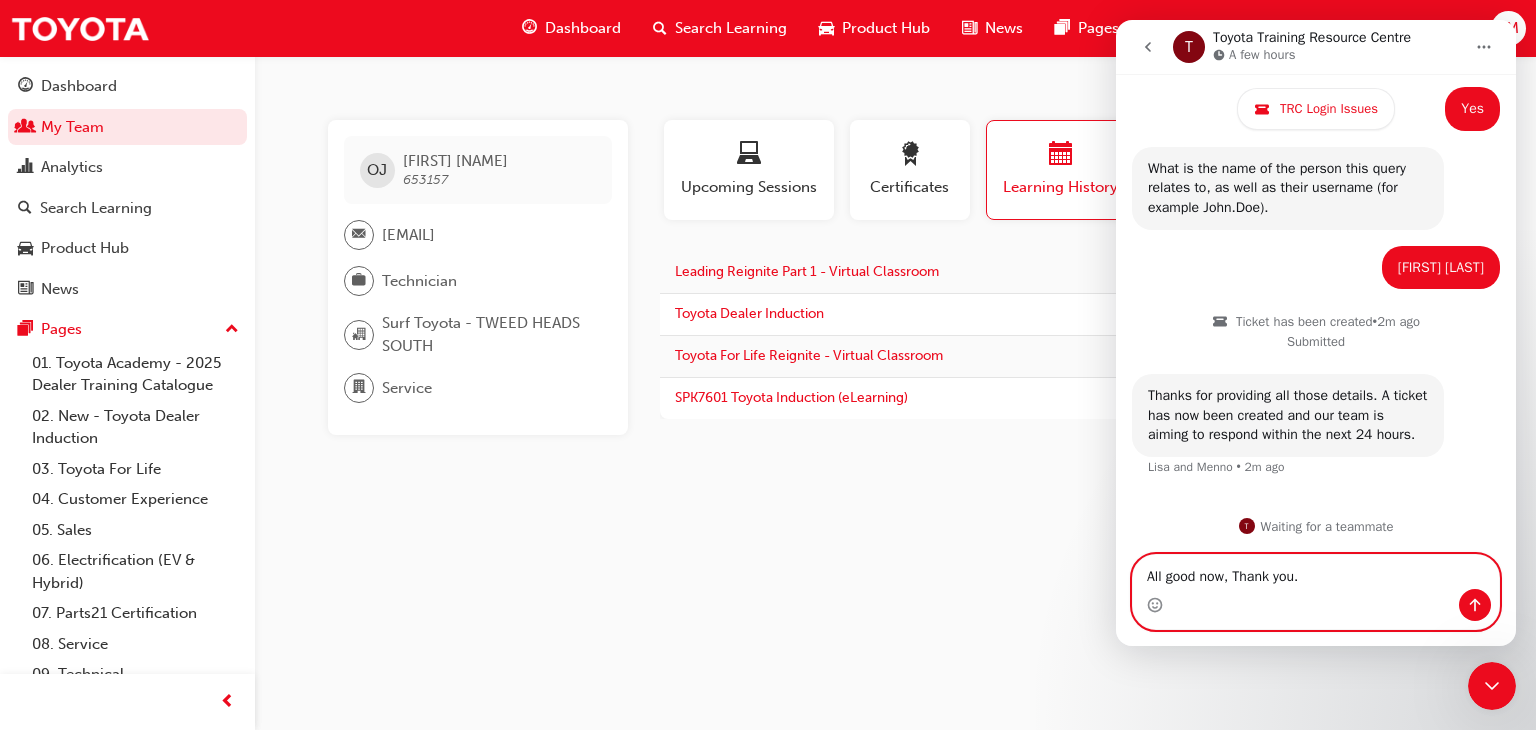 type on "All good now, Thank you." 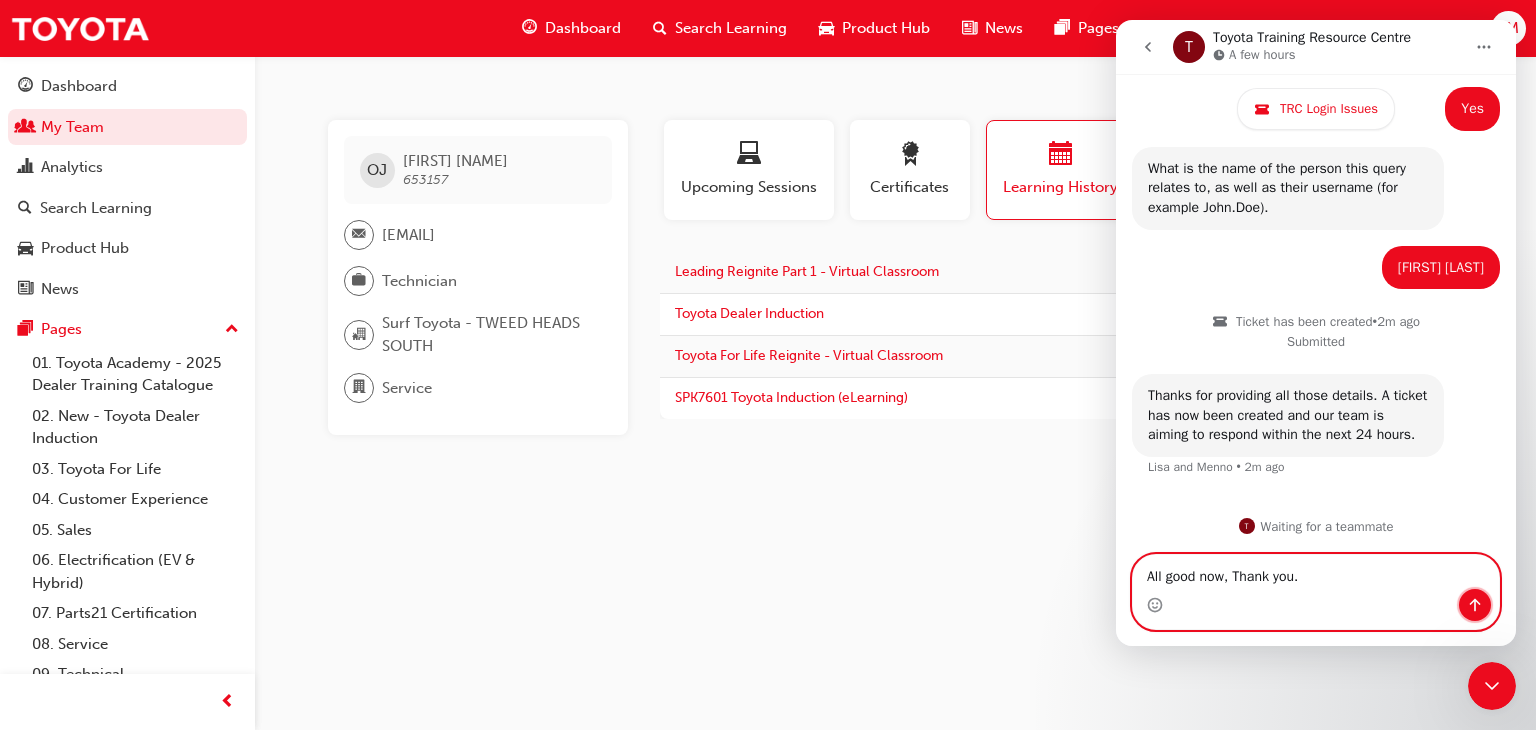 click 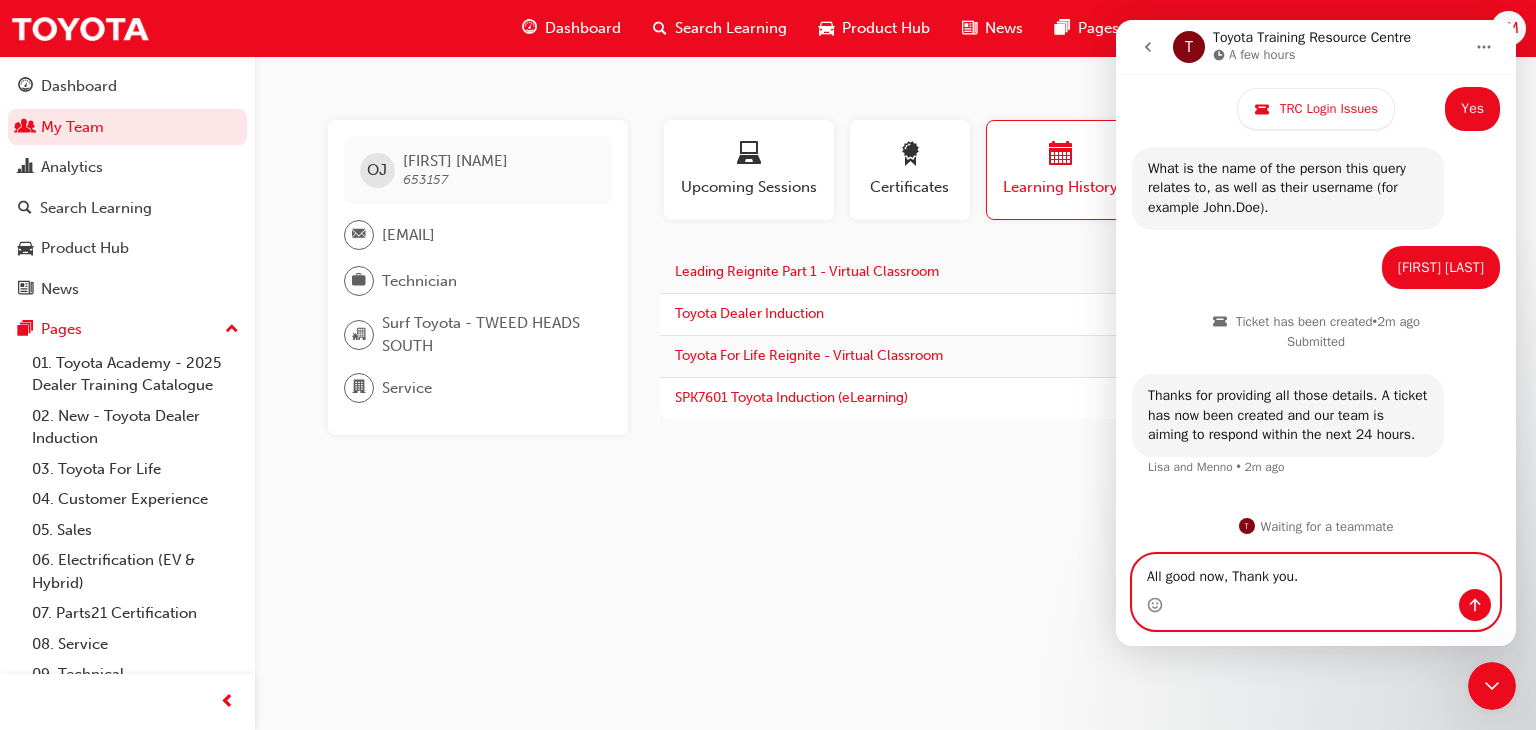 type 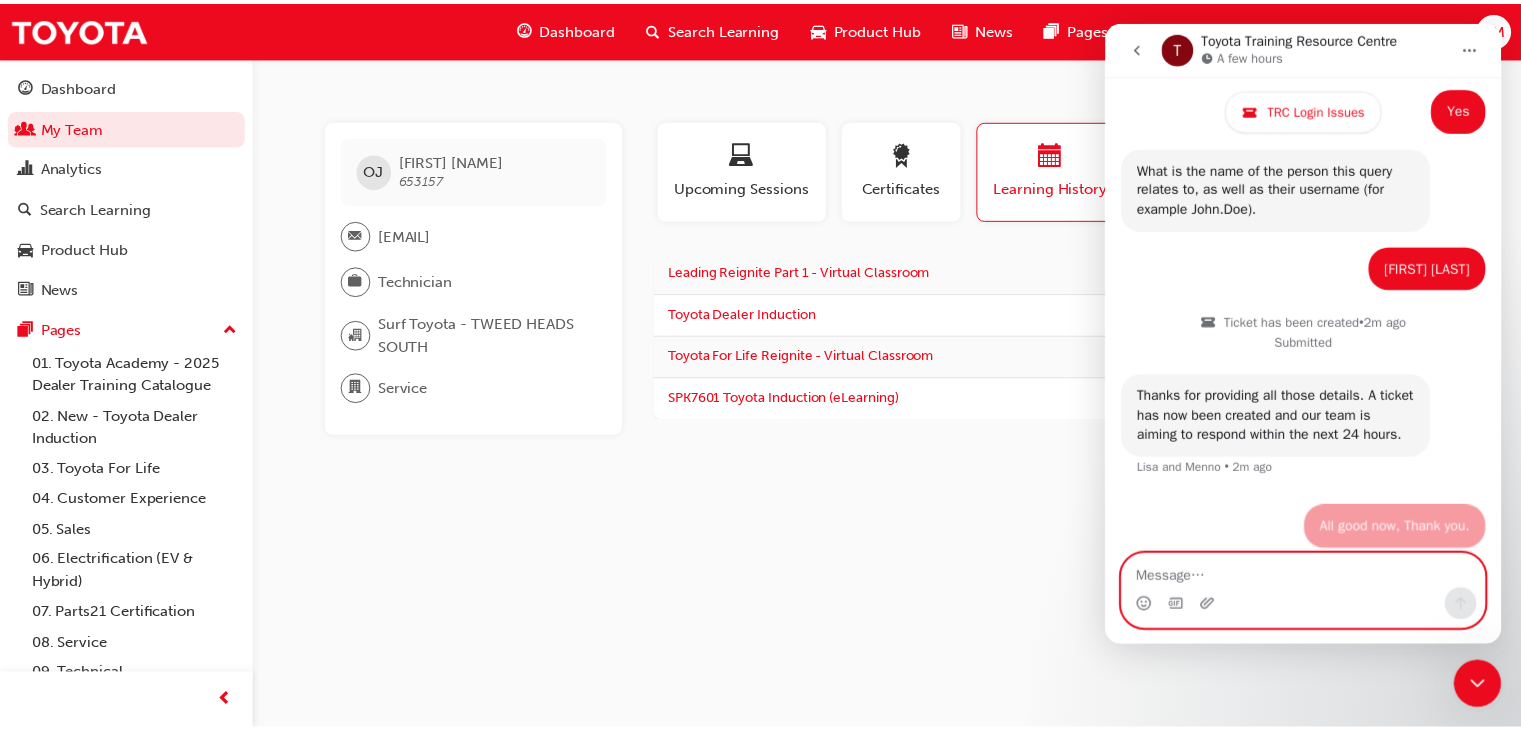 scroll, scrollTop: 1526, scrollLeft: 0, axis: vertical 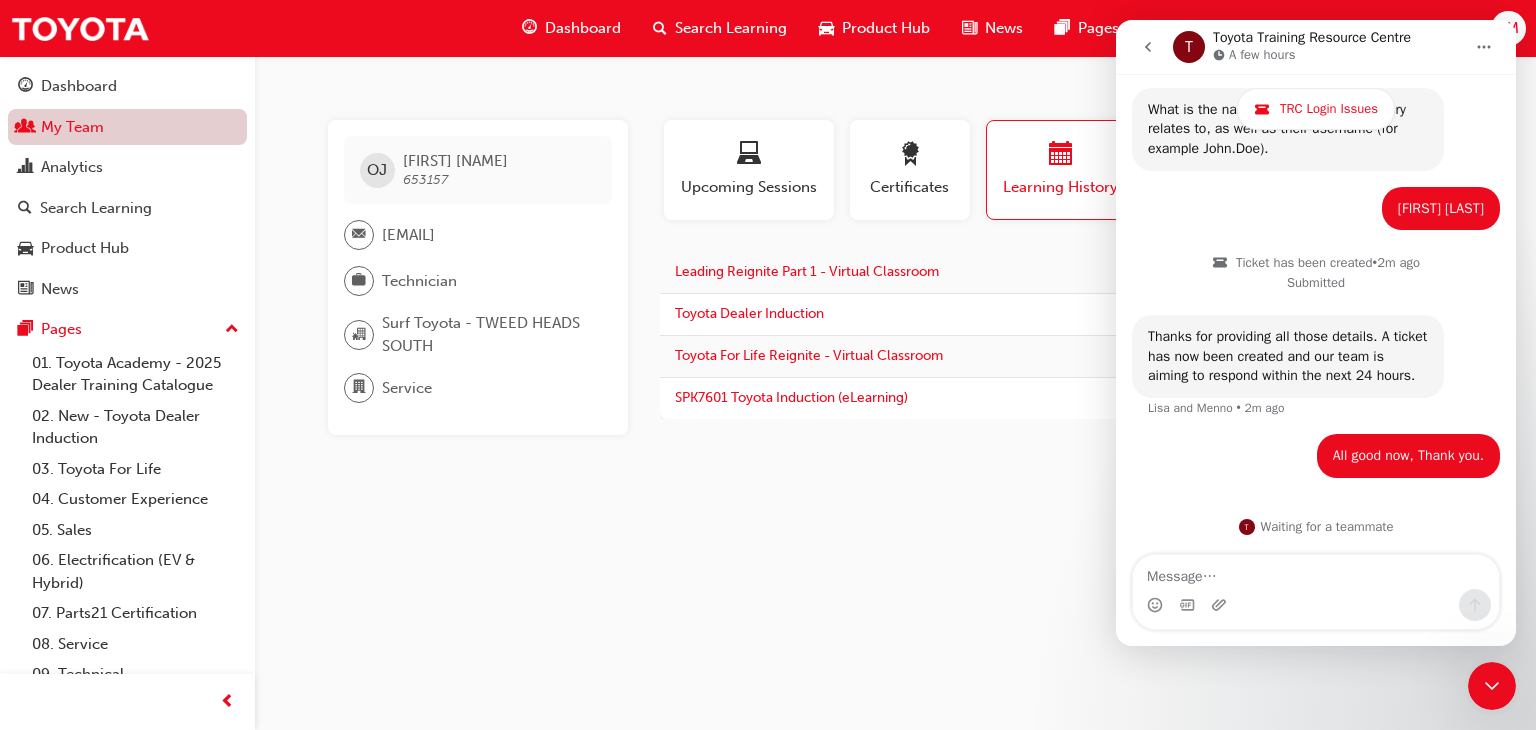 click on "My Team" at bounding box center (127, 127) 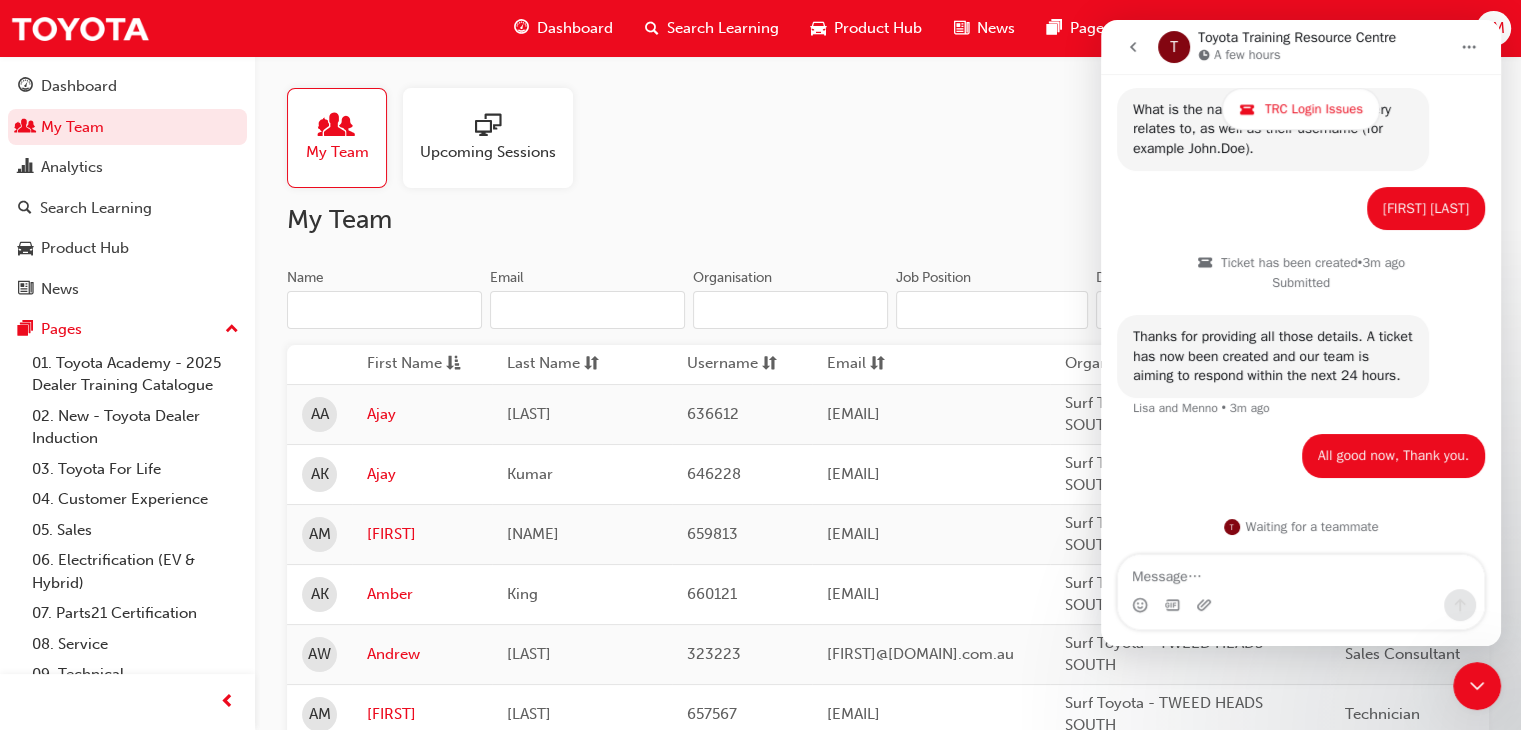 click at bounding box center [1477, 686] 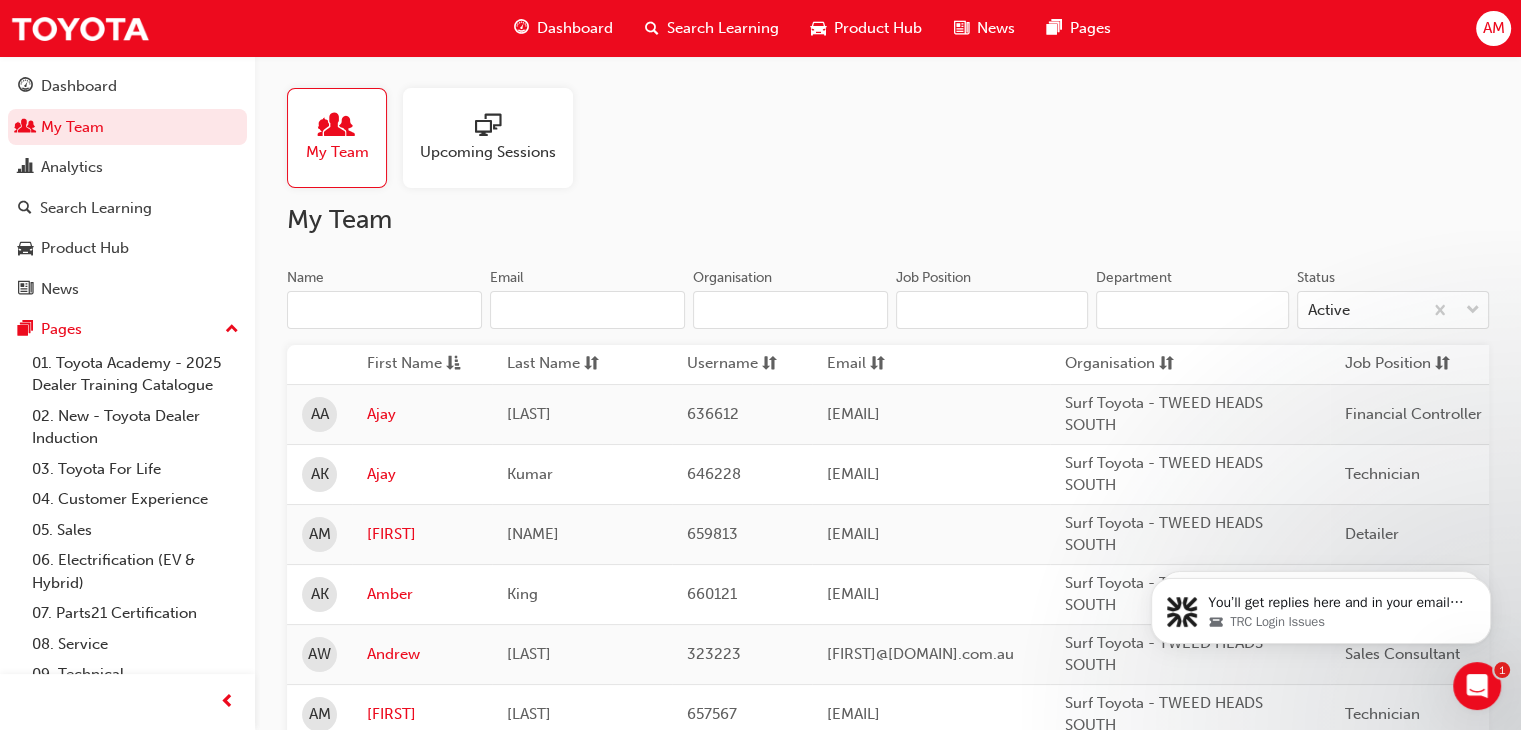 scroll, scrollTop: 0, scrollLeft: 0, axis: both 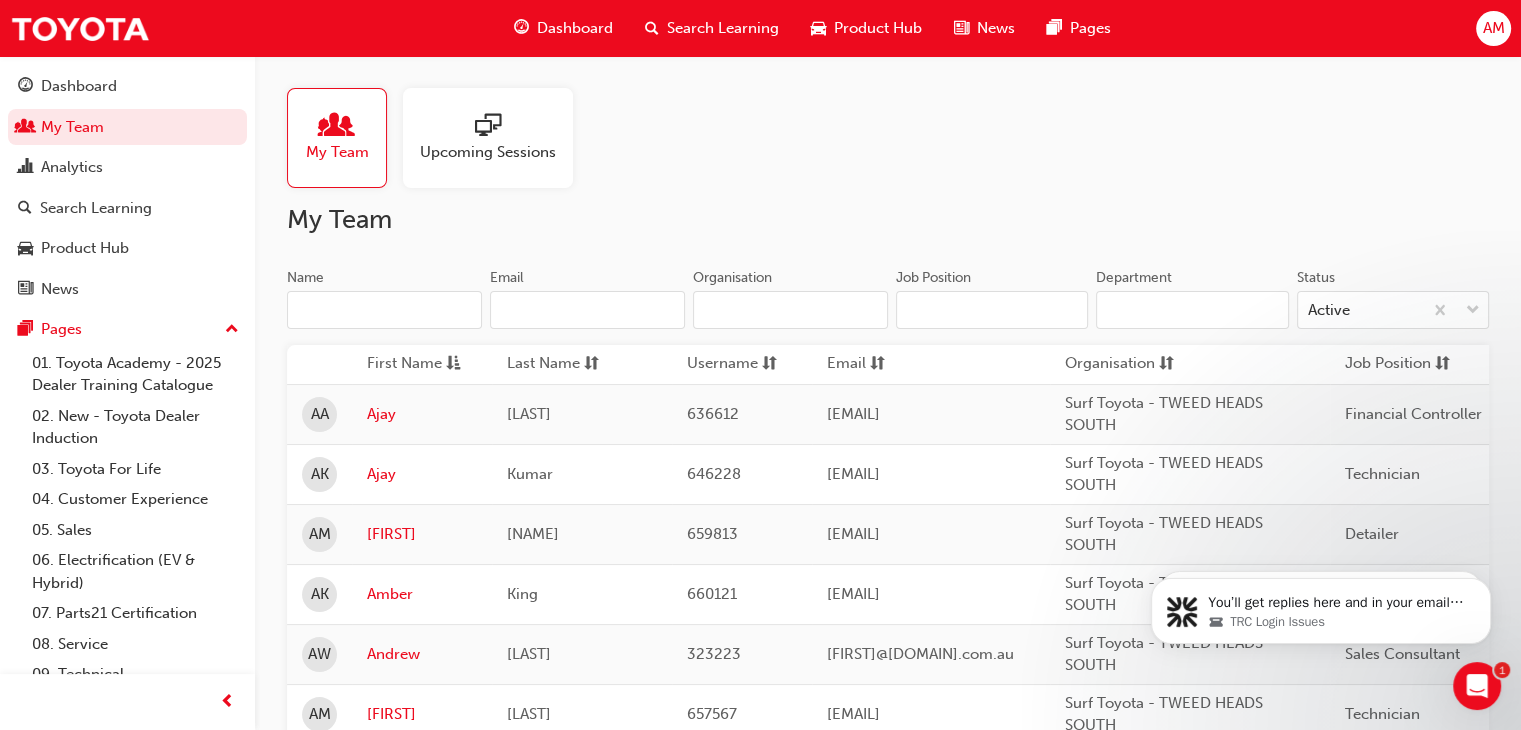 click on "Name" at bounding box center [384, 310] 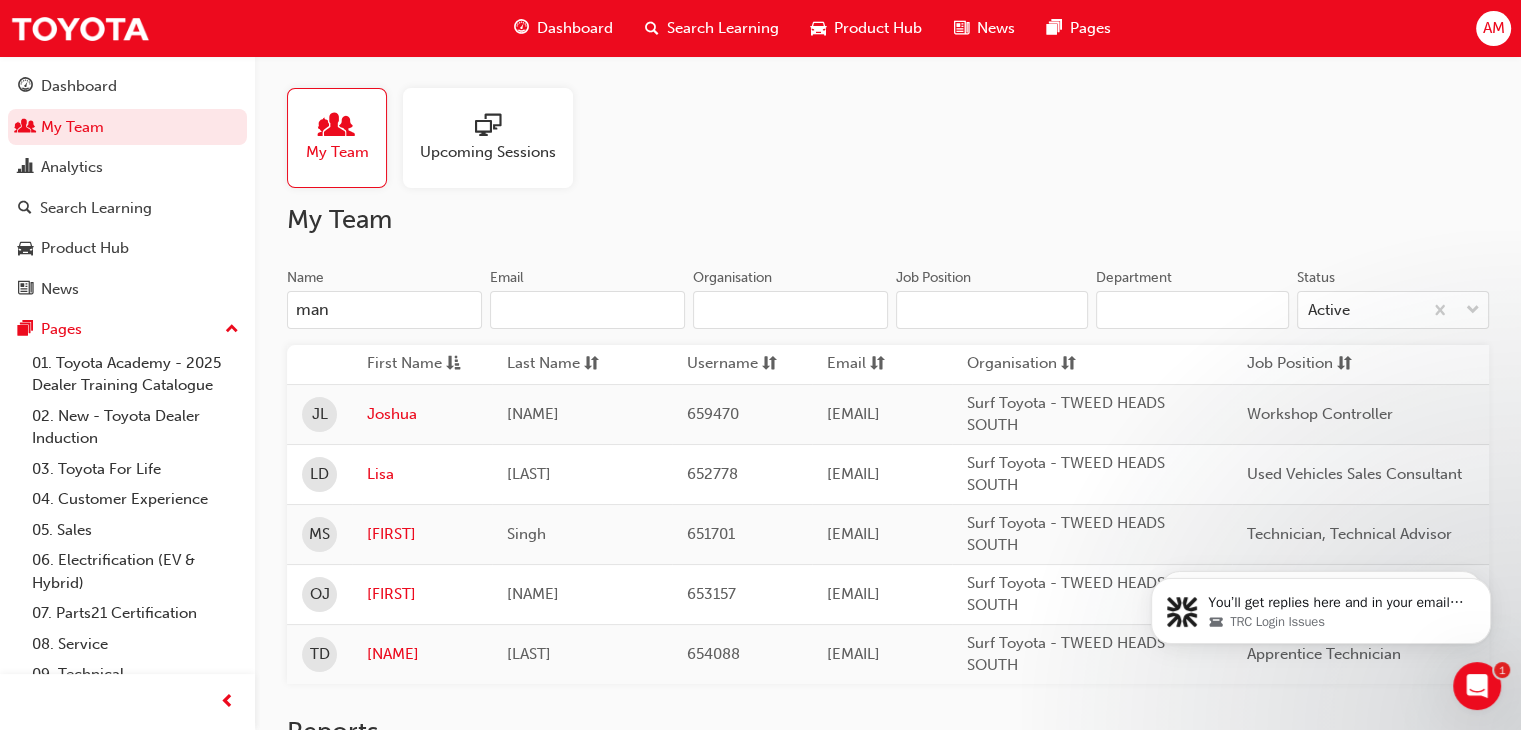 type on "man" 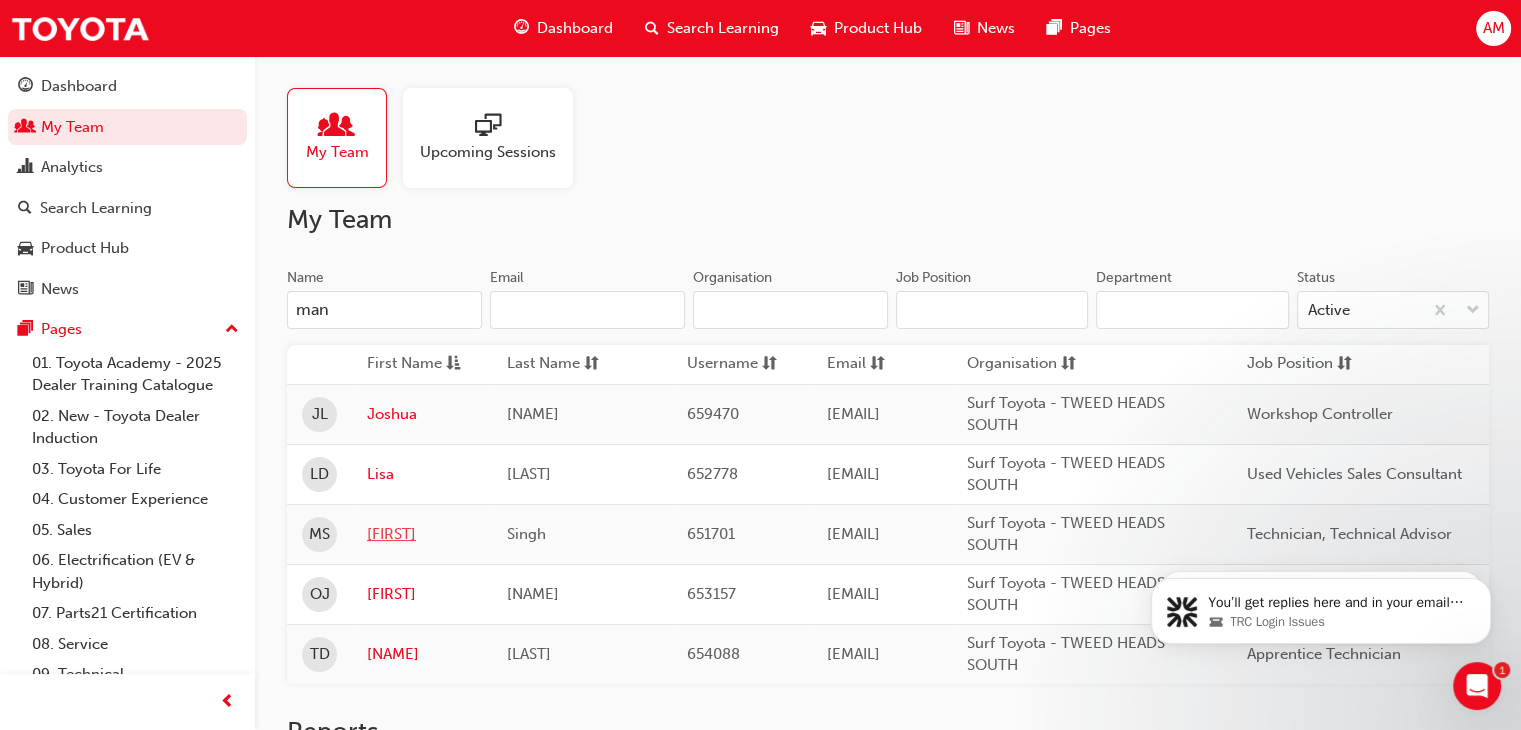 click on "[FIRST]" at bounding box center (422, 534) 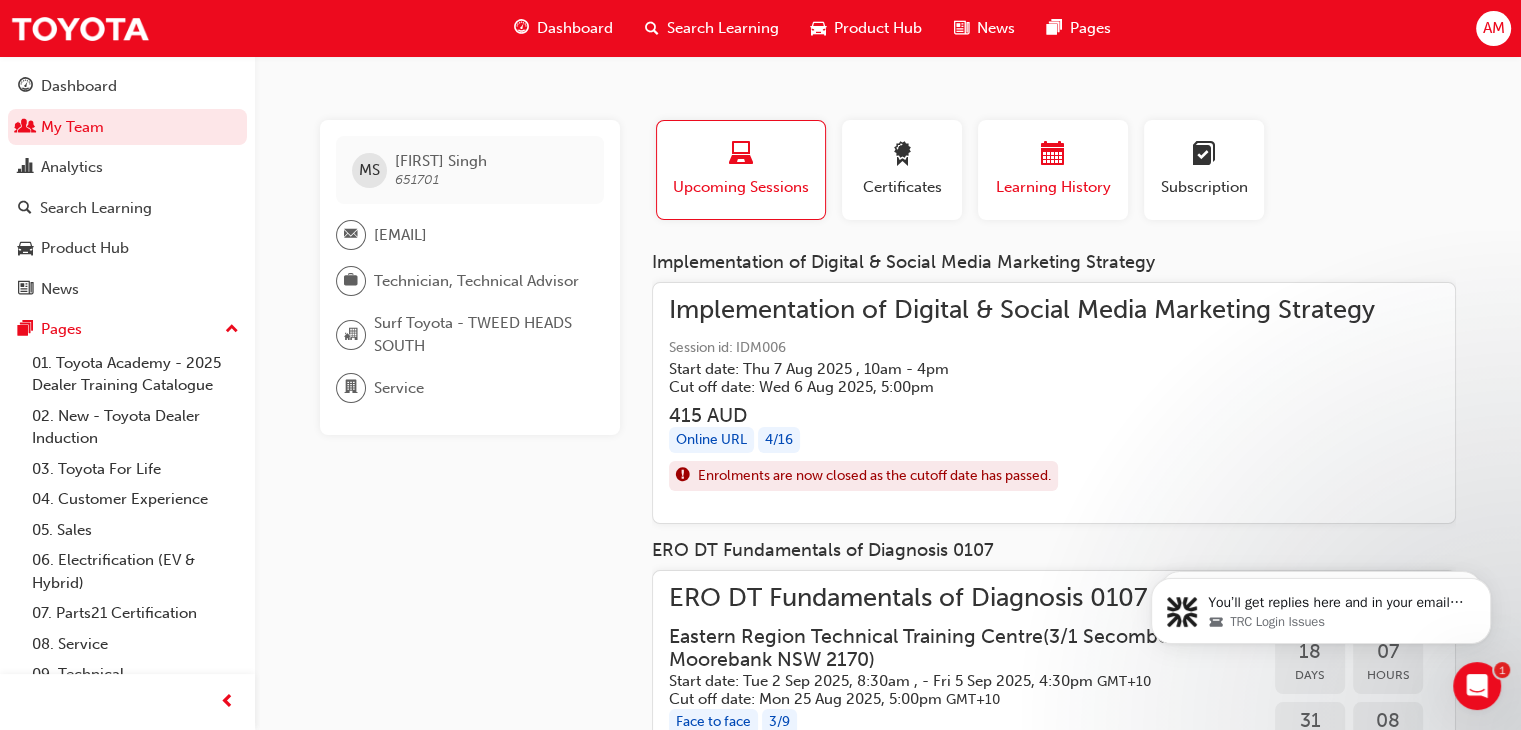 click on "Learning History" at bounding box center [1053, 187] 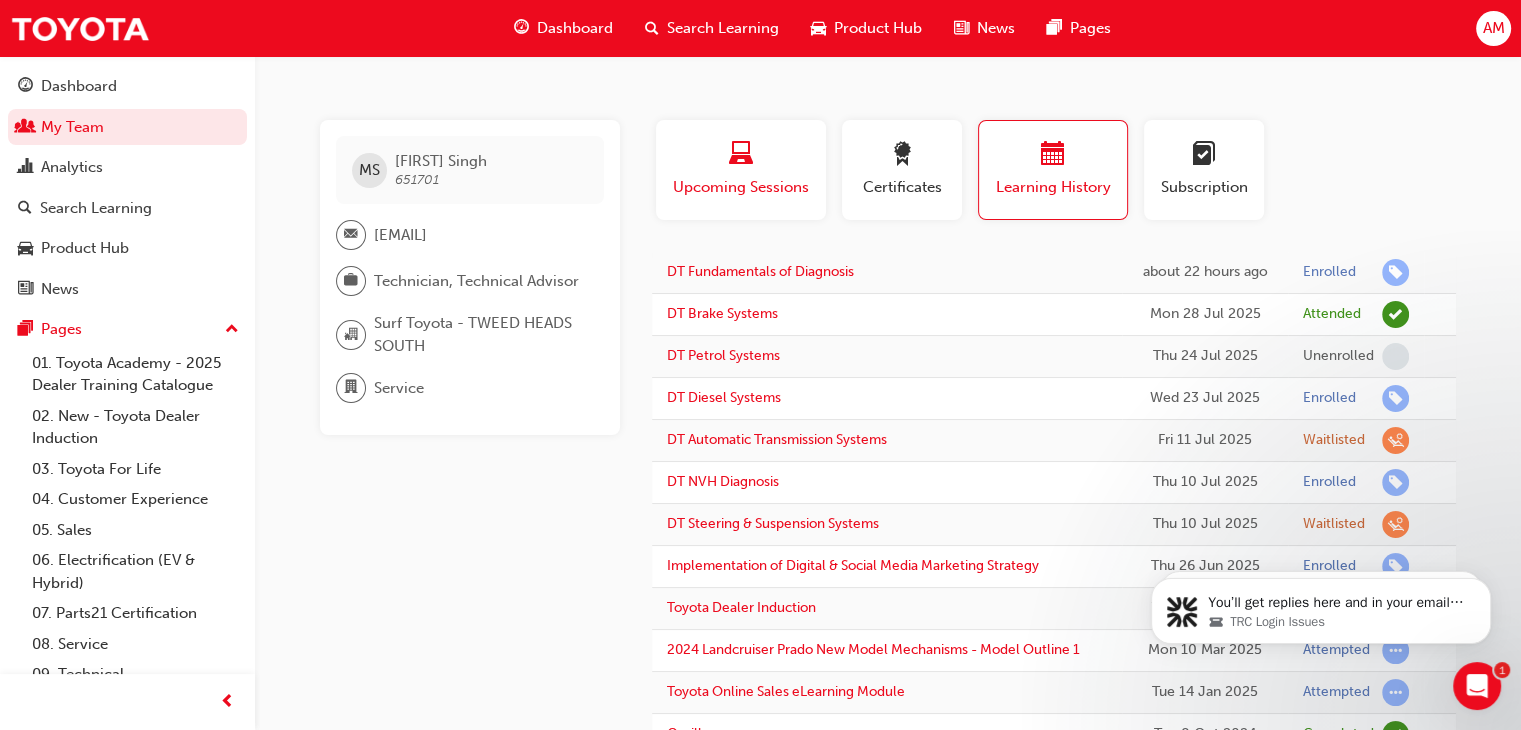 click on "Upcoming Sessions" at bounding box center [741, 170] 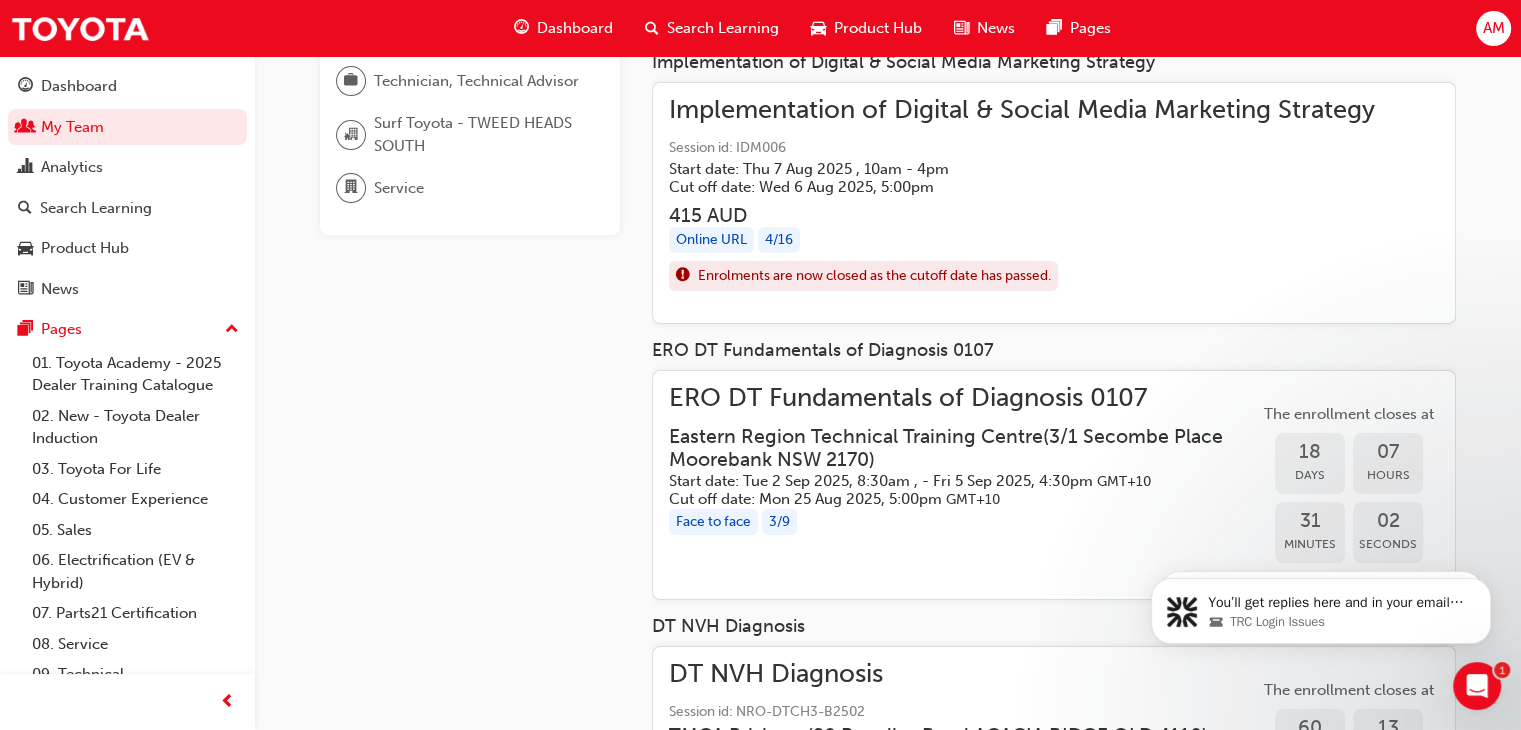 scroll, scrollTop: 300, scrollLeft: 0, axis: vertical 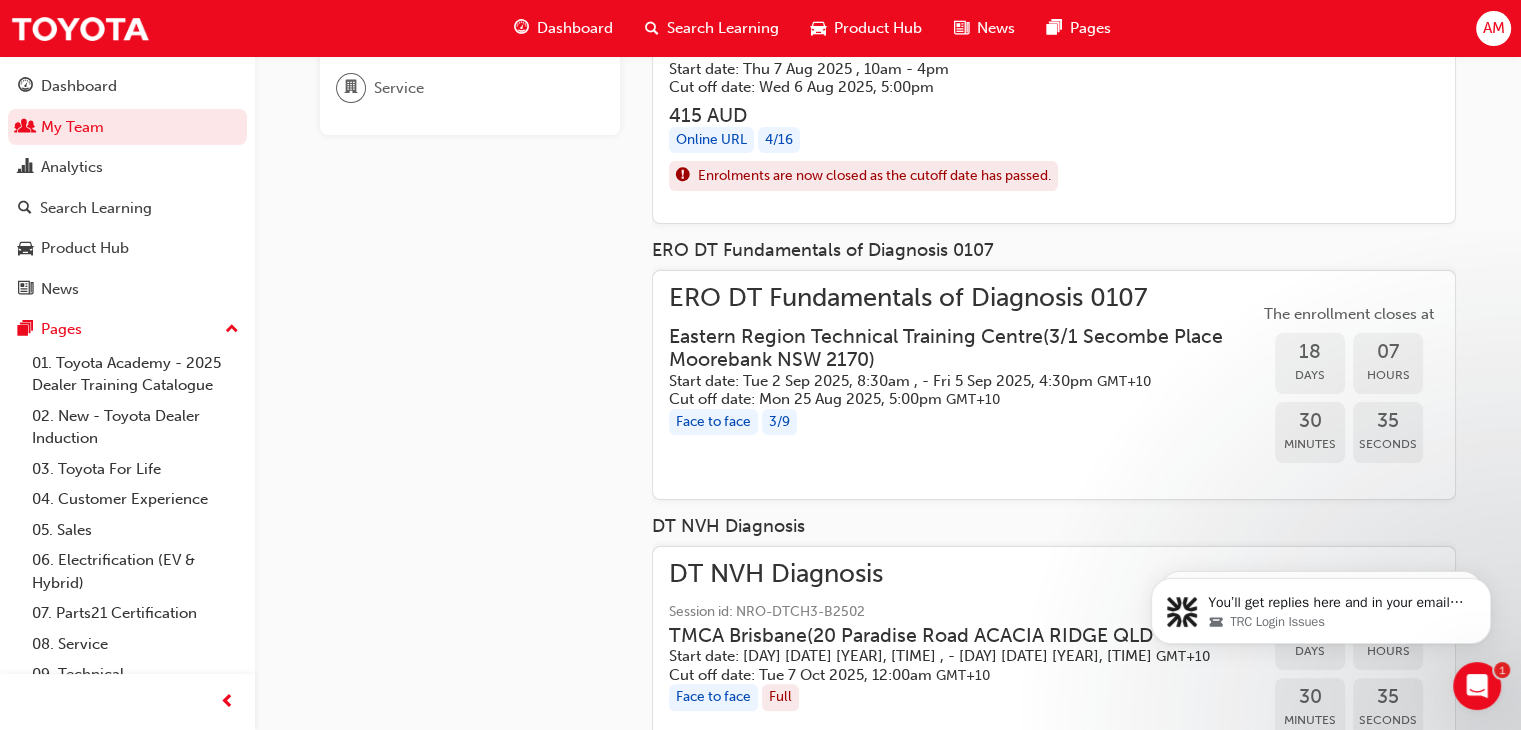 click on "[ADDRESS] [POSTAL_CODE]" at bounding box center [948, 348] 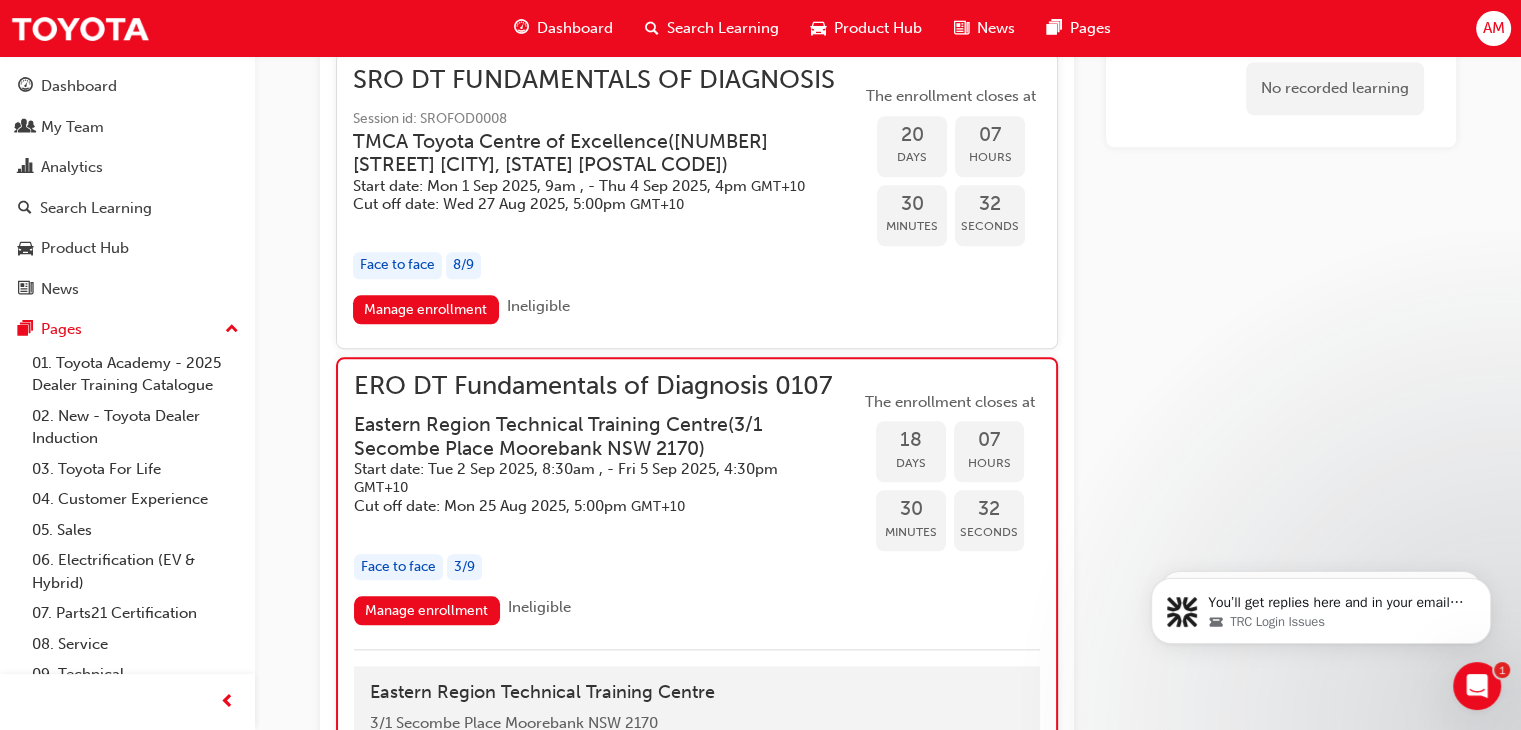 scroll, scrollTop: 2114, scrollLeft: 0, axis: vertical 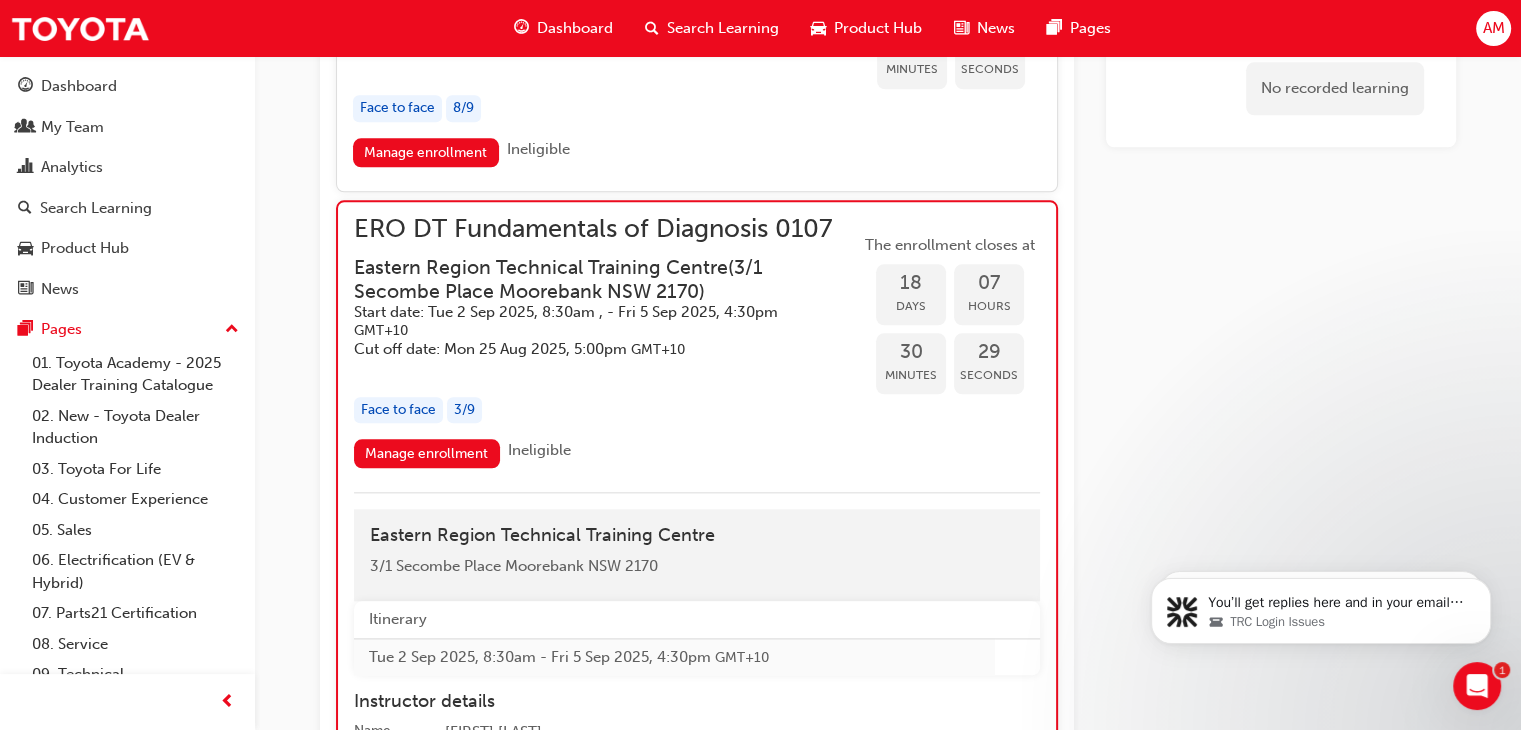 drag, startPoint x: 843, startPoint y: 221, endPoint x: 419, endPoint y: 269, distance: 426.70834 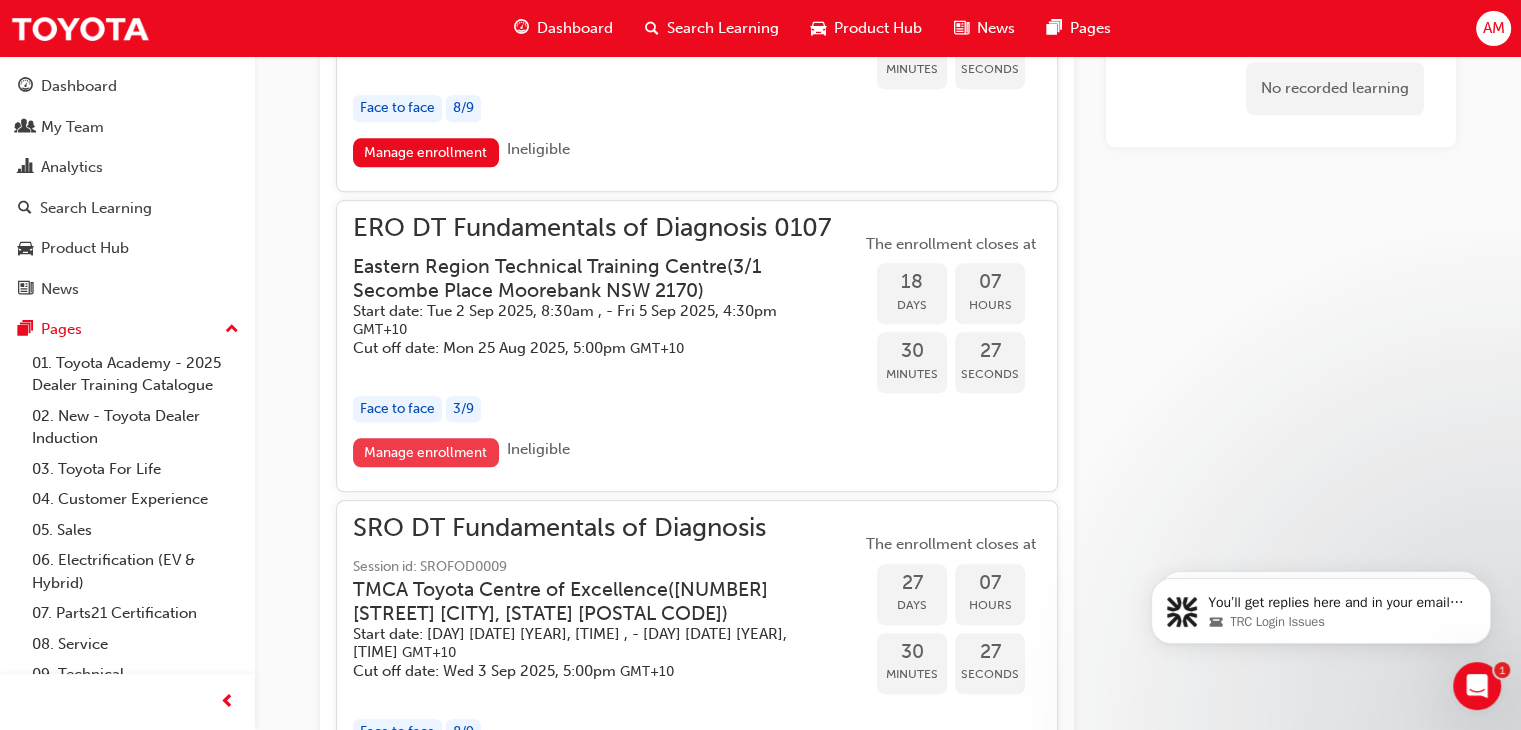 click on "Manage enrollment" at bounding box center (426, 452) 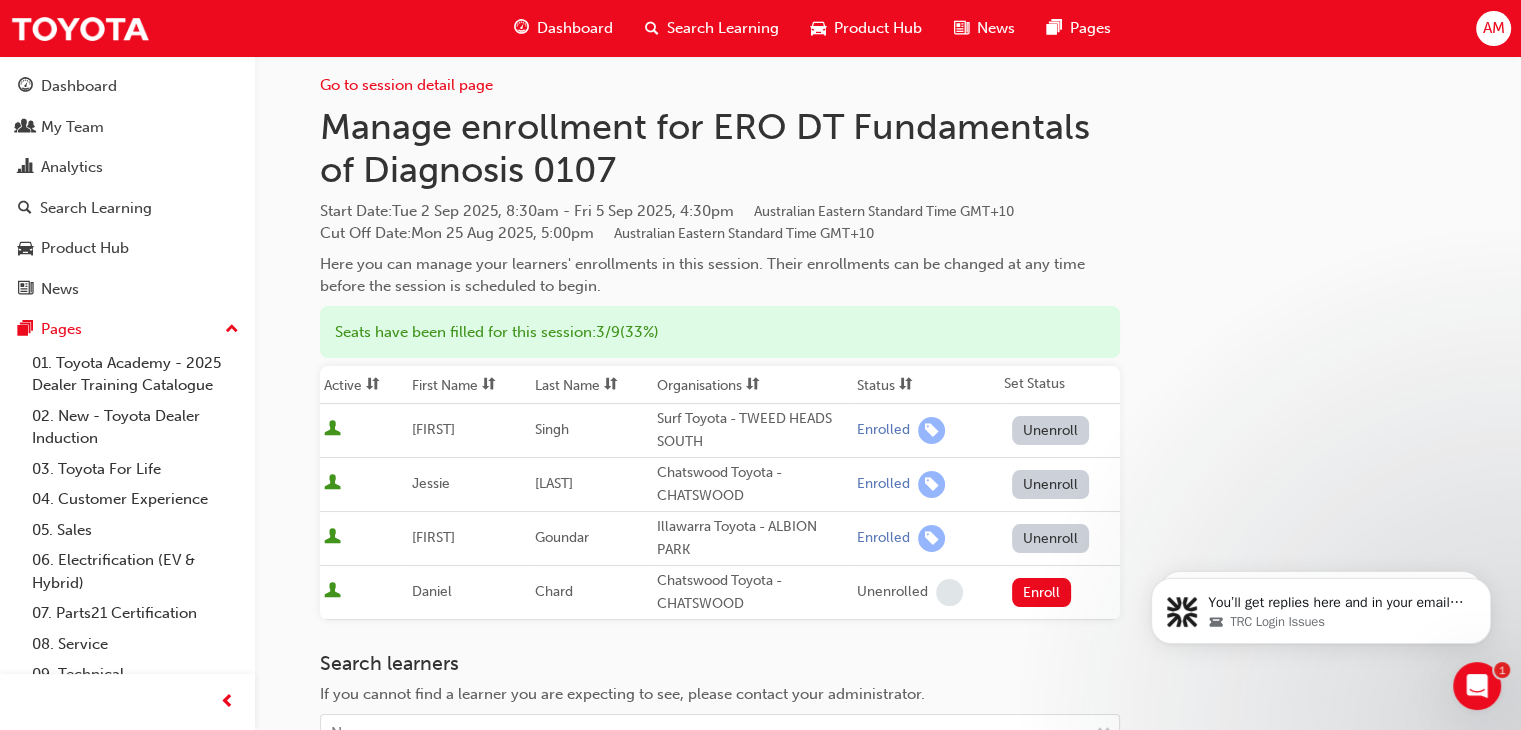 scroll, scrollTop: 0, scrollLeft: 0, axis: both 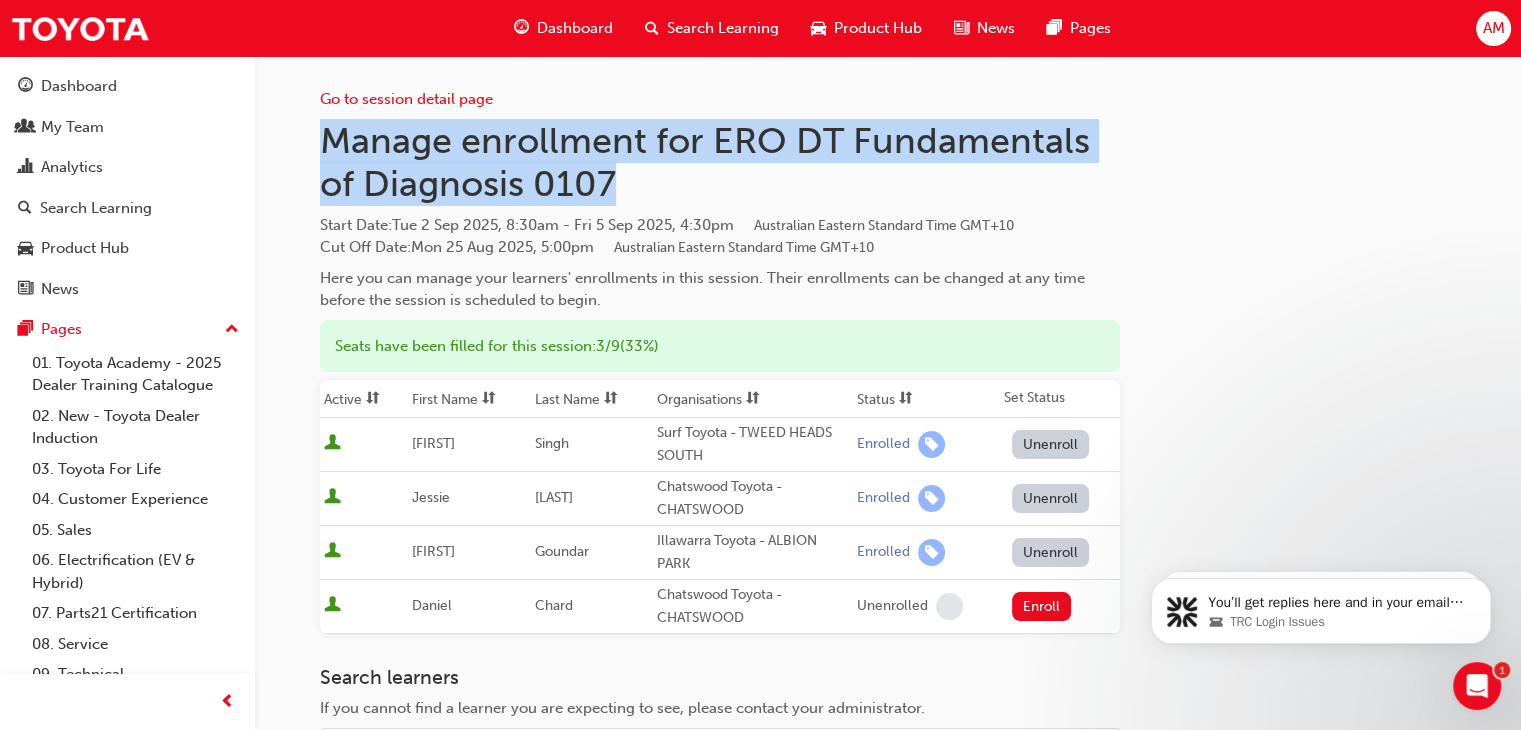 drag, startPoint x: 626, startPoint y: 188, endPoint x: 307, endPoint y: 138, distance: 322.8947 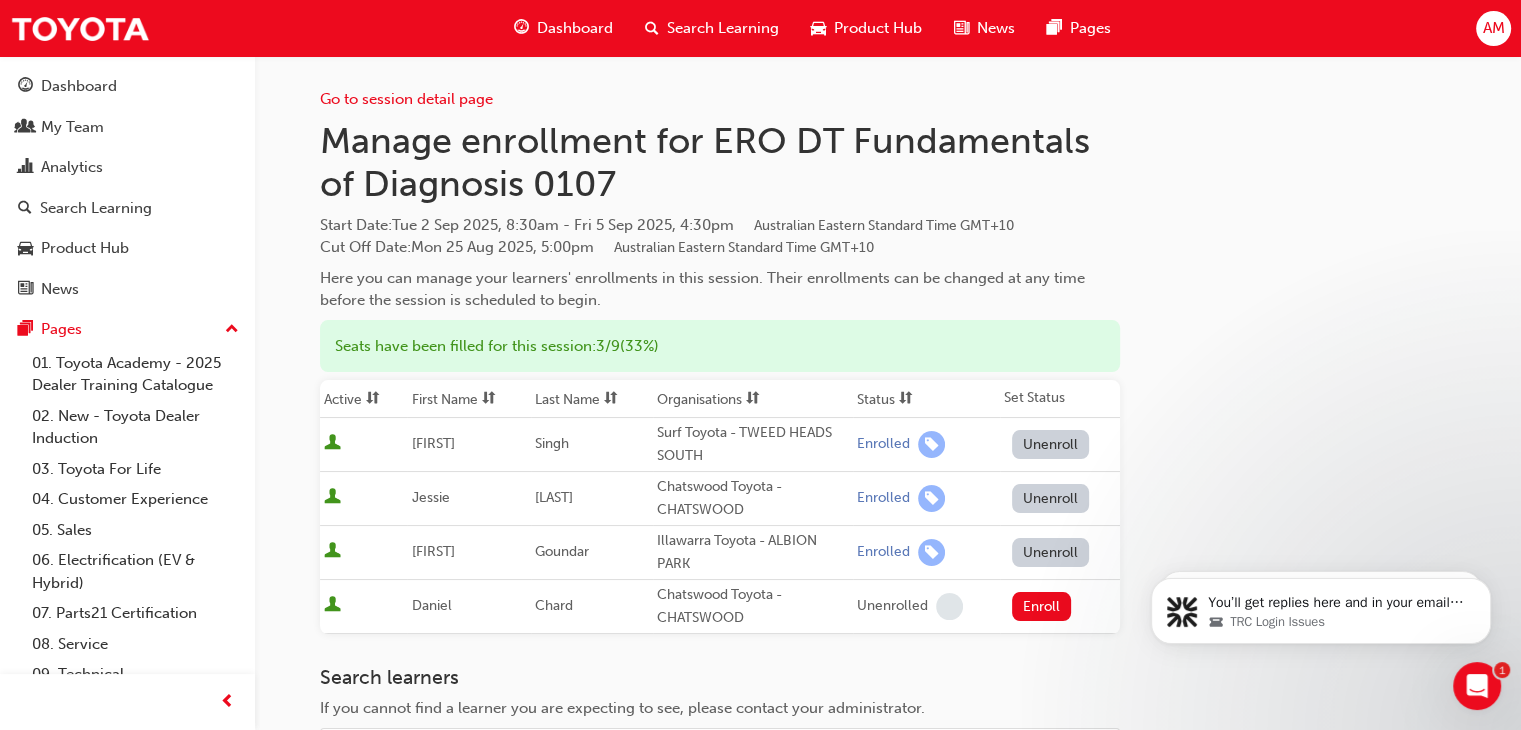 click on "[FIRST]" at bounding box center (432, 443) 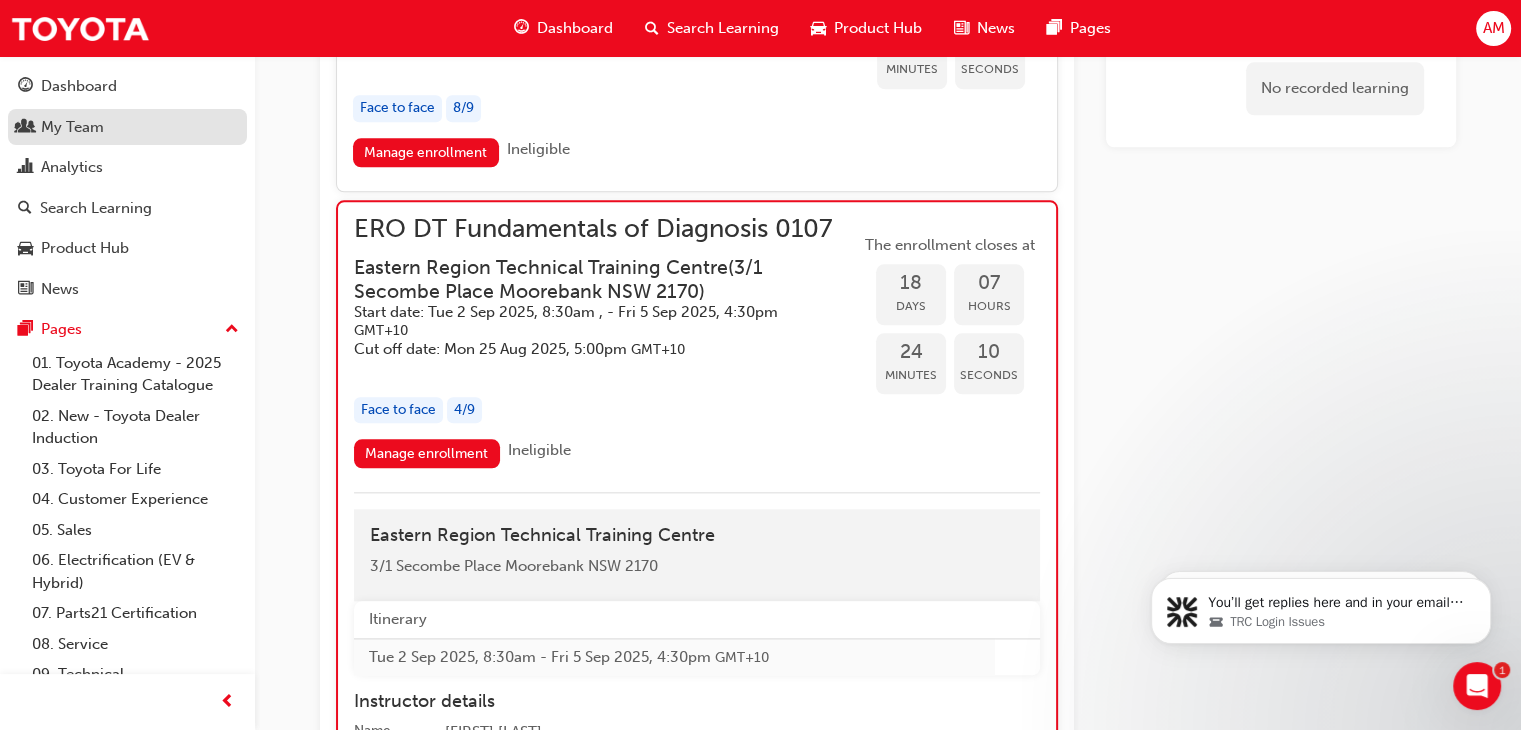 drag, startPoint x: 88, startPoint y: 133, endPoint x: 127, endPoint y: 129, distance: 39.20459 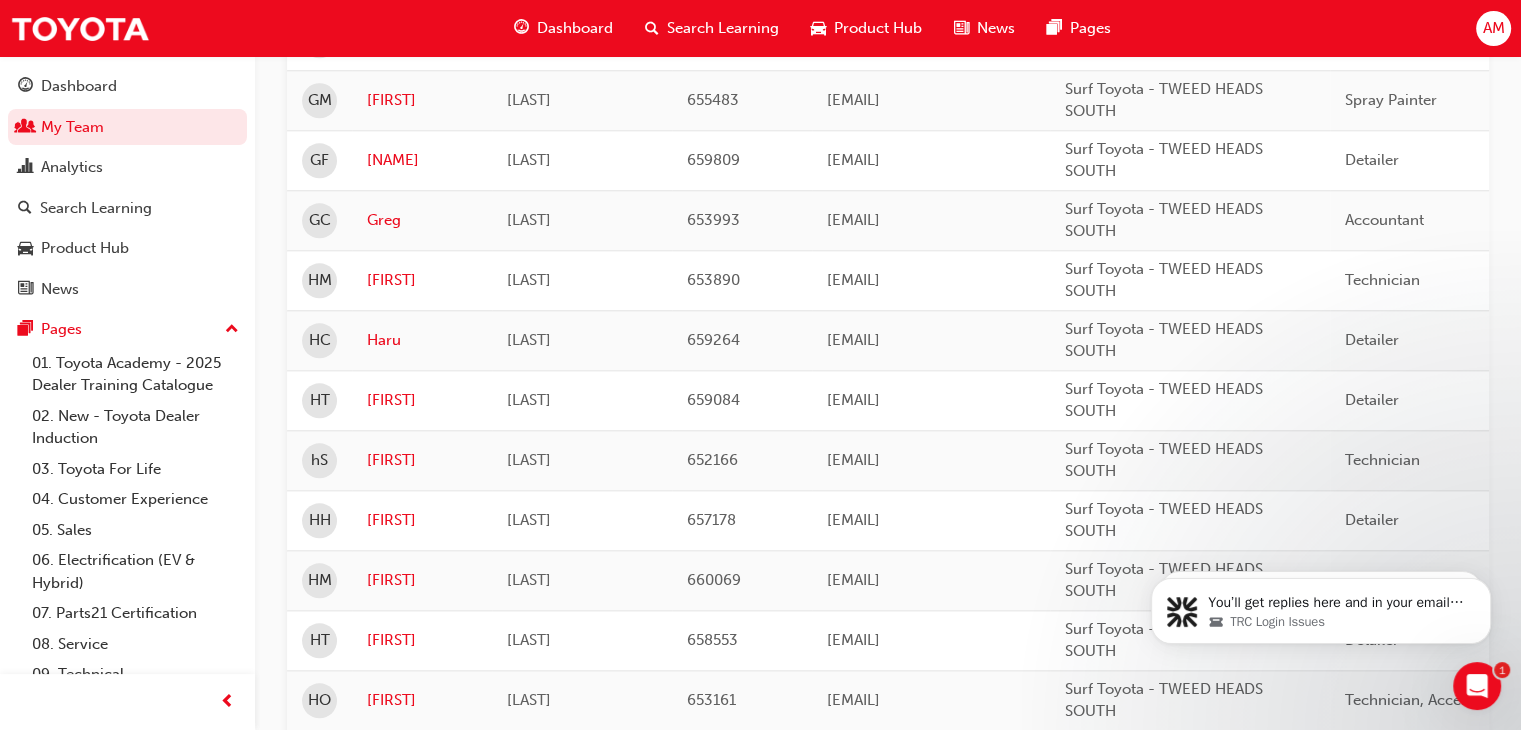 scroll, scrollTop: 2714, scrollLeft: 0, axis: vertical 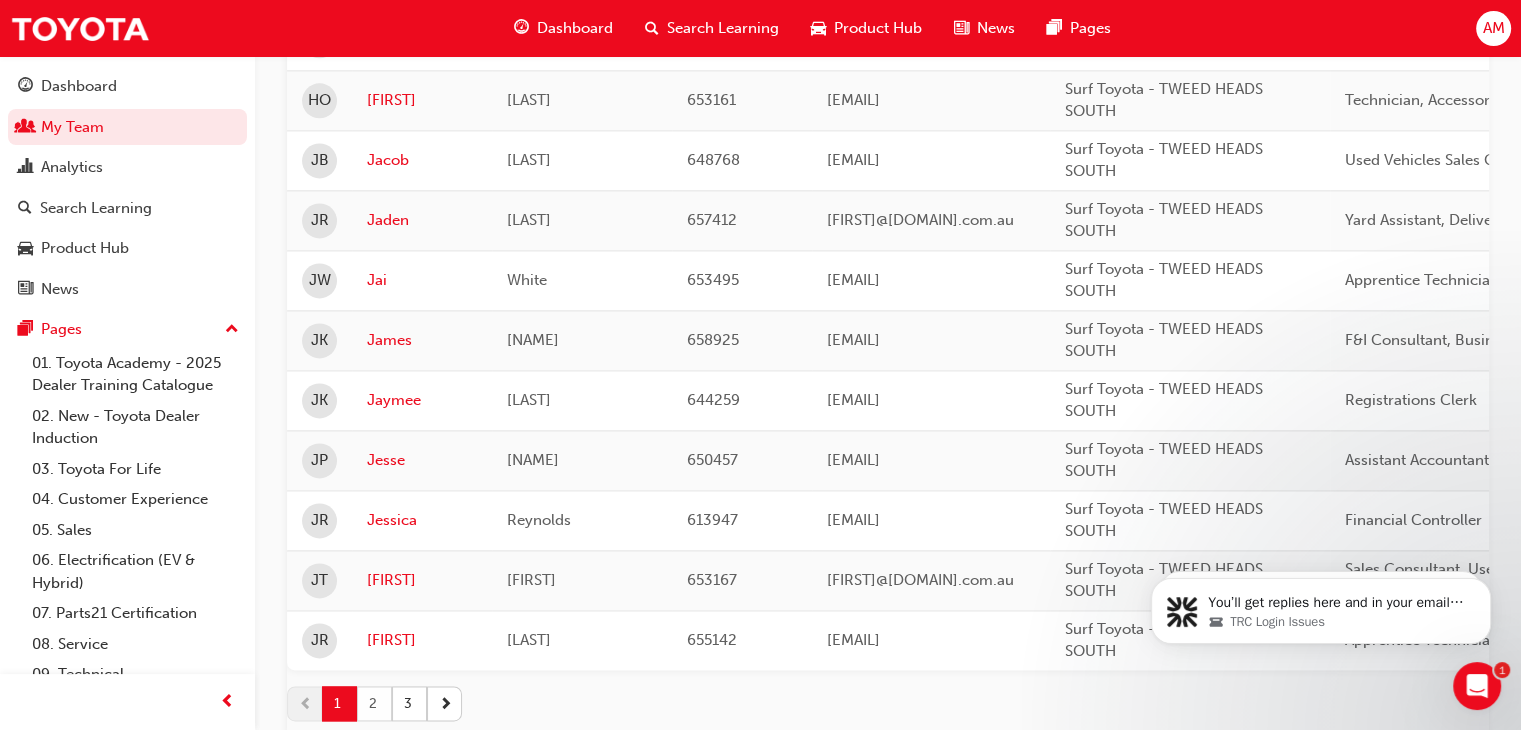 click on "2" at bounding box center [374, 703] 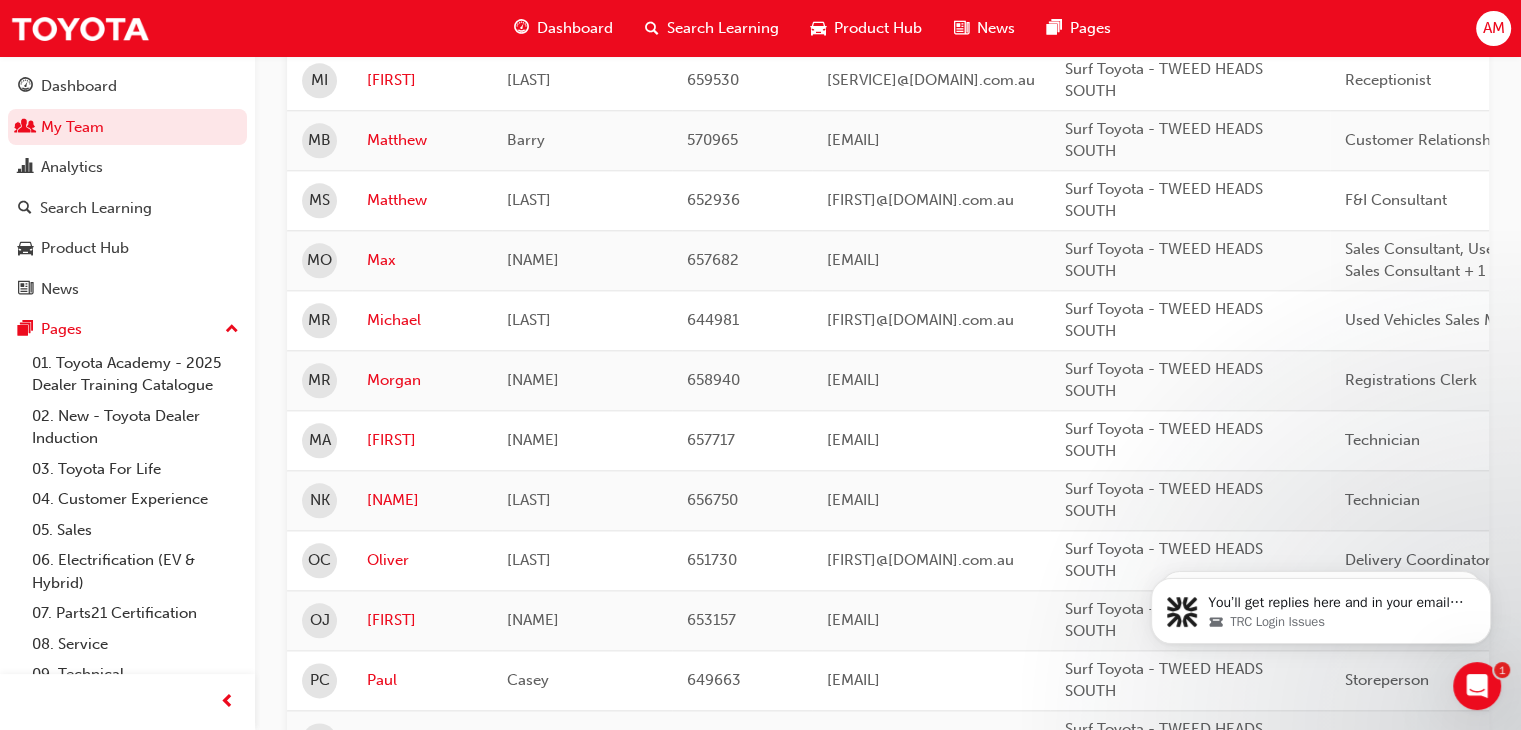 scroll, scrollTop: 2114, scrollLeft: 0, axis: vertical 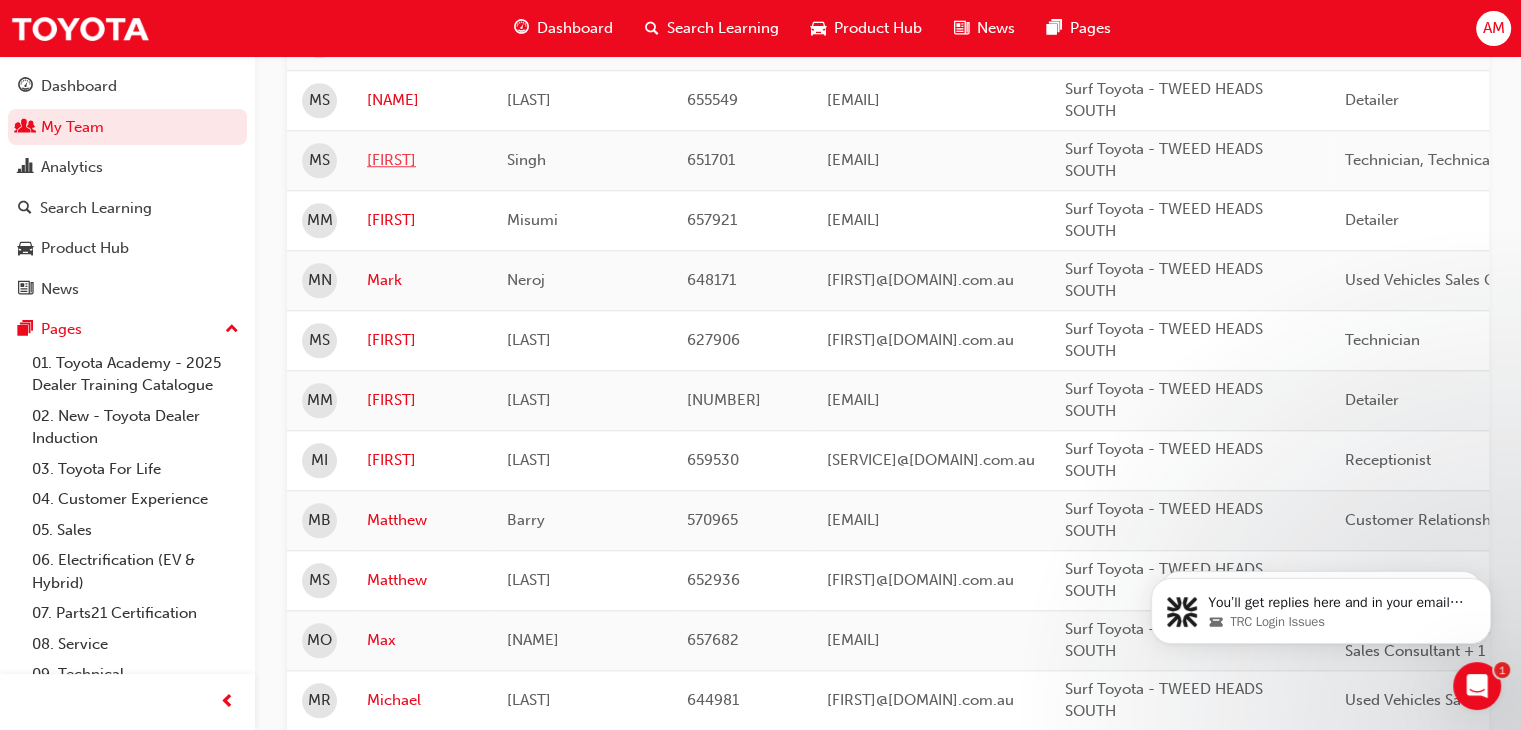click on "[FIRST]" at bounding box center (422, 160) 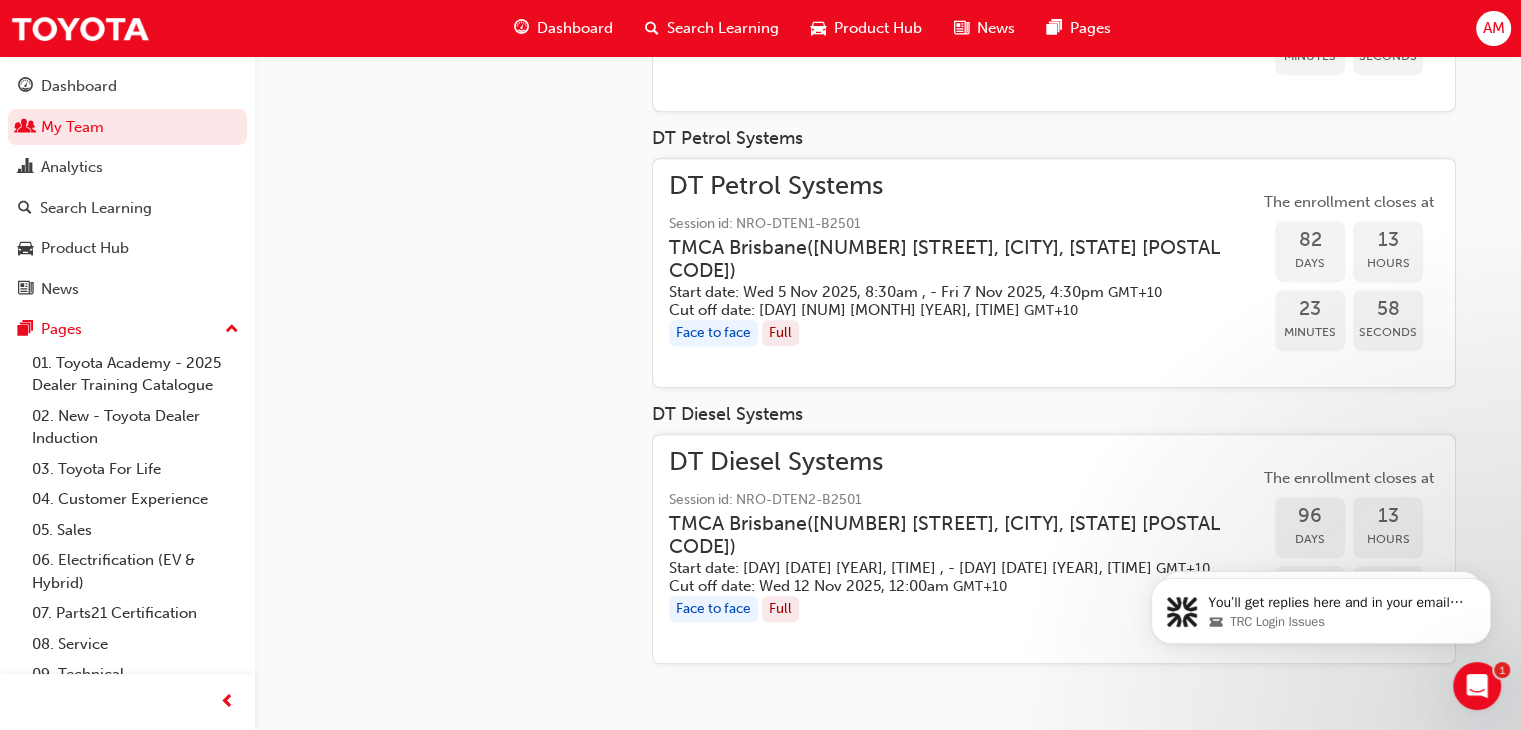 click on "MS [FIRST] [LAST] [NUMBER] [EMAIL] Technician, Technical Advisor Surf Toyota - [CITY] Service This user has been inactive since about 17 hours ago and doesn't currently have access to the platform" at bounding box center (486, -82) 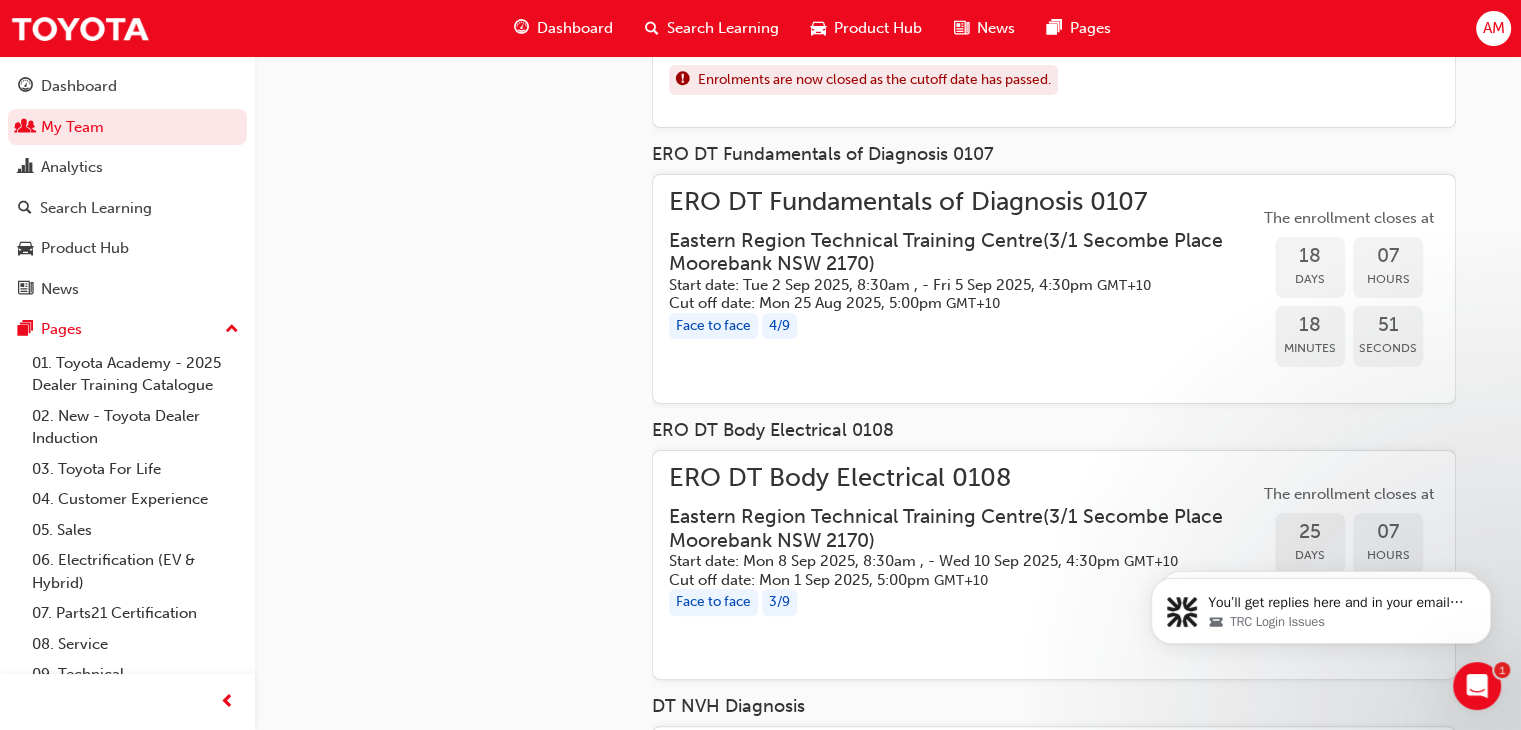 scroll, scrollTop: 400, scrollLeft: 0, axis: vertical 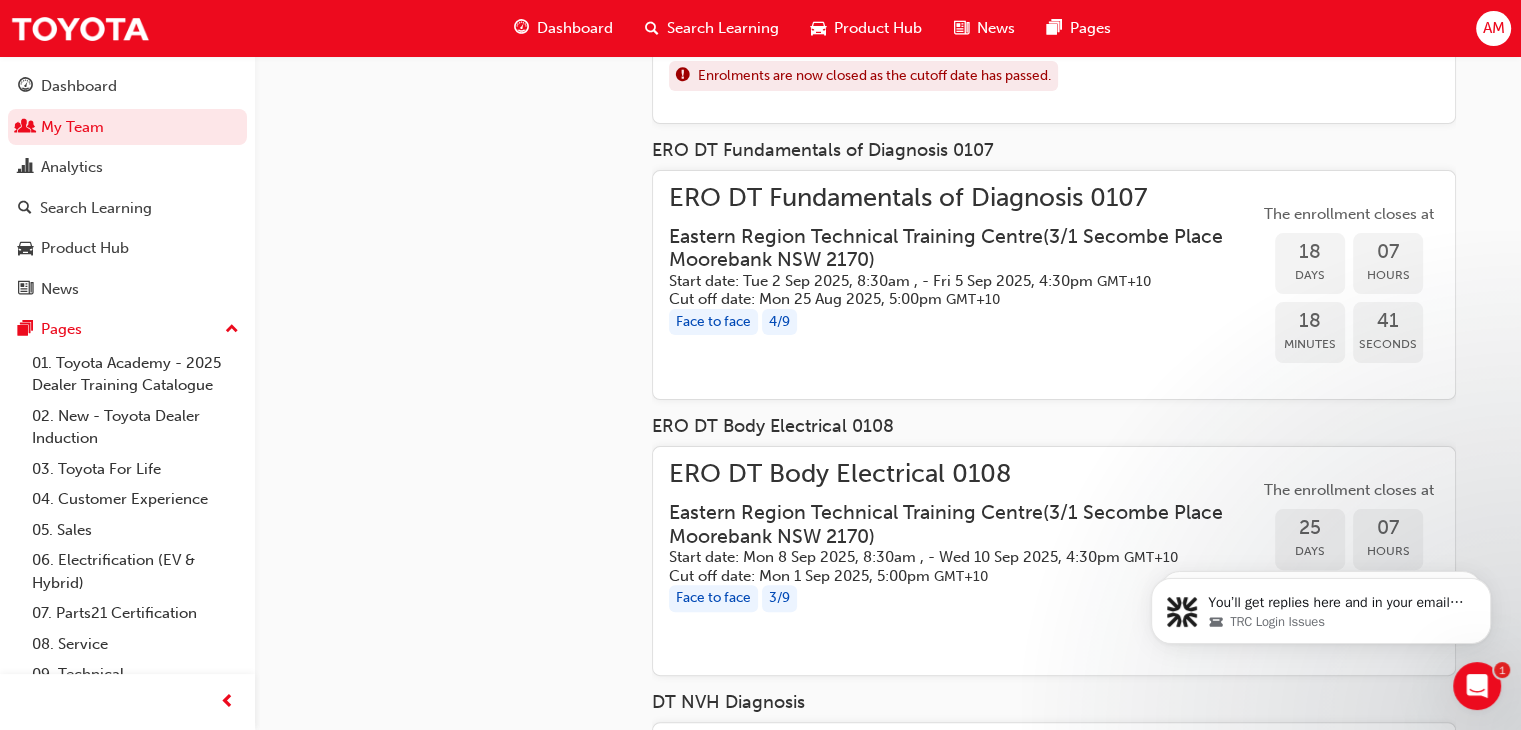 click on "ERO DT Body Electrical 0108" at bounding box center [964, 474] 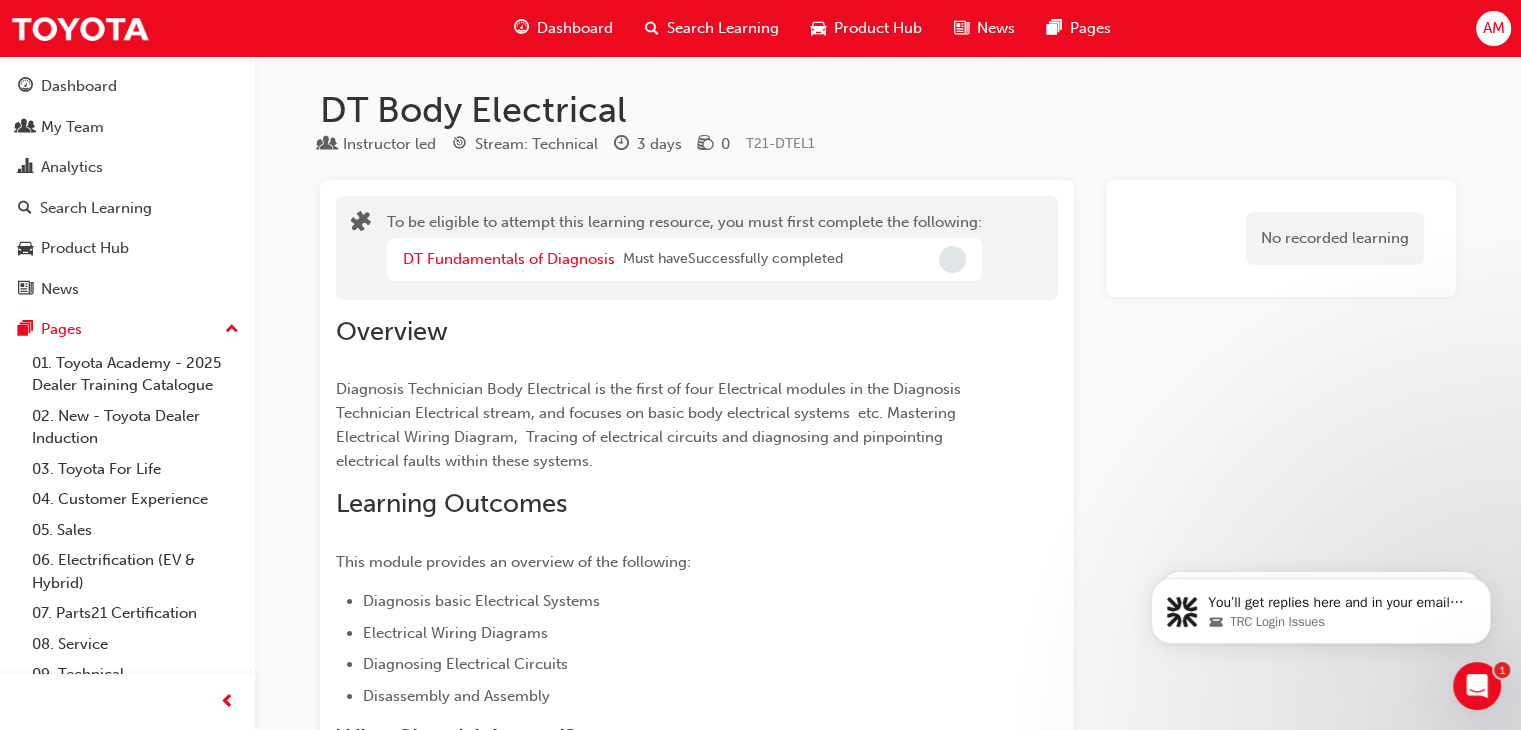 scroll, scrollTop: 0, scrollLeft: 0, axis: both 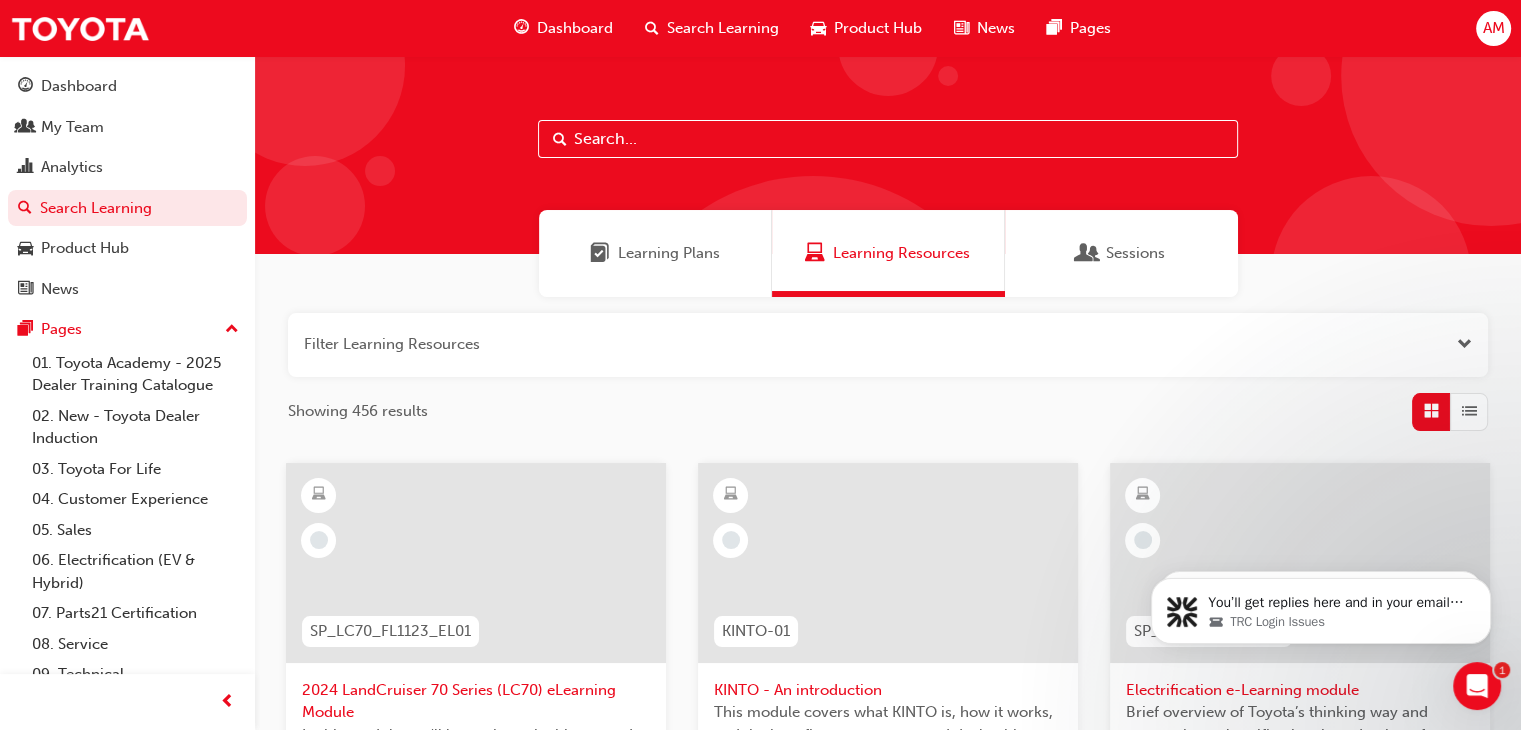 click at bounding box center [888, 139] 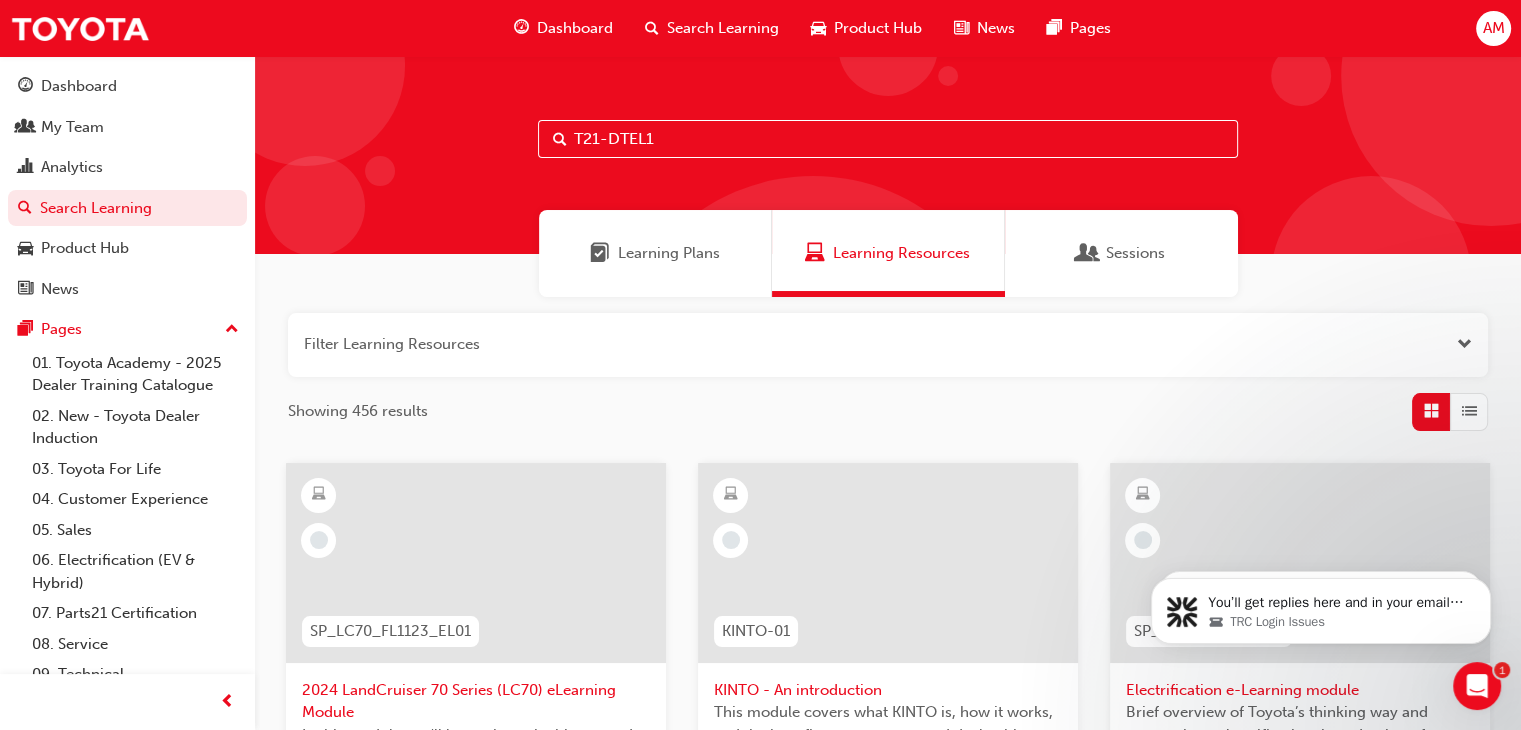 type on "T21-DTEL1" 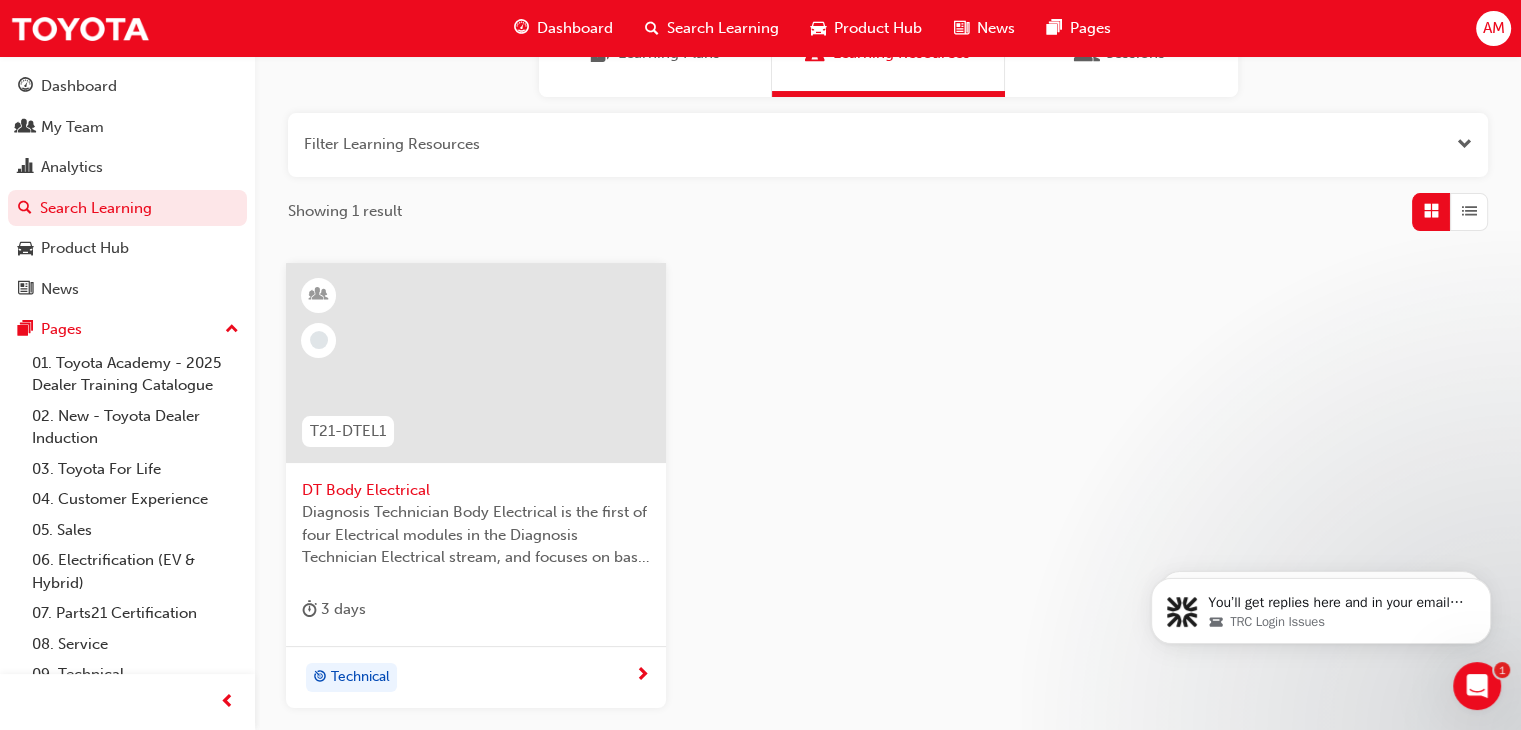click on "DT Body Electrical" at bounding box center (476, 490) 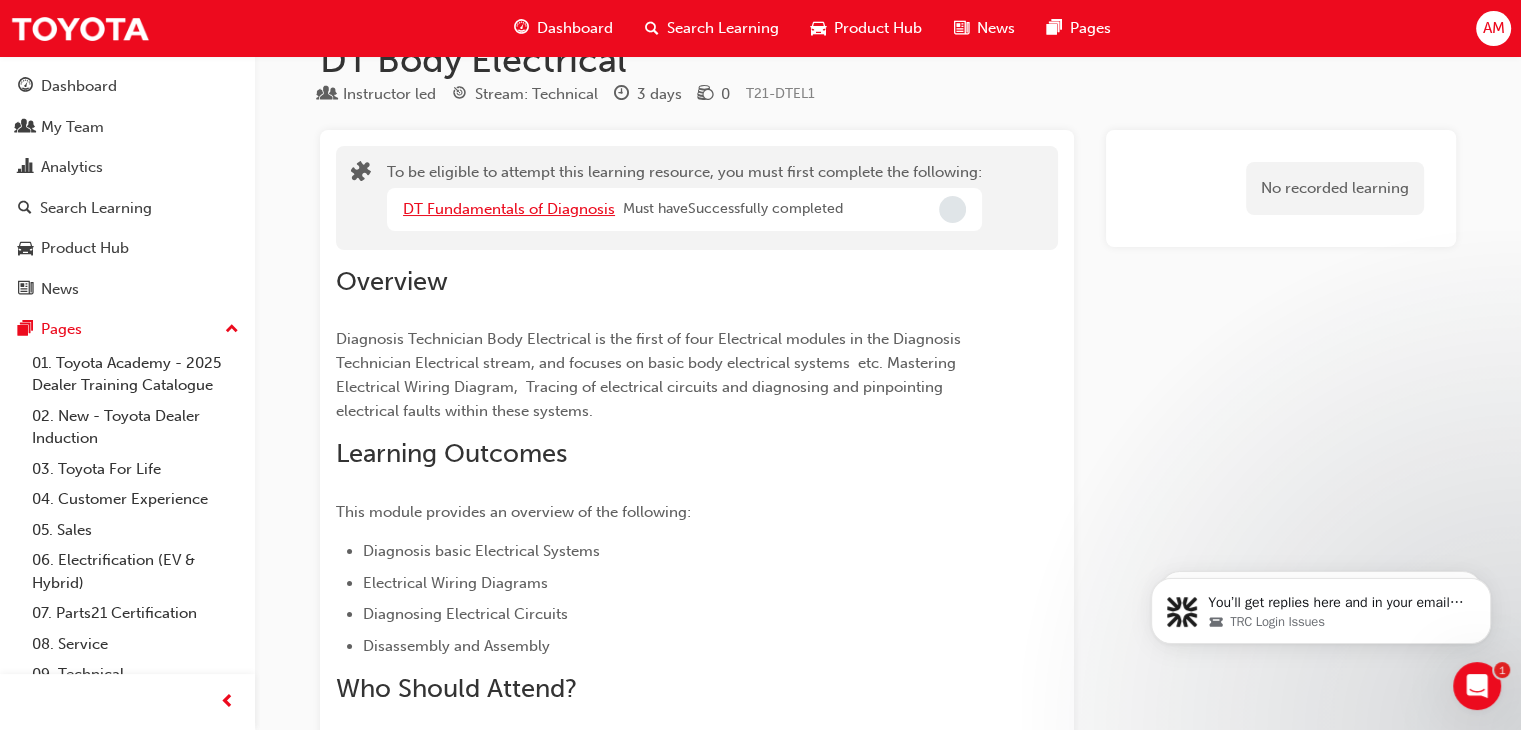 scroll, scrollTop: 0, scrollLeft: 0, axis: both 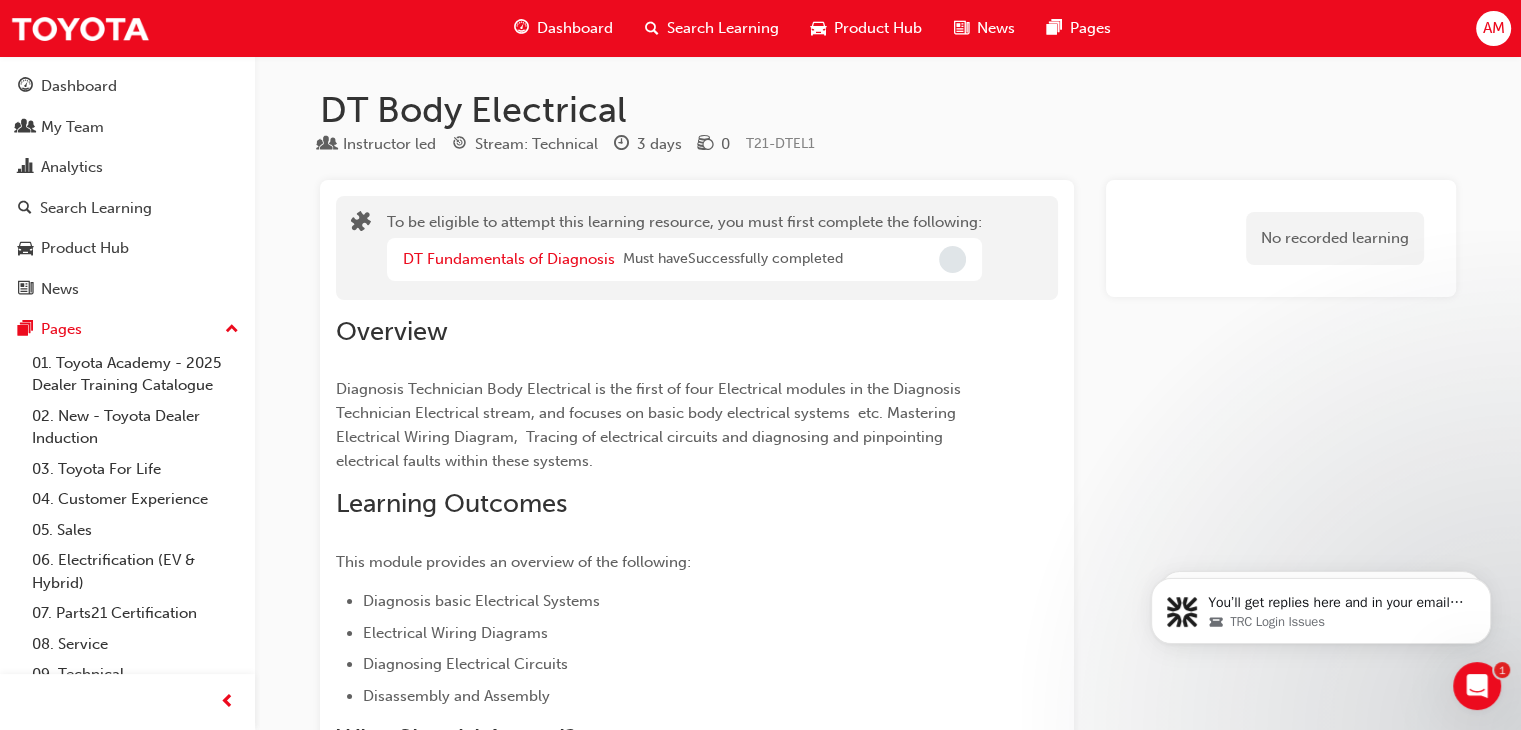 click on "Search Learning" at bounding box center [723, 28] 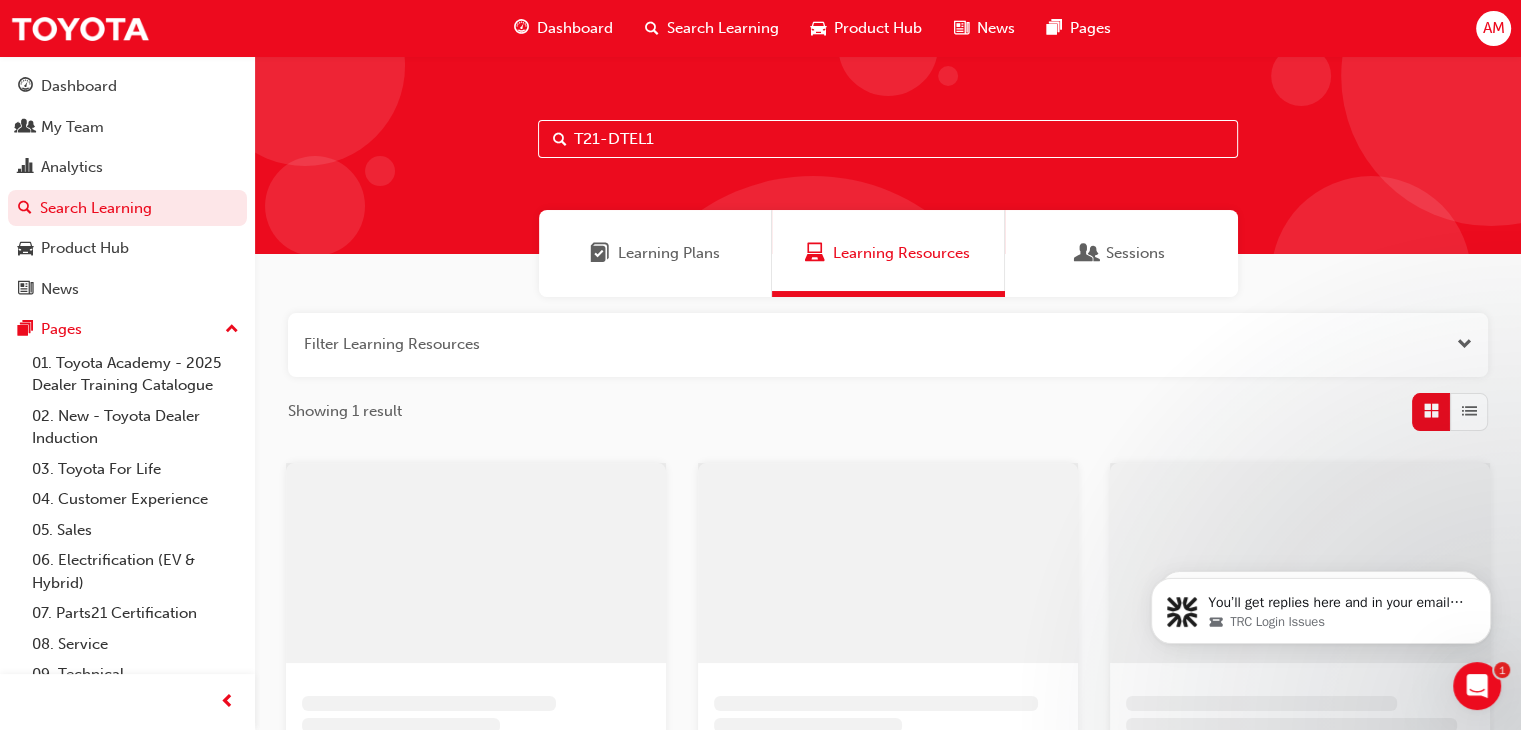 drag, startPoint x: 655, startPoint y: 142, endPoint x: 526, endPoint y: 135, distance: 129.18979 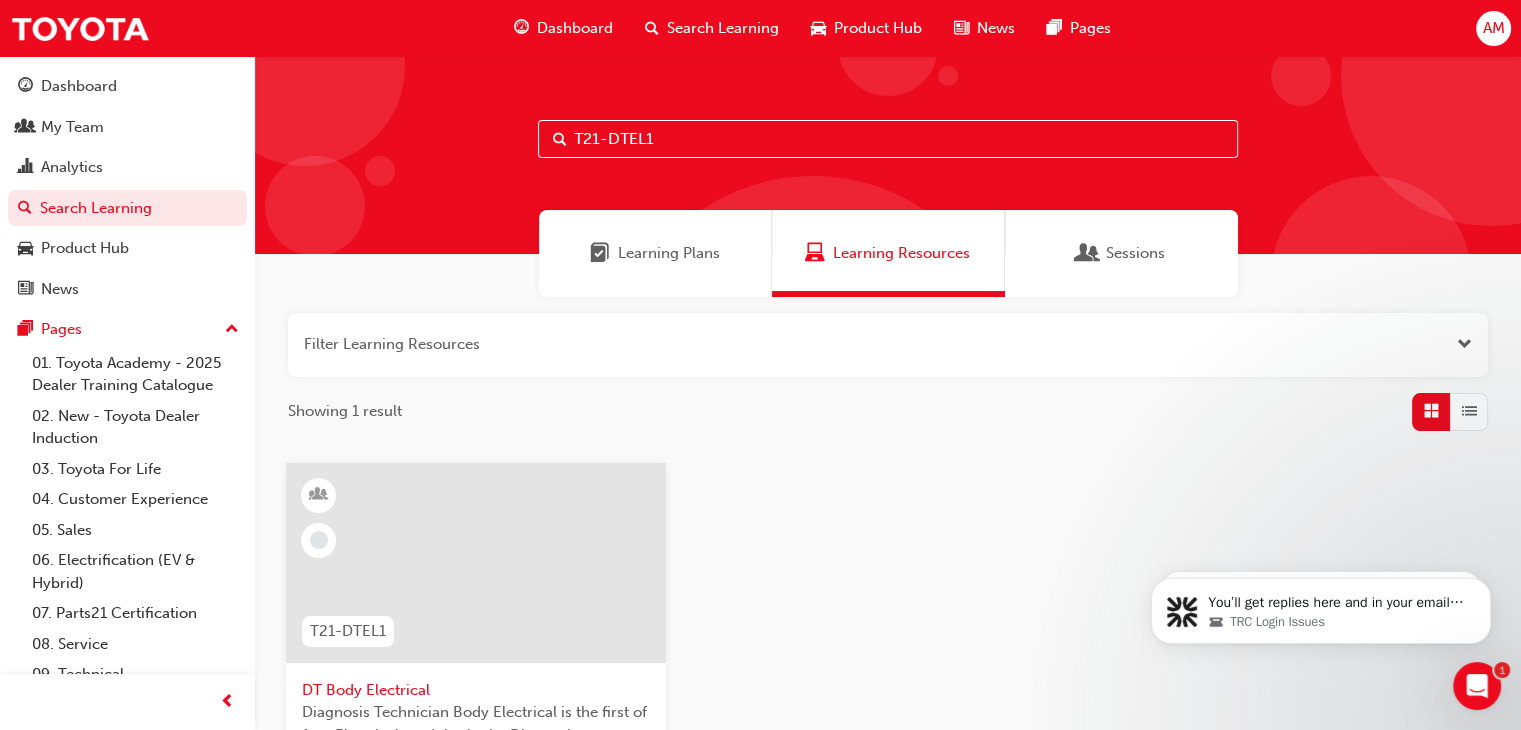 paste on "(T21-DTEL2" 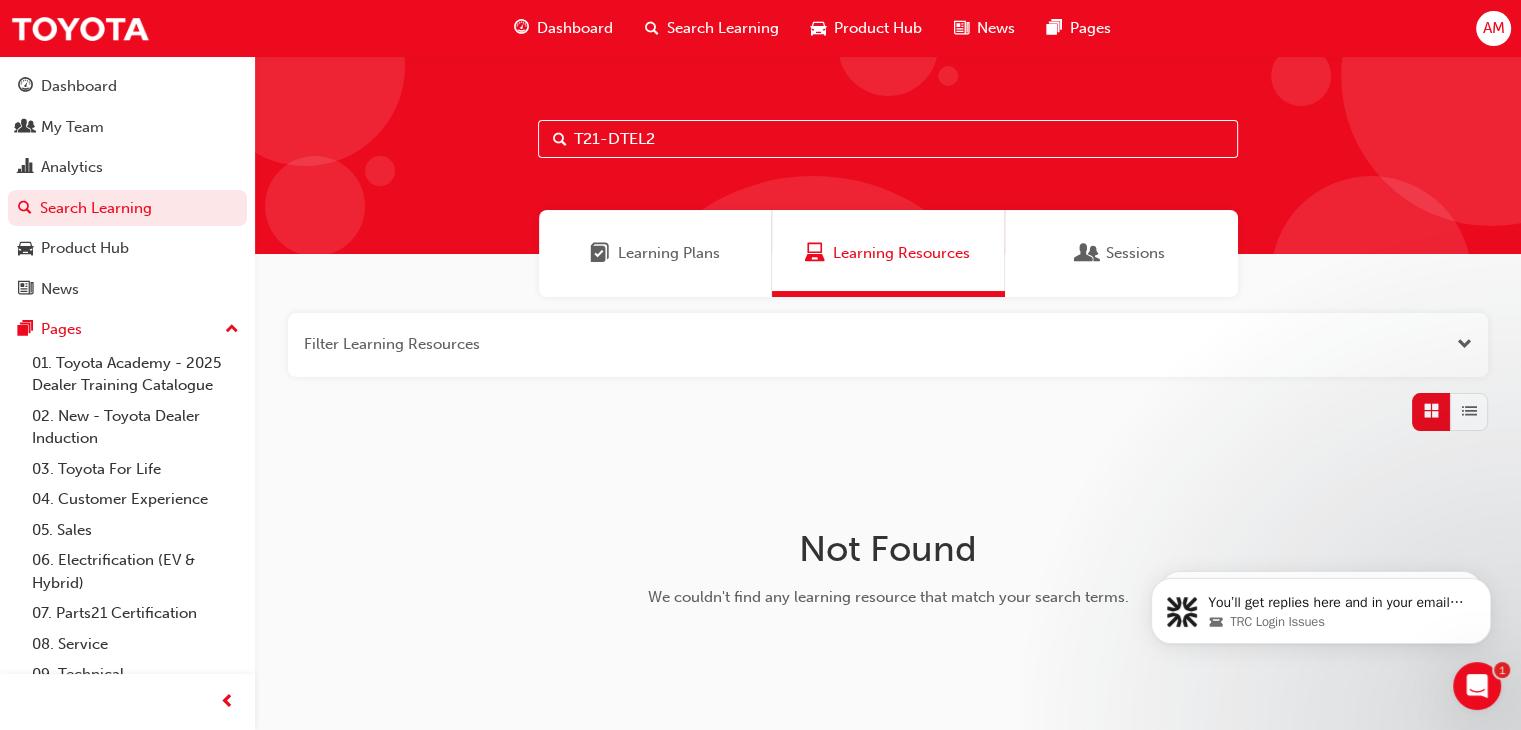 type on "T21-DTEL2" 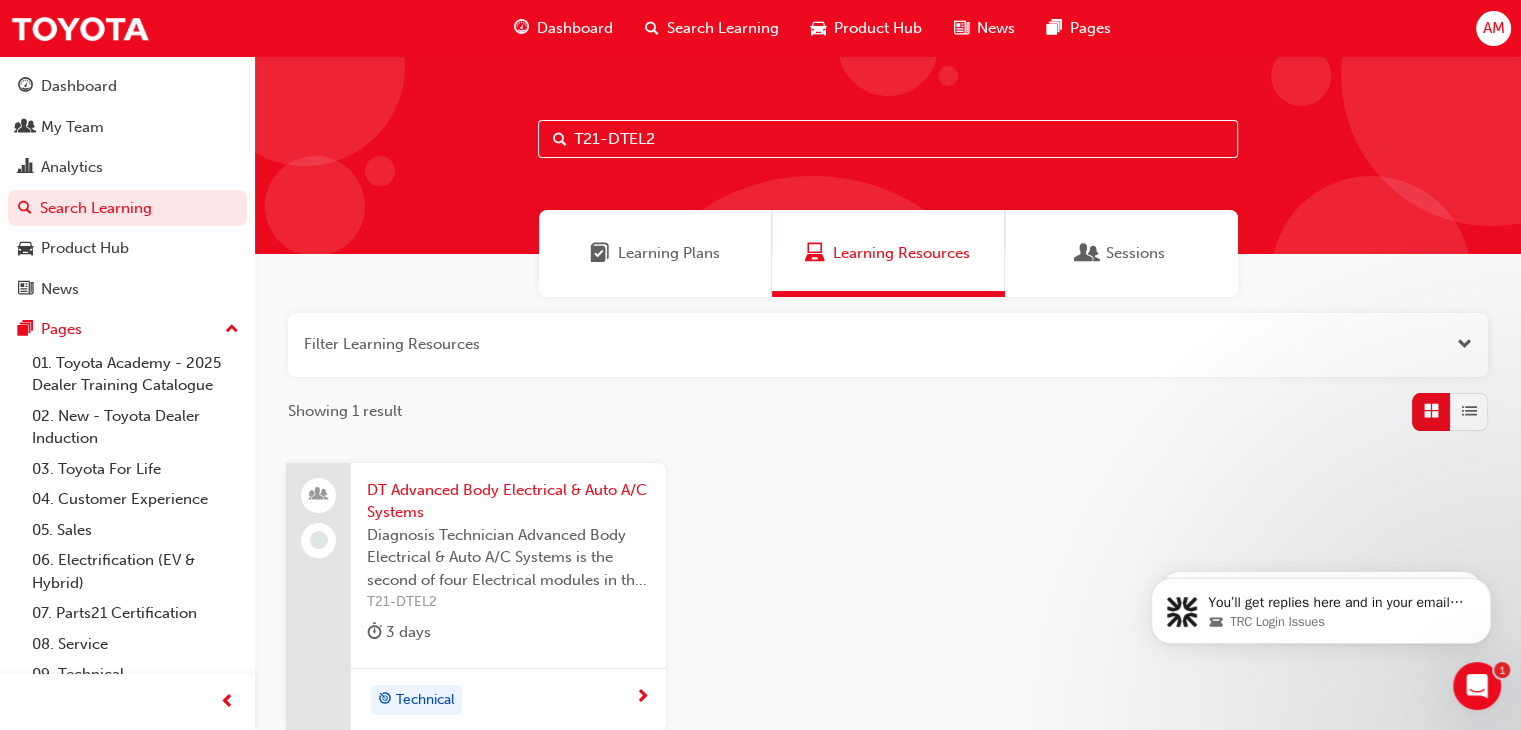 click on "DT Advanced Body Electrical & Auto A/C Systems" at bounding box center (508, 501) 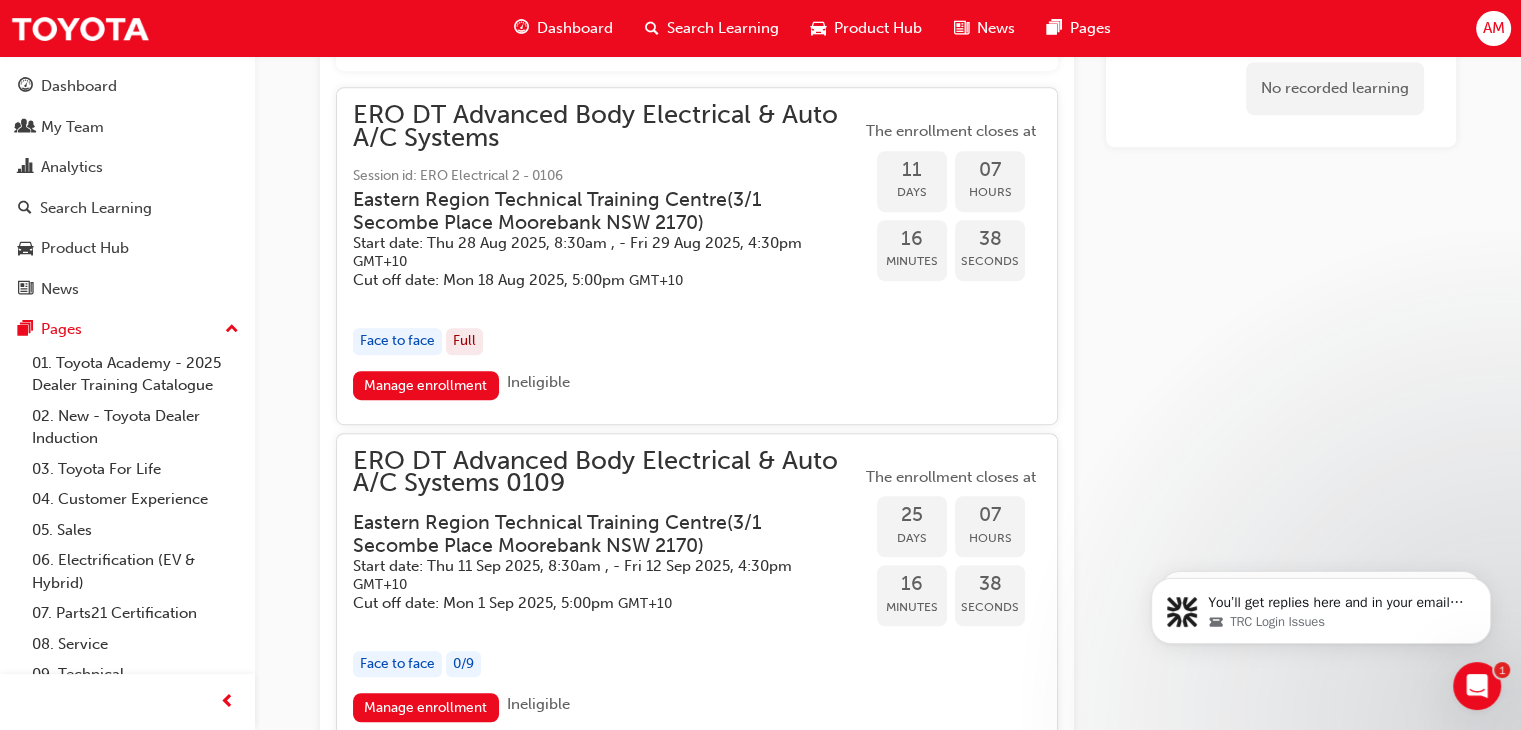 scroll, scrollTop: 1288, scrollLeft: 0, axis: vertical 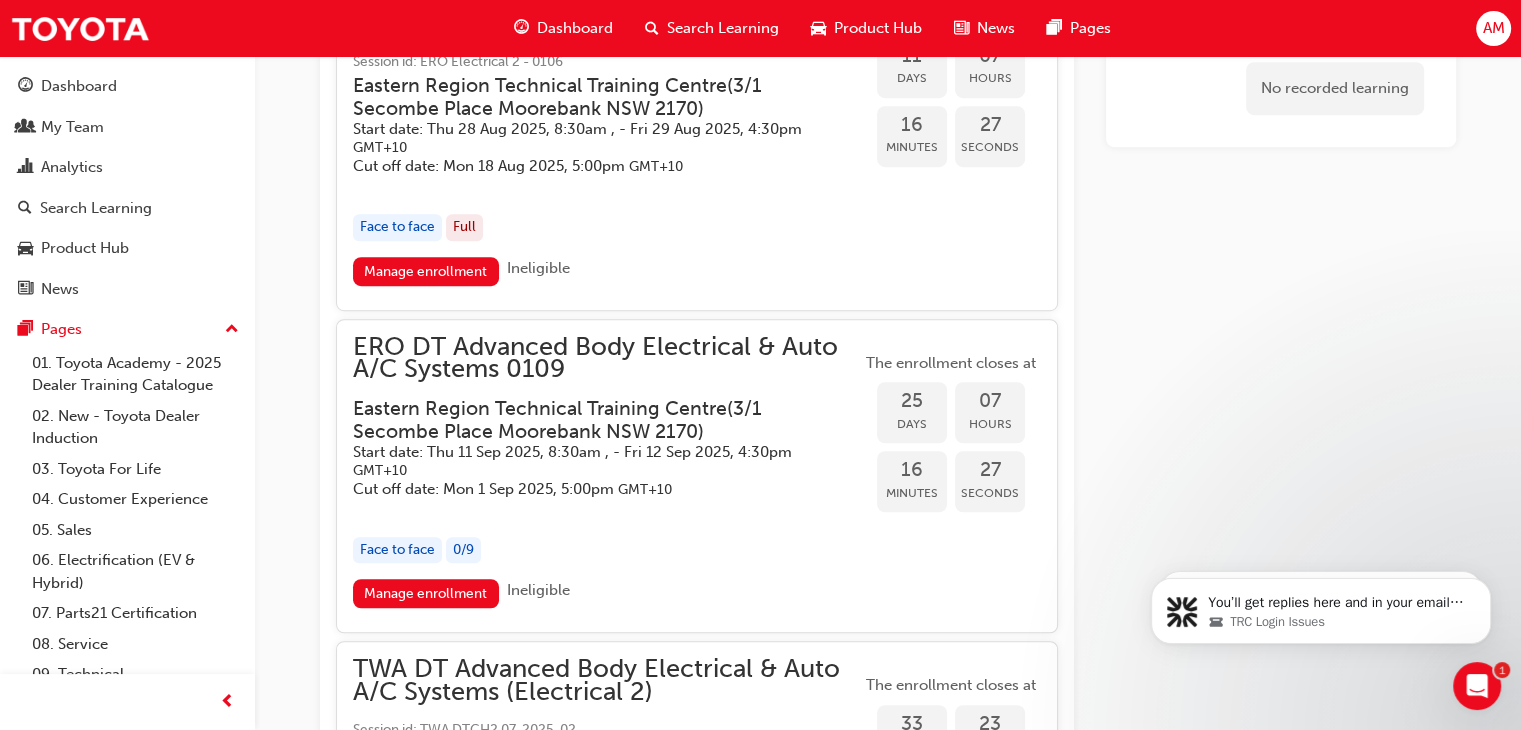 click on "ERO DT Advanced Body Electrical & Auto A/C Systems 0109" at bounding box center (607, 358) 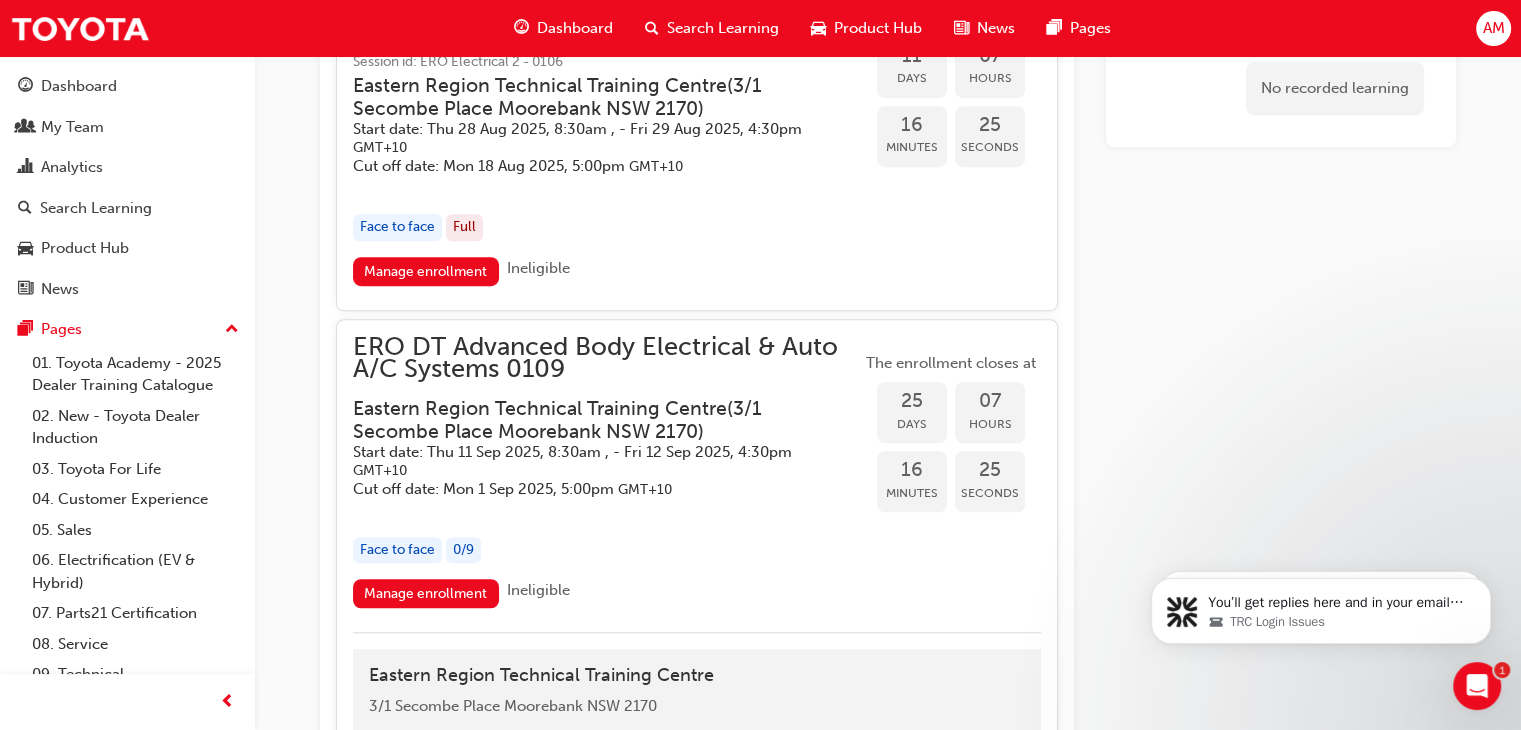 click on "Manage enrollment" at bounding box center [426, 593] 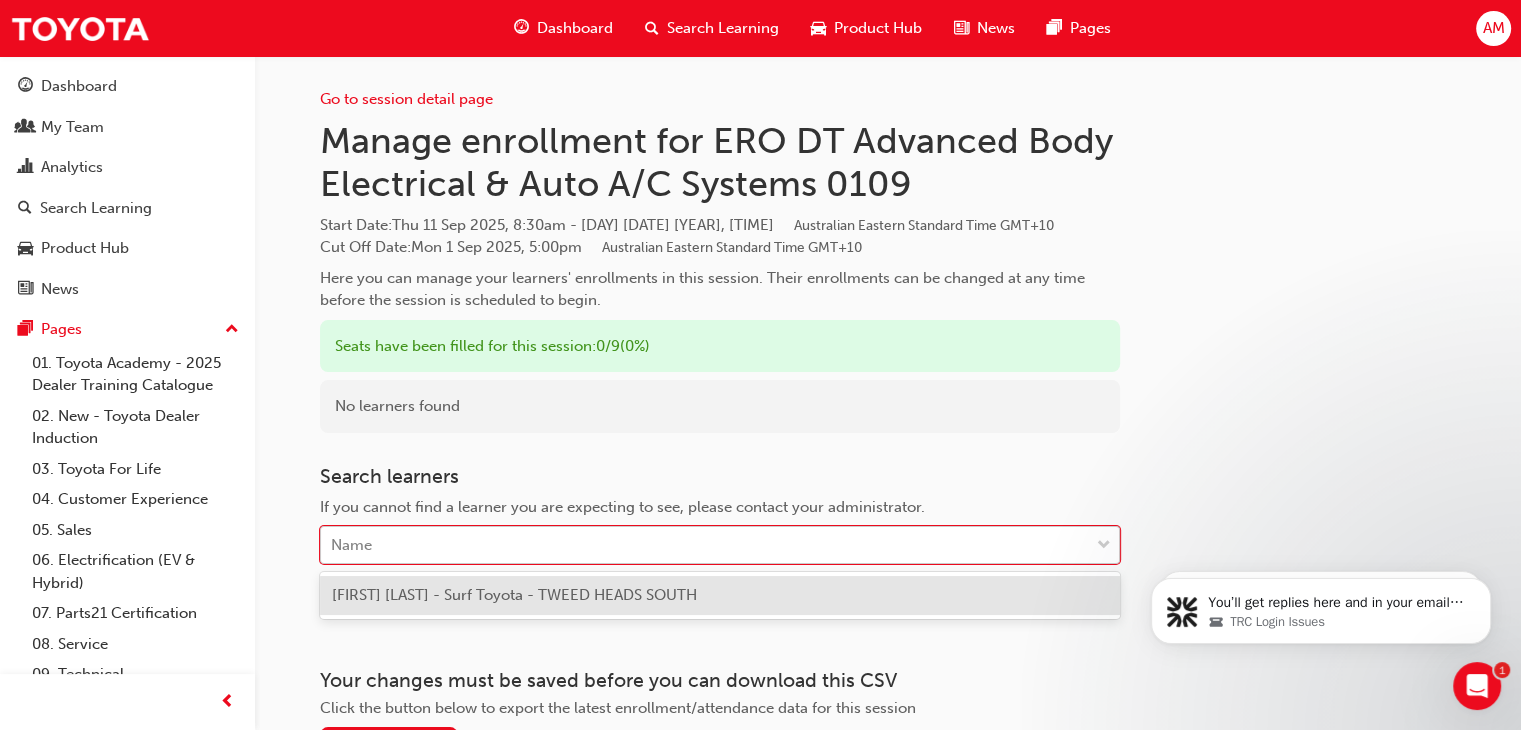 click on "Name" at bounding box center (705, 545) 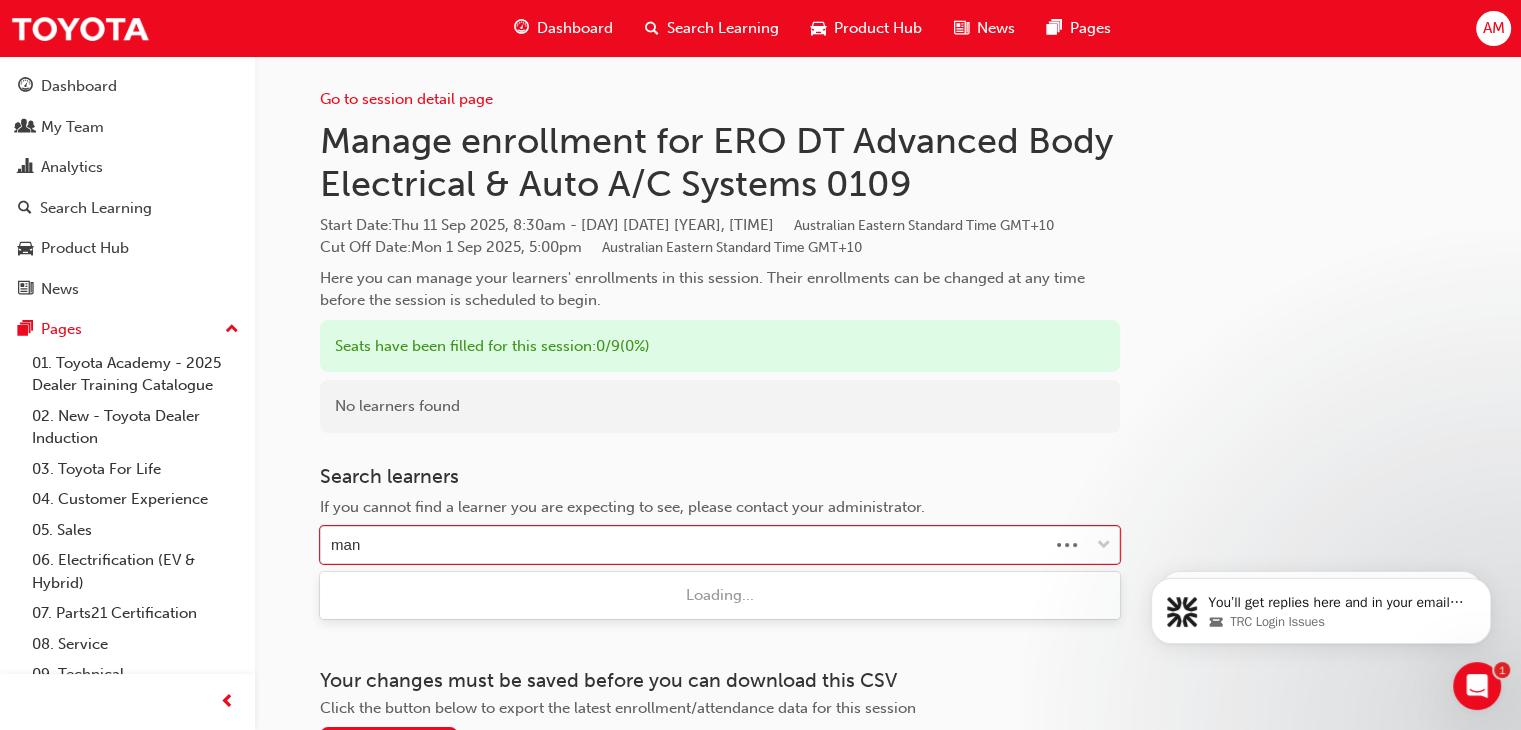 type on "ma" 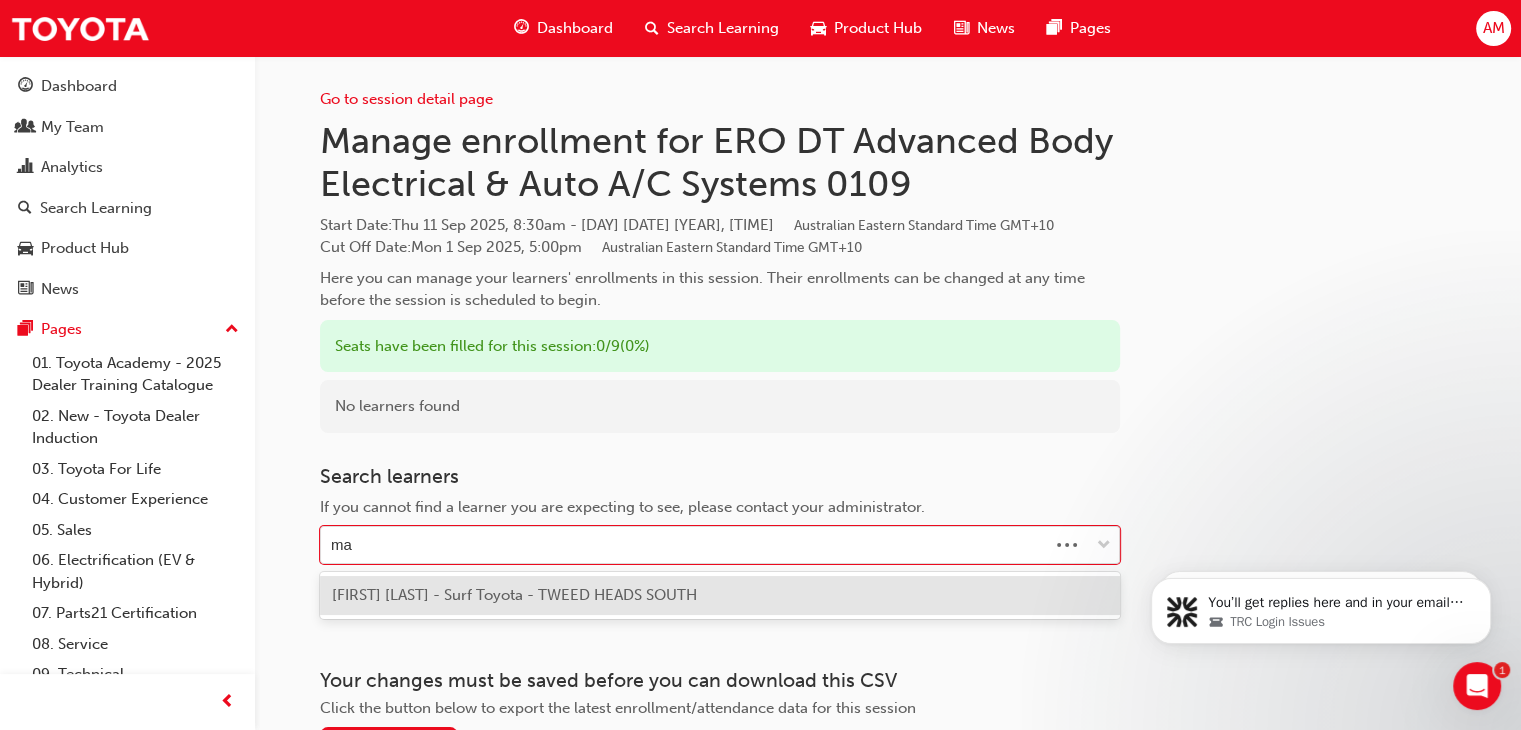 click on "[FIRST] [LAST] - Surf Toyota - TWEED HEADS SOUTH" at bounding box center [514, 595] 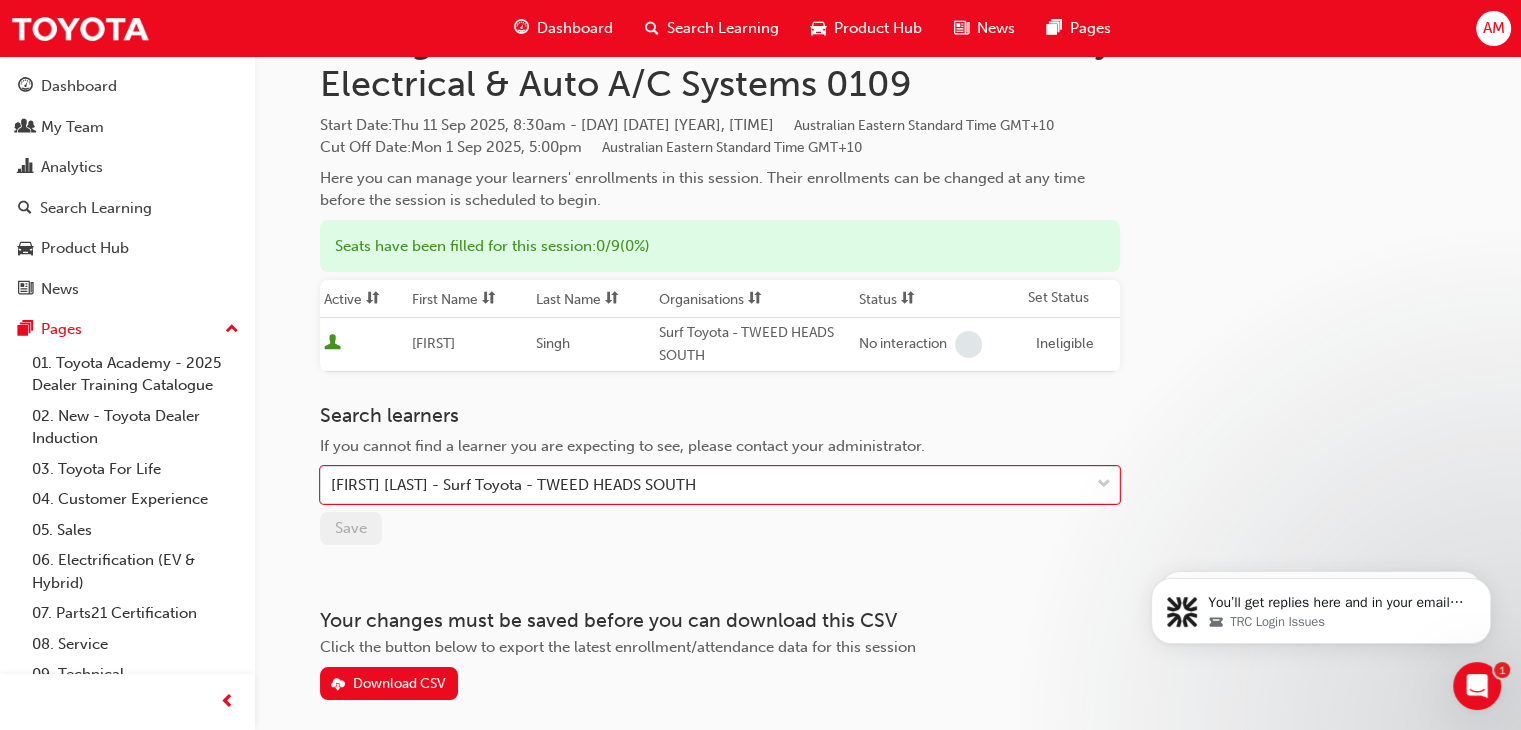 scroll, scrollTop: 183, scrollLeft: 0, axis: vertical 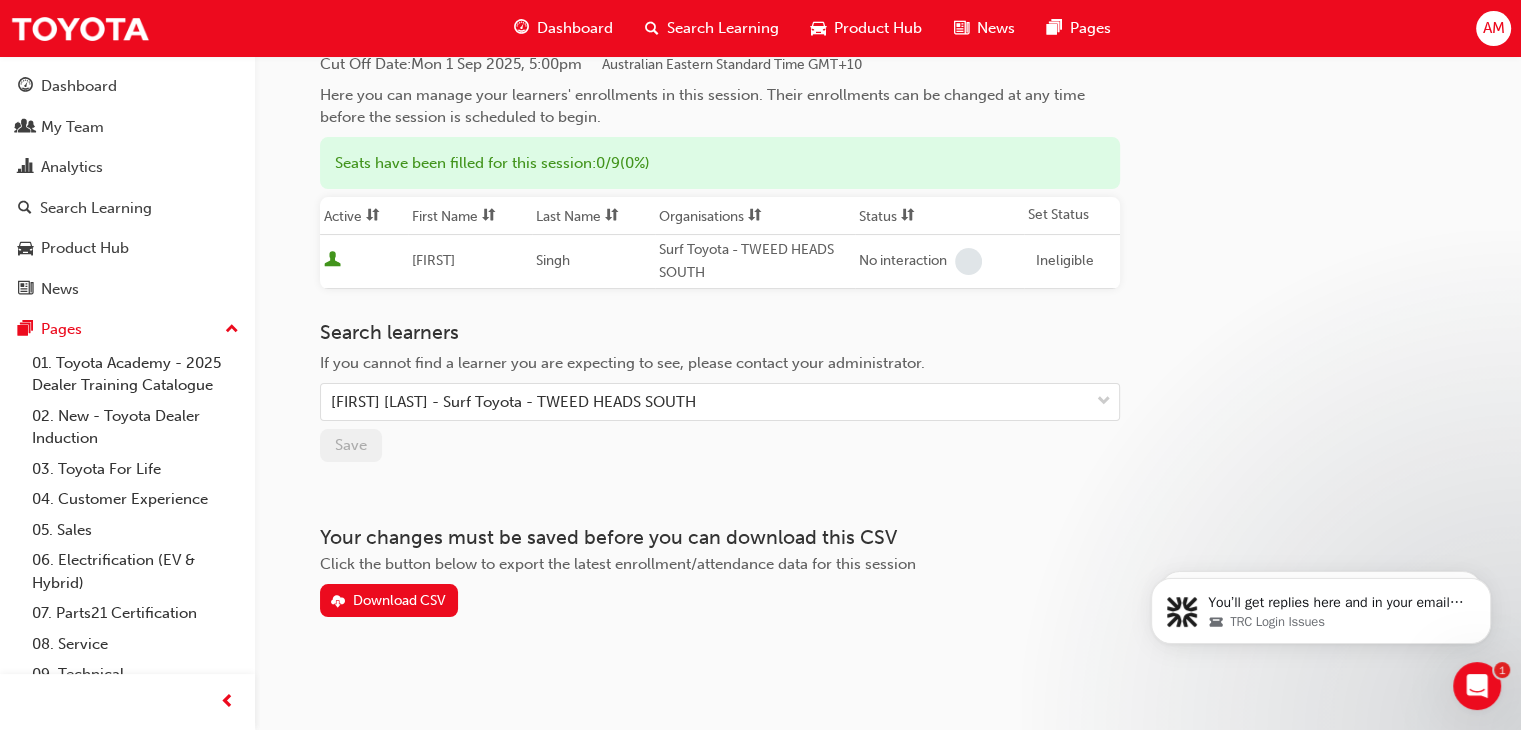click on "Go to session detail page Manage enrollment for ERO DT Advanced Body Electrical & Auto A/C Systems 0109 Start Date :  [DAY] [NUM] [MONTH] [YEAR], [TIME]   - [DAY] [NUM] [MONTH] [YEAR], [TIME]   [TIMEZONE] [TIMEZONE] Cut Off Date :  [DAY] [NUM] [MONTH] [YEAR], [TIME]   [TIMEZONE] [TIMEZONE] Here you can manage your learners' enrollments in this session. Their enrollments can be changed at any time before the session is scheduled to begin. Seats have been filled for this session :  0 / 9  ( 0% ) Active First Name Last Name Organisations Status Set Status [FIRST] [LAST] Surf Toyota - TWEED HEADS SOUTH No interaction Ineligible Search learners If you cannot find a learner you are expecting to see, please contact your administrator. [FIRST] [LAST] - Surf Toyota - TWEED HEADS SOUTH Save Your changes must be saved before you can download this CSV Click the button below to export the latest enrollment/attendance data for this session Download CSV" at bounding box center [720, 245] 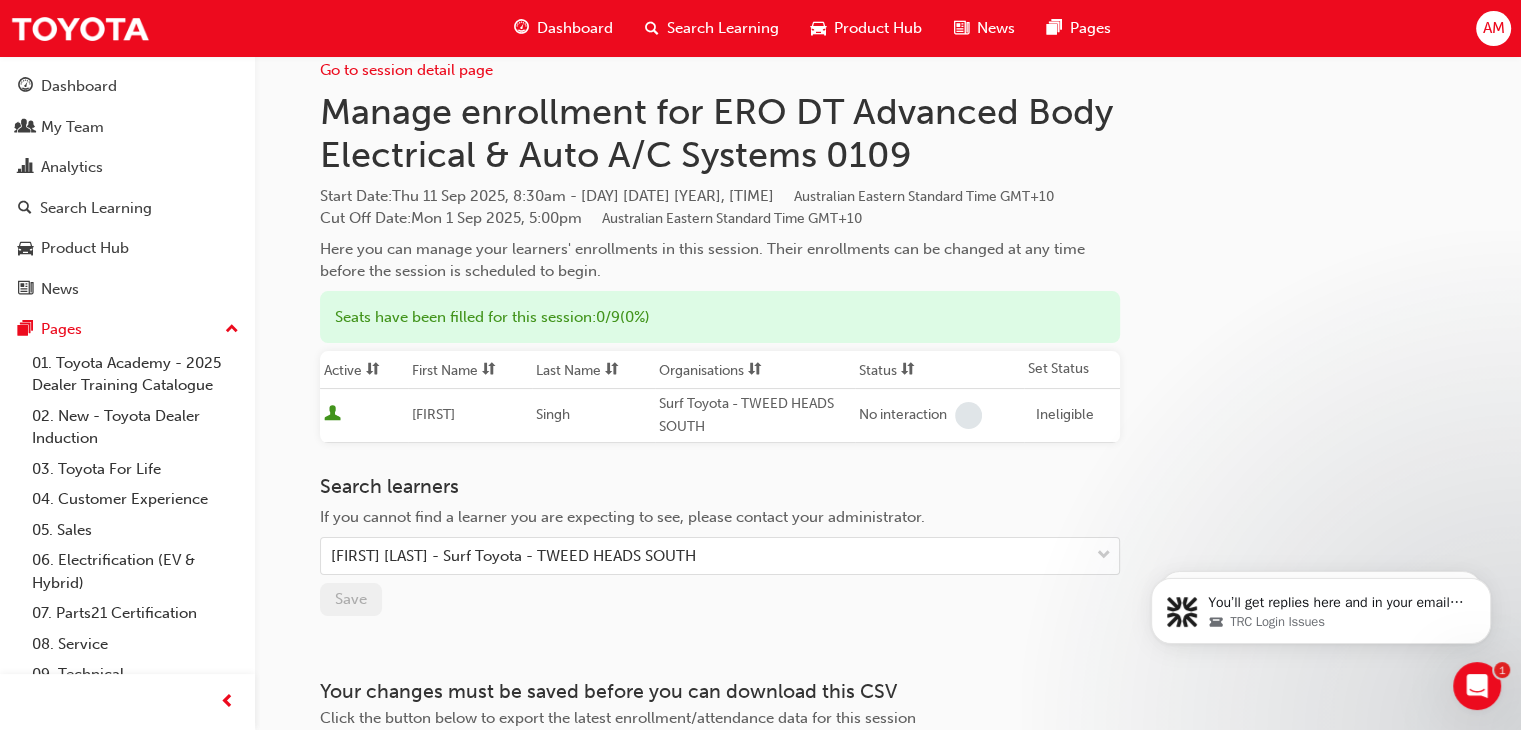 scroll, scrollTop: 0, scrollLeft: 0, axis: both 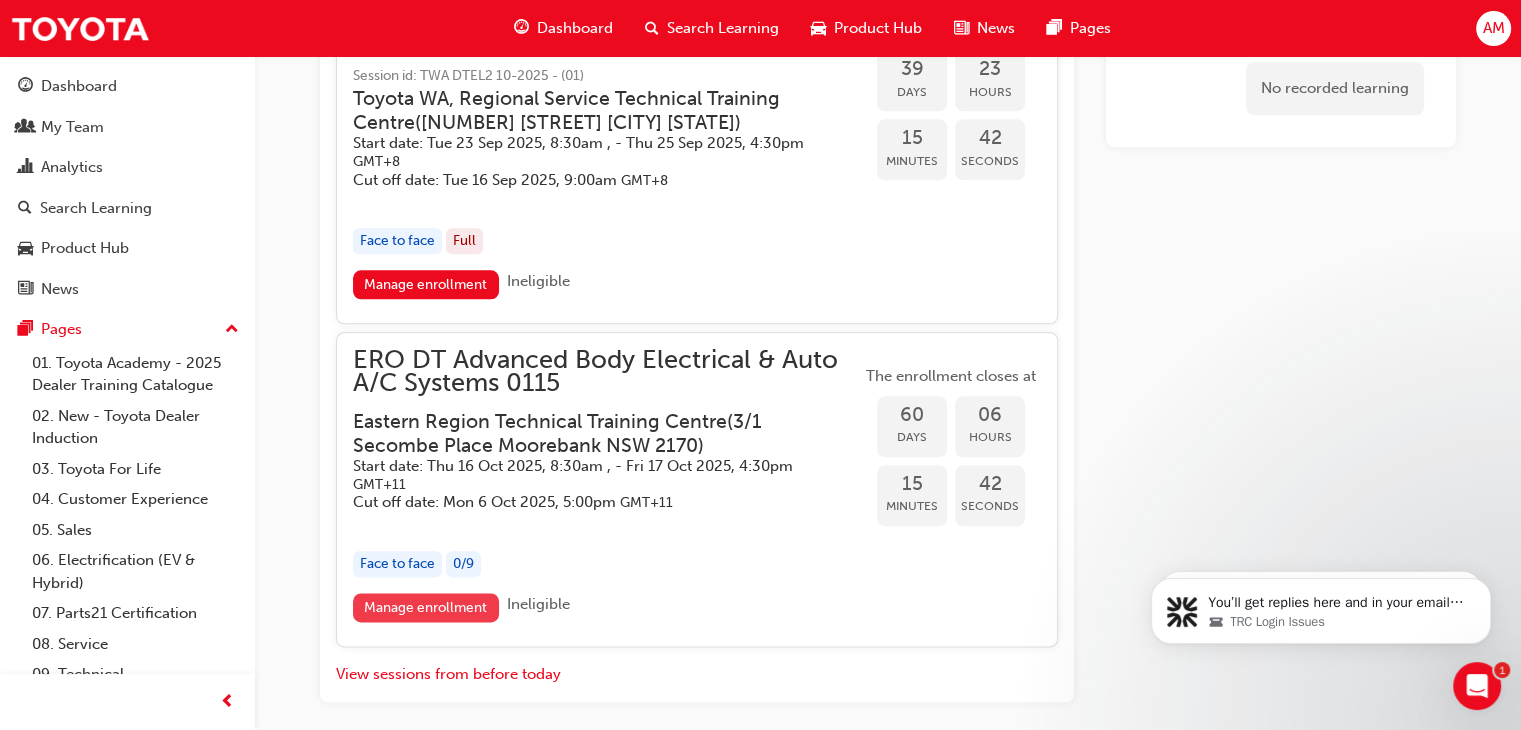 click on "Manage enrollment" at bounding box center (426, 607) 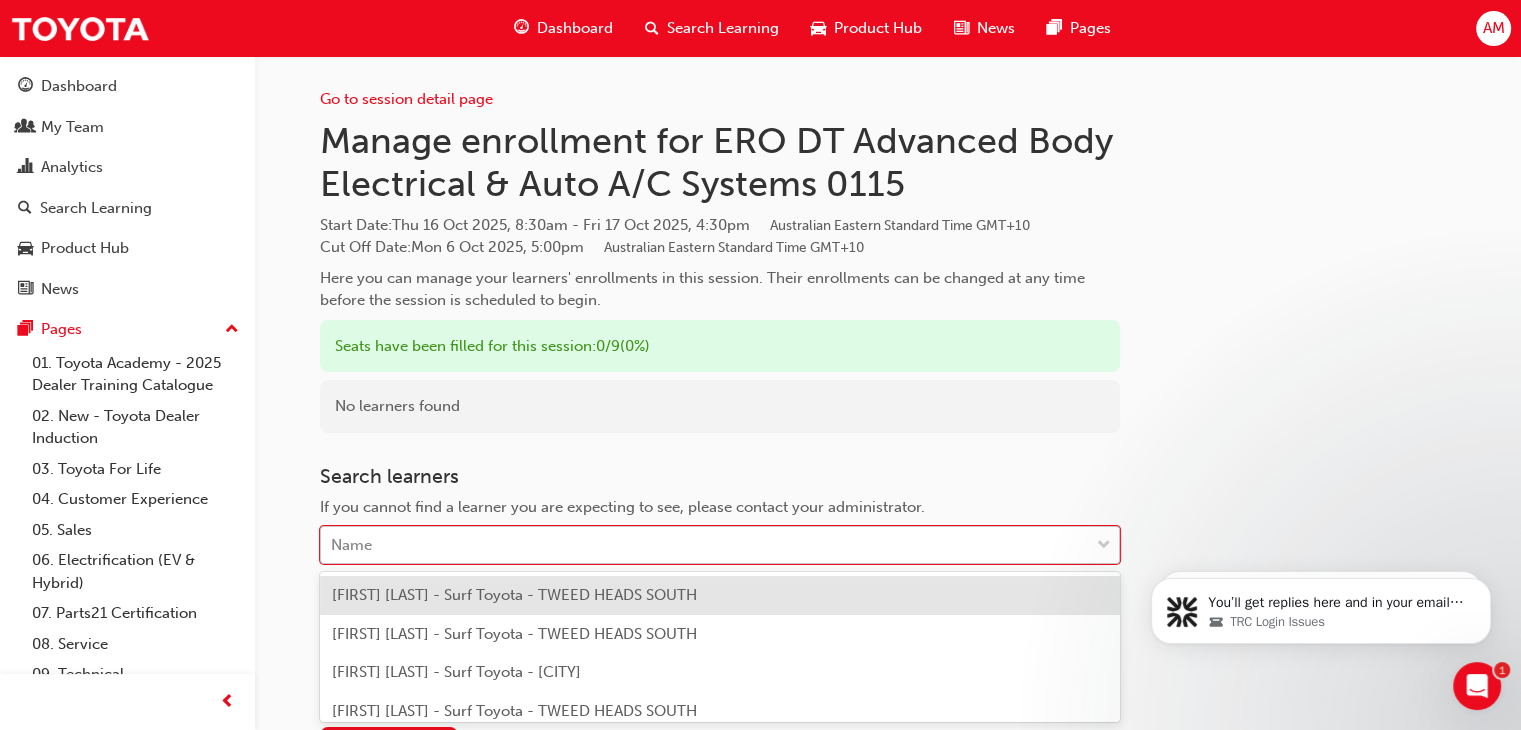 scroll, scrollTop: 144, scrollLeft: 0, axis: vertical 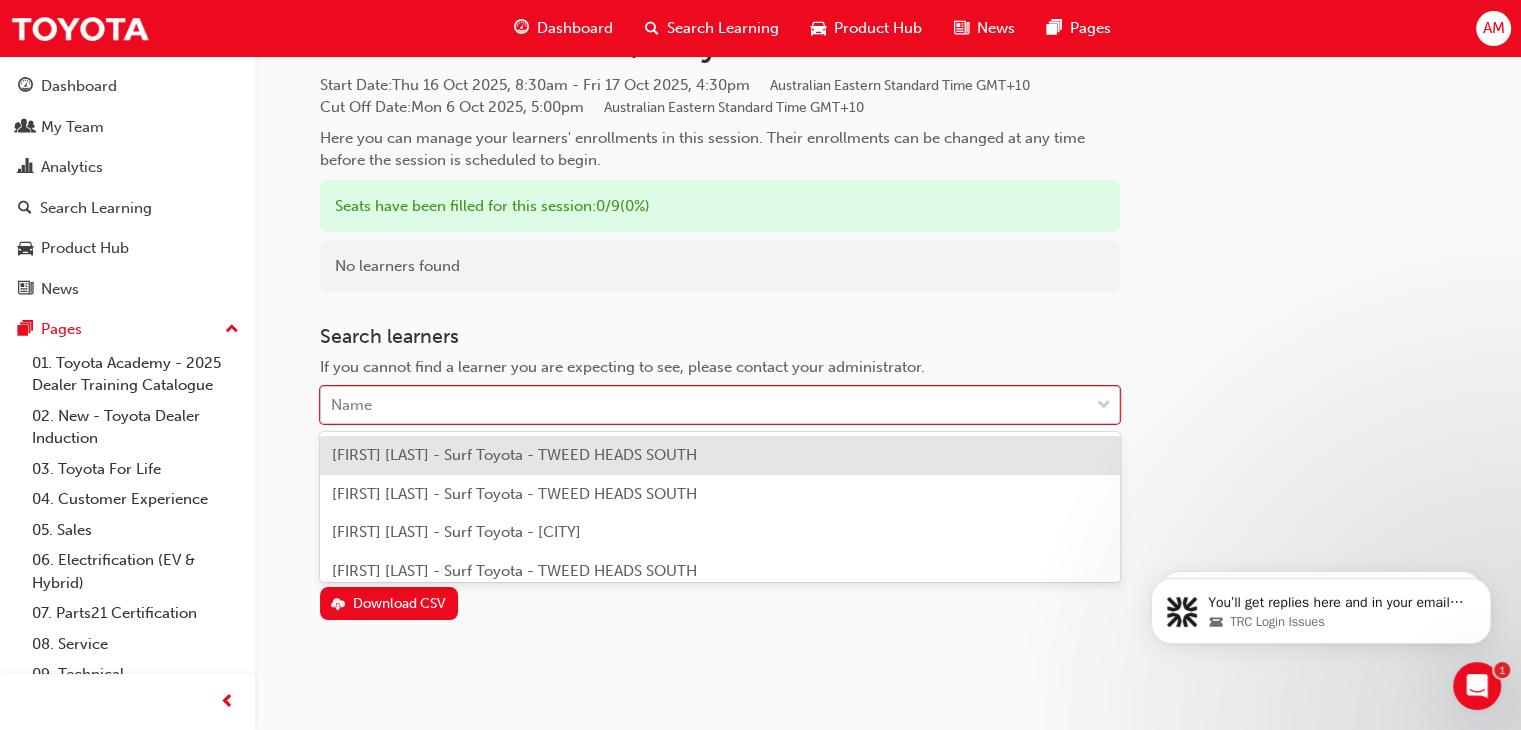click on "Your version of Internet Explorer is outdated and not supported. Please upgrade to a  modern browser . Dashboard Search Learning Product Hub News Pages AM Dashboard My Team Analytics Search Learning Product Hub News Pages Pages 01. Toyota Academy - 2025 Dealer Training Catalogue 02. New - Toyota Dealer Induction  03. Toyota For Life 04. Customer Experience 05. Sales 06. Electrification (EV & Hybrid) 07. Parts21 Certification 08. Service 09. Technical  10. TUNE Rev-Up Training All Pages Go to session detail page Manage enrollment for ERO DT Advanced Body Electrical & Auto A/C Systems 0115 Start Date :  [DAY] [NUM] [MONTH] [YEAR], [TIME]   - [DAY] [NUM] [MONTH] [YEAR], [TIME]   [TIMEZONE] [TIMEZONE] Cut Off Date :  [DAY] [NUM] [MONTH] [YEAR], [TIME]   [TIMEZONE] [TIMEZONE] Here you can manage your learners' enrollments in this session. Their enrollments can be changed at any time before the session is scheduled to begin. Seats have been filled for this session :  0 / 9  ( 0% ) No learners found     Name 1" at bounding box center [760, 225] 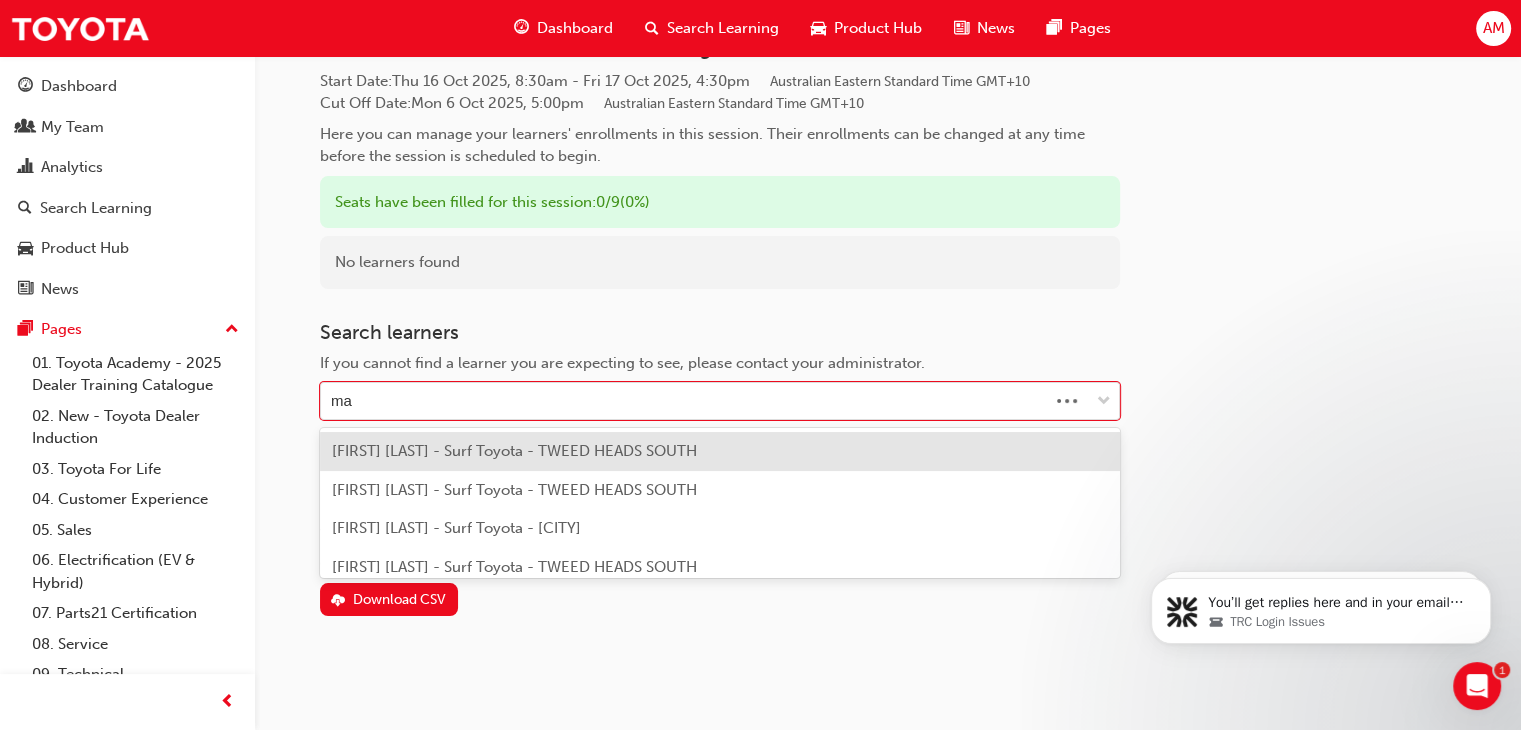 type on "man" 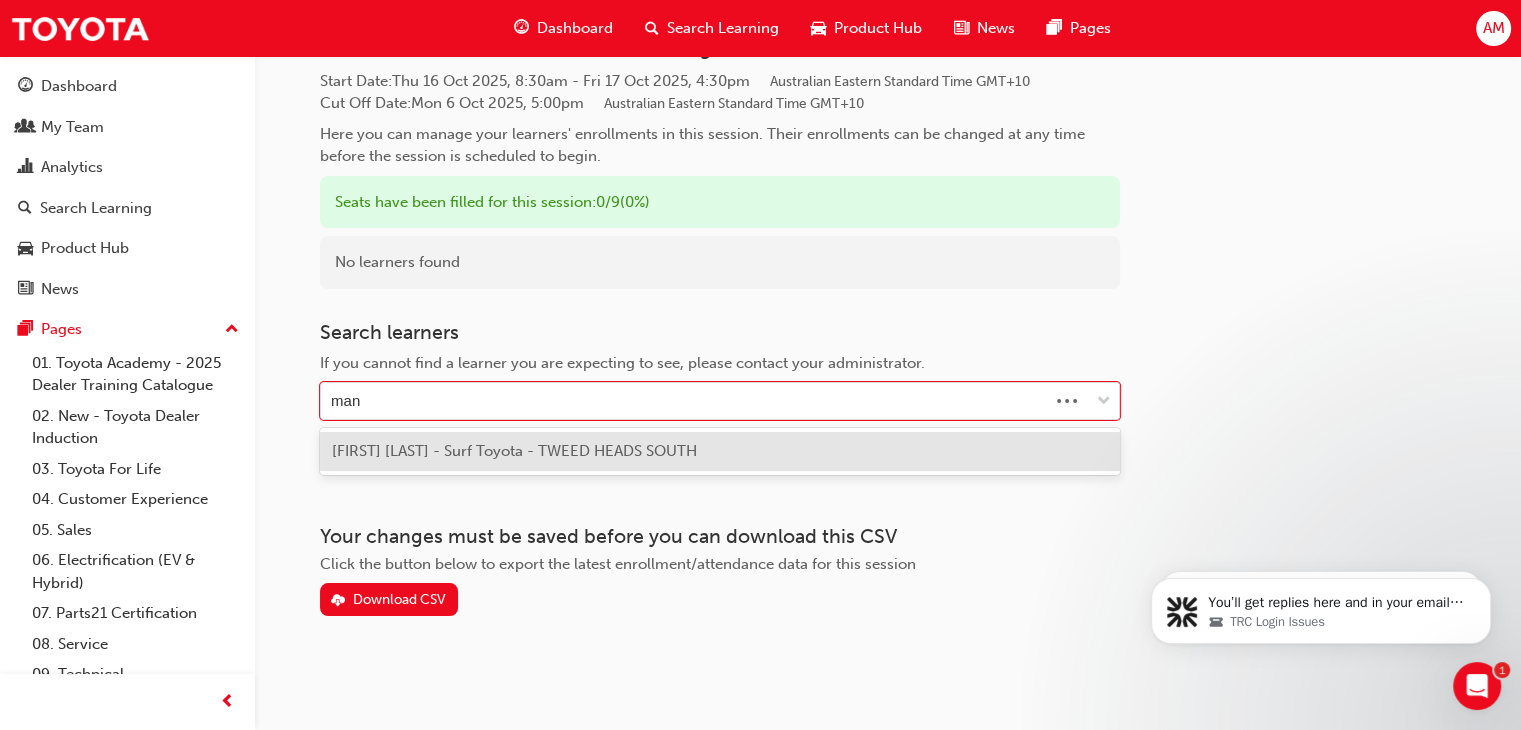 type 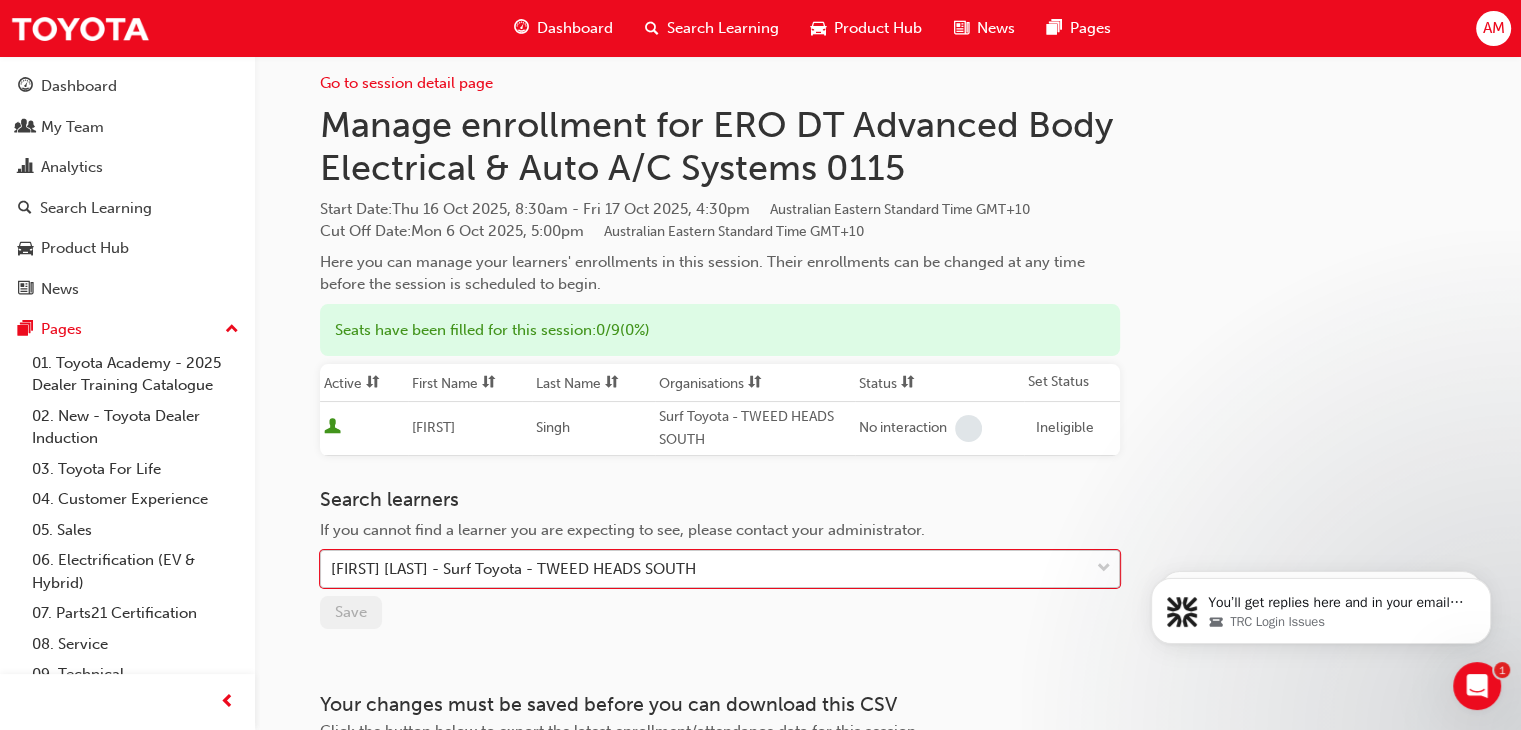 scroll, scrollTop: 0, scrollLeft: 0, axis: both 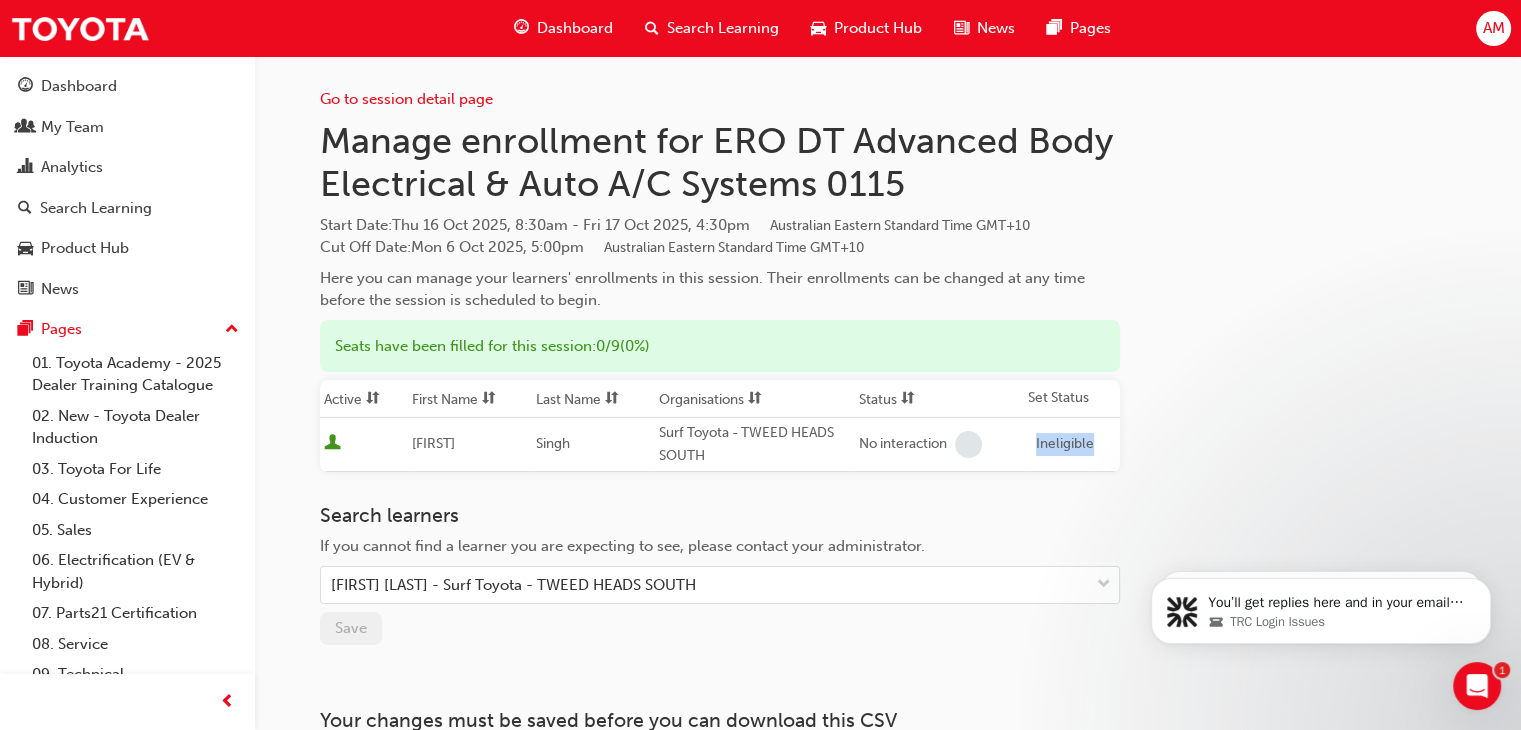 drag, startPoint x: 1035, startPoint y: 437, endPoint x: 1108, endPoint y: 445, distance: 73.43705 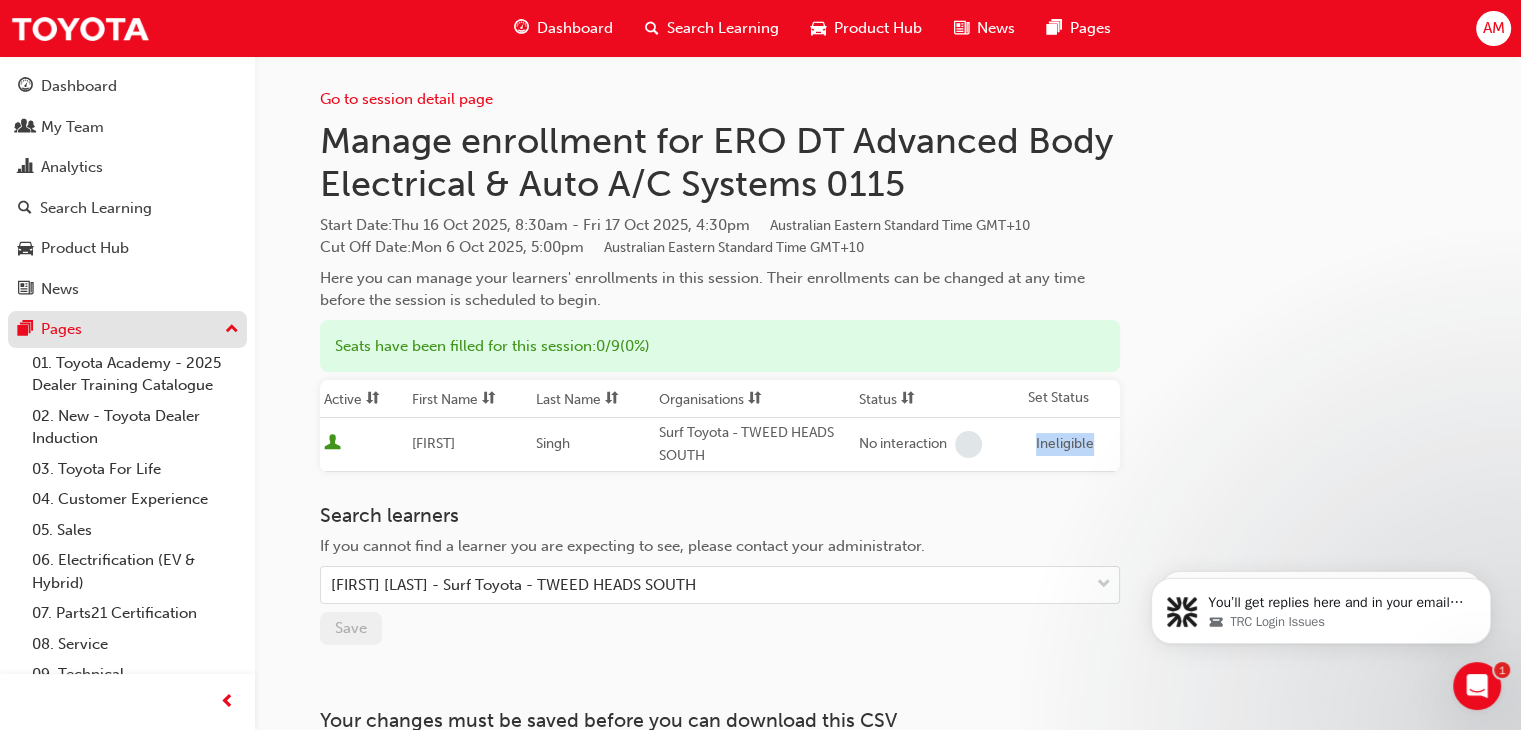 copy on "Ineligible" 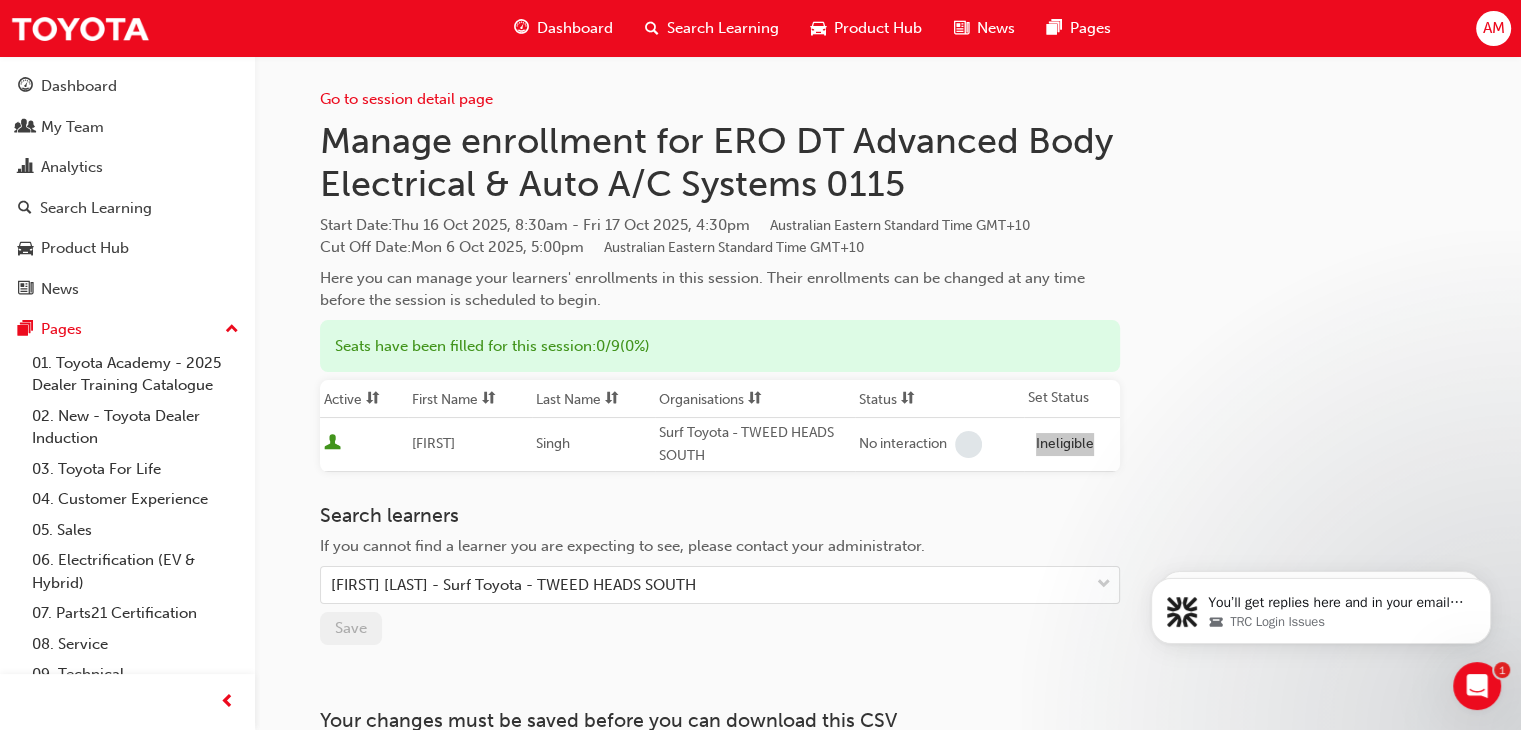 scroll, scrollTop: 1687, scrollLeft: 0, axis: vertical 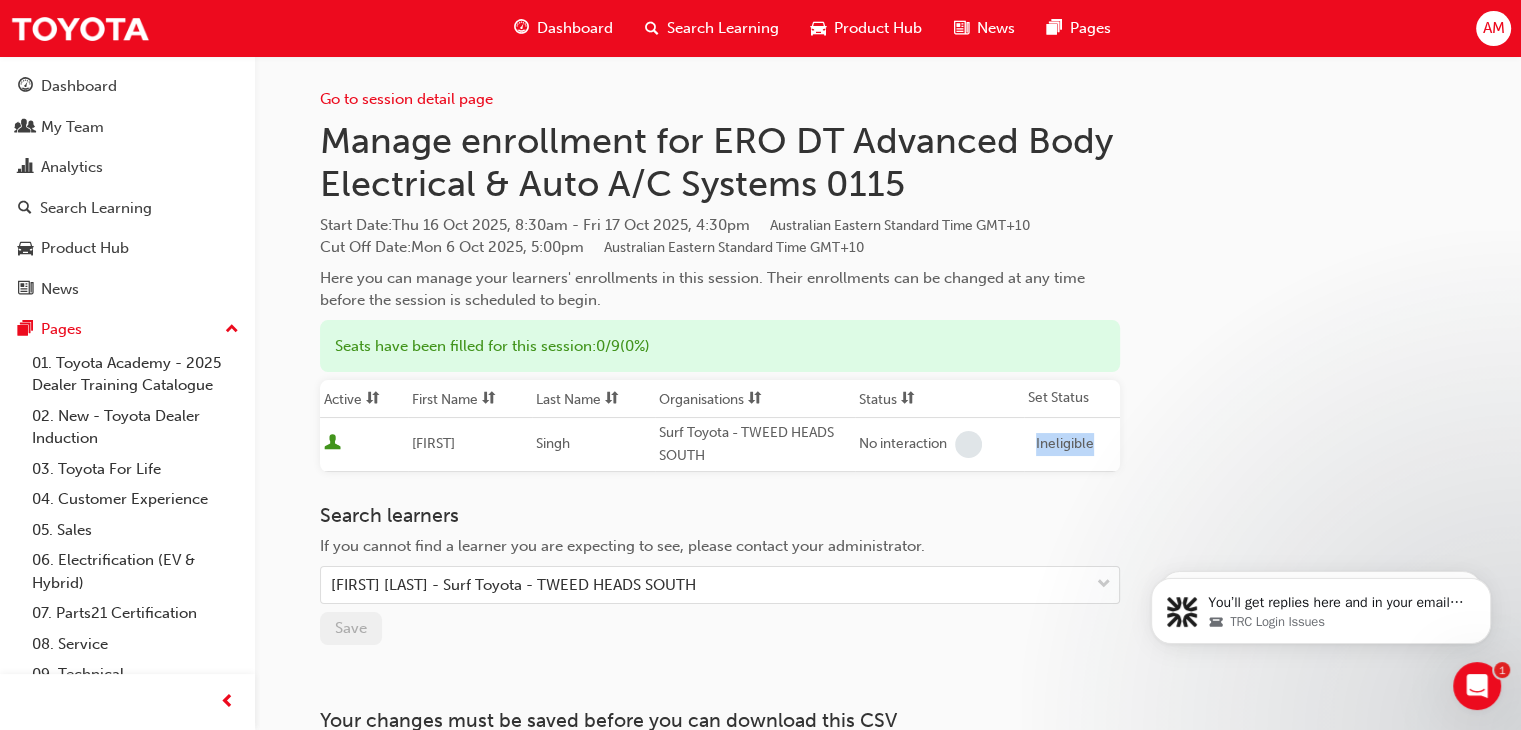 click on "Search Learning" at bounding box center [723, 28] 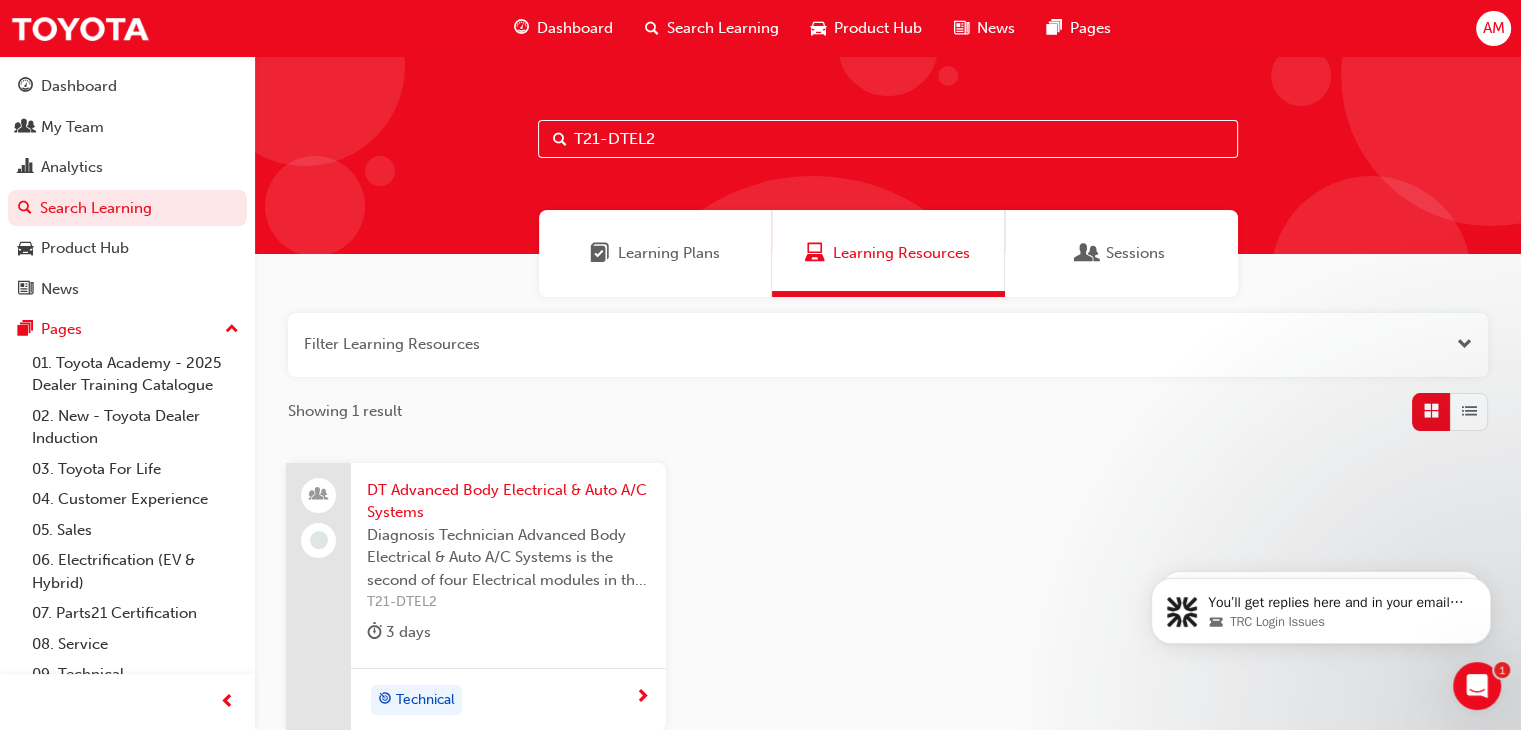 drag, startPoint x: 652, startPoint y: 142, endPoint x: 489, endPoint y: 136, distance: 163.1104 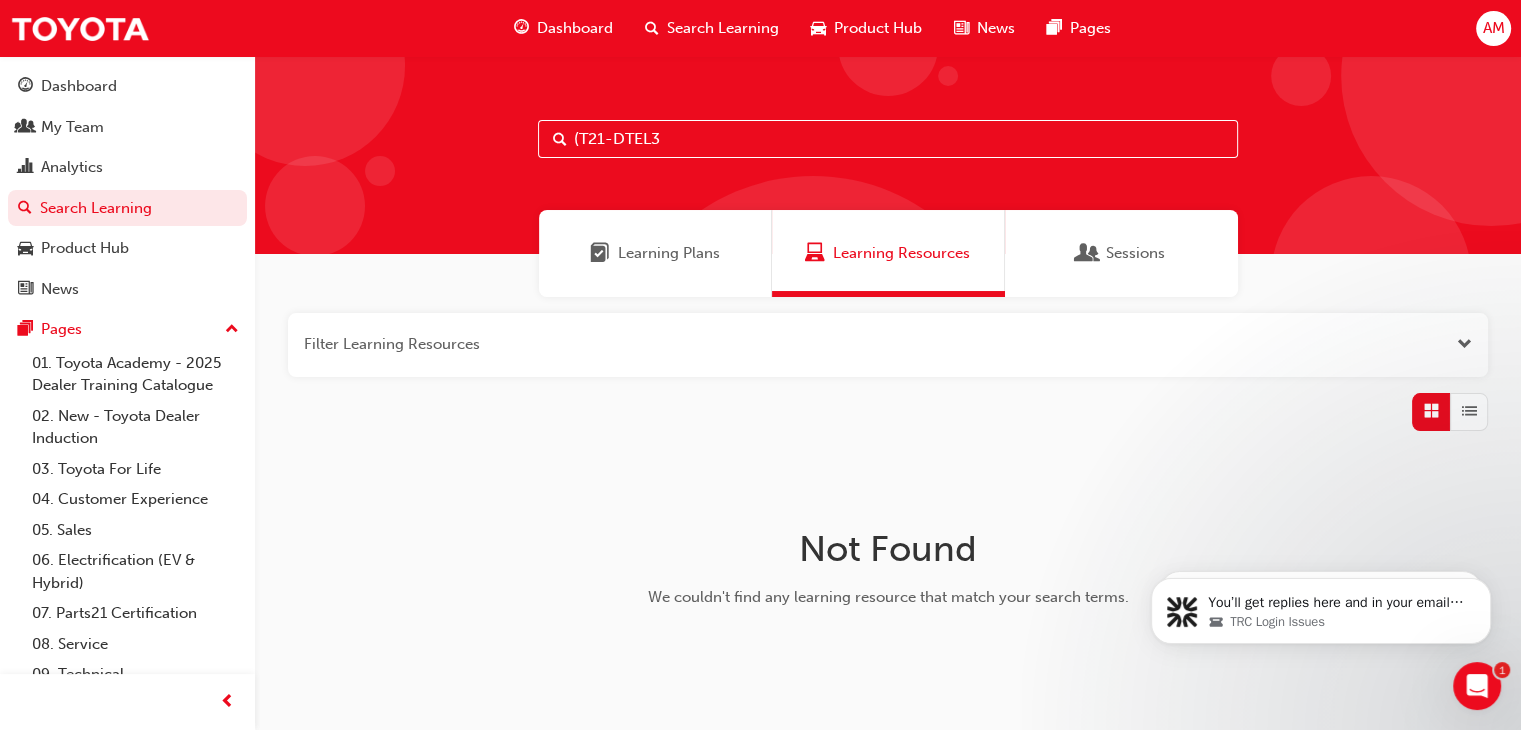 drag, startPoint x: 576, startPoint y: 137, endPoint x: 607, endPoint y: 165, distance: 41.773197 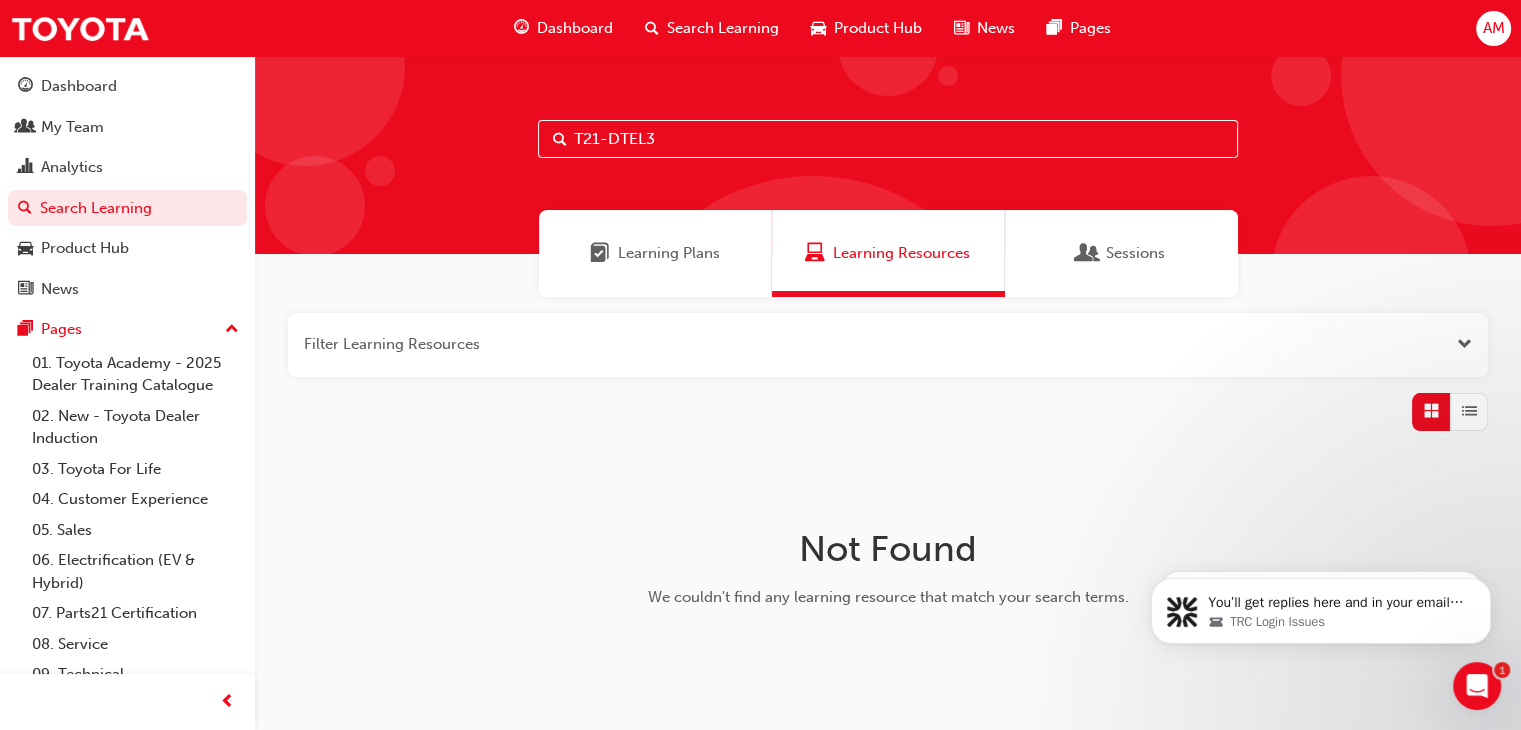 type on "T21-DTEL3" 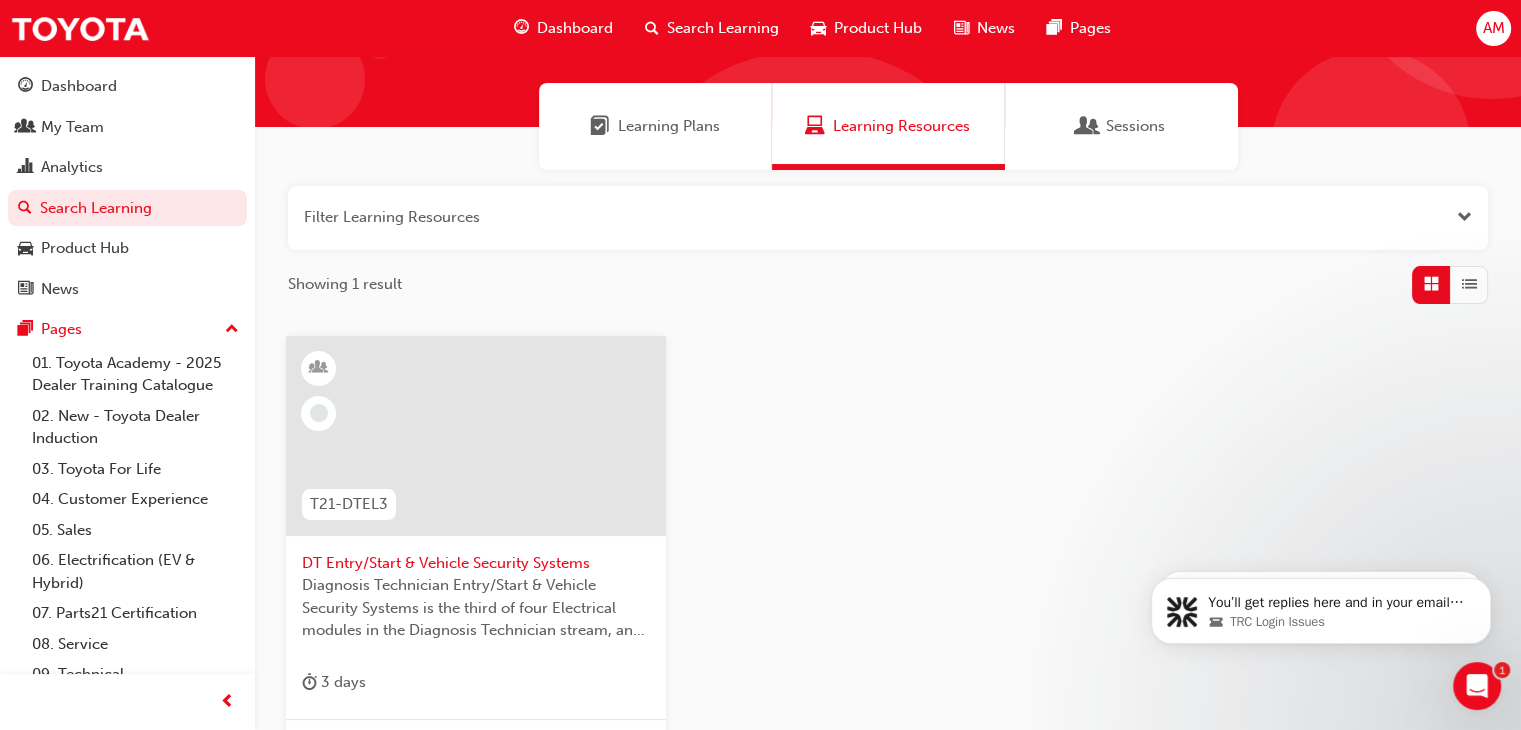 scroll, scrollTop: 300, scrollLeft: 0, axis: vertical 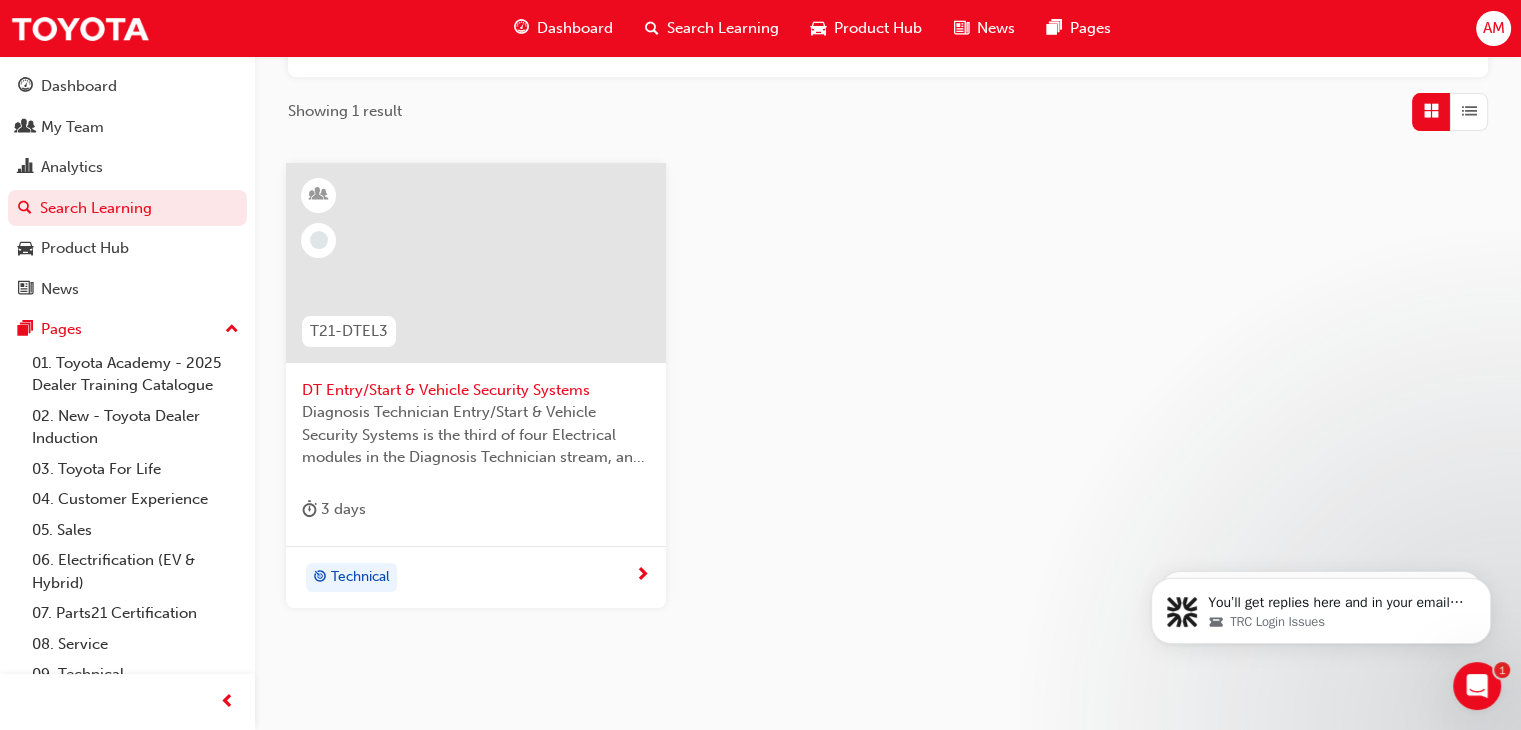 click on "DT Entry/Start & Vehicle Security Systems" at bounding box center [476, 390] 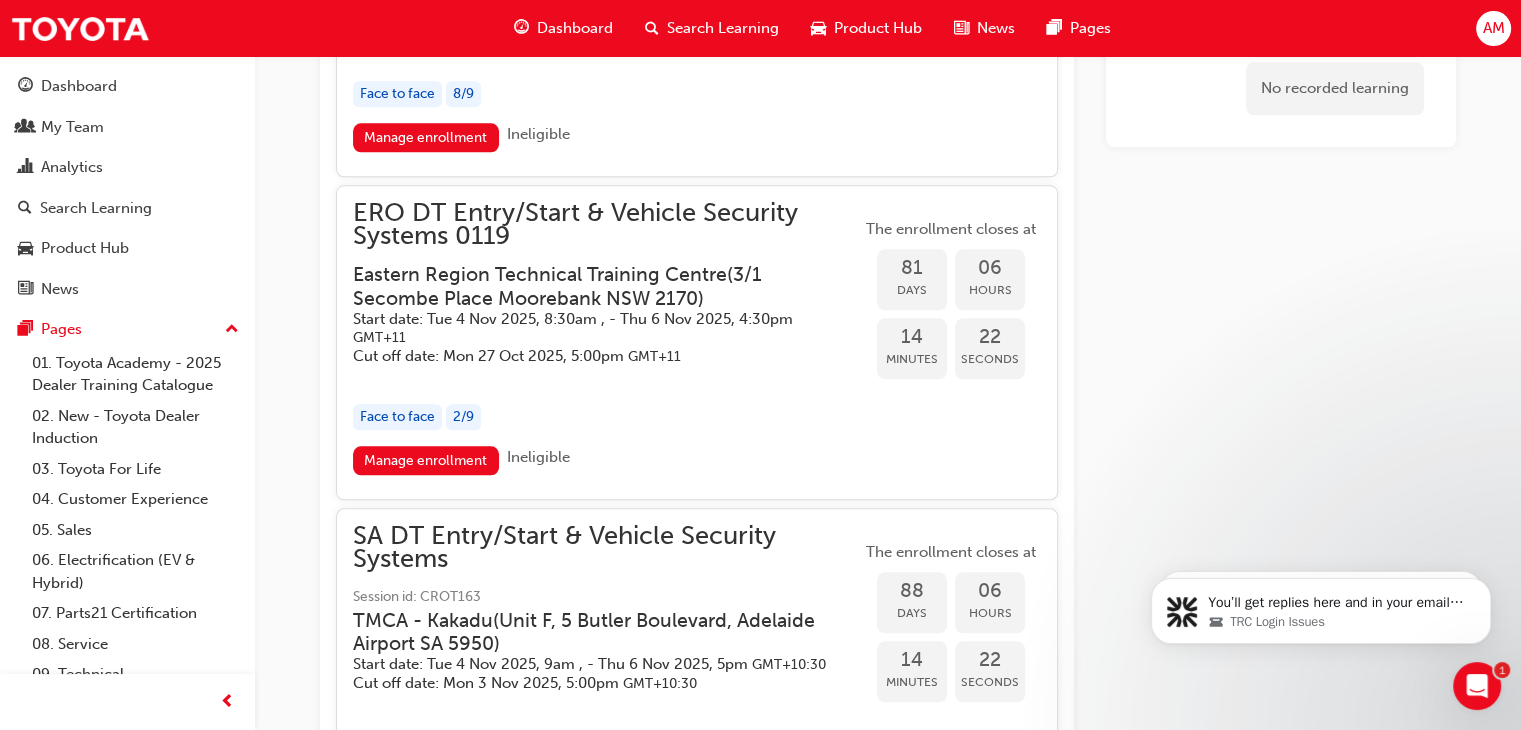scroll, scrollTop: 2040, scrollLeft: 0, axis: vertical 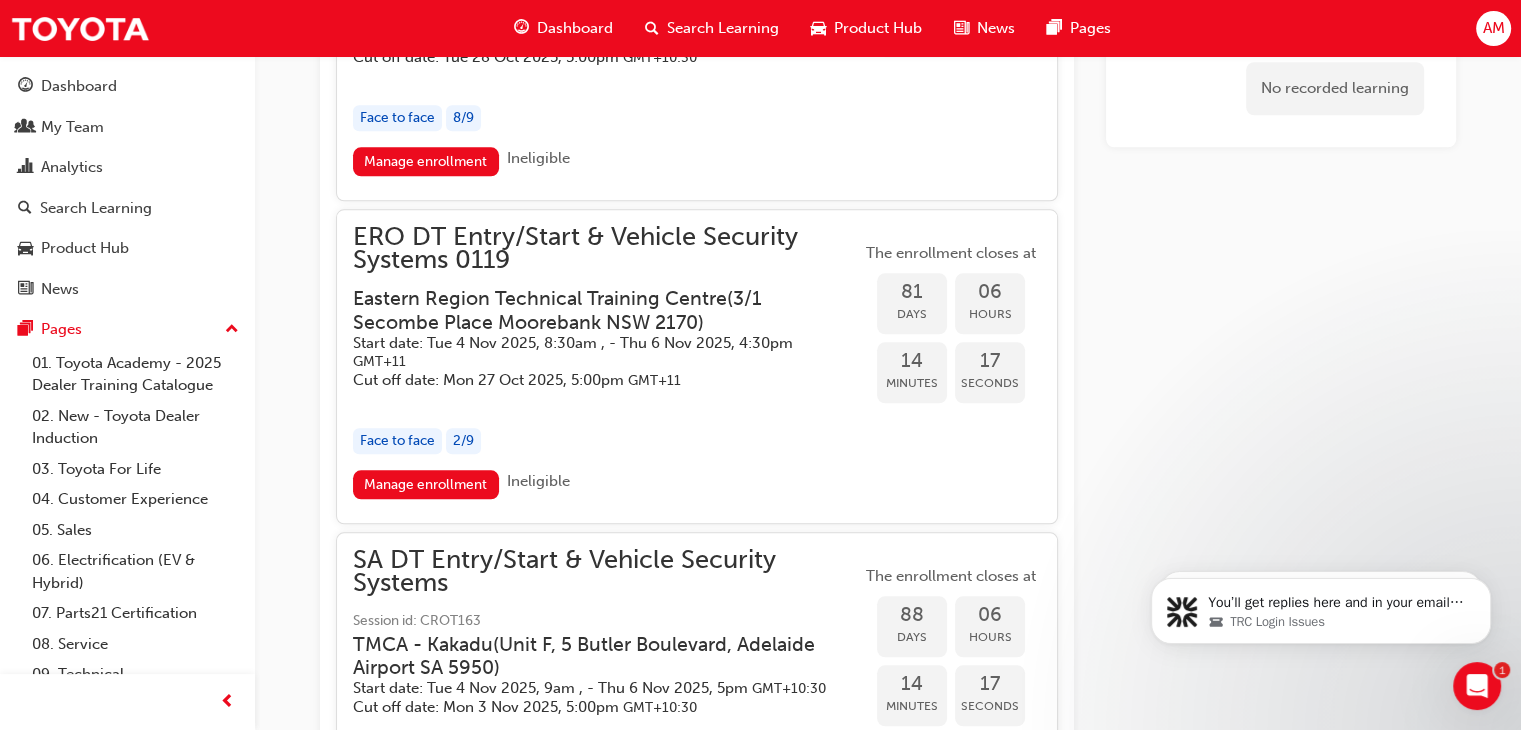 click on "Manage enrollment" at bounding box center [426, 484] 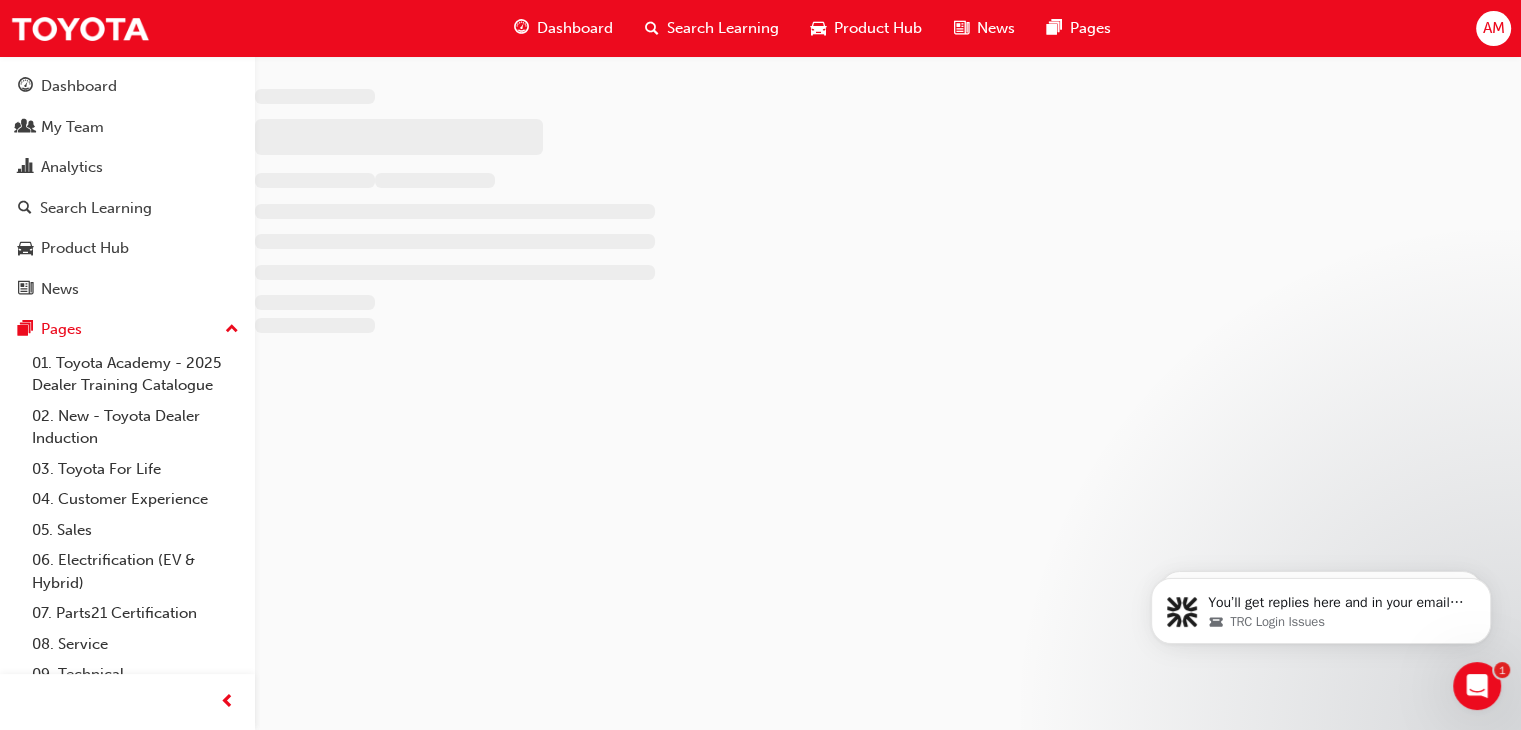 scroll, scrollTop: 0, scrollLeft: 0, axis: both 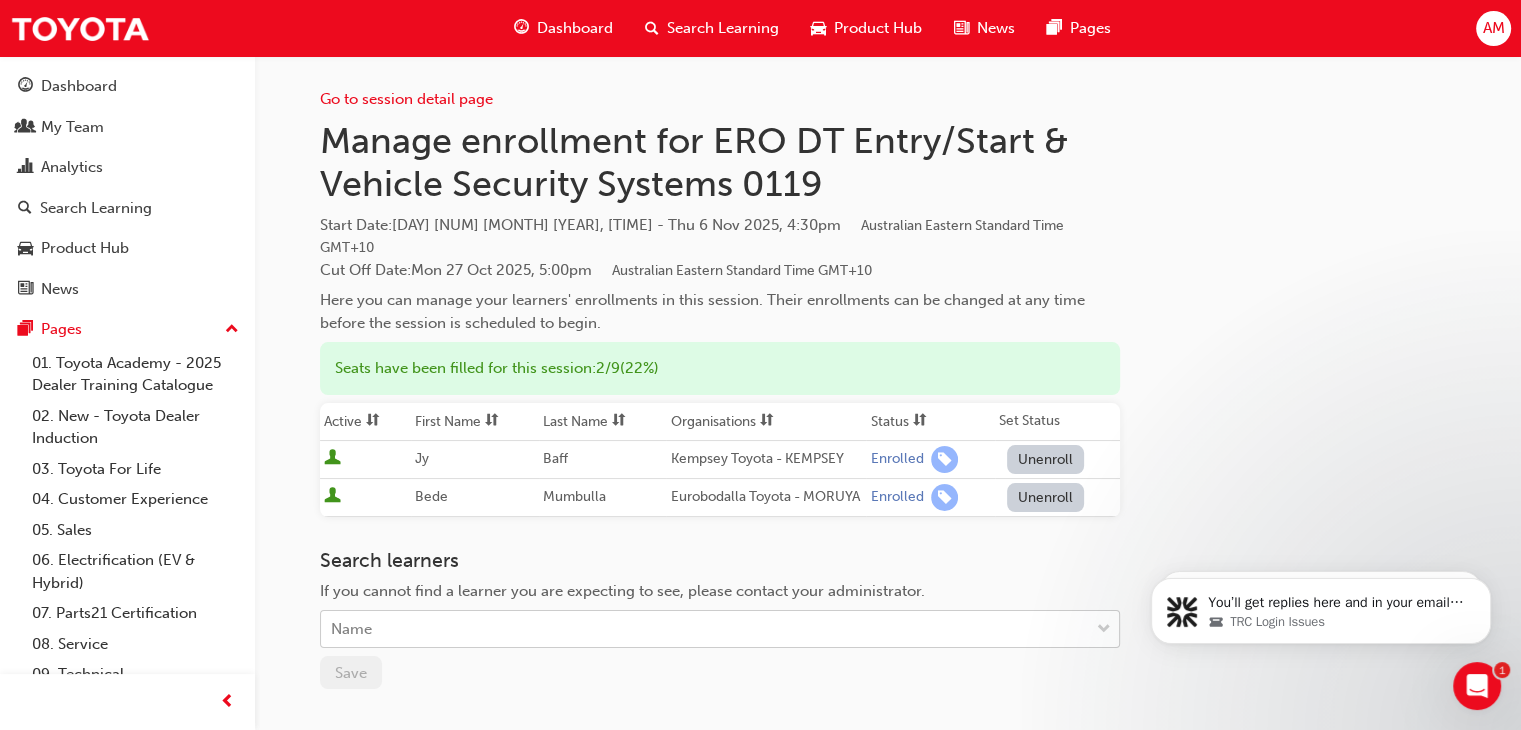 click on "Name" at bounding box center (705, 629) 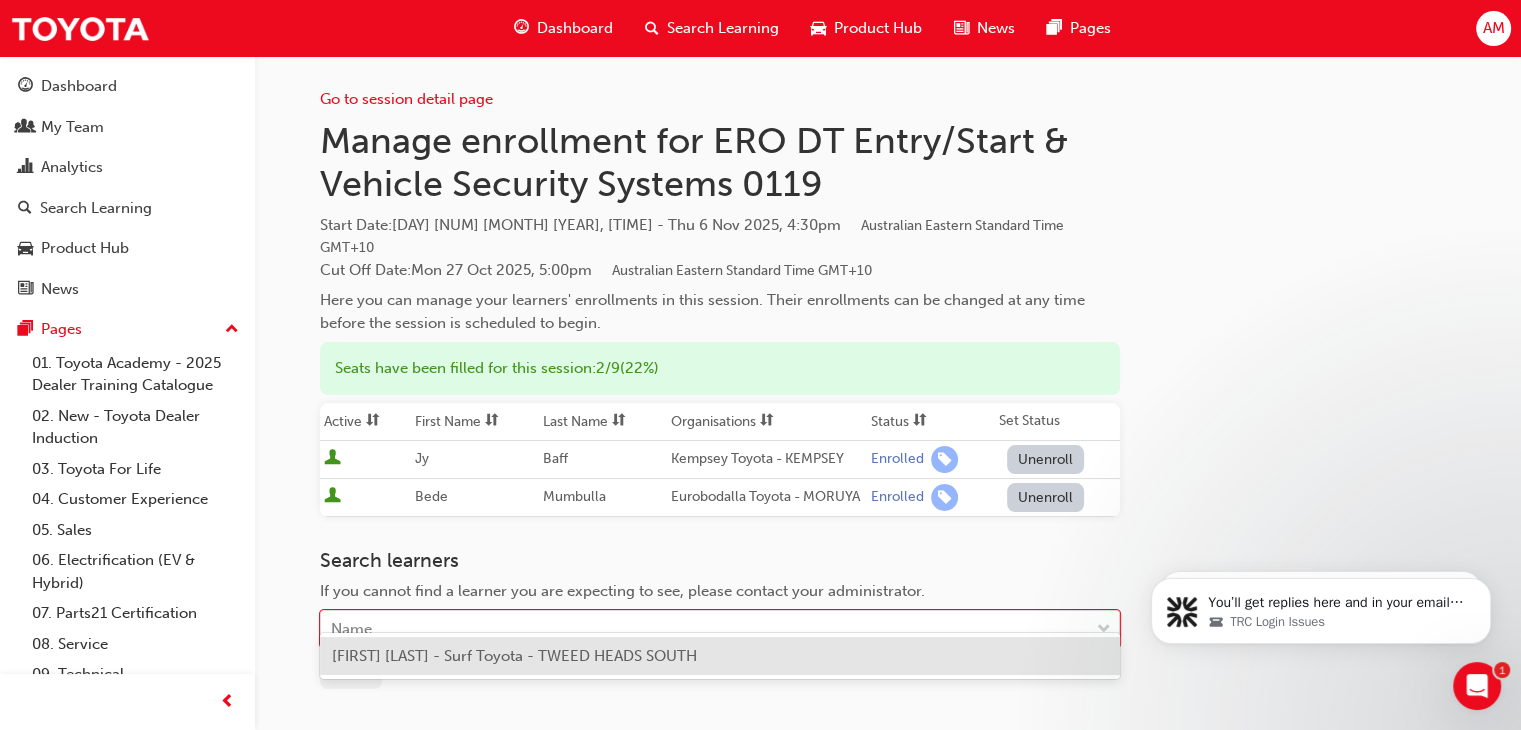click on "[FIRST] [LAST] - Surf Toyota - TWEED HEADS SOUTH" at bounding box center [514, 656] 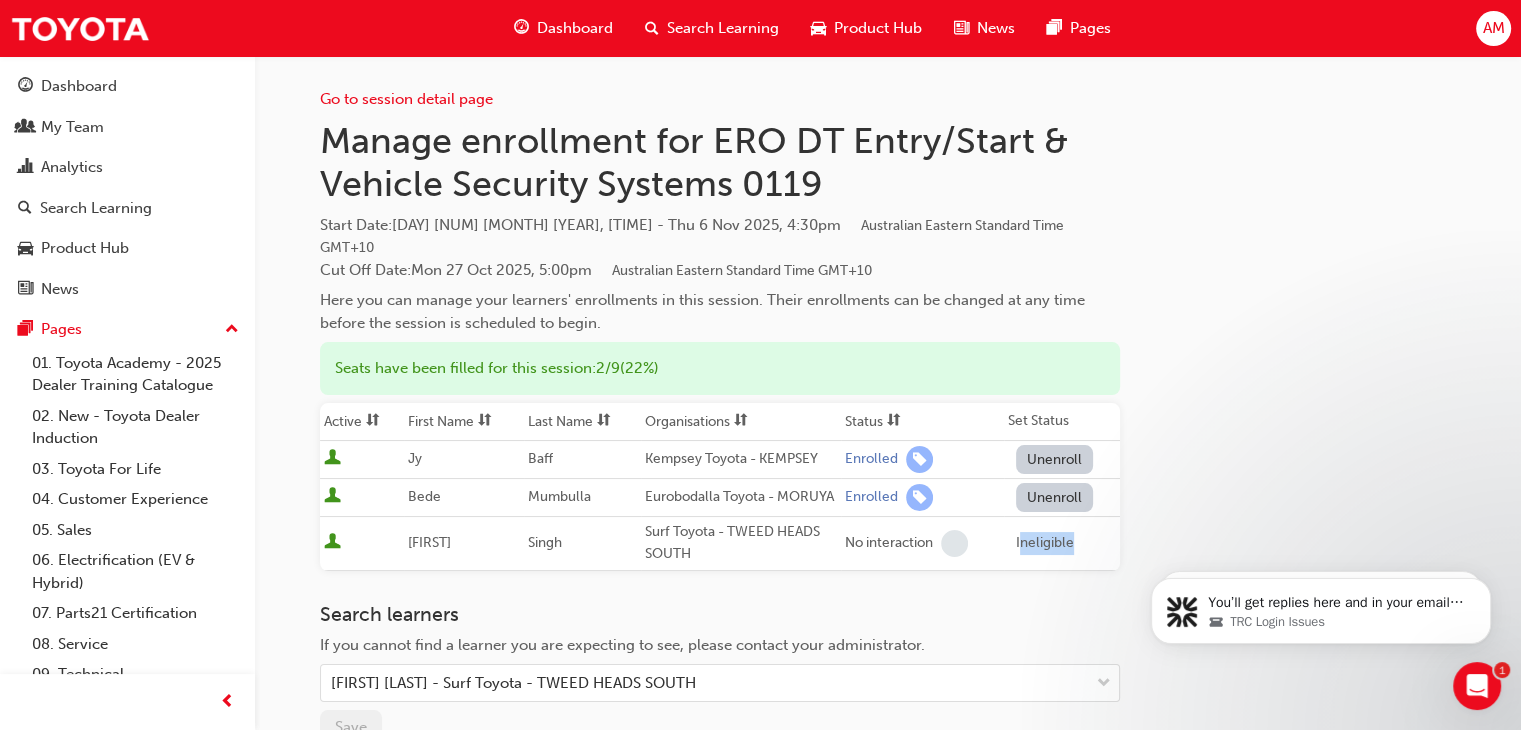 drag, startPoint x: 1021, startPoint y: 518, endPoint x: 1093, endPoint y: 522, distance: 72.11102 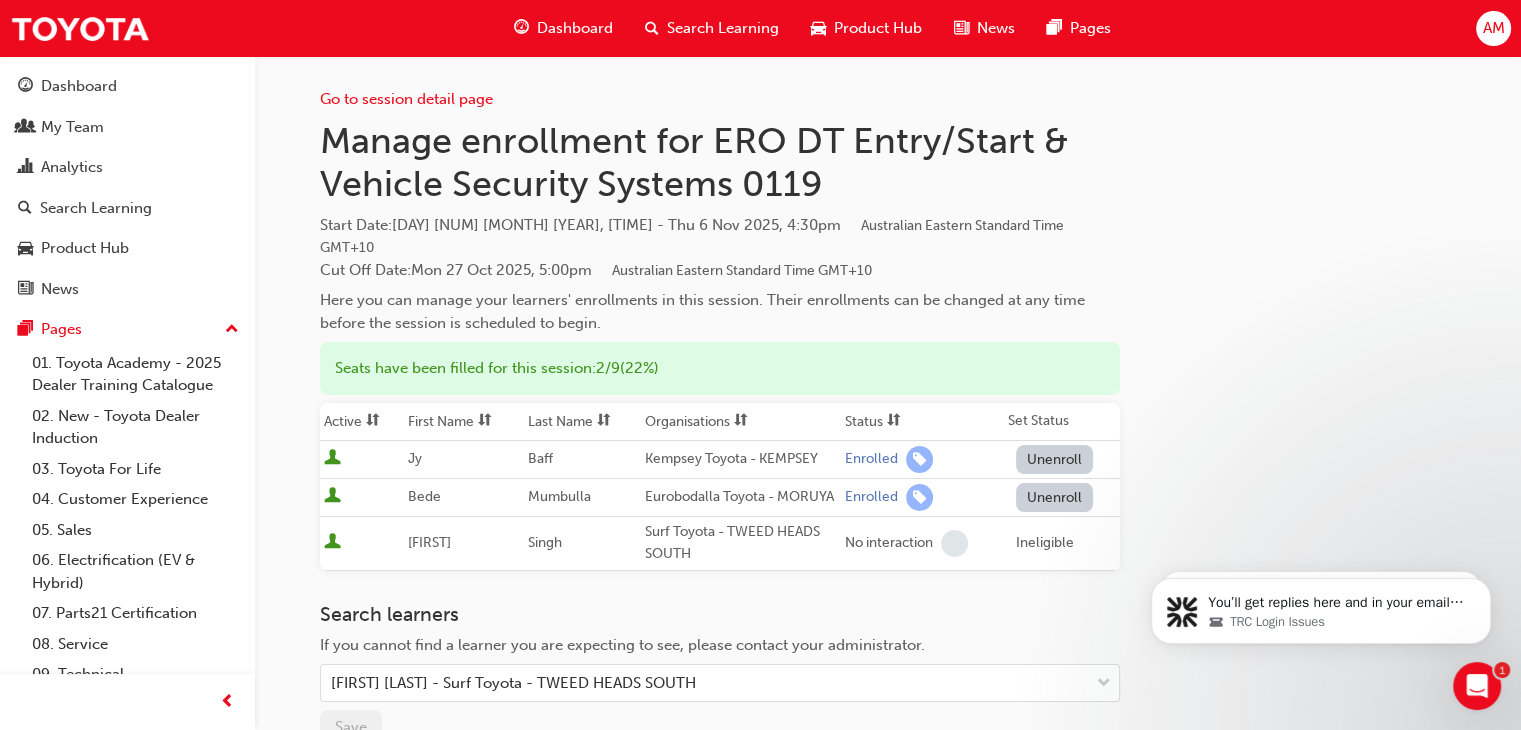 click on "Ineligible" at bounding box center [1066, 543] 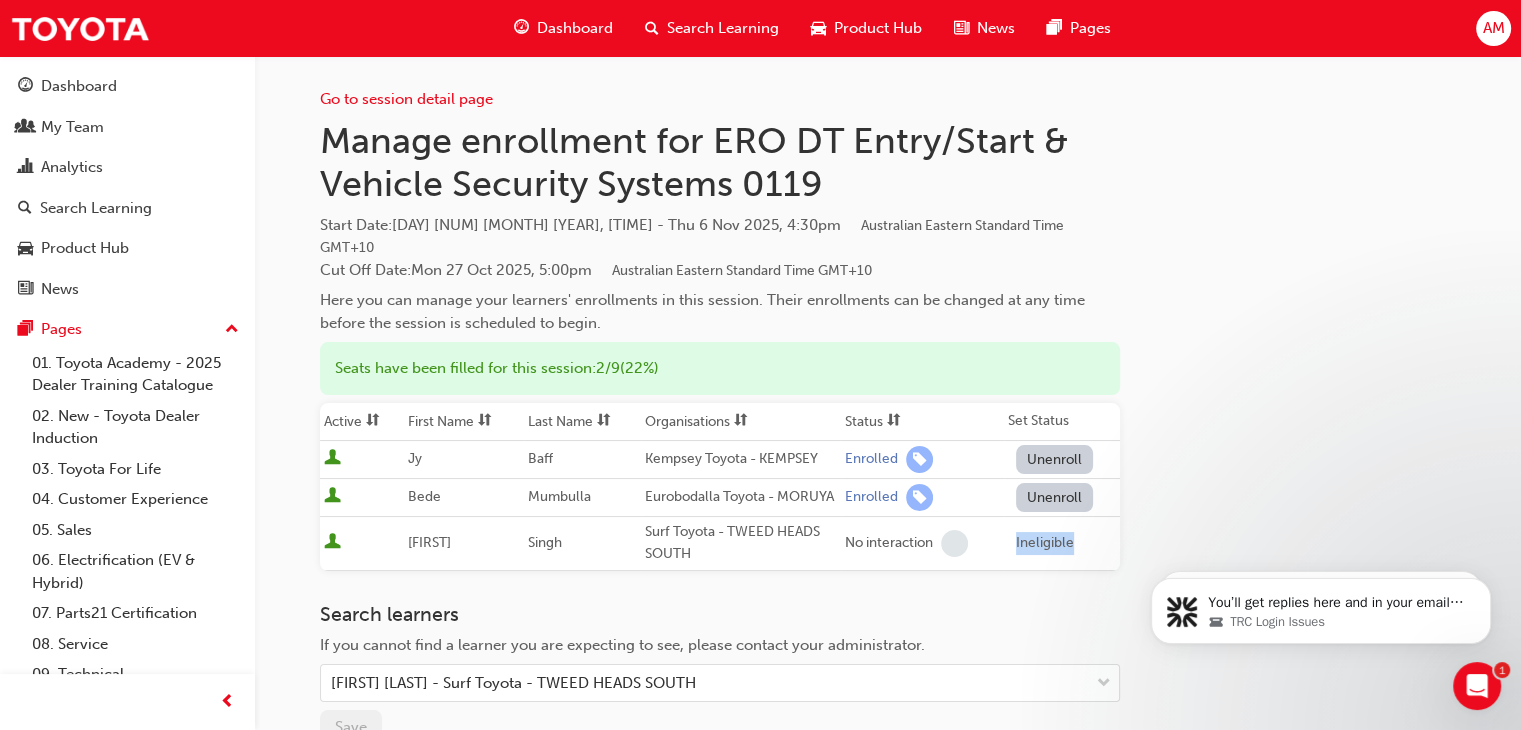 drag, startPoint x: 1082, startPoint y: 521, endPoint x: 1017, endPoint y: 519, distance: 65.03076 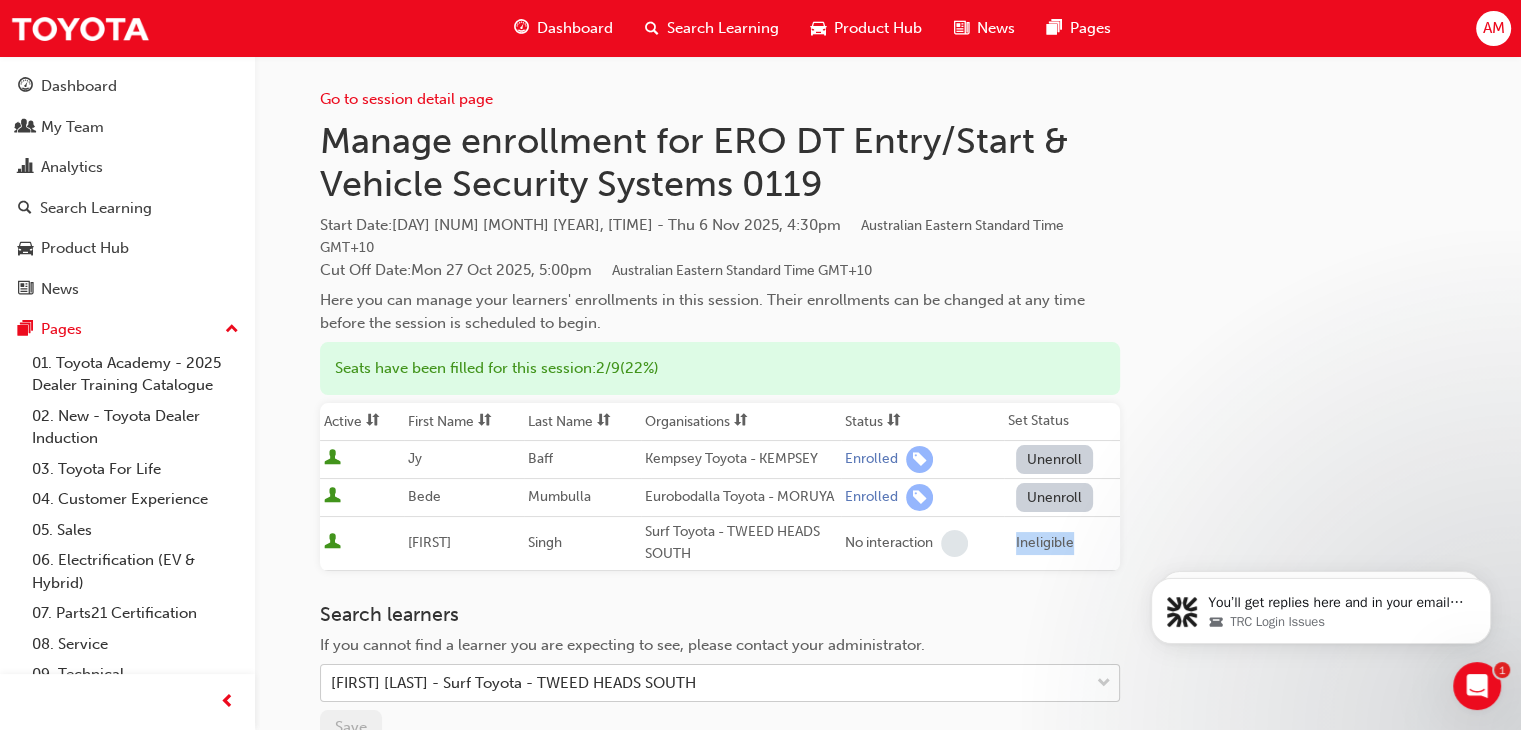copy on "Ineligible" 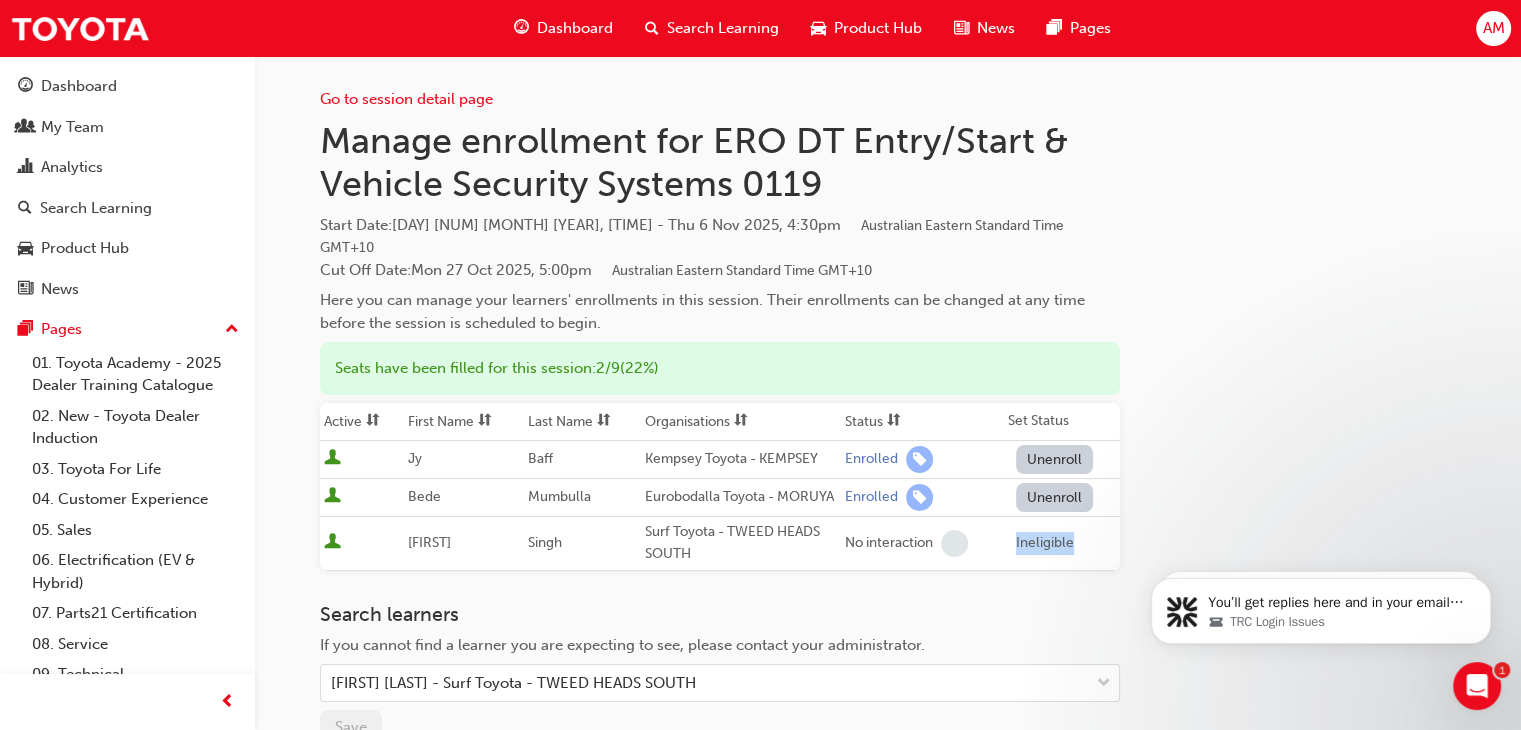 click on "Search Learning" at bounding box center [723, 28] 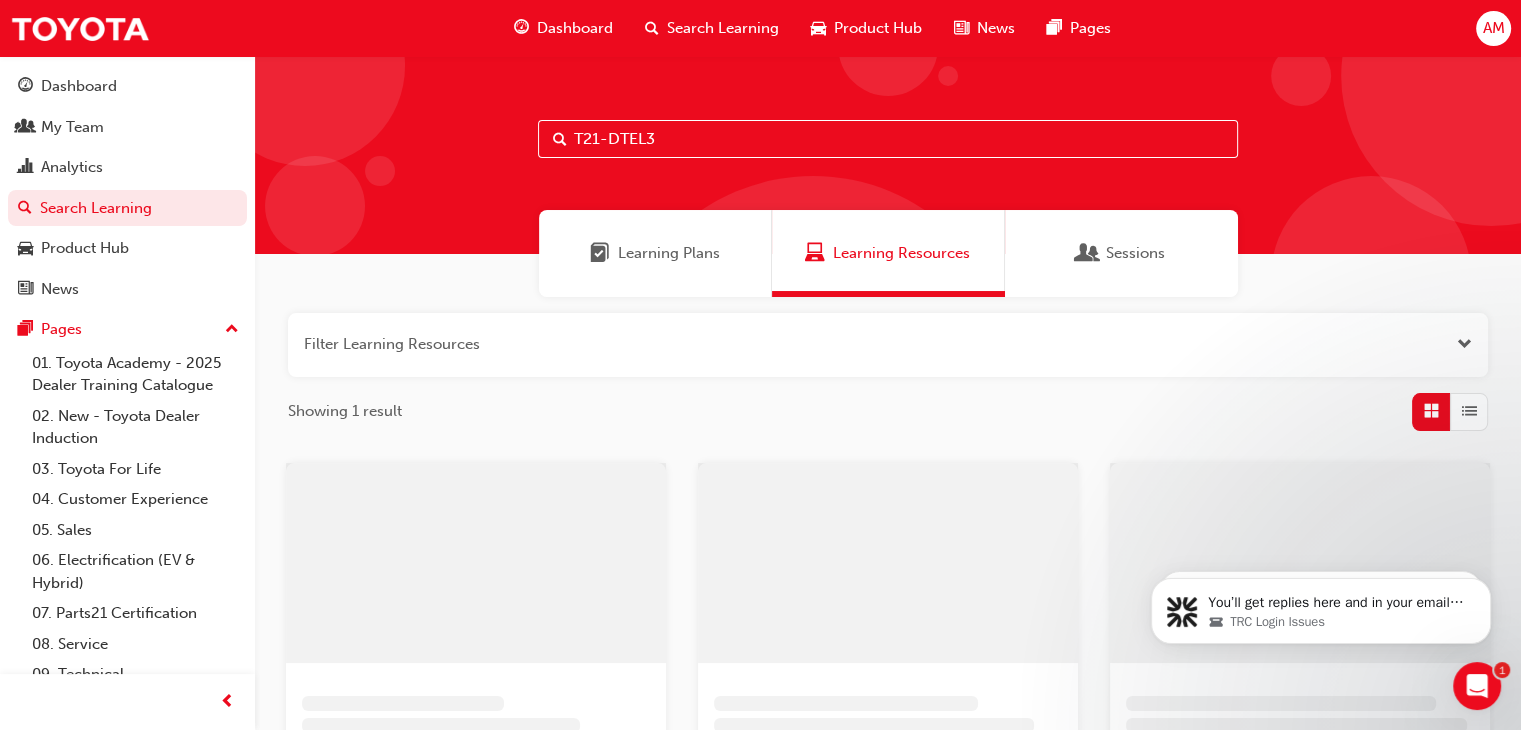 drag, startPoint x: 682, startPoint y: 141, endPoint x: 572, endPoint y: 125, distance: 111.15755 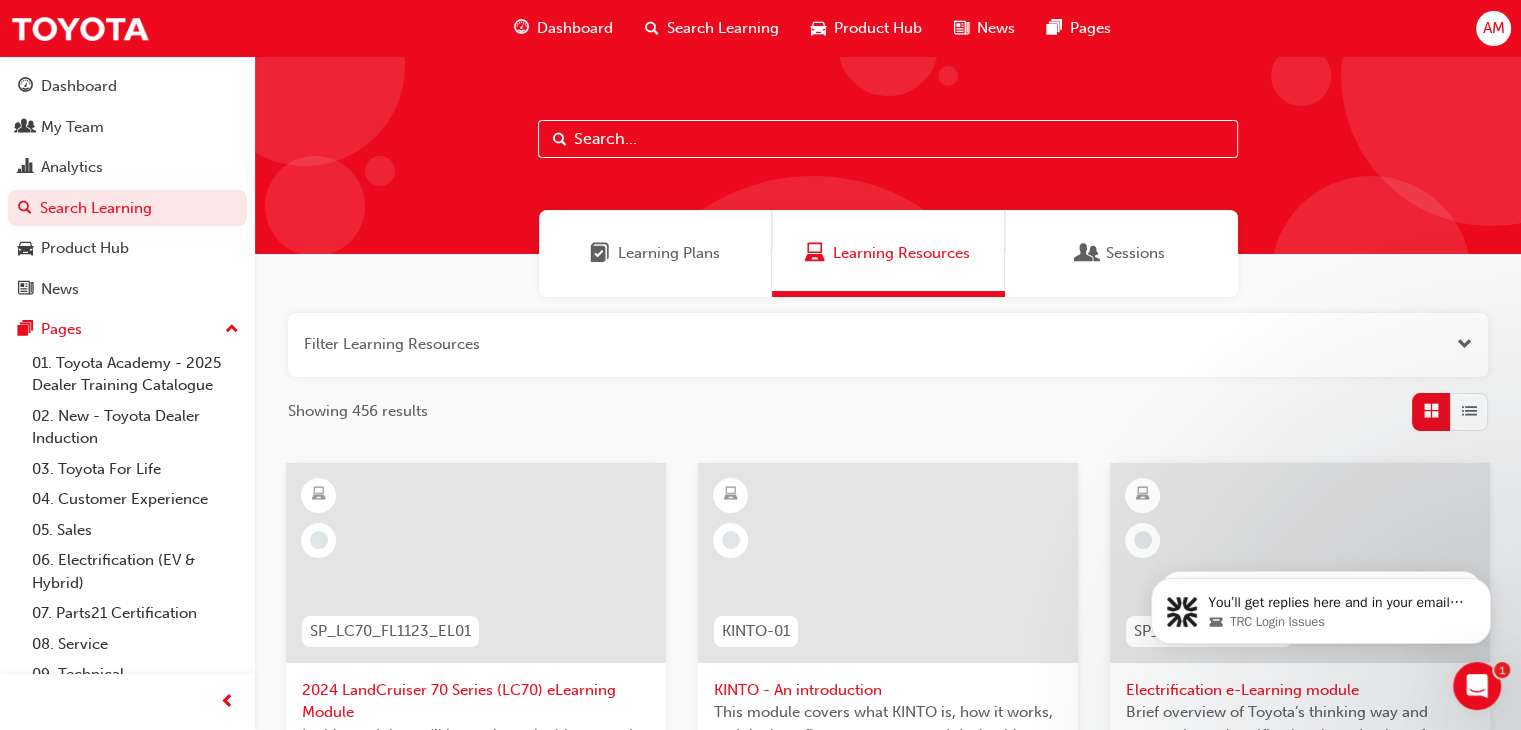 click at bounding box center (888, 139) 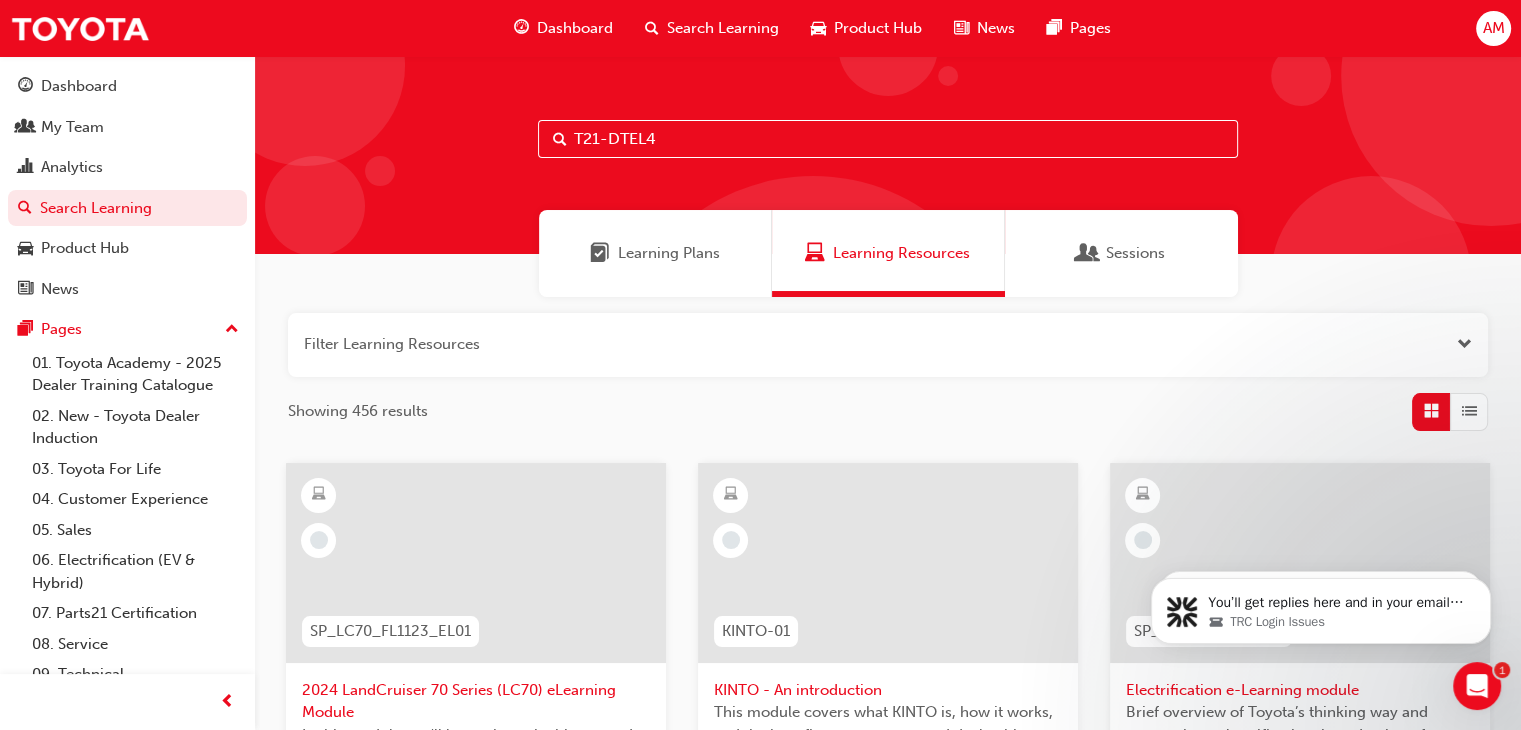 type on "T21-DTEL4" 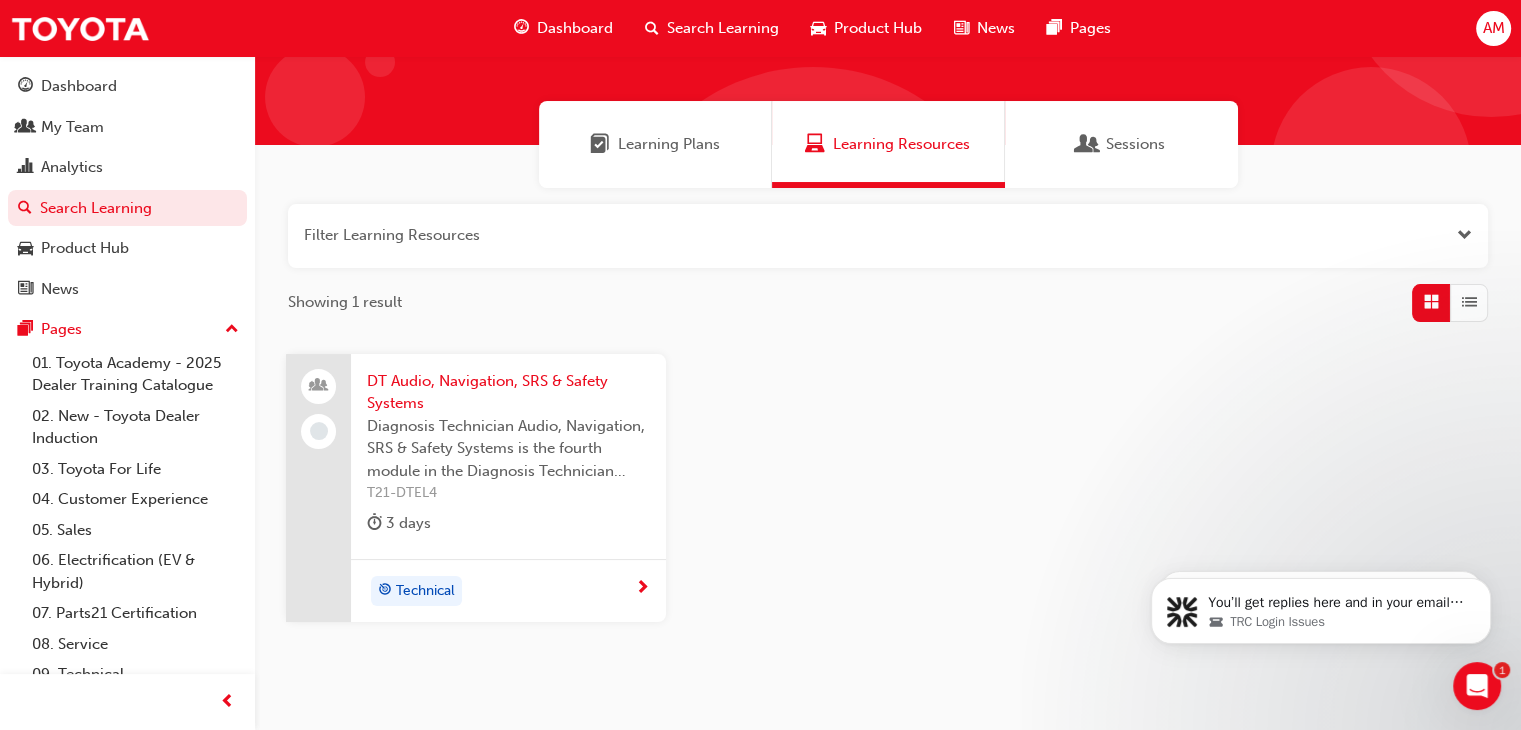 scroll, scrollTop: 195, scrollLeft: 0, axis: vertical 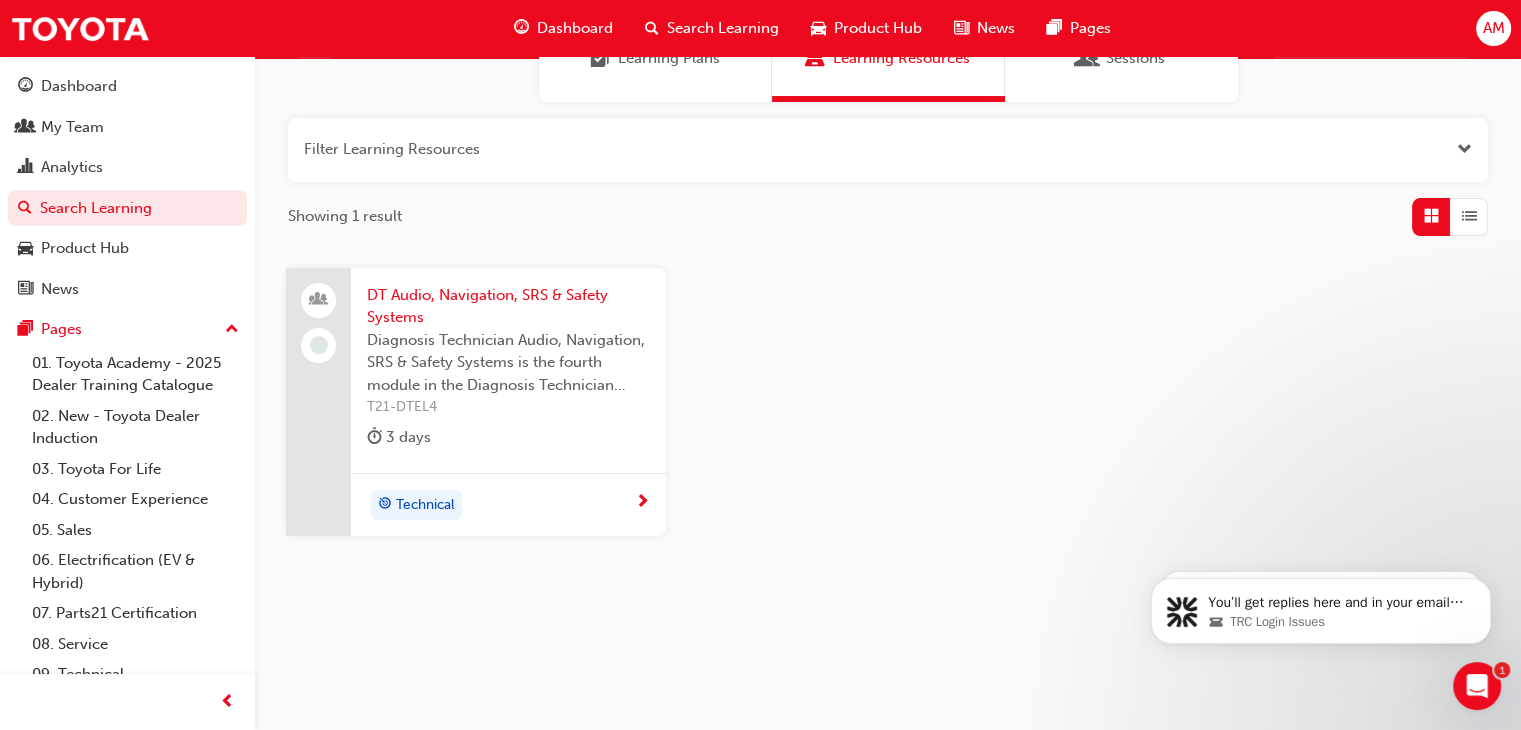 click on "DT Audio, Navigation, SRS & Safety Systems" at bounding box center (508, 306) 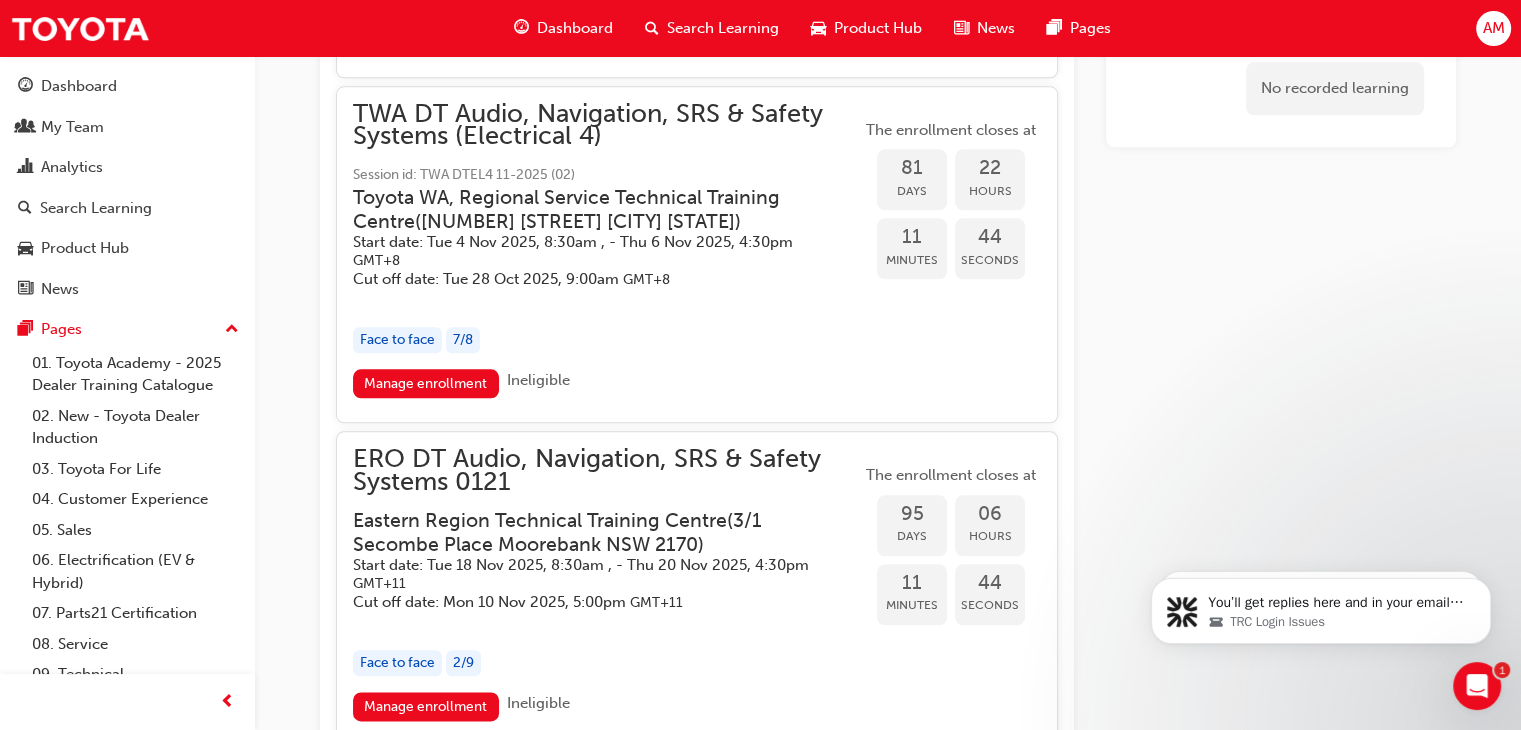 scroll, scrollTop: 2264, scrollLeft: 0, axis: vertical 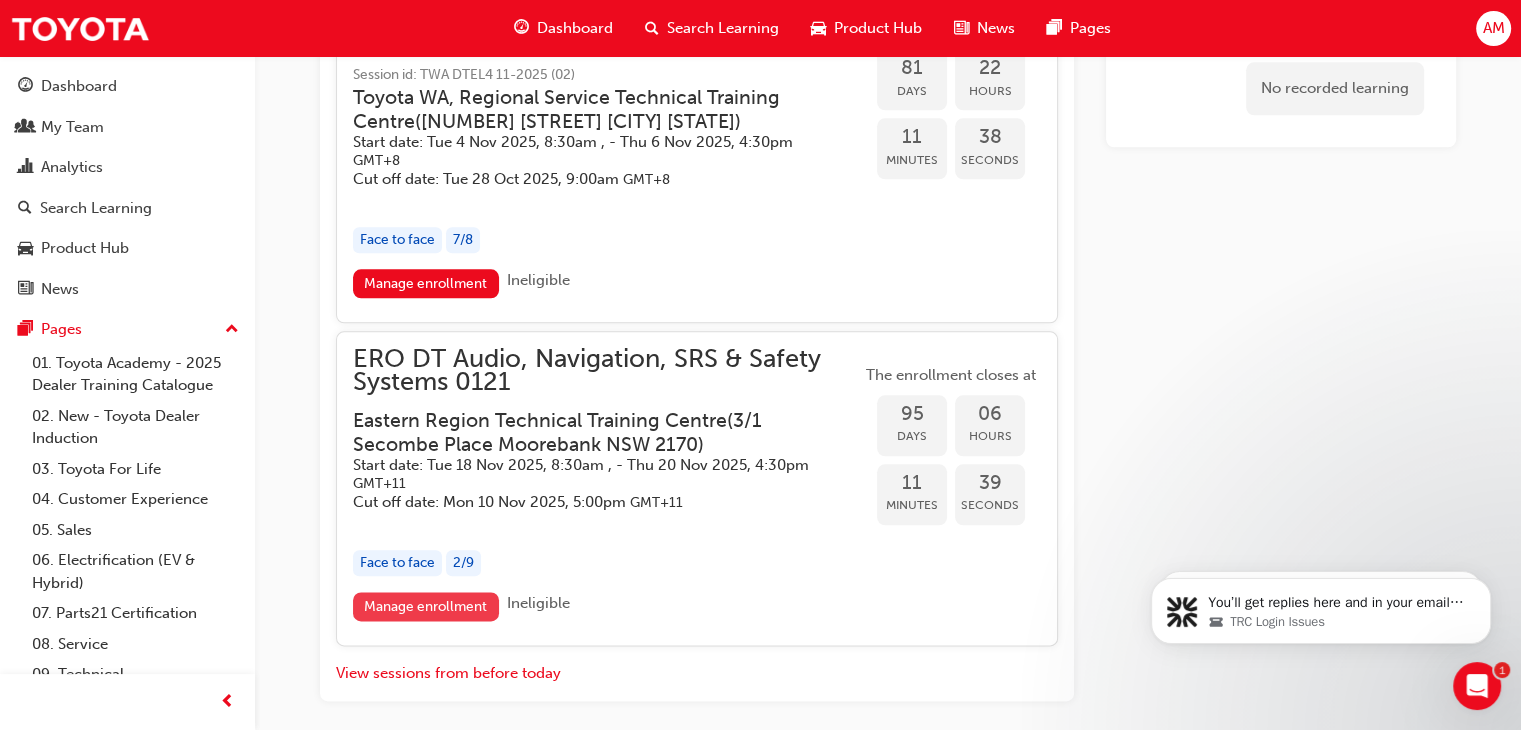 click on "Manage enrollment" at bounding box center (426, 606) 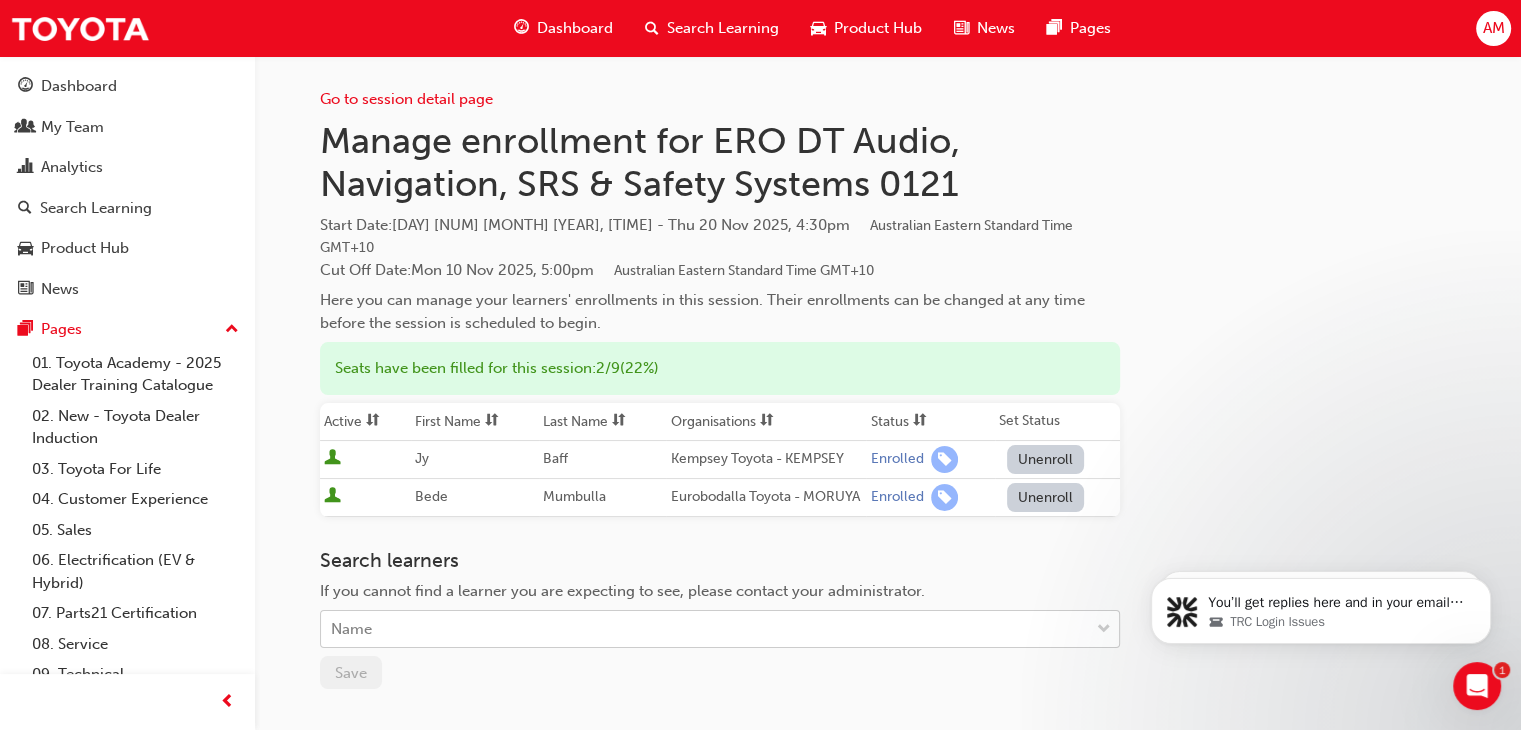 click on "Name" at bounding box center [705, 629] 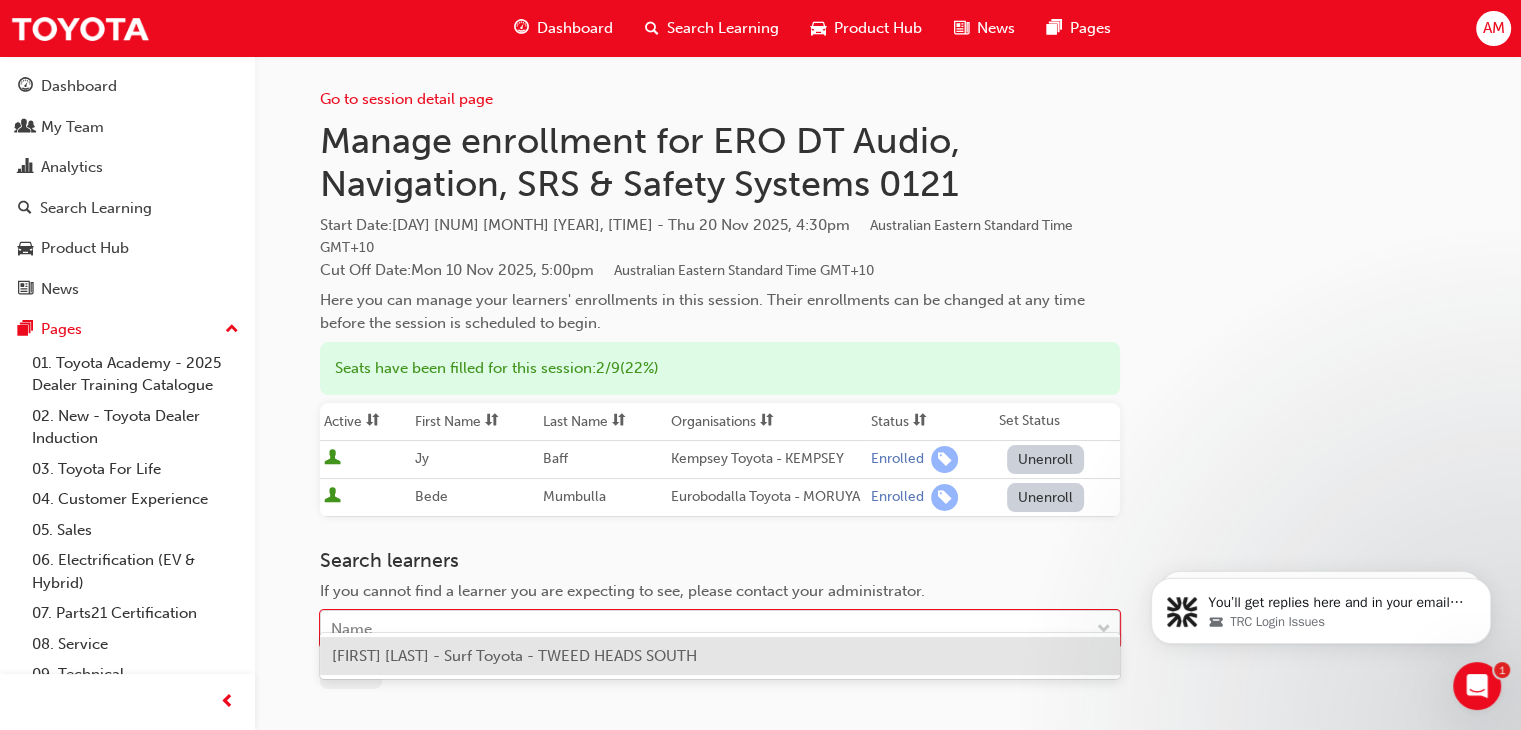 click on "[FIRST] [LAST] - Surf Toyota - TWEED HEADS SOUTH" at bounding box center (514, 656) 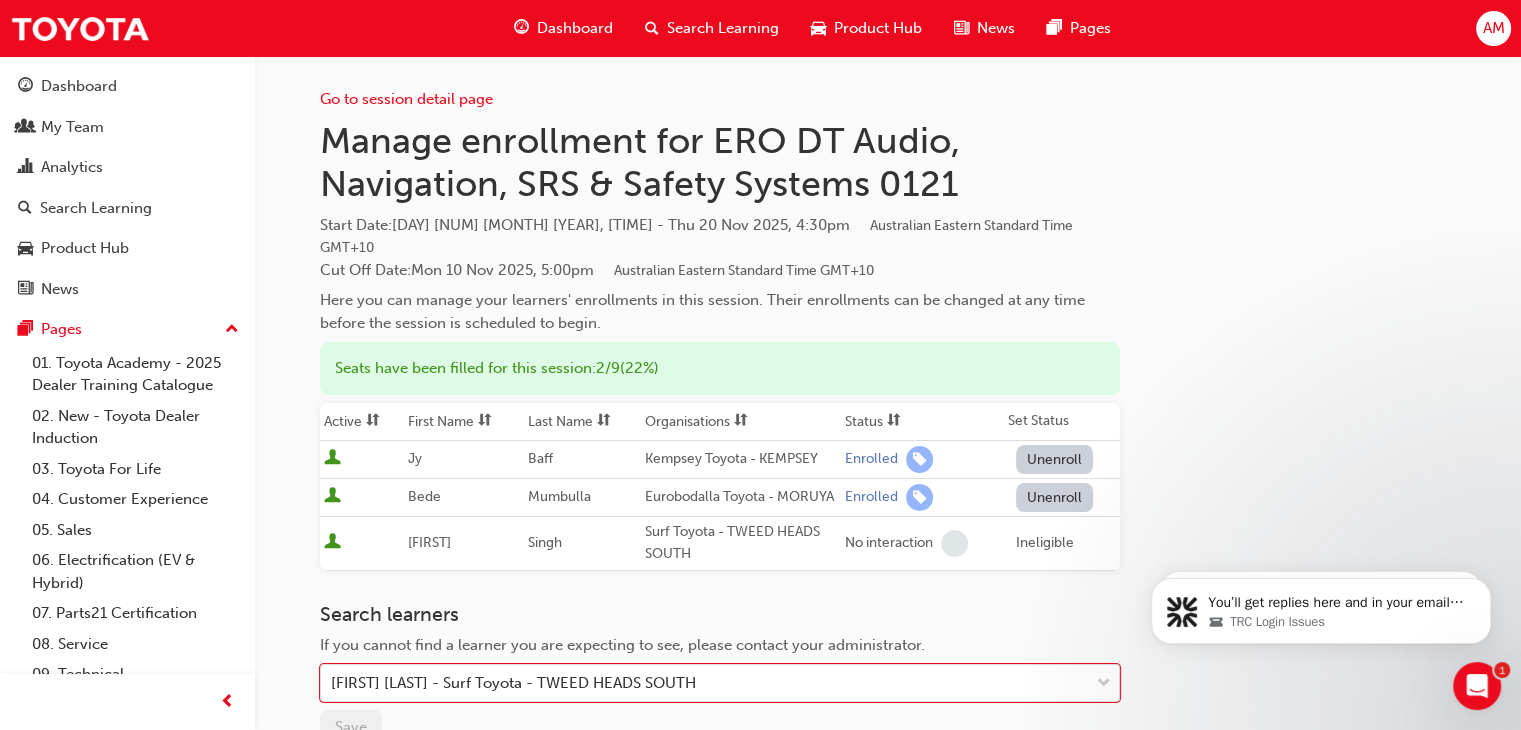 click on "Ineligible" at bounding box center [1062, 543] 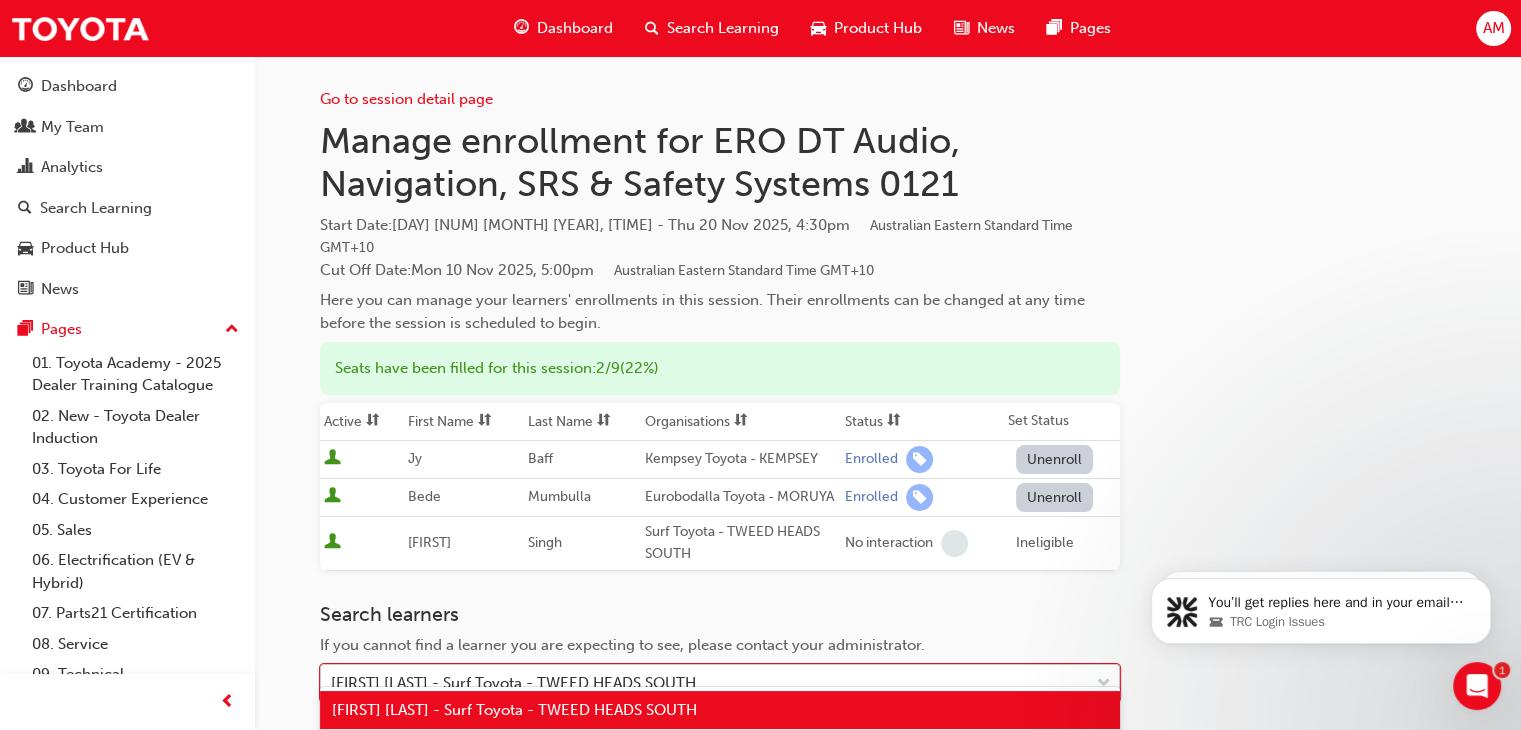 scroll, scrollTop: 11, scrollLeft: 0, axis: vertical 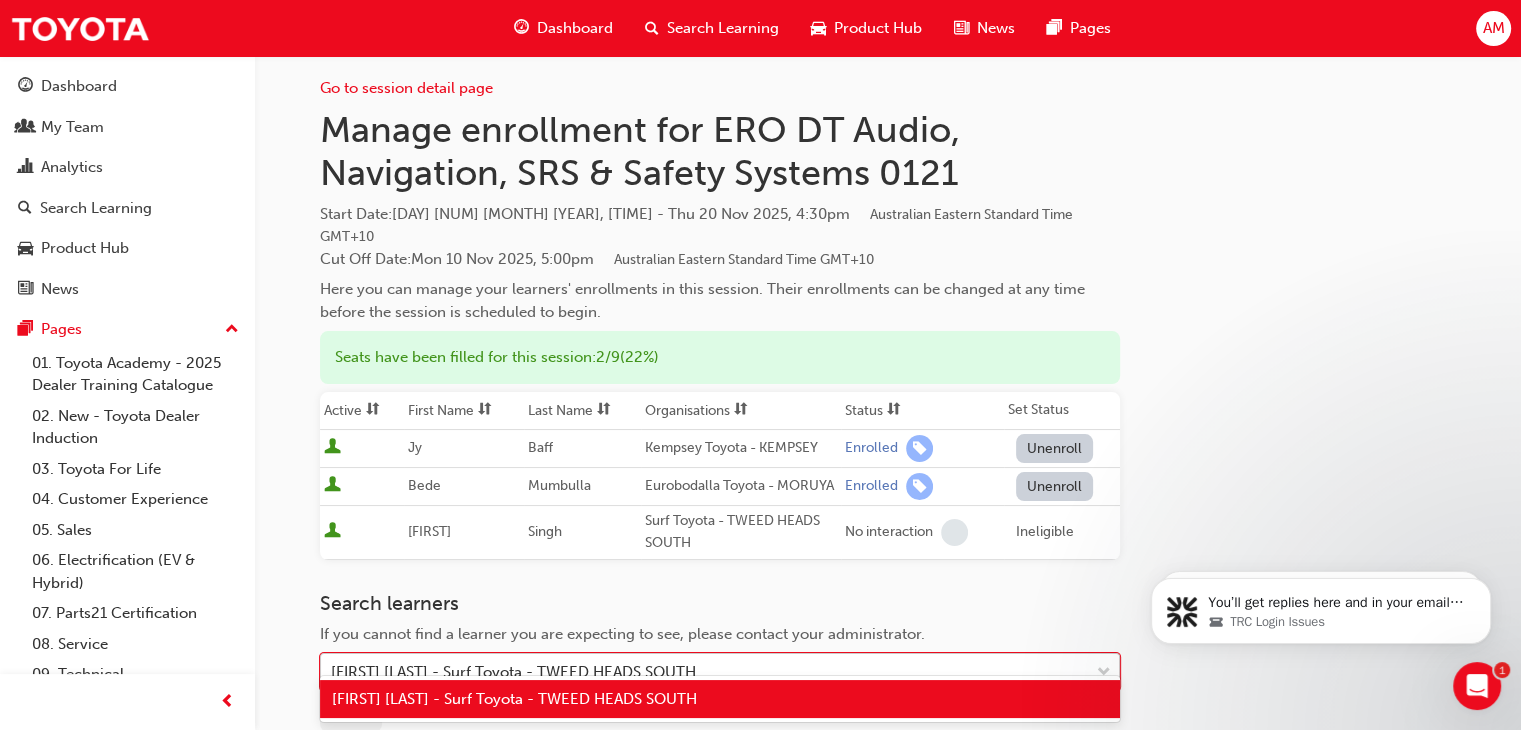 drag, startPoint x: 769, startPoint y: 653, endPoint x: 492, endPoint y: 654, distance: 277.0018 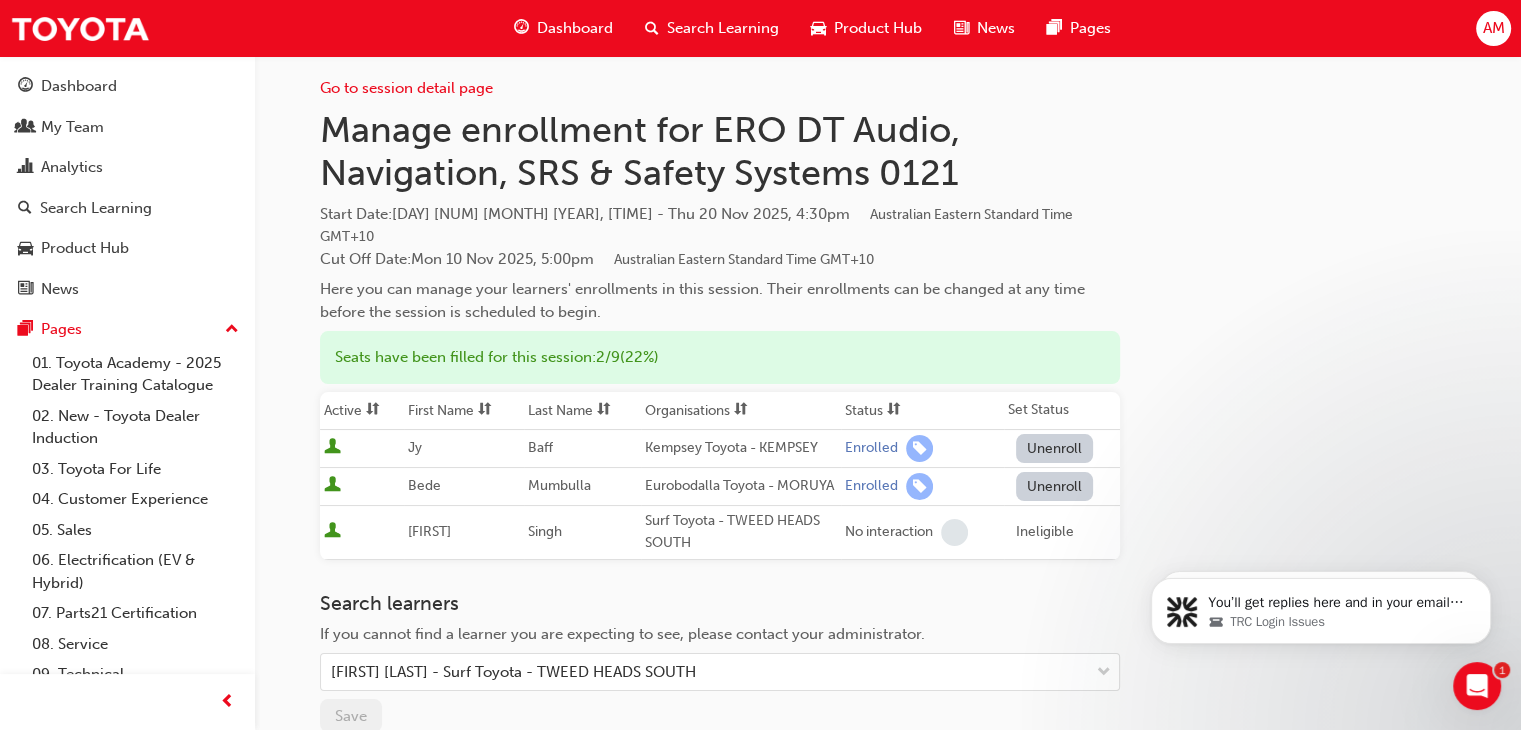 click on "Search learners" at bounding box center [720, 603] 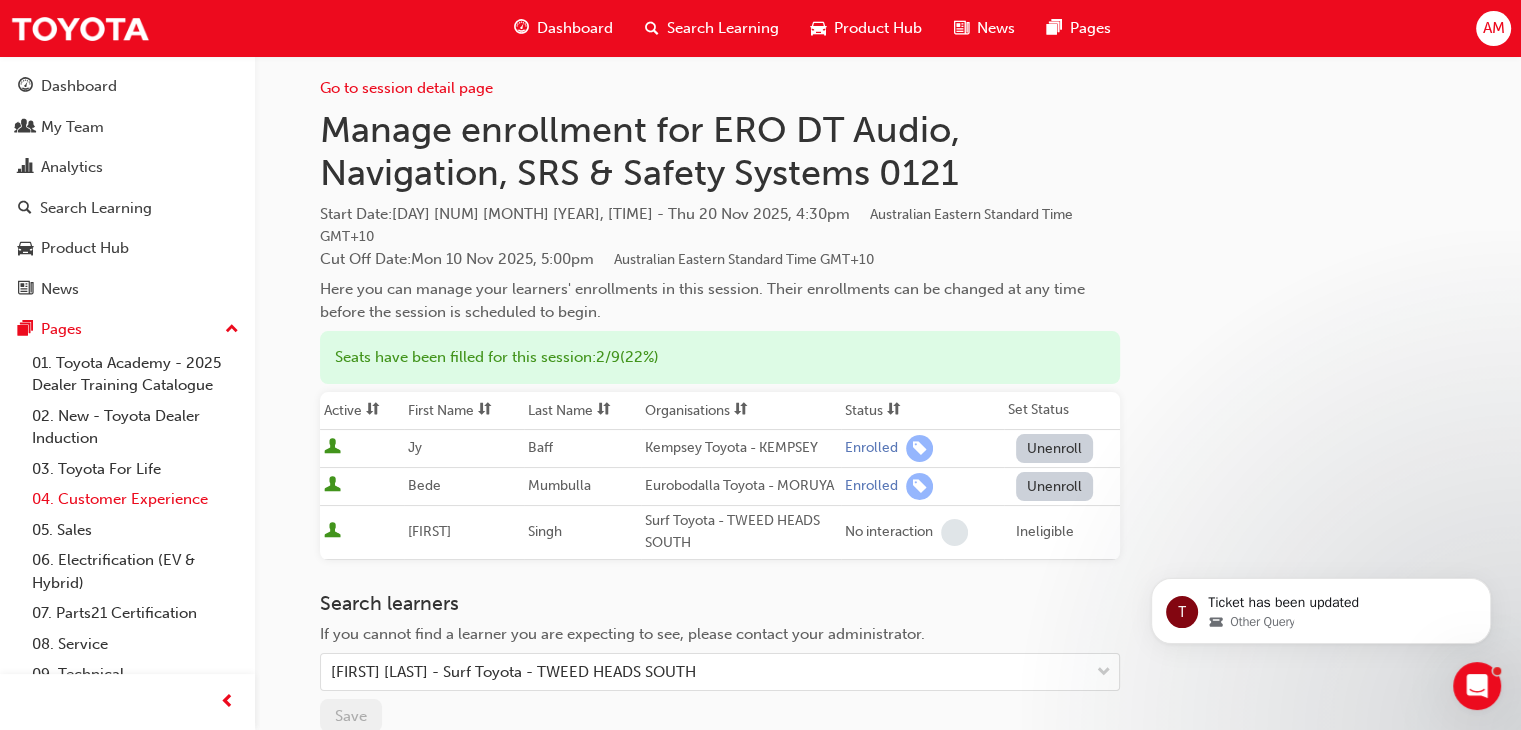 scroll, scrollTop: 1764, scrollLeft: 0, axis: vertical 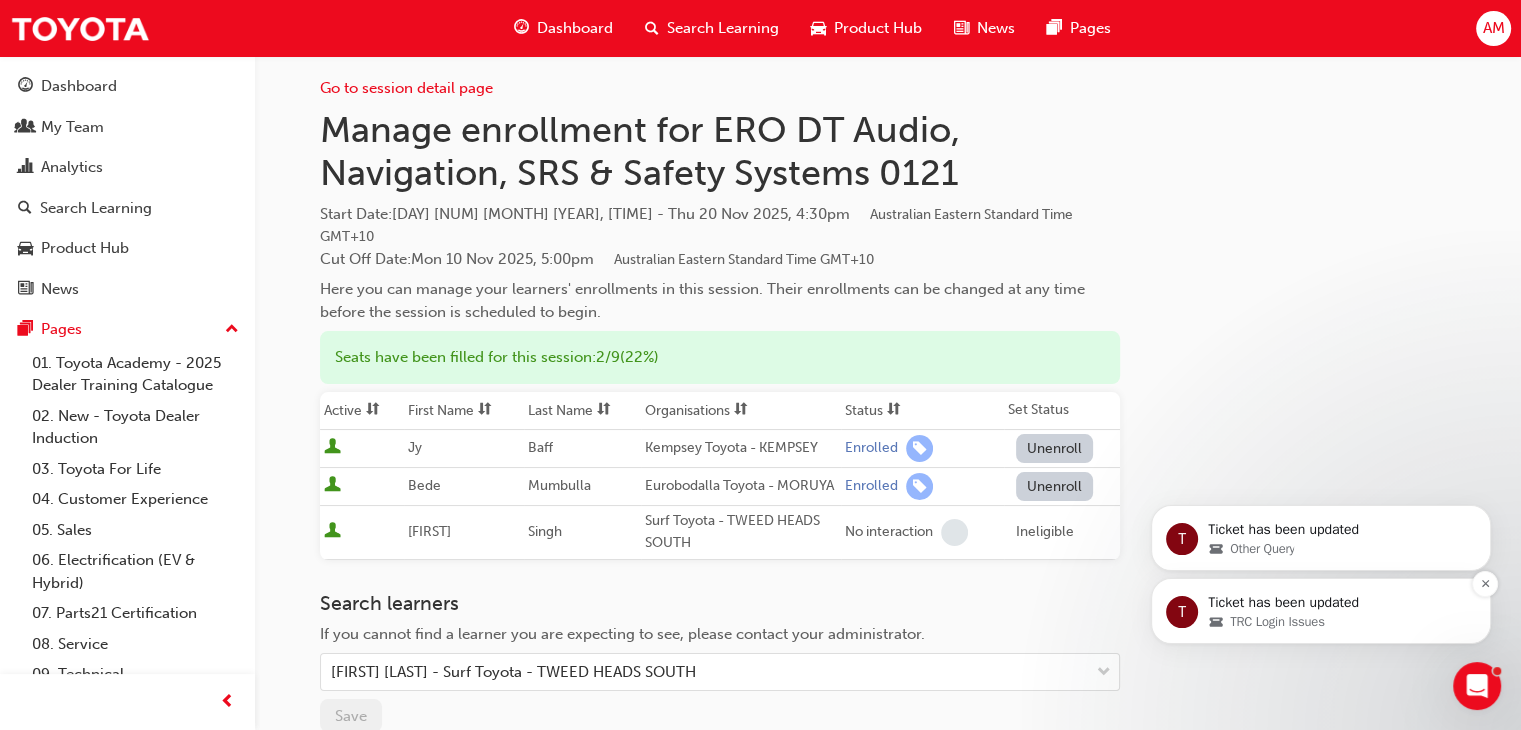 click on "TRC Login Issues" at bounding box center [1277, 622] 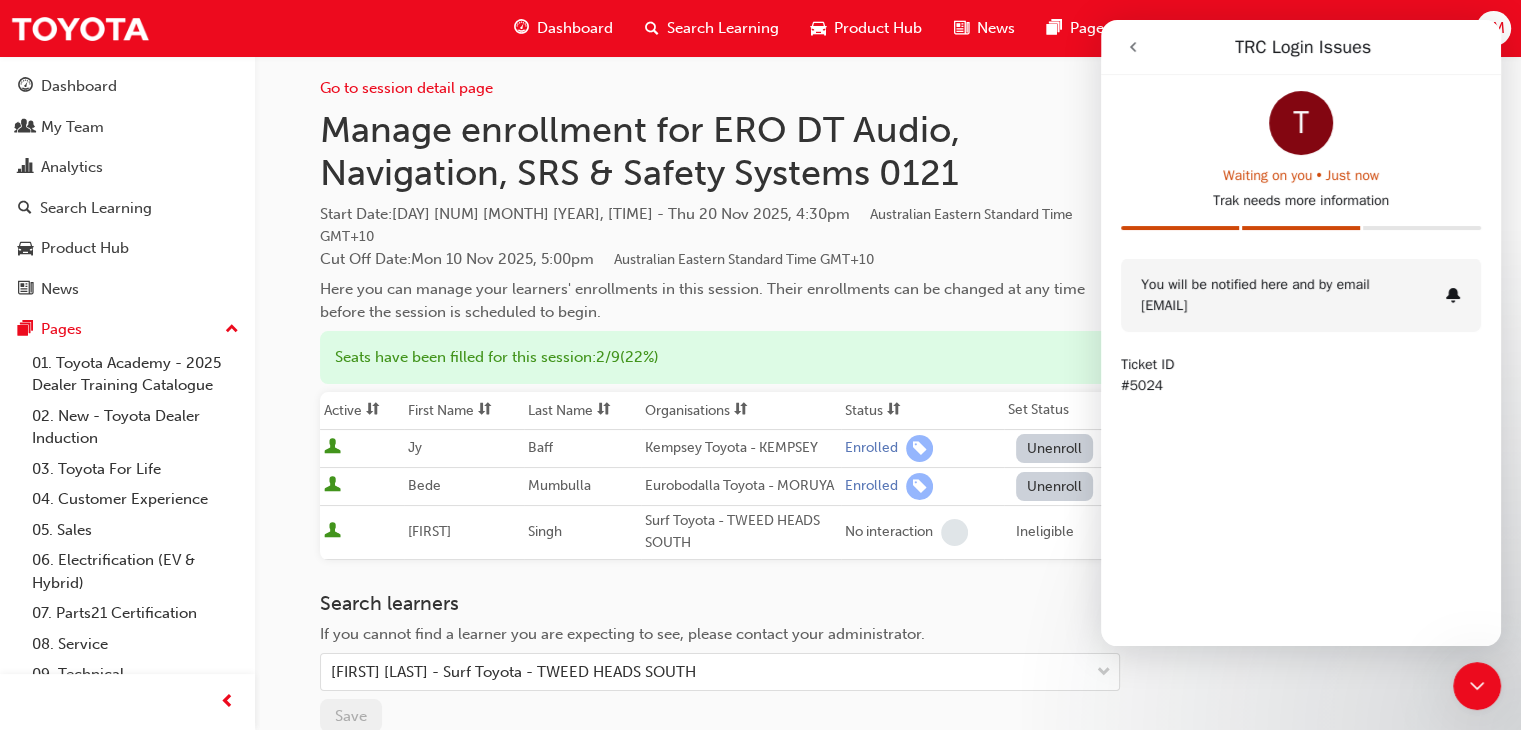 scroll, scrollTop: 0, scrollLeft: 0, axis: both 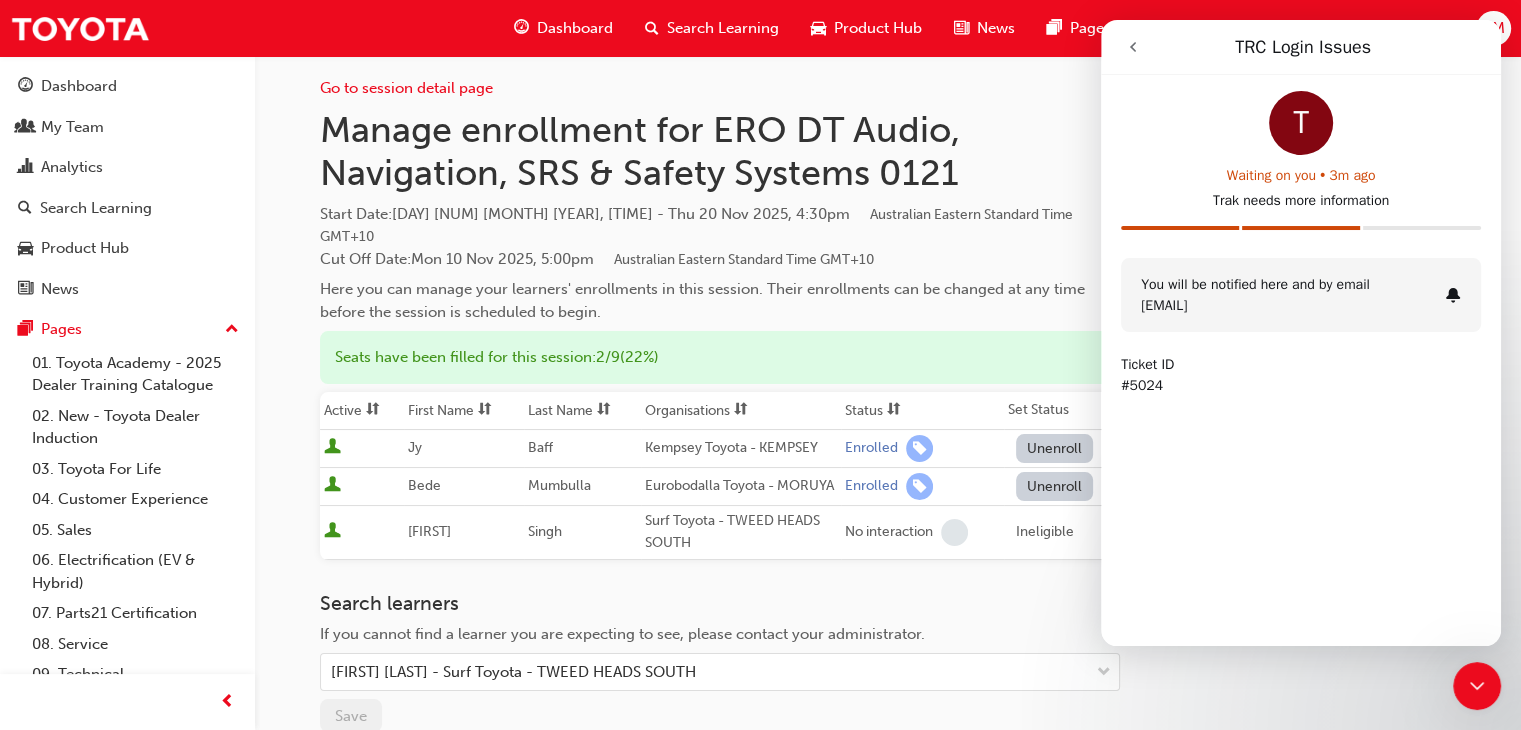 click at bounding box center (1133, 47) 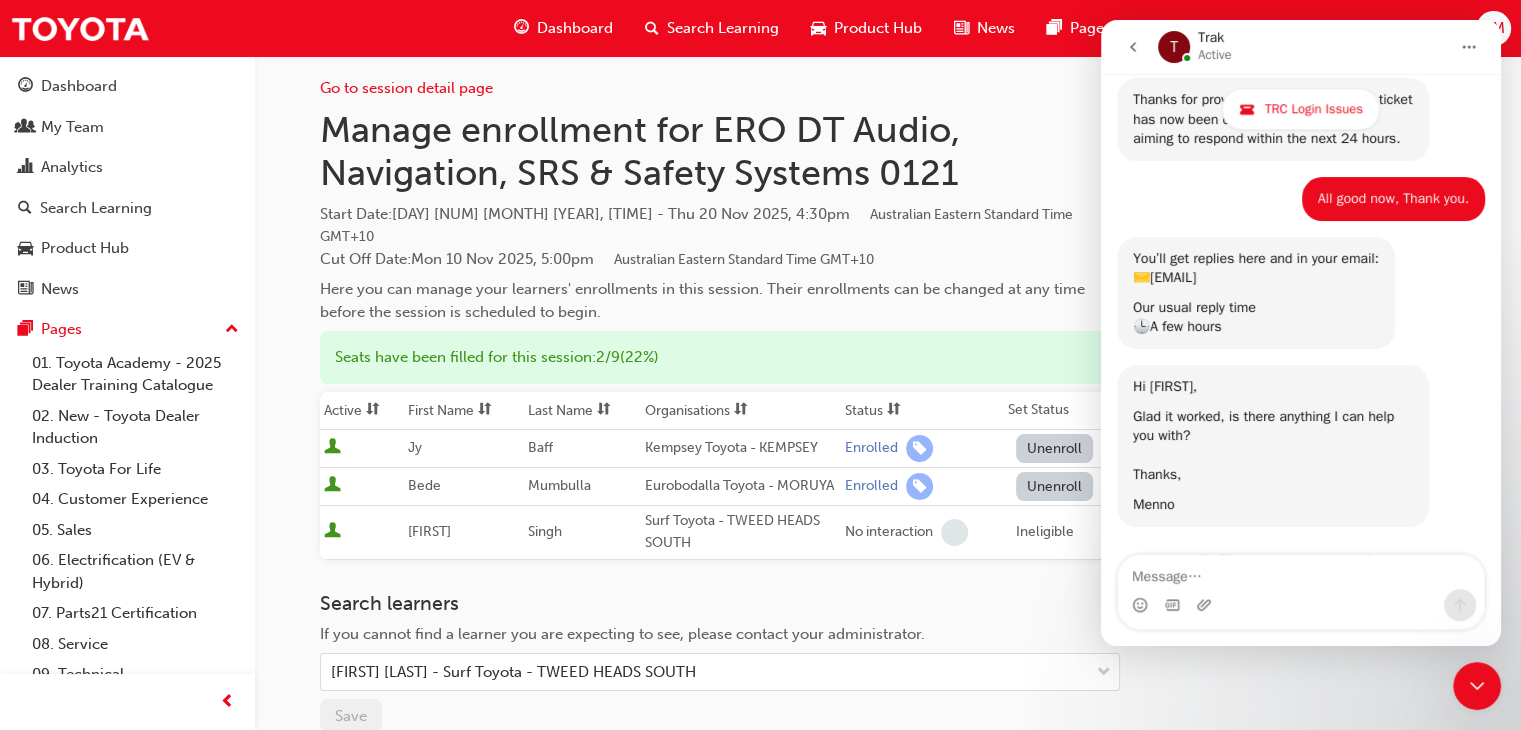 scroll, scrollTop: 1825, scrollLeft: 0, axis: vertical 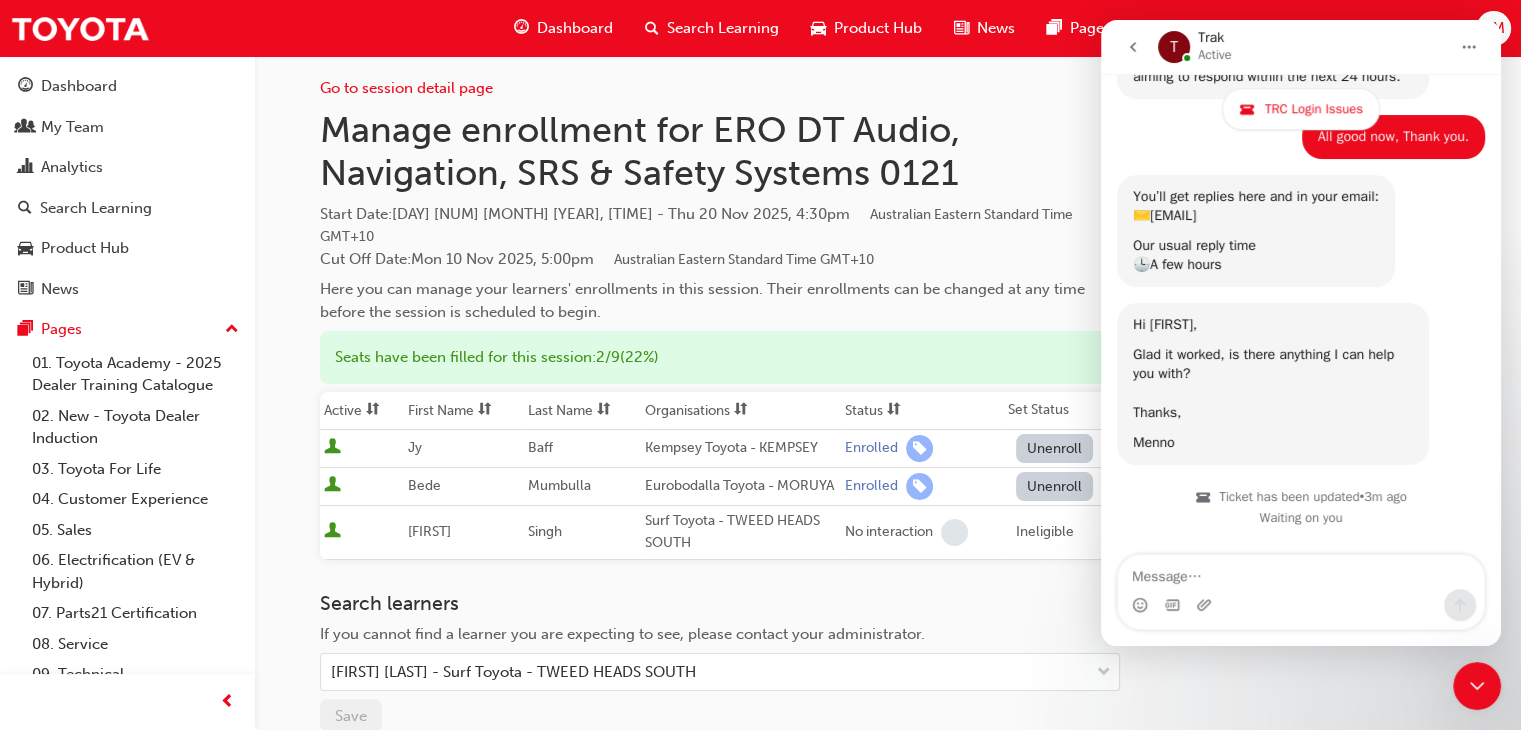 click at bounding box center [1301, 572] 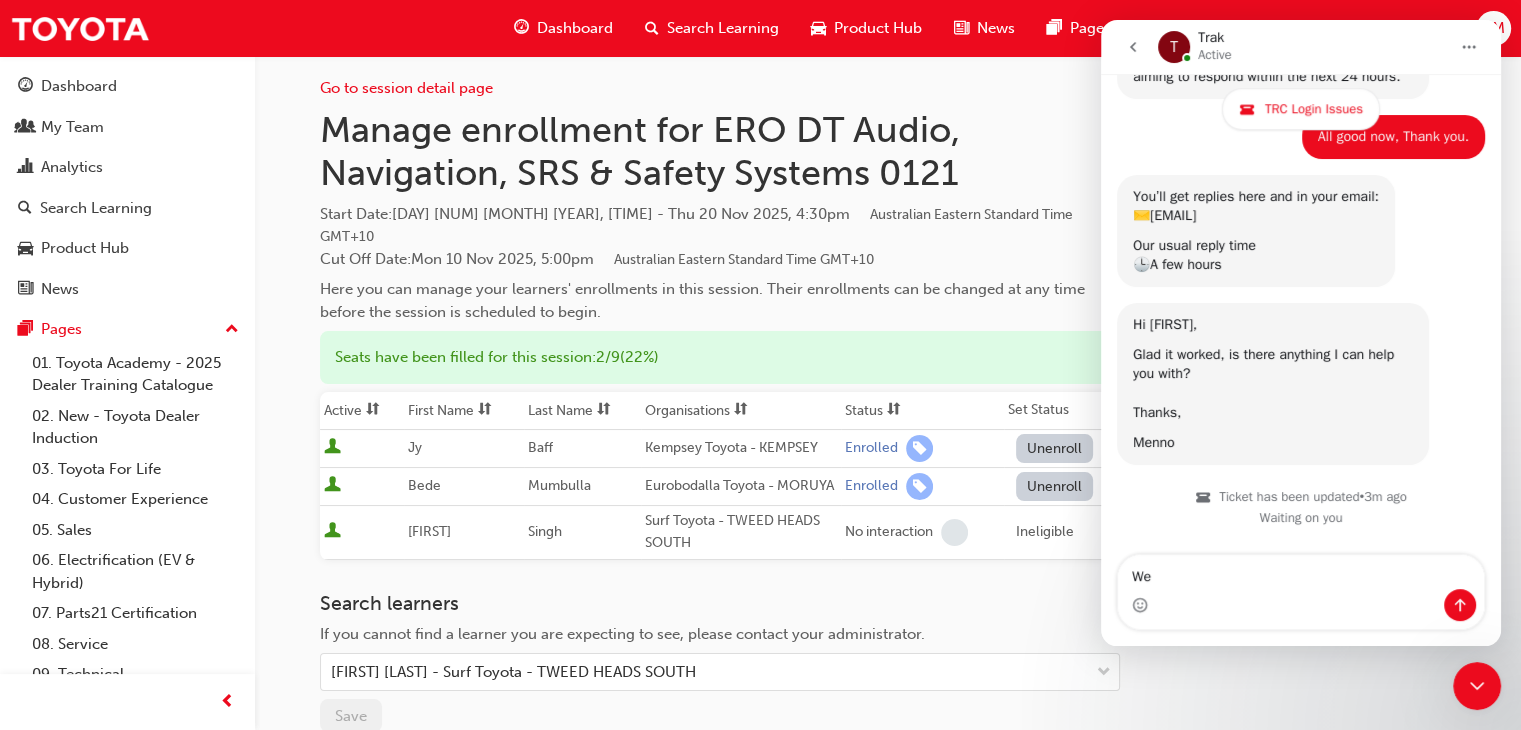 type on "W" 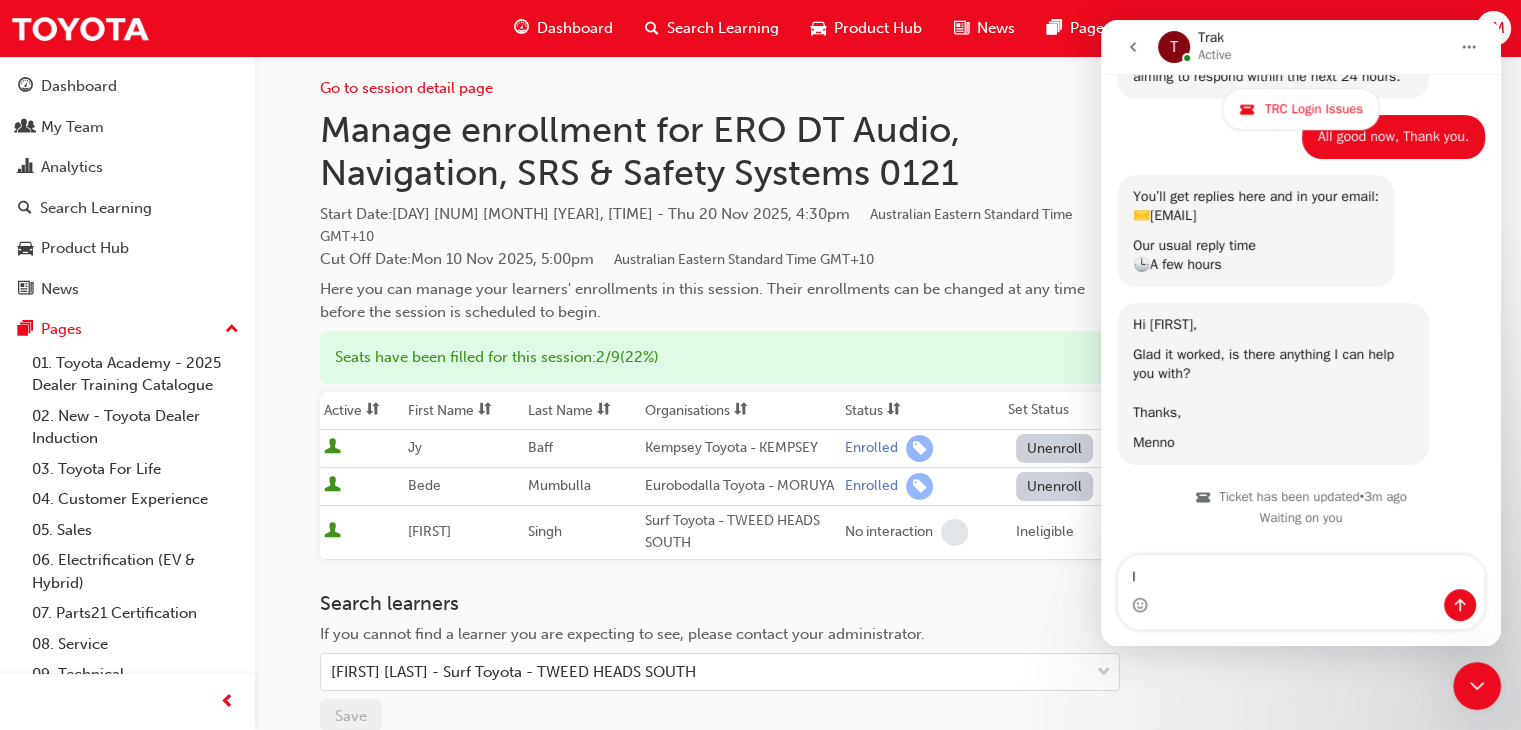 type on "I" 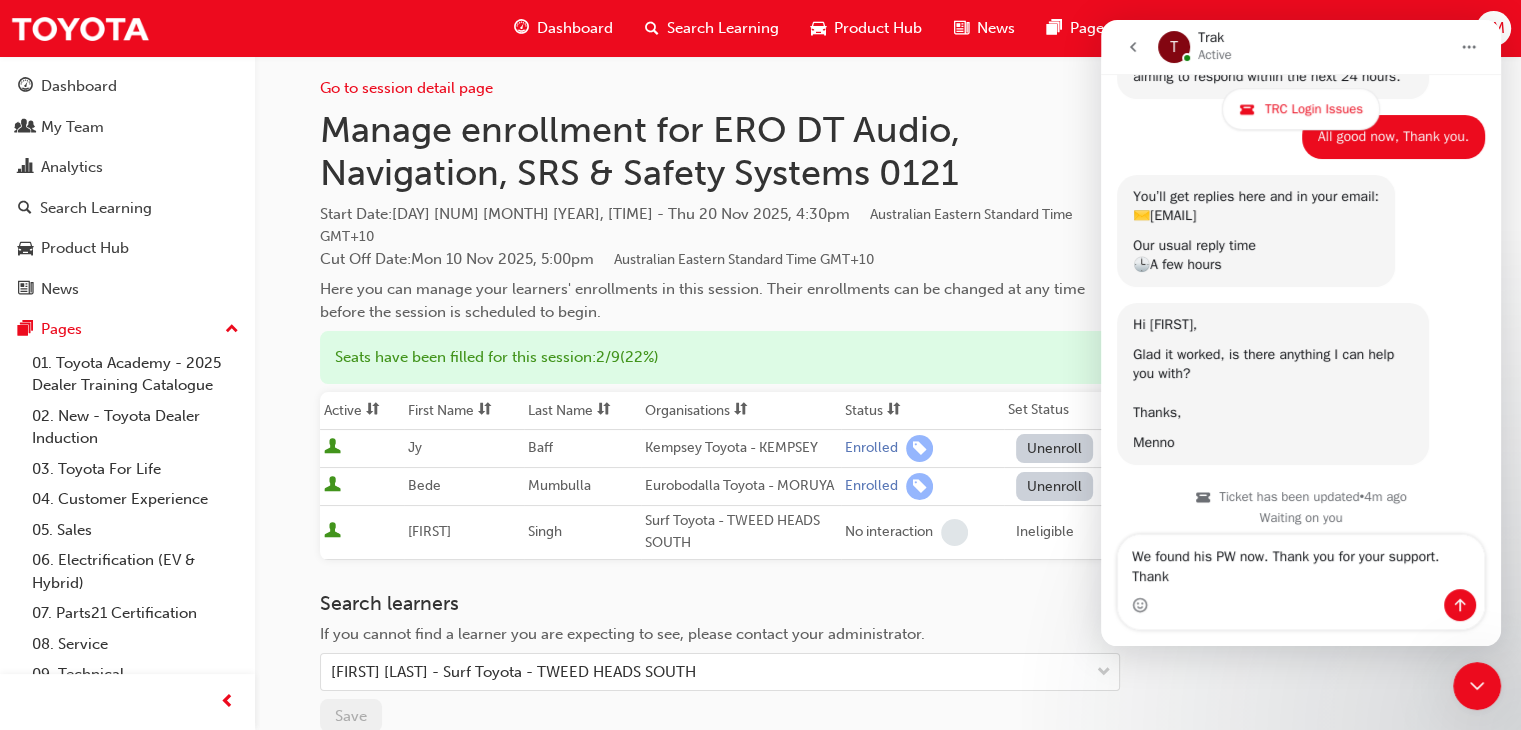 scroll, scrollTop: 1845, scrollLeft: 0, axis: vertical 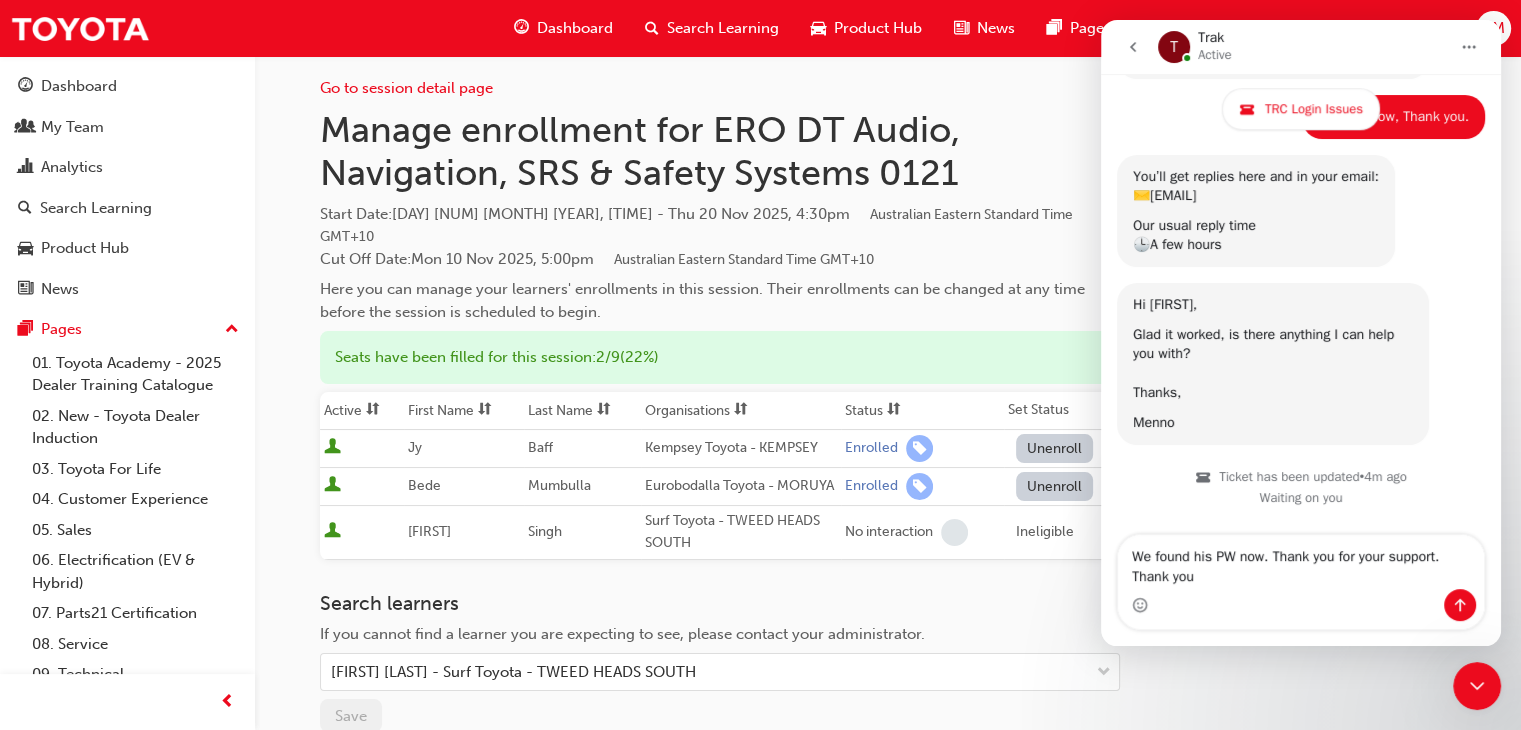 type on "We found his PW now. Thank you for your support. Thank you," 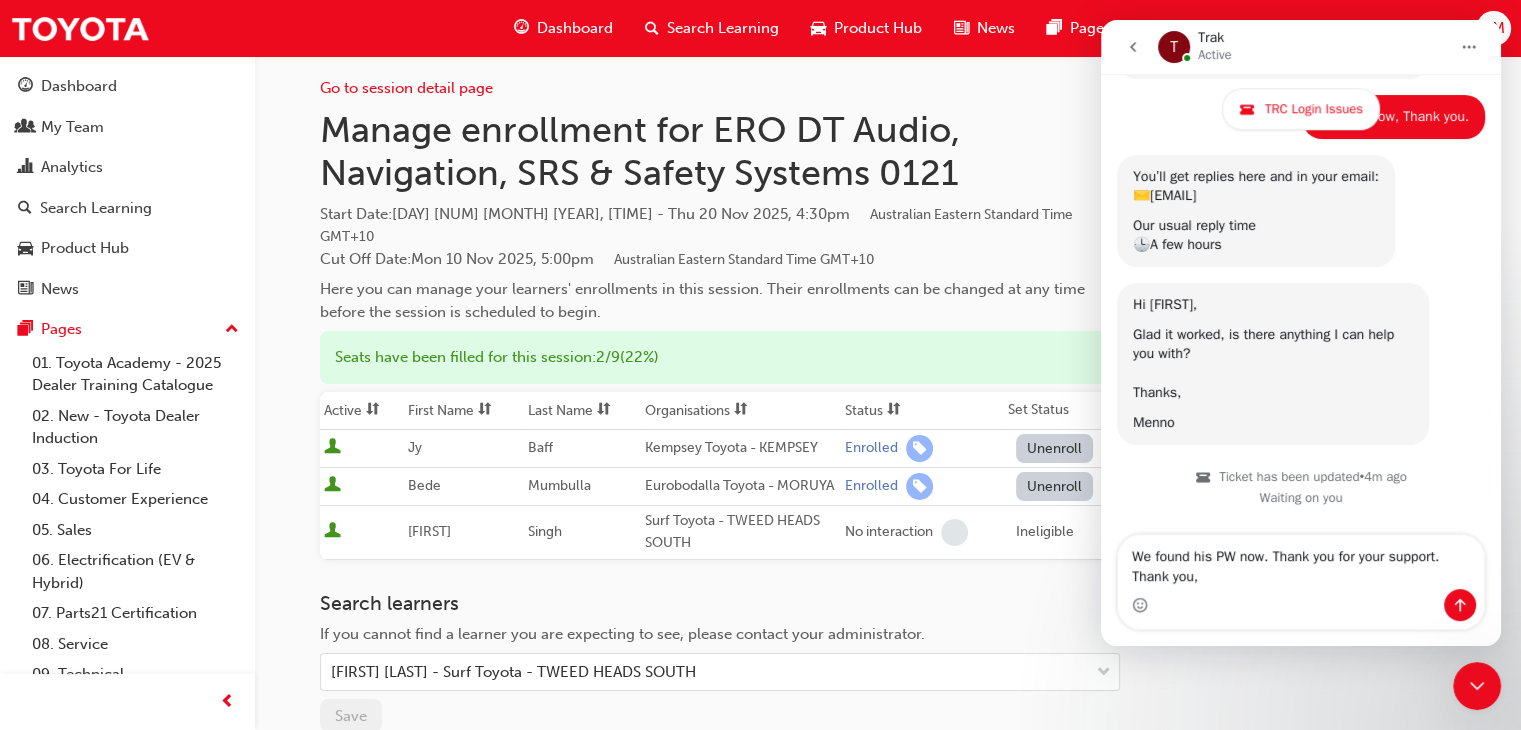 type 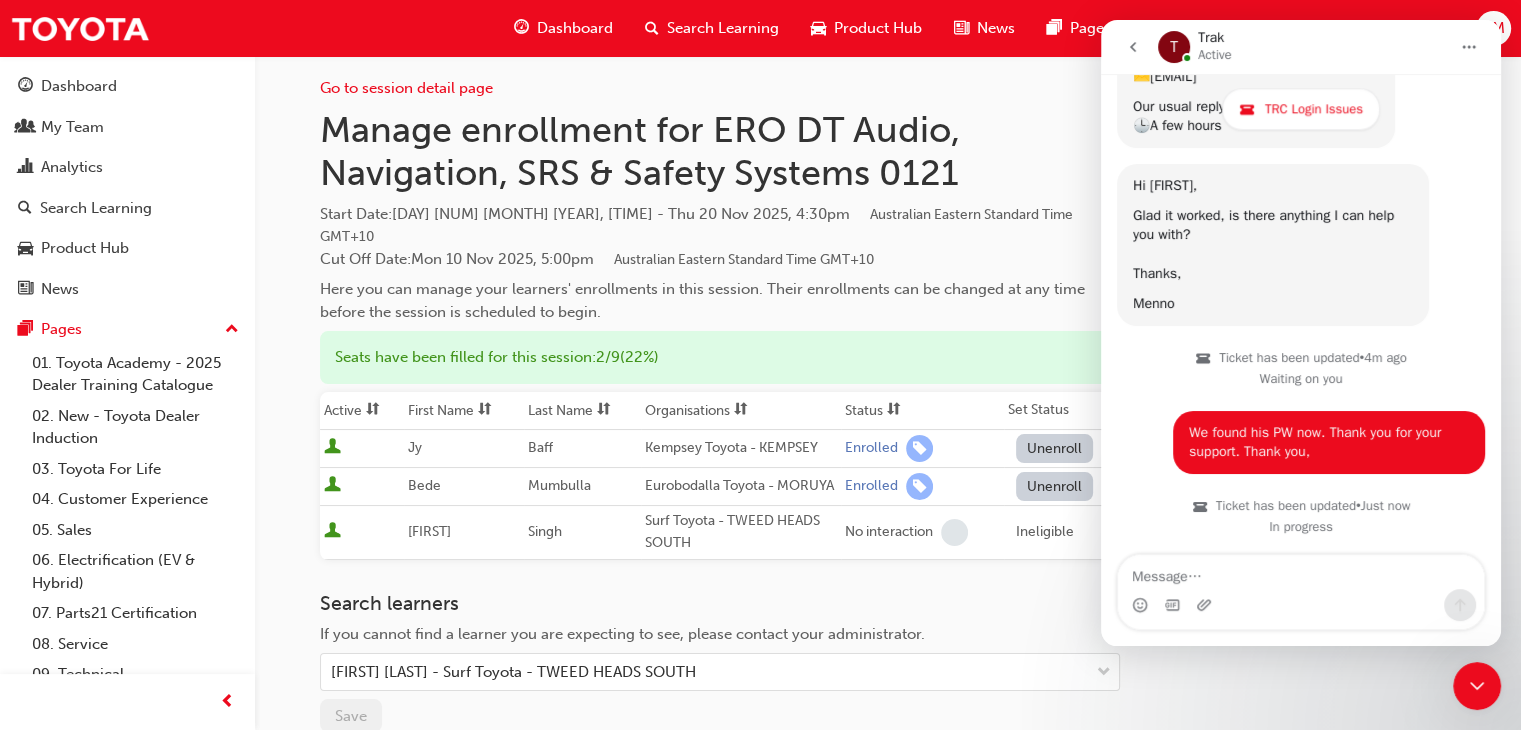 scroll, scrollTop: 1973, scrollLeft: 0, axis: vertical 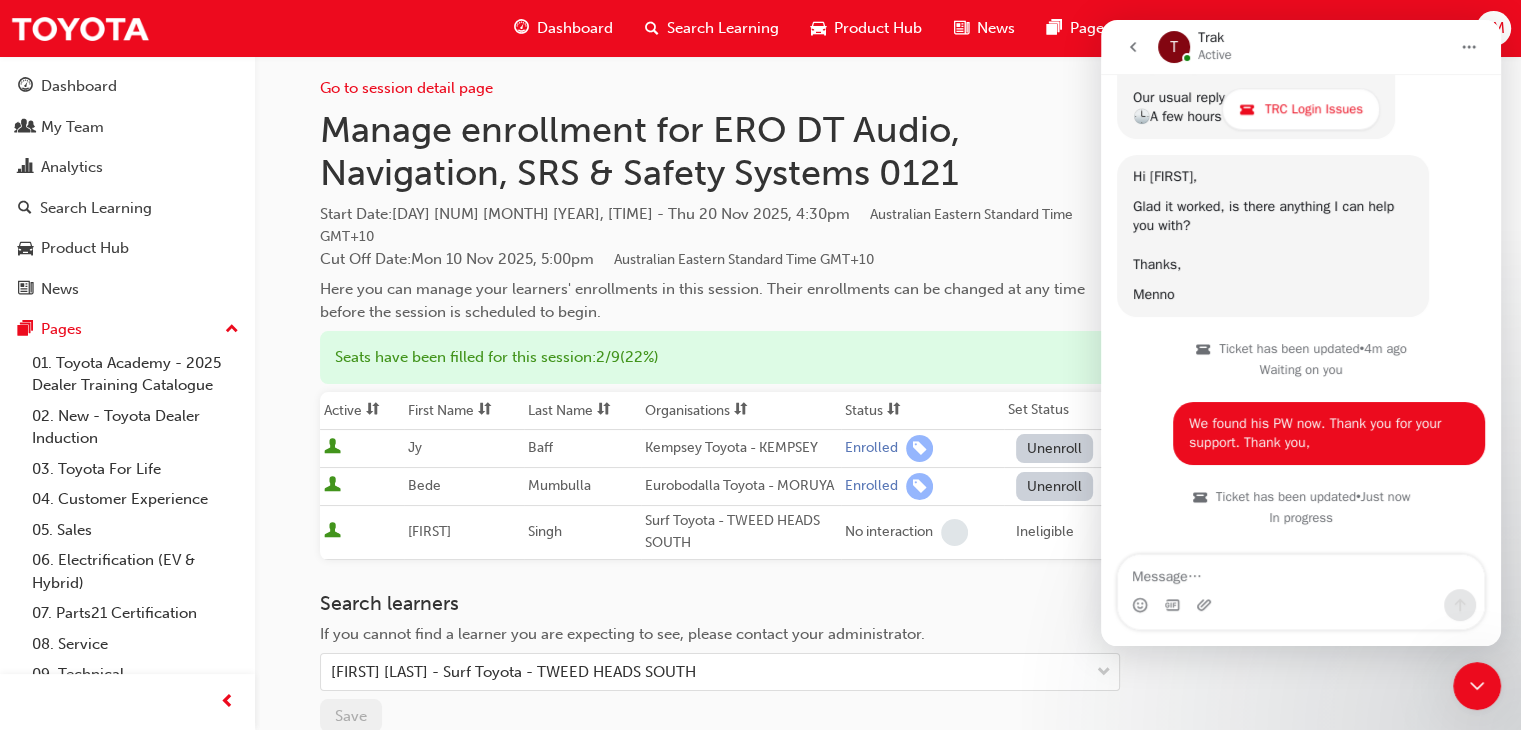 drag, startPoint x: 722, startPoint y: 190, endPoint x: 712, endPoint y: 185, distance: 11.18034 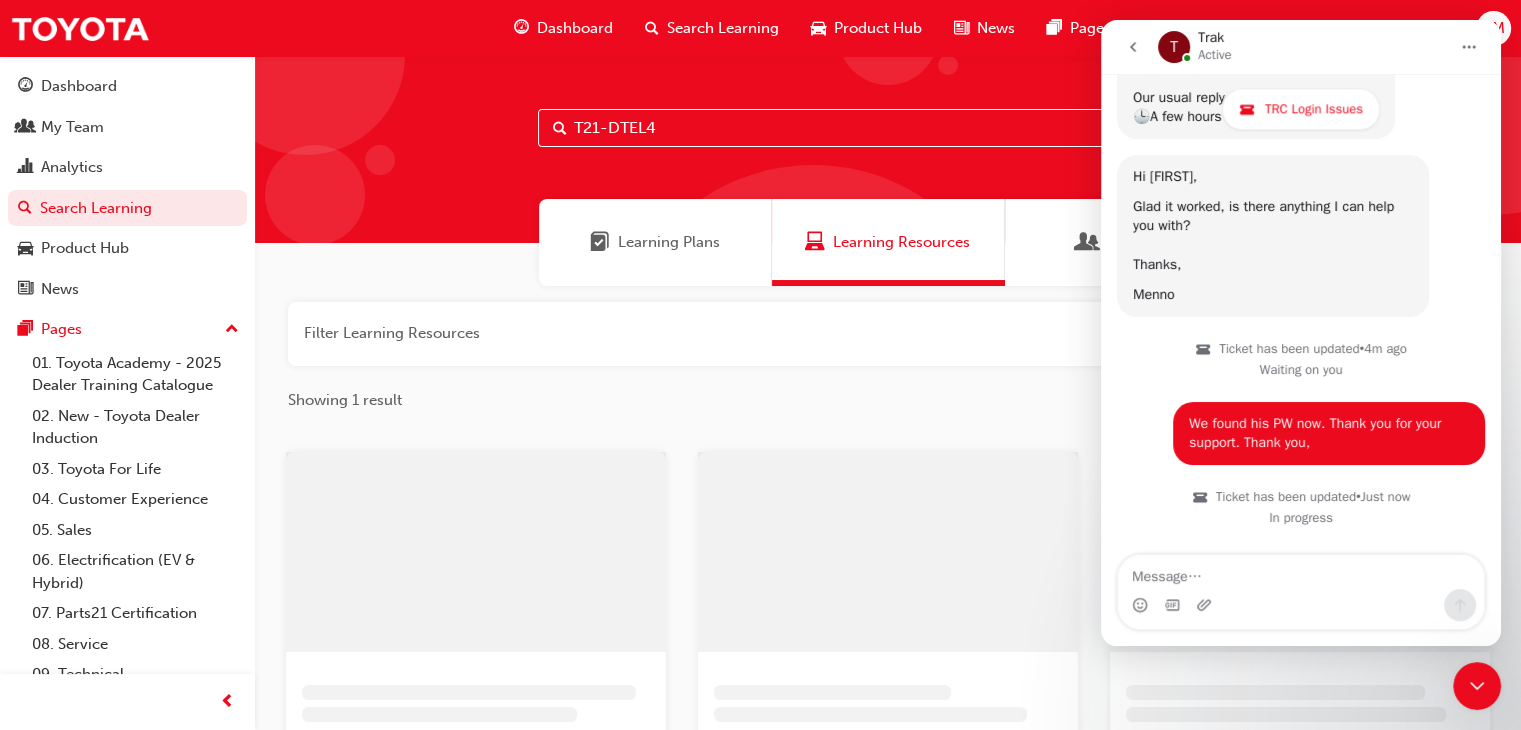 drag, startPoint x: 650, startPoint y: 123, endPoint x: 678, endPoint y: 132, distance: 29.410883 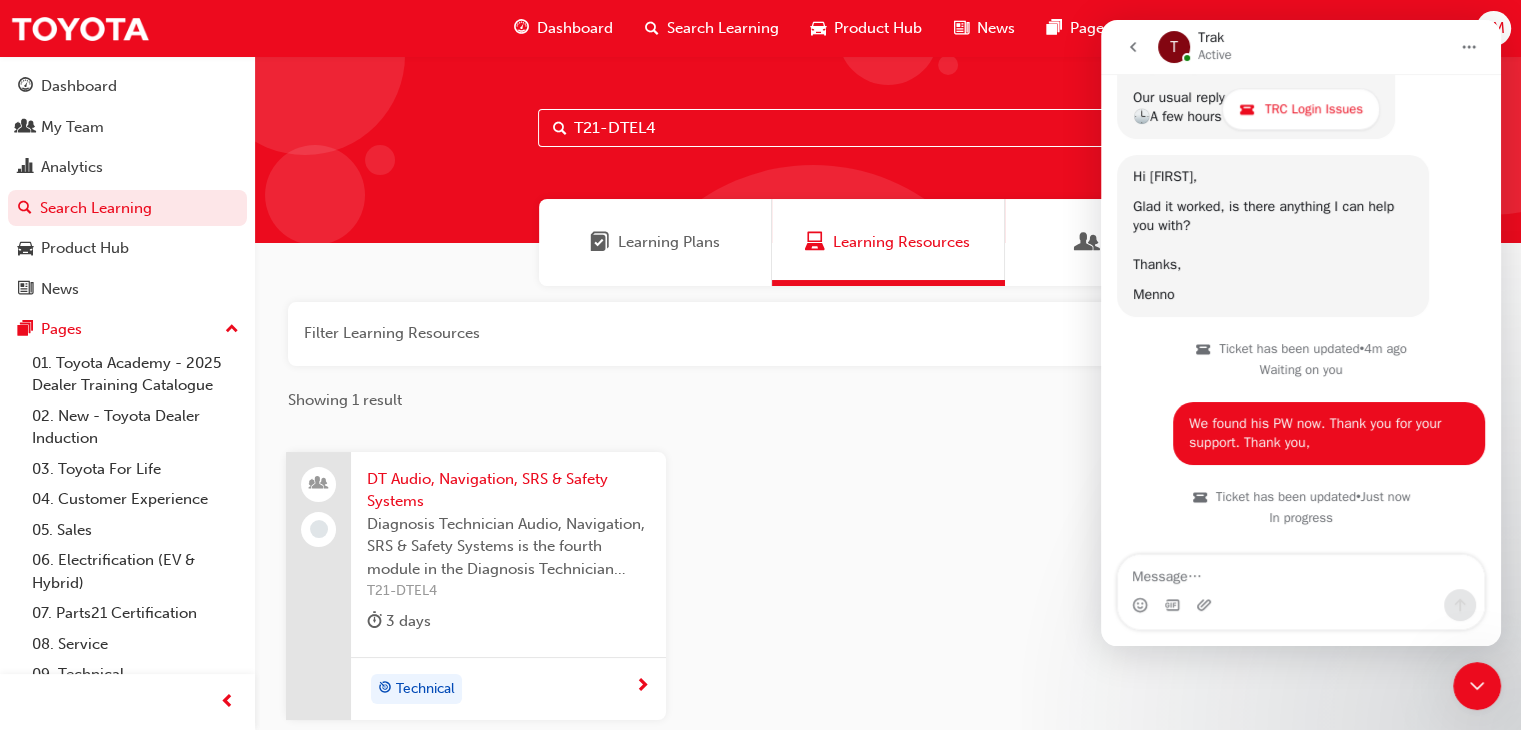 click on "T21-DTEL4" at bounding box center [888, 128] 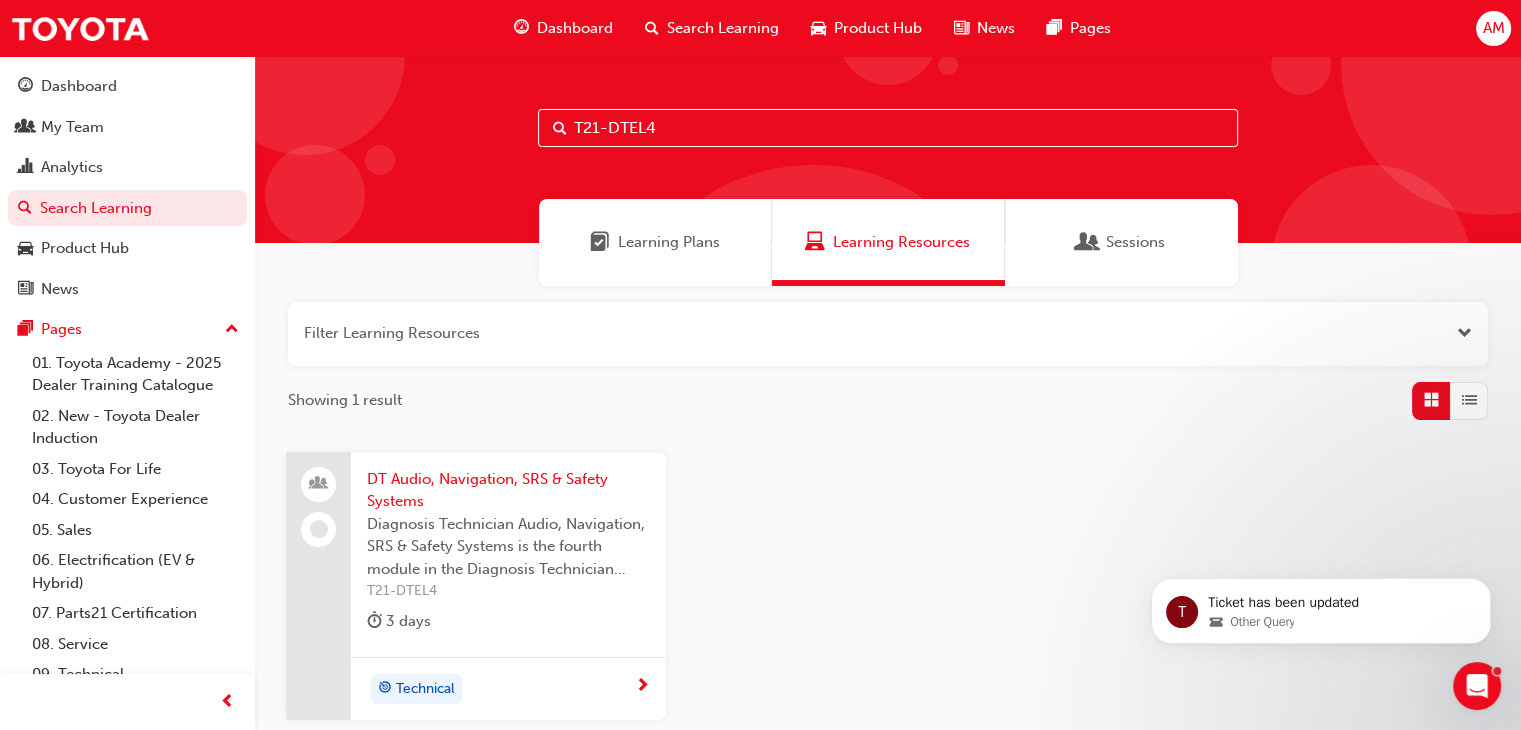scroll, scrollTop: 0, scrollLeft: 0, axis: both 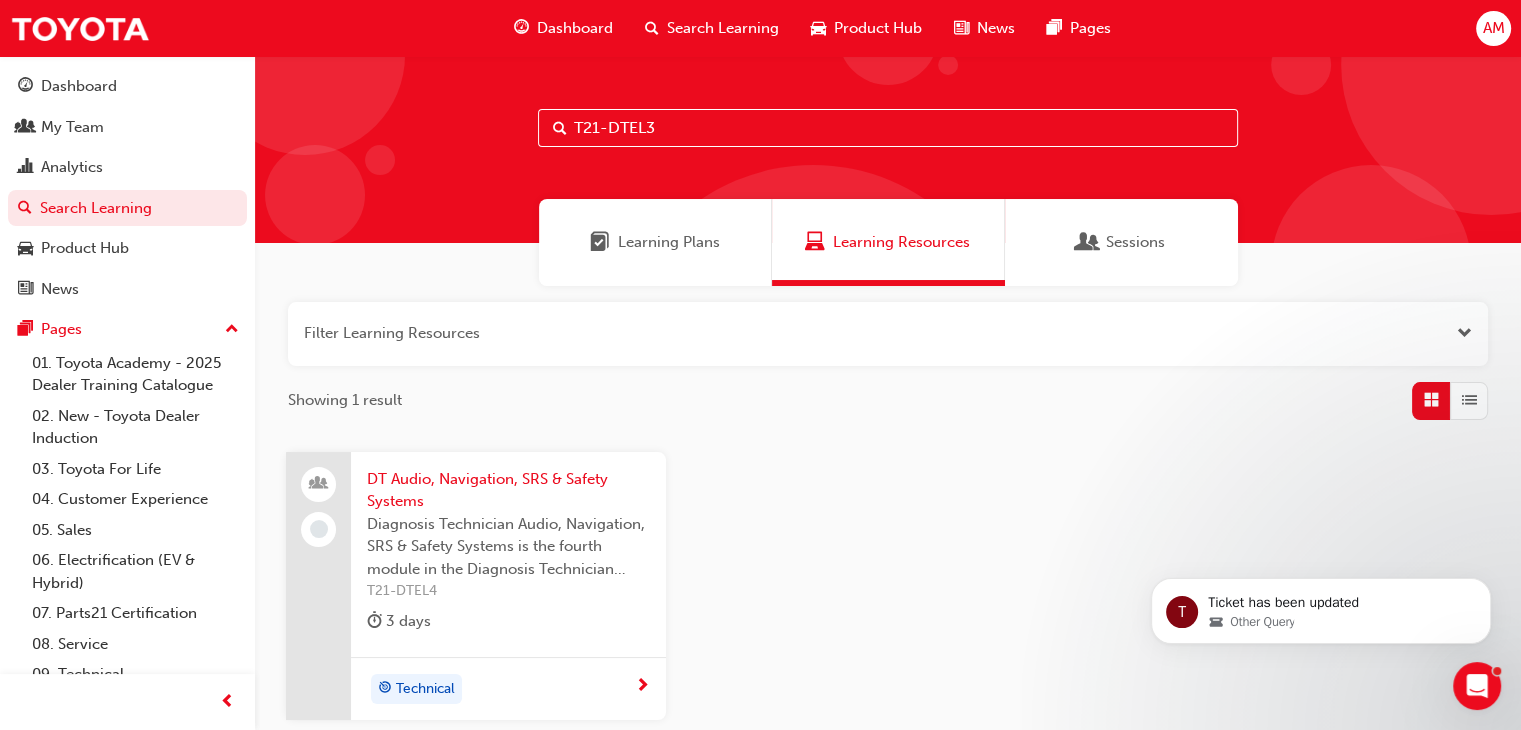 type on "T21-DTEL3" 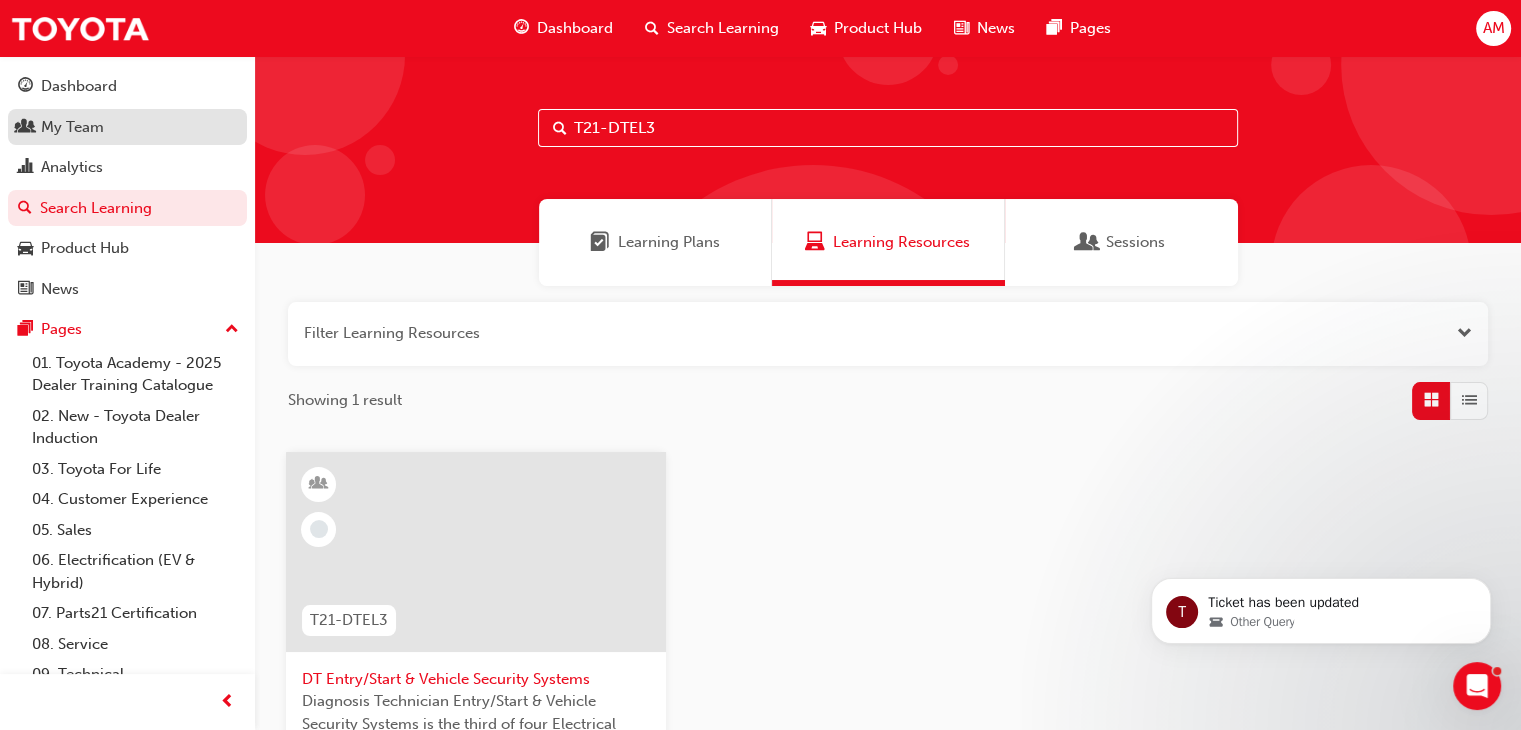click on "My Team" at bounding box center (127, 127) 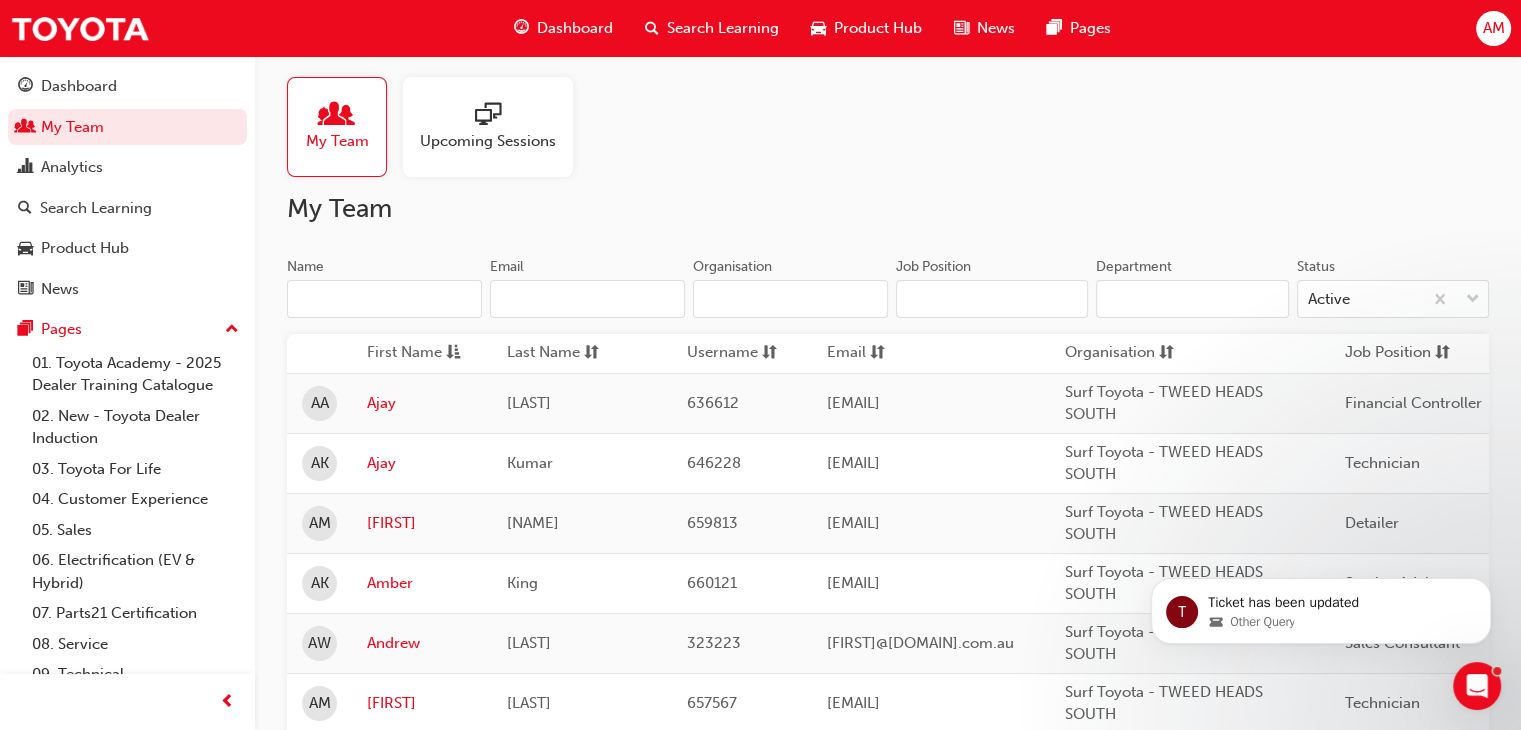 click on "Search Learning" at bounding box center (723, 28) 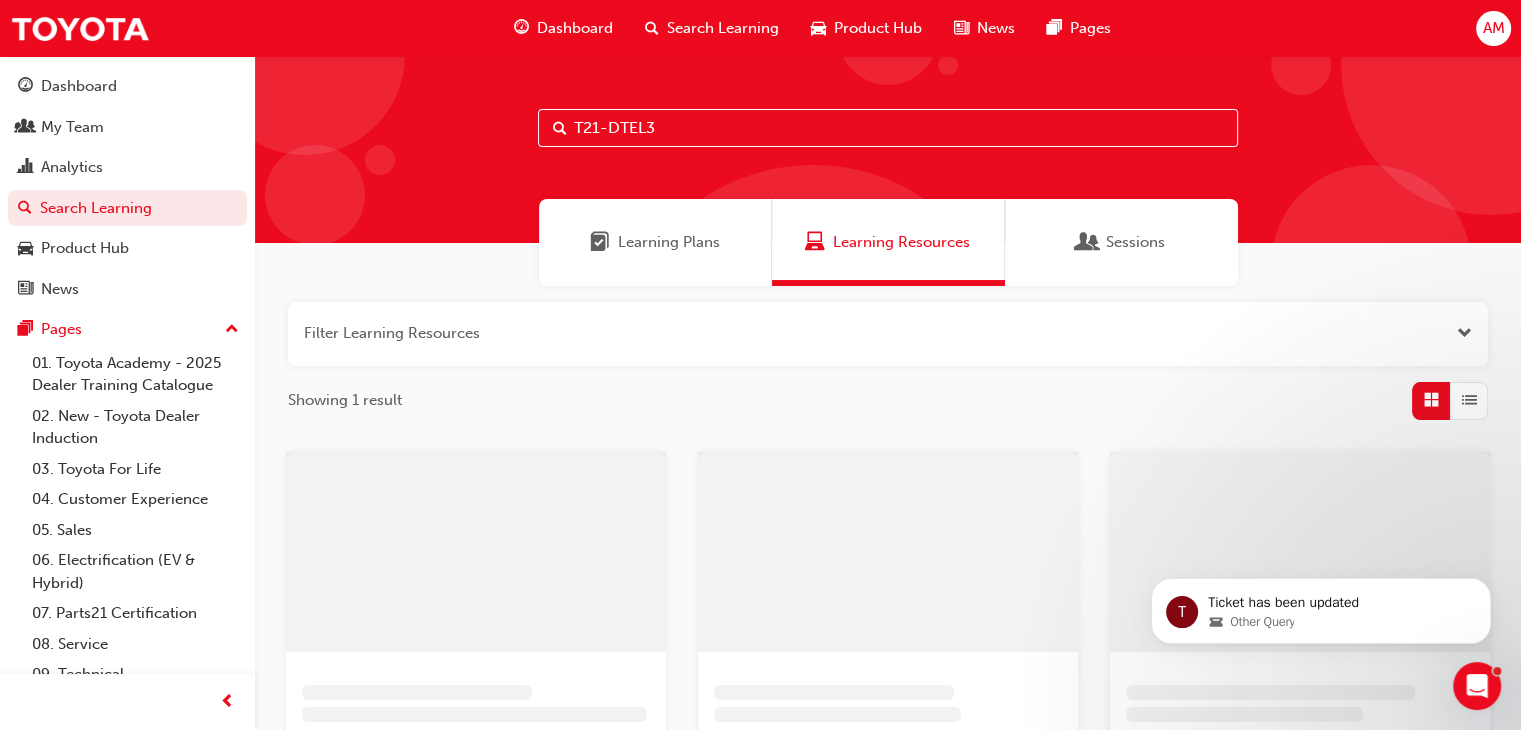 click on "T21-DTEL3" at bounding box center [888, 128] 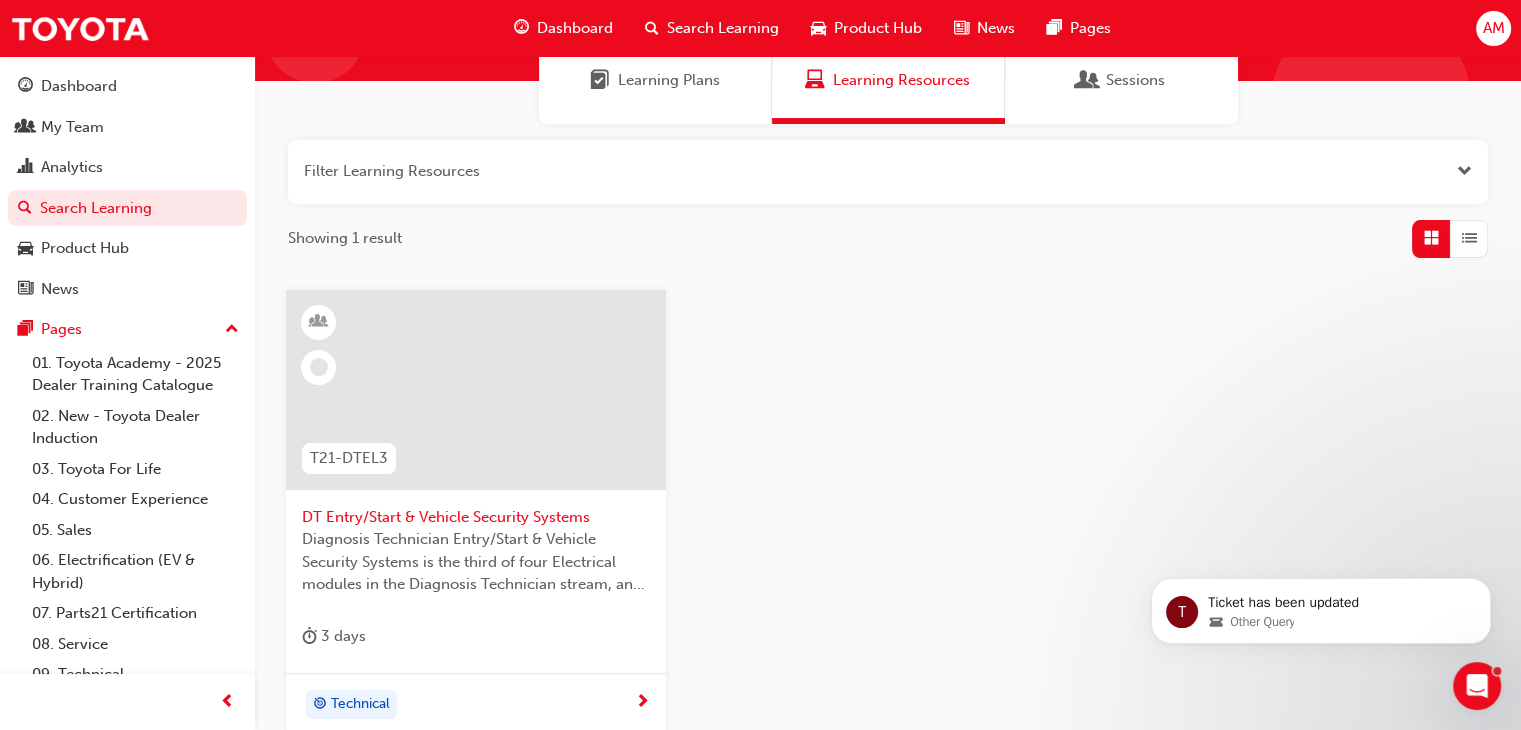 scroll, scrollTop: 311, scrollLeft: 0, axis: vertical 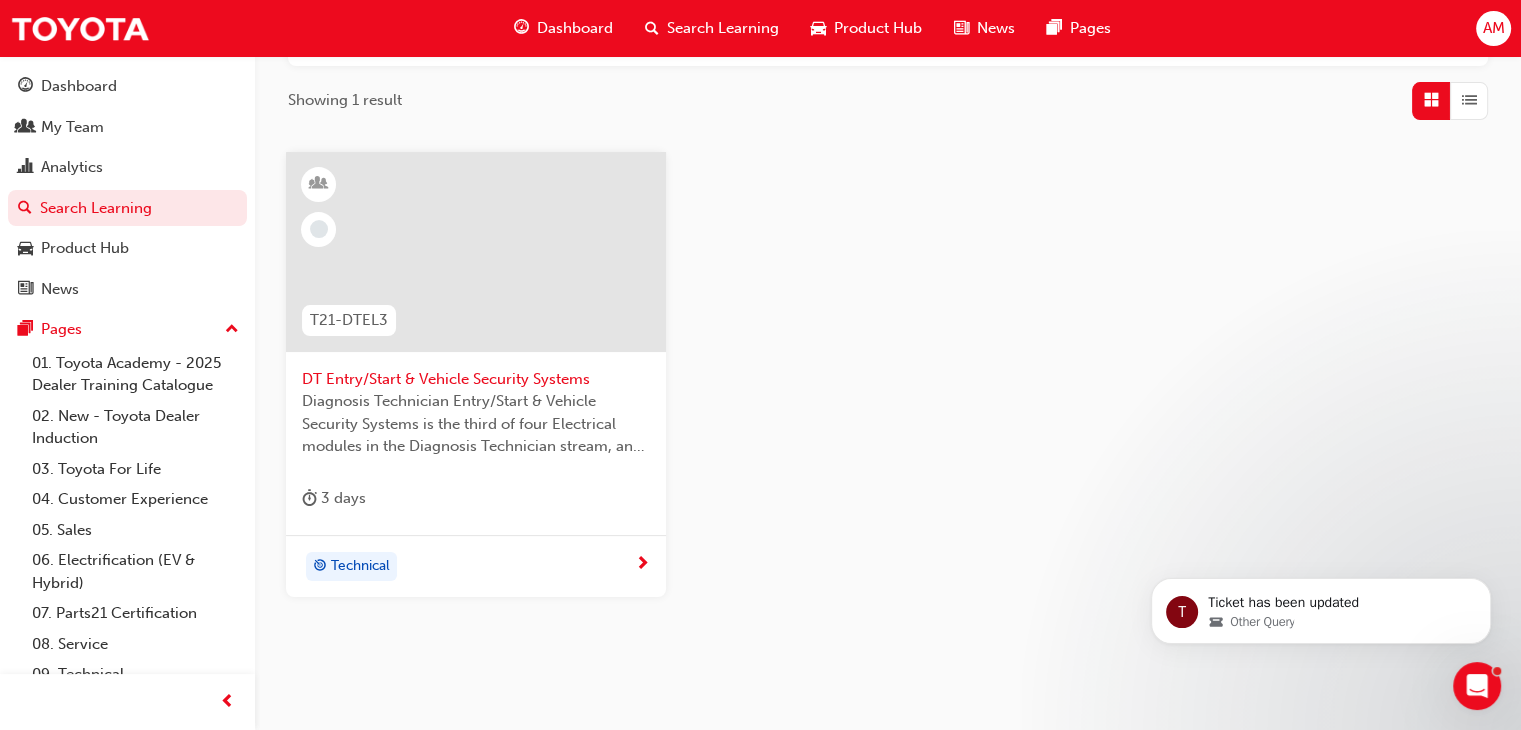 click on "DT Entry/Start & Vehicle Security Systems" at bounding box center [476, 379] 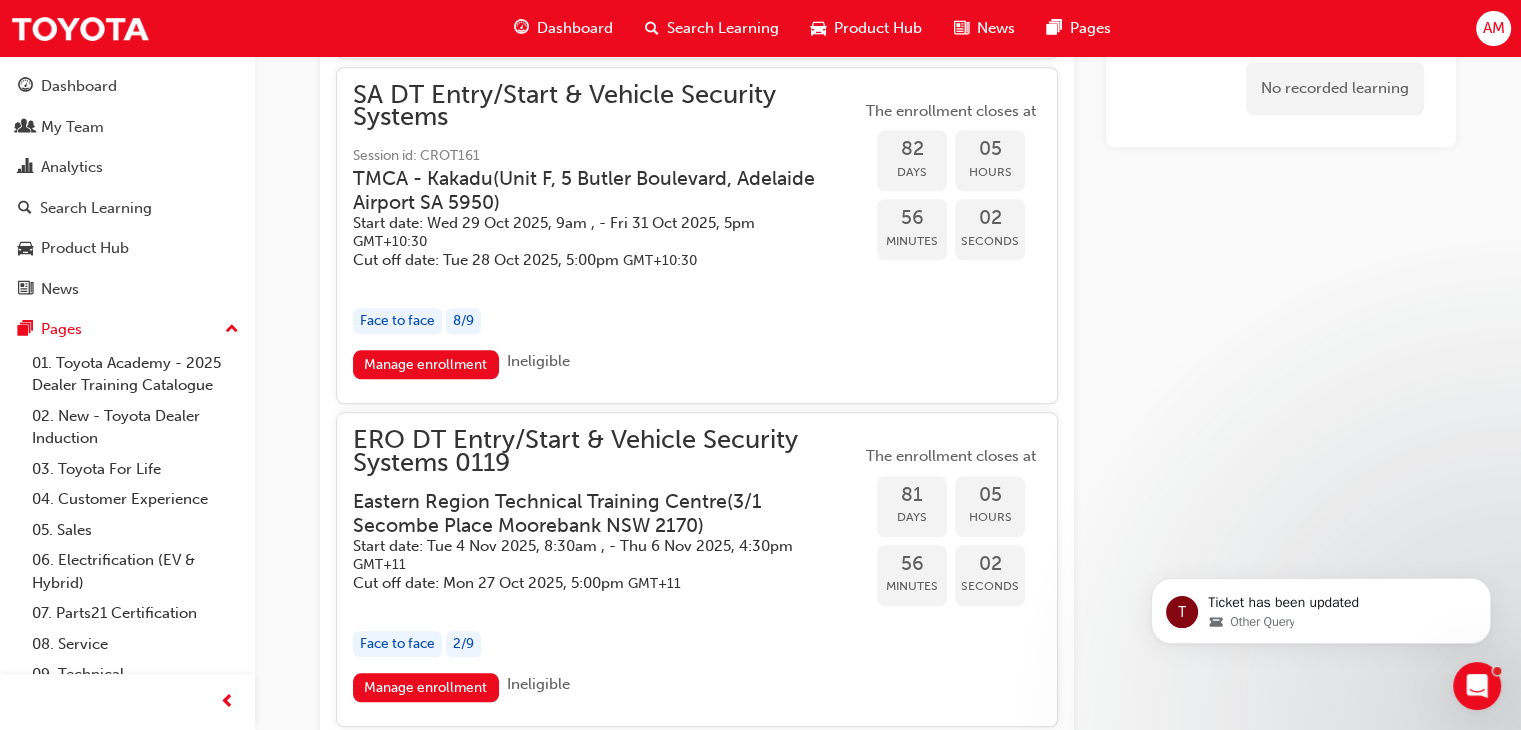 scroll, scrollTop: 1913, scrollLeft: 0, axis: vertical 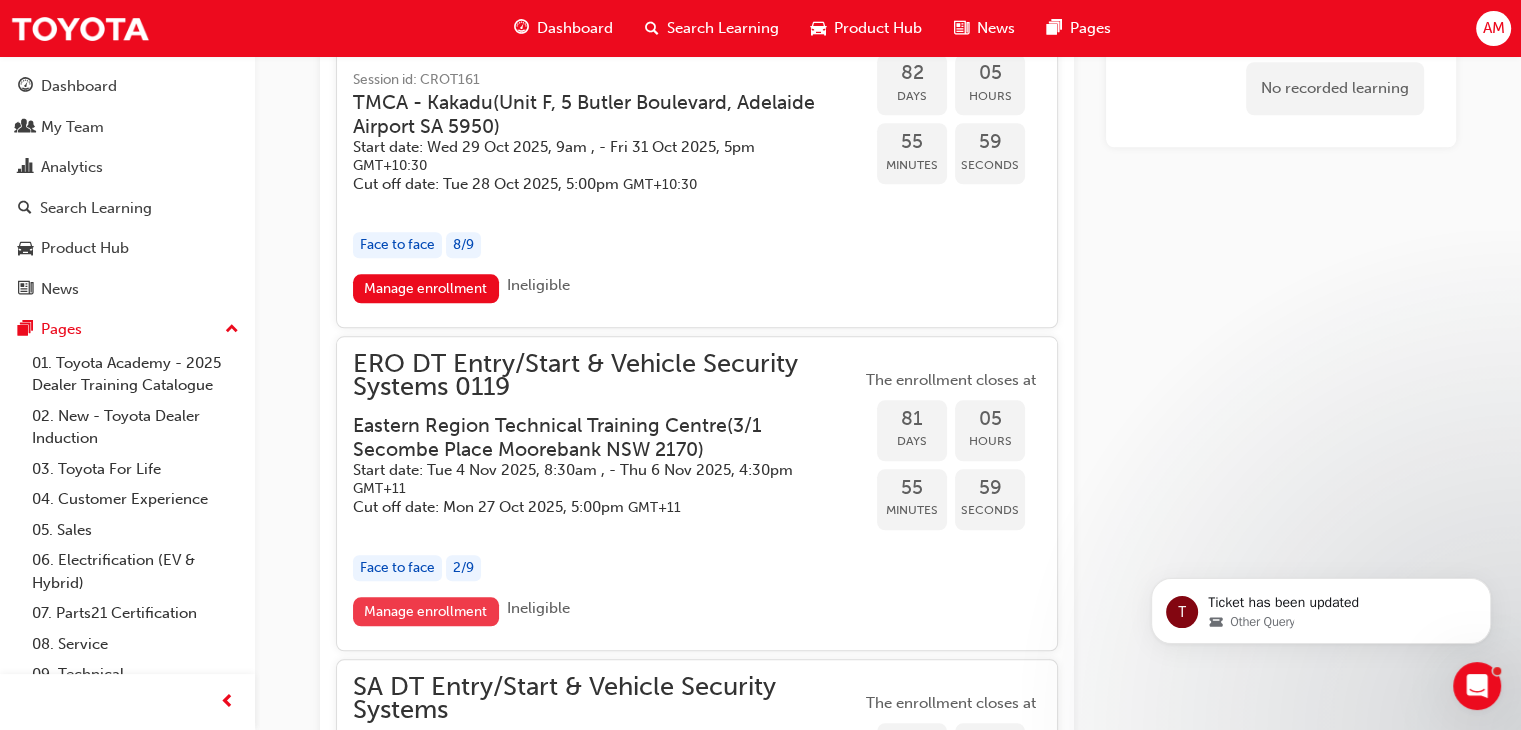 click on "Manage enrollment" at bounding box center (426, 611) 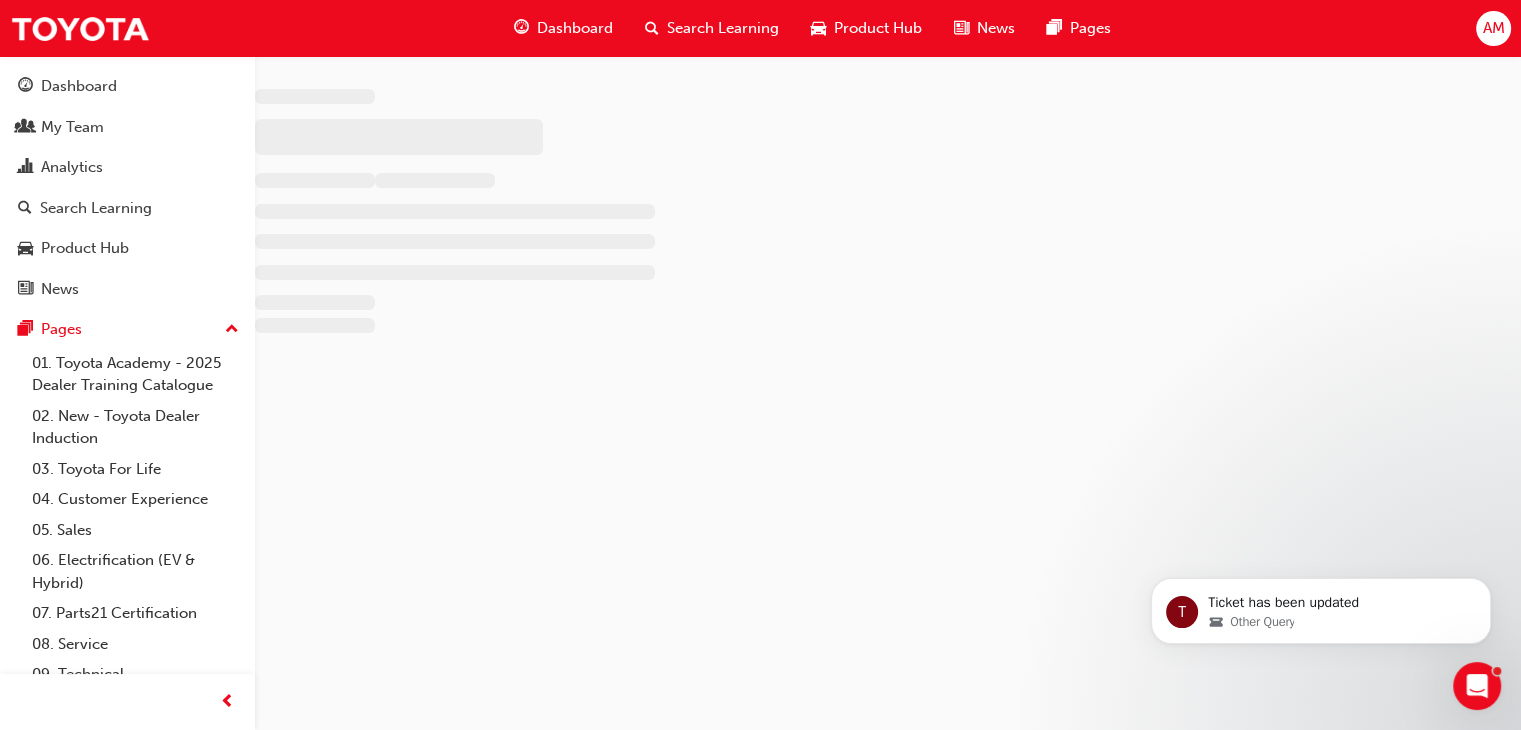 scroll, scrollTop: 0, scrollLeft: 0, axis: both 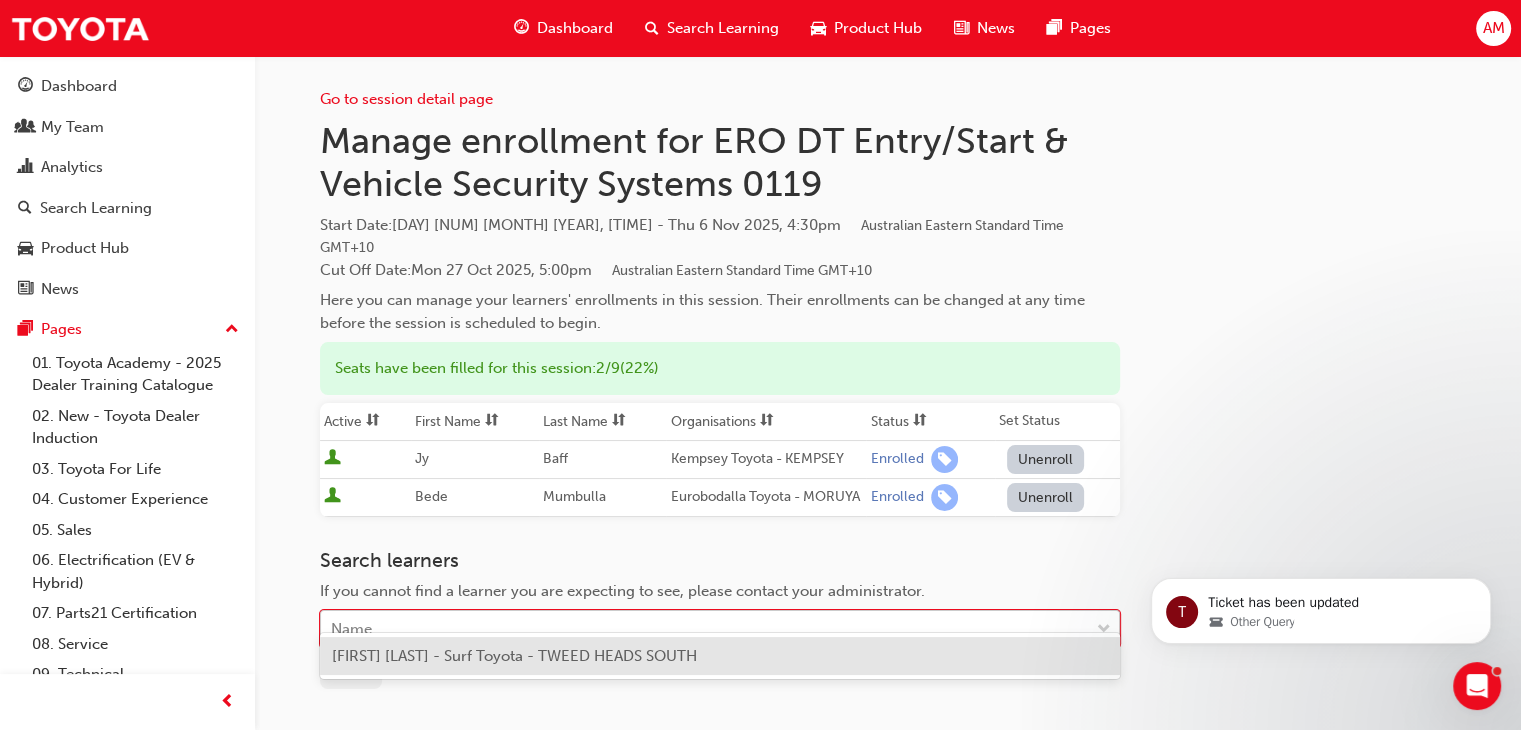 click on "Name" at bounding box center [705, 629] 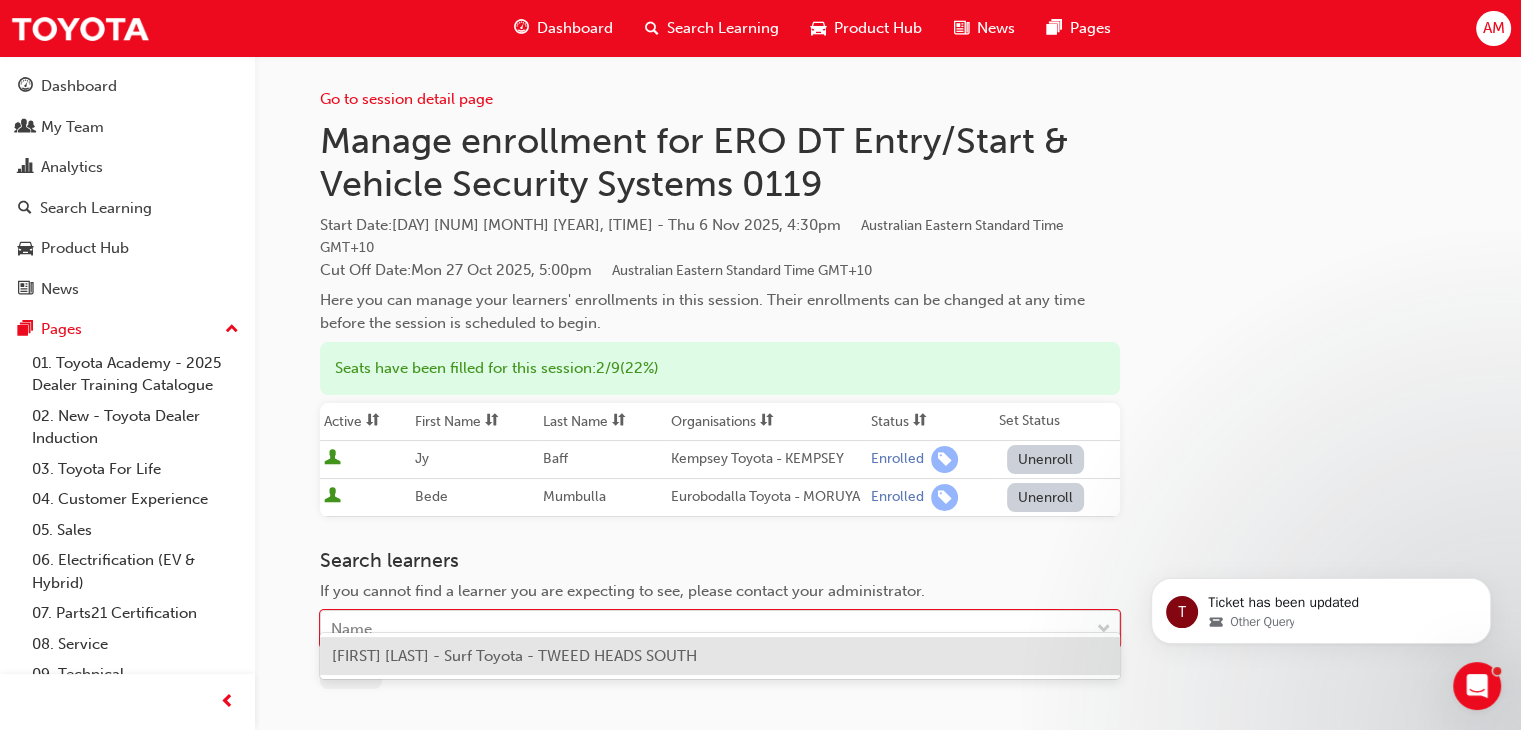 click on "[FIRST] [LAST] - Surf Toyota - TWEED HEADS SOUTH" at bounding box center [514, 656] 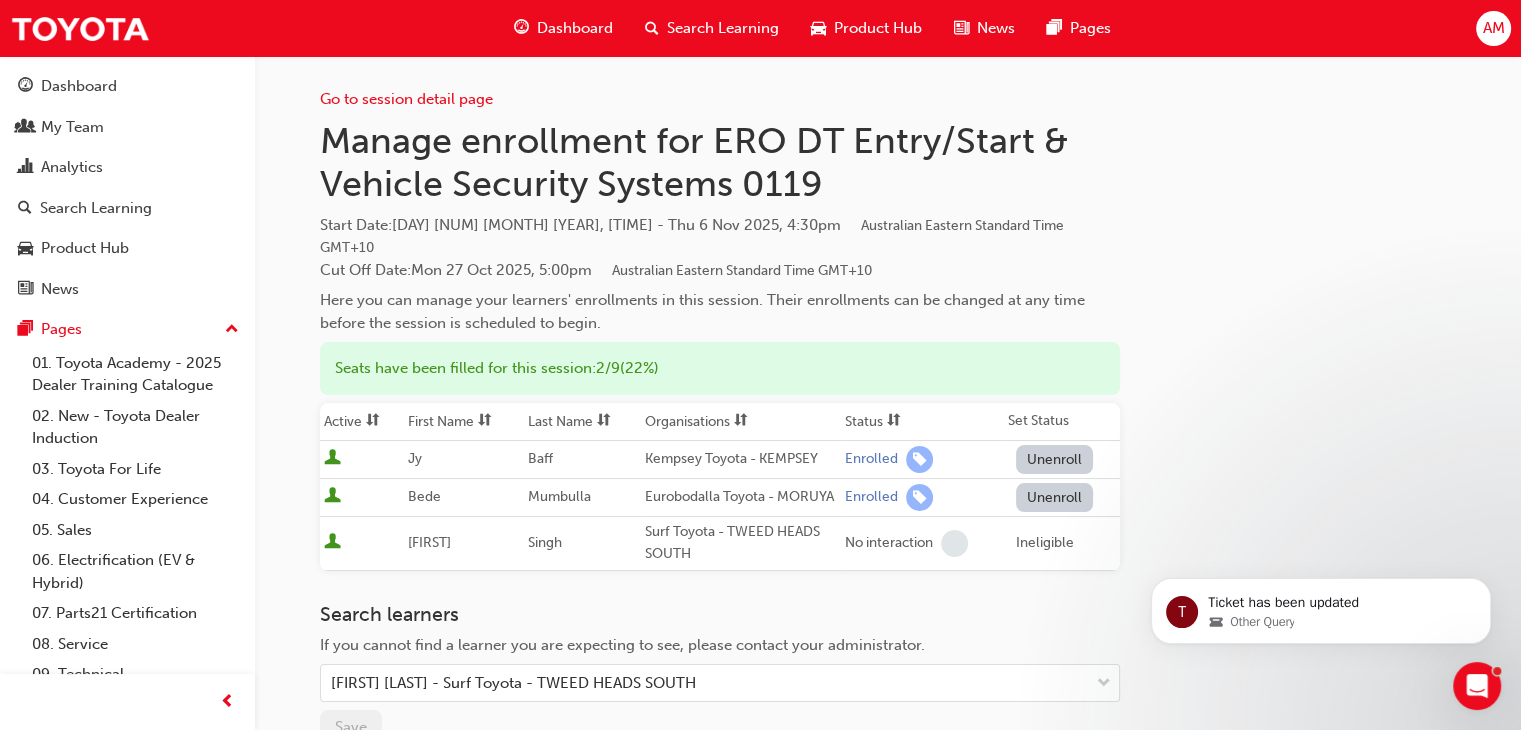 click on "Search Learning" at bounding box center (712, 28) 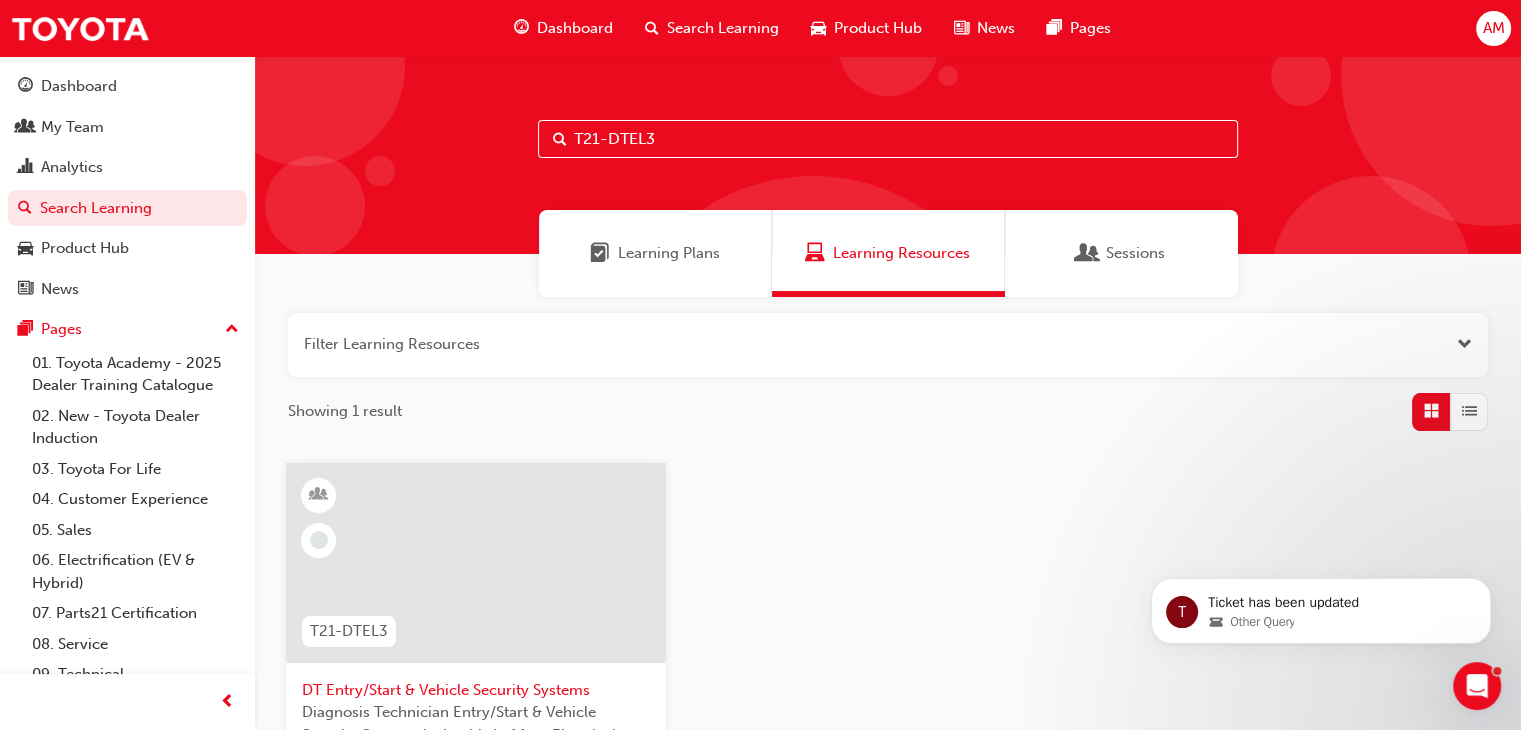 drag, startPoint x: 657, startPoint y: 149, endPoint x: 560, endPoint y: 139, distance: 97.5141 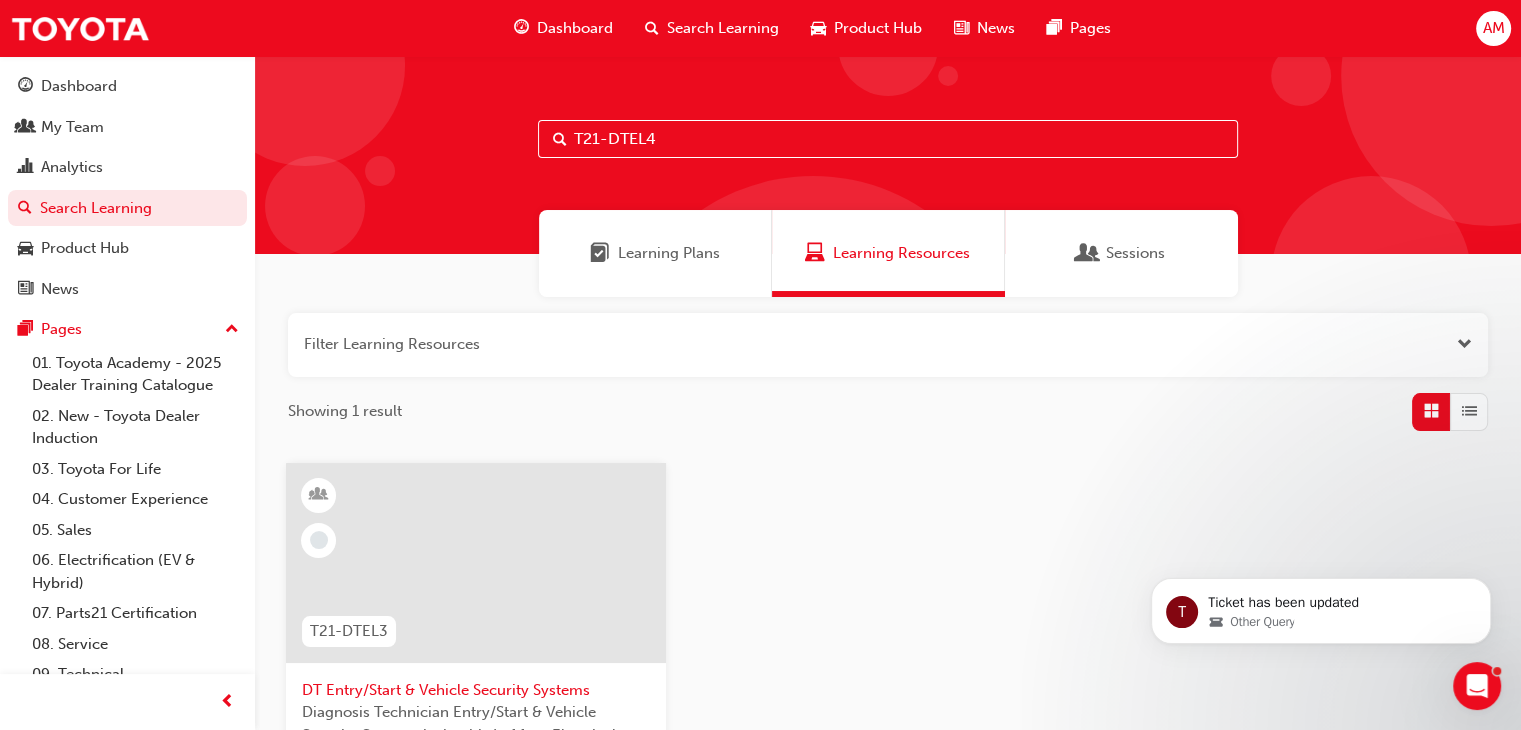 type on "T21-DTEL4" 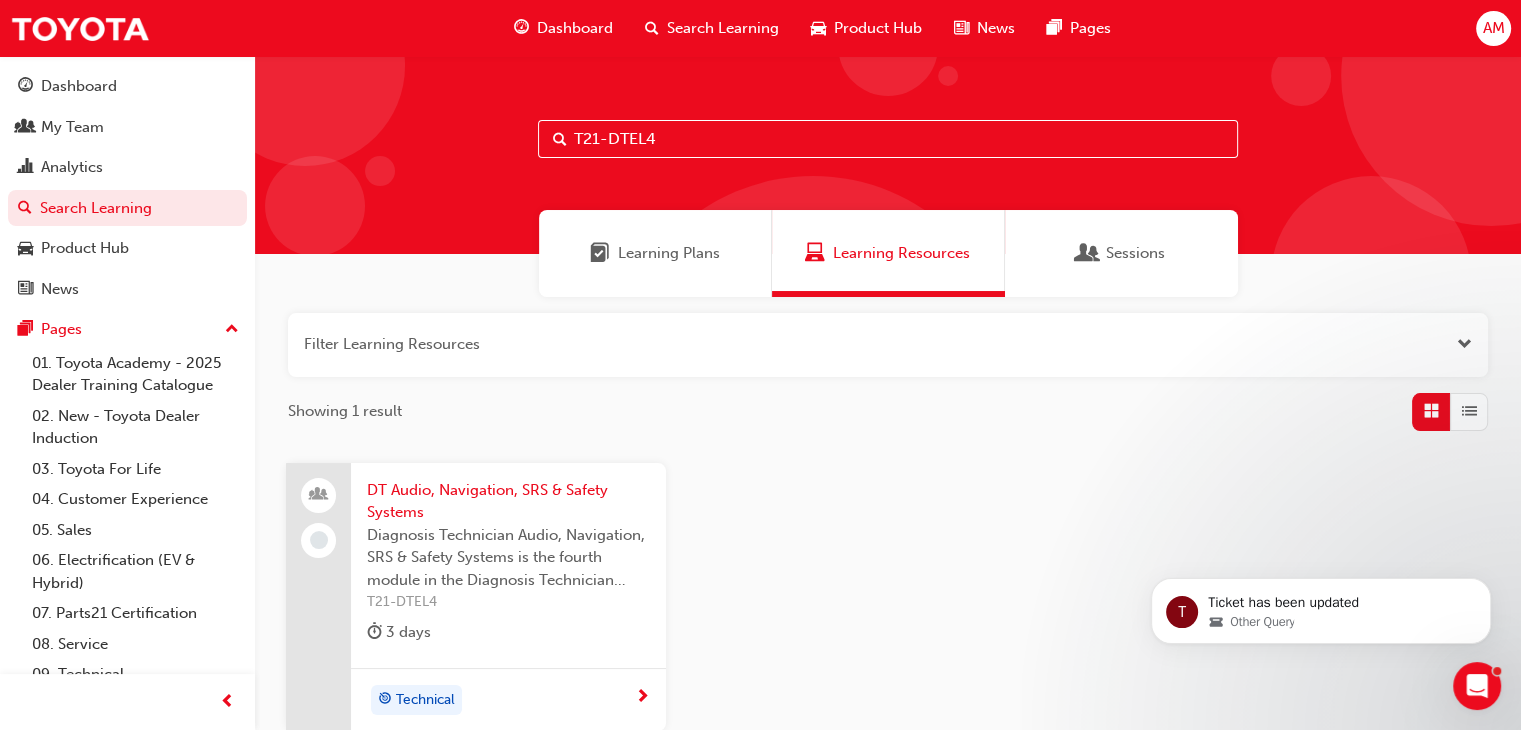 click on "DT Audio, Navigation, SRS & Safety Systems" at bounding box center [508, 501] 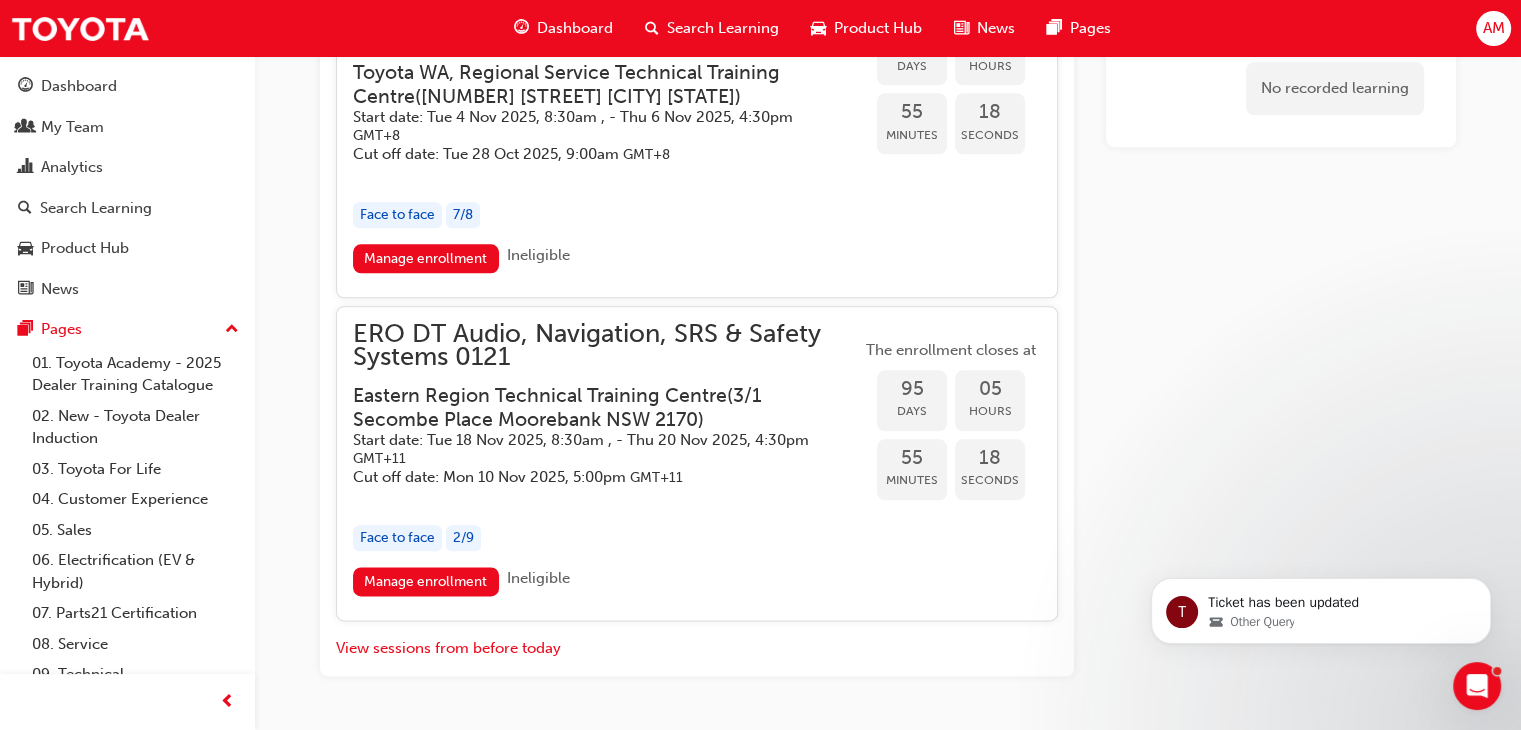 scroll, scrollTop: 2337, scrollLeft: 0, axis: vertical 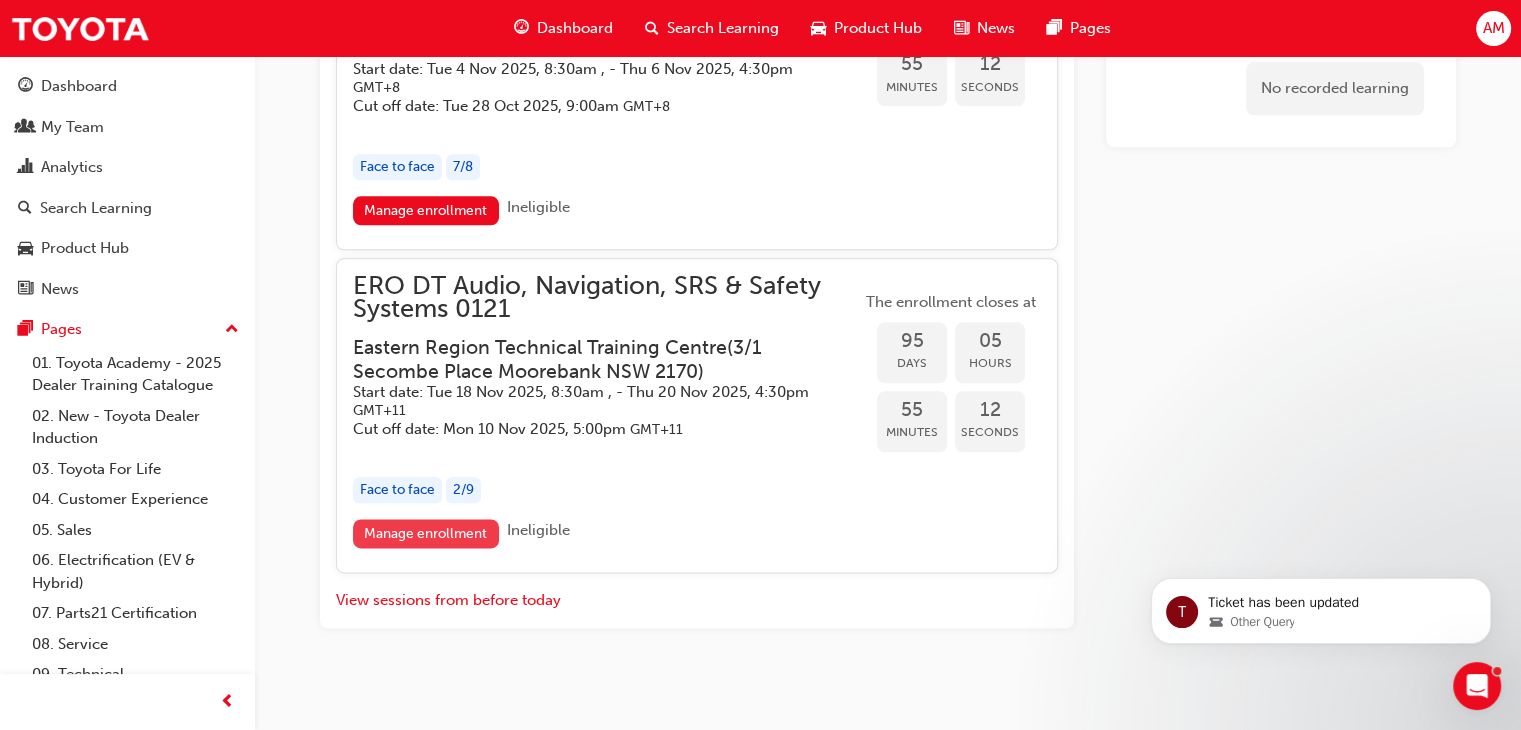 click on "Manage enrollment" at bounding box center (426, 533) 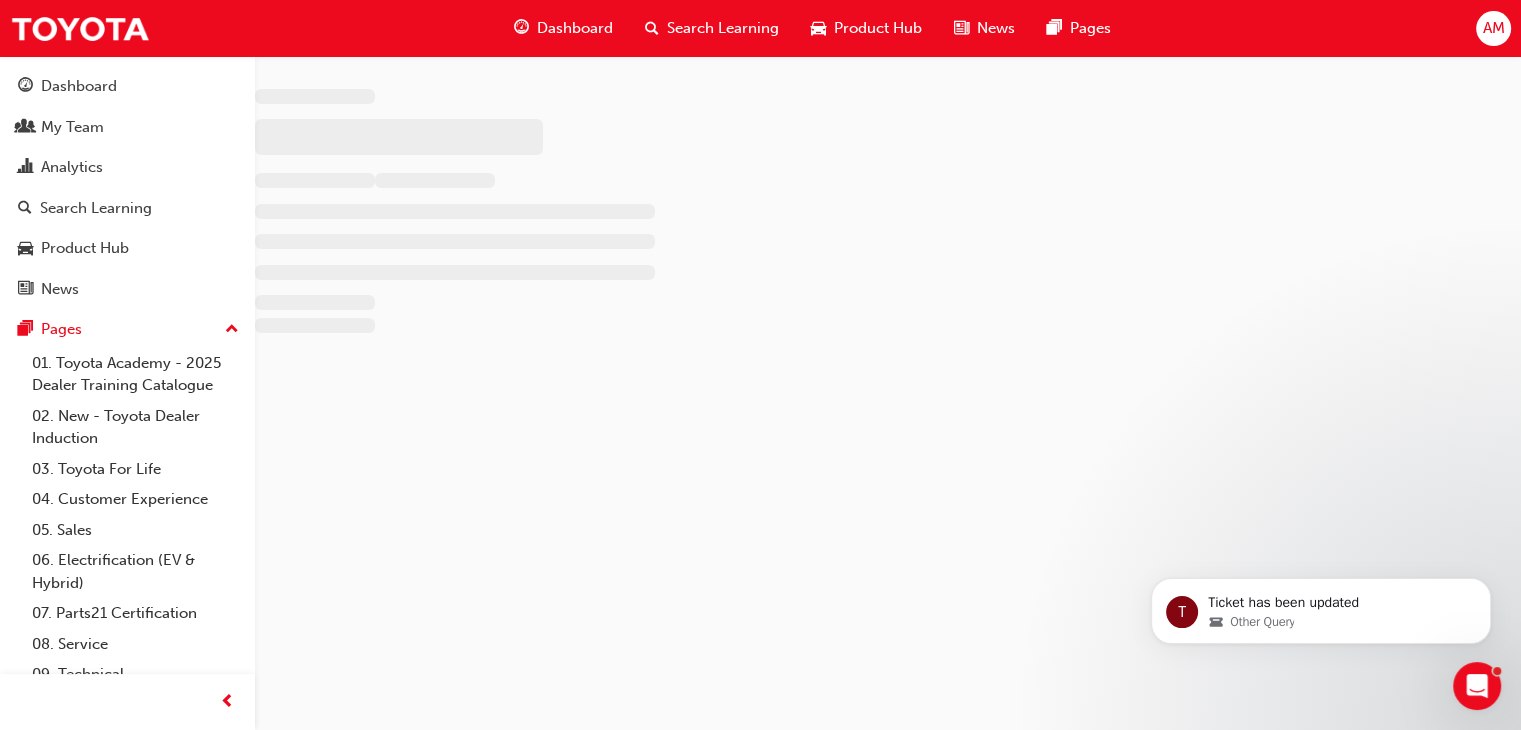 scroll, scrollTop: 0, scrollLeft: 0, axis: both 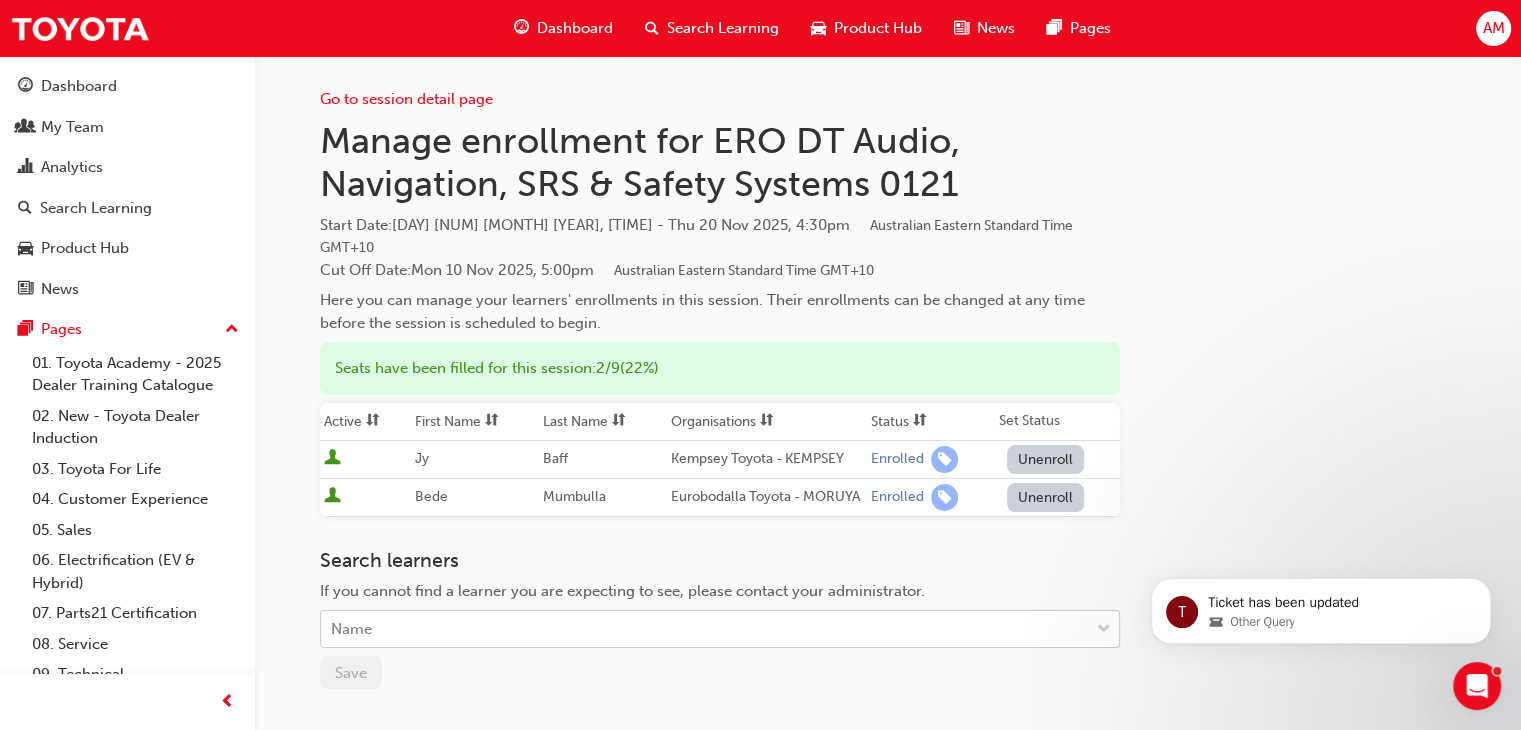 click on "Name" at bounding box center [705, 629] 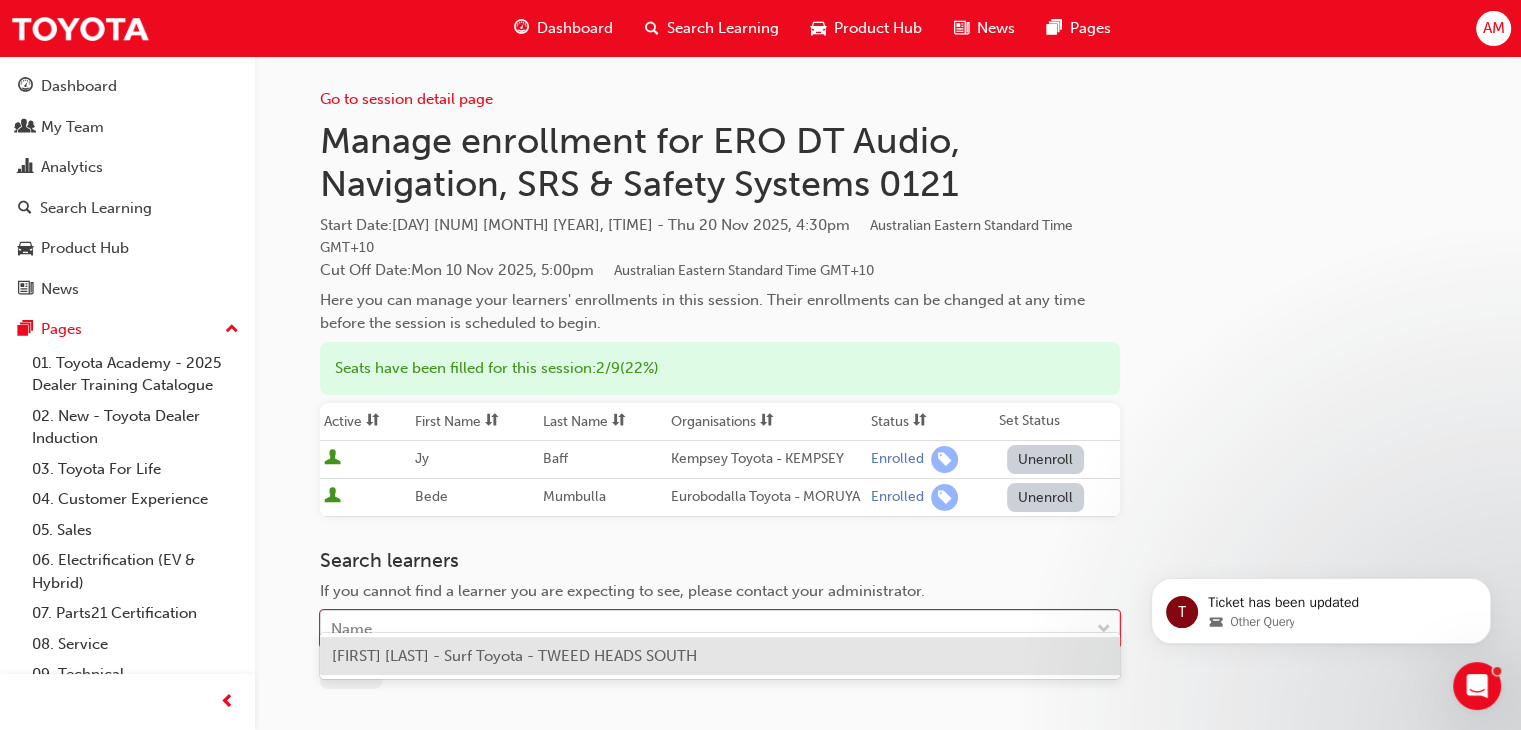 click on "[FIRST] [LAST] - Surf Toyota - TWEED HEADS SOUTH" at bounding box center [514, 656] 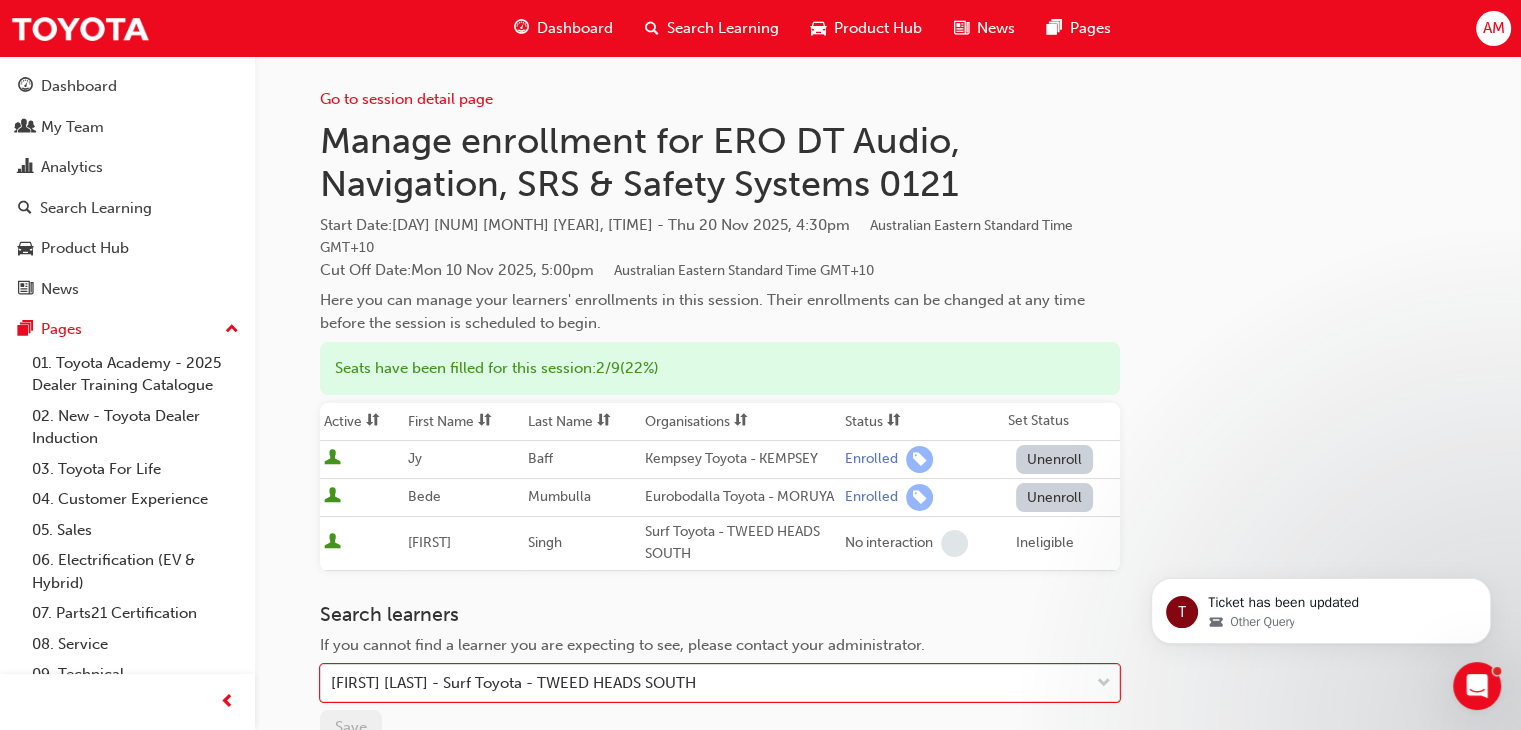 scroll, scrollTop: 200, scrollLeft: 0, axis: vertical 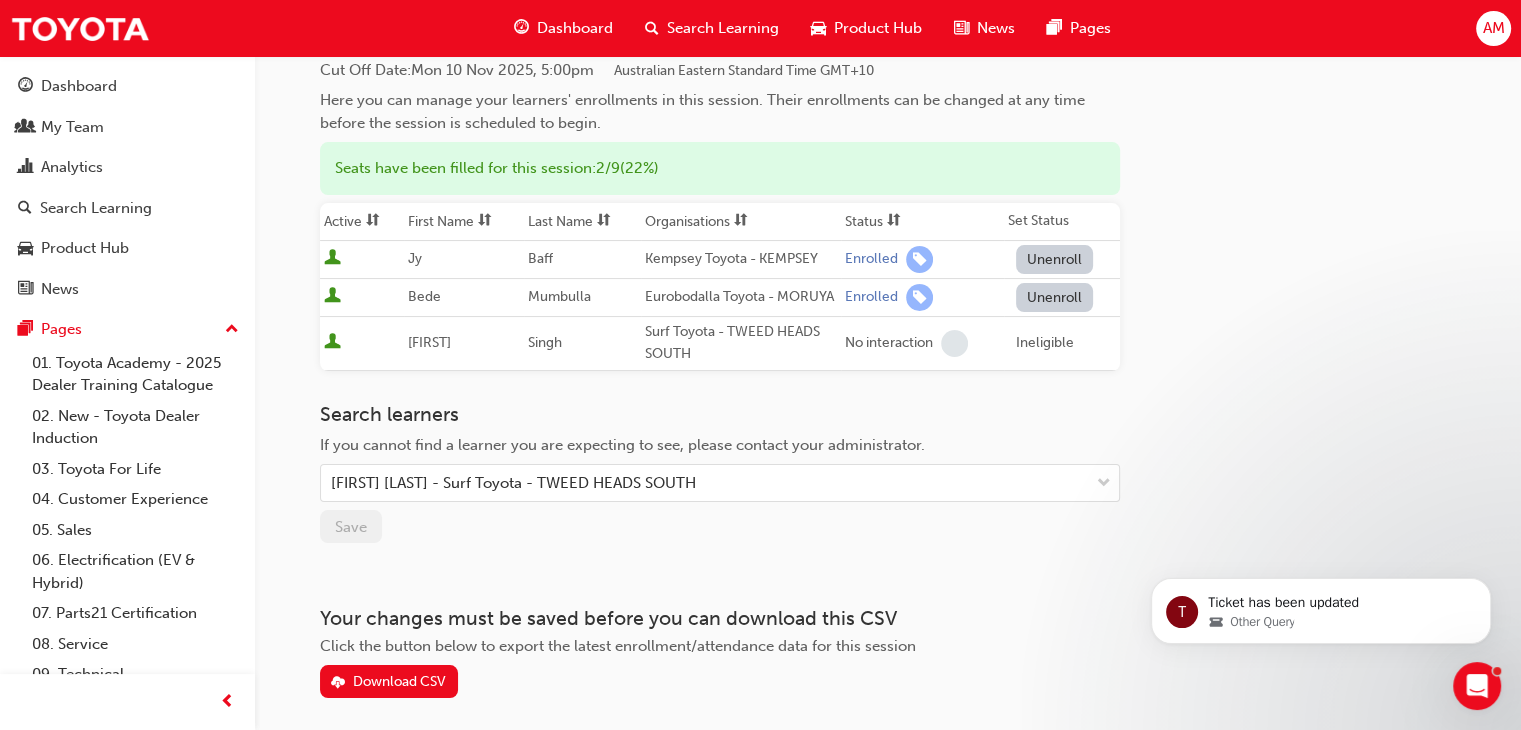 click on "No interaction" at bounding box center (889, 343) 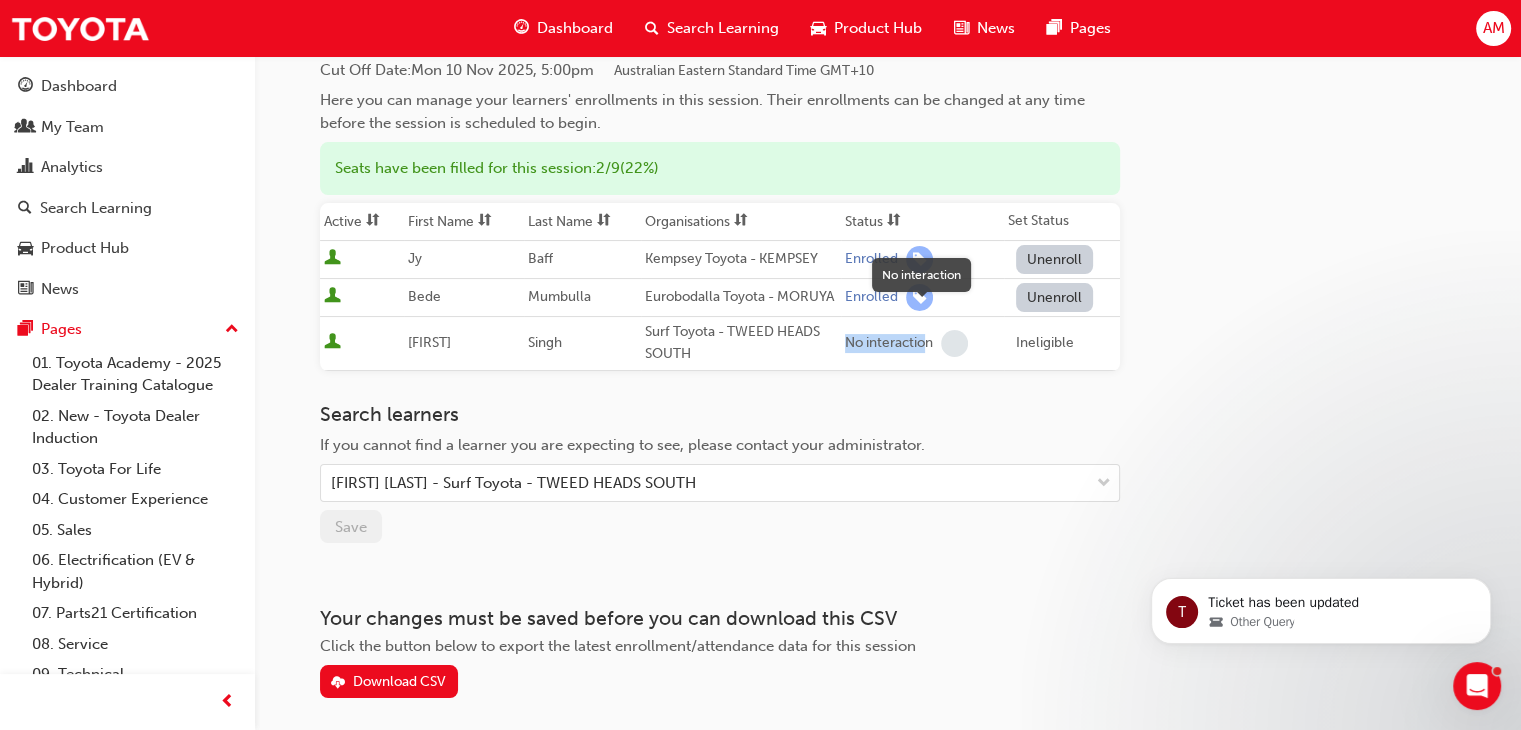 drag, startPoint x: 845, startPoint y: 315, endPoint x: 928, endPoint y: 321, distance: 83.21658 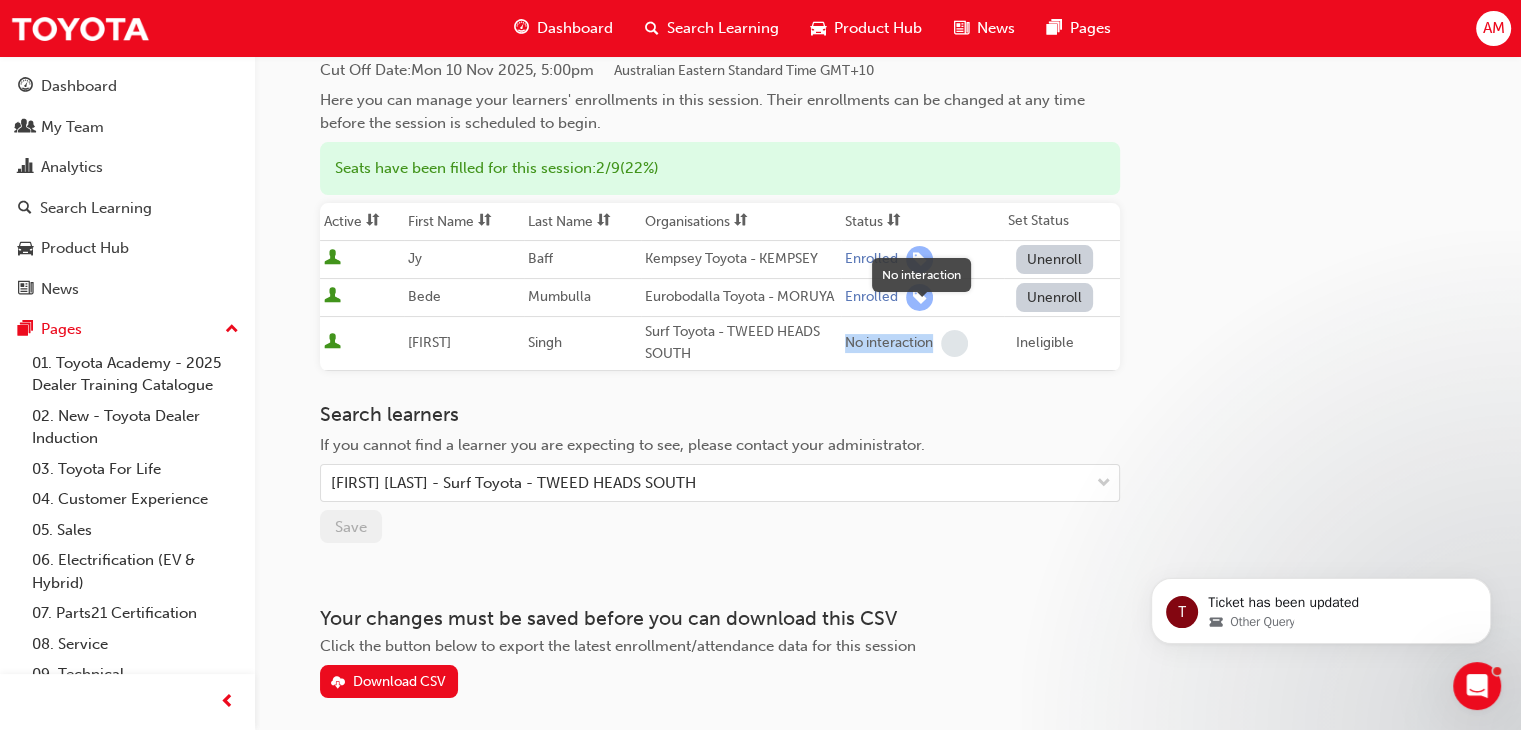 drag, startPoint x: 935, startPoint y: 320, endPoint x: 848, endPoint y: 319, distance: 87.005745 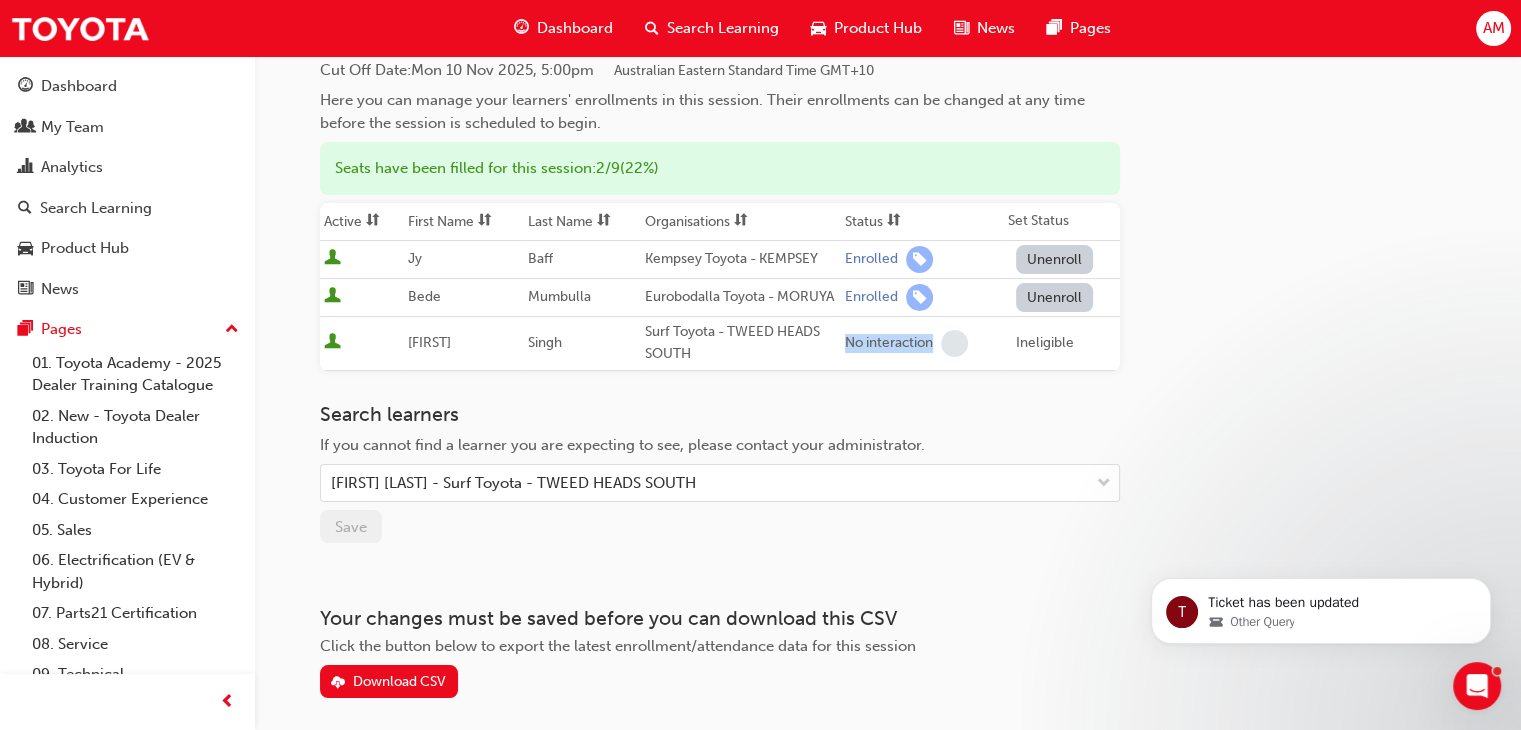 copy on "No interaction" 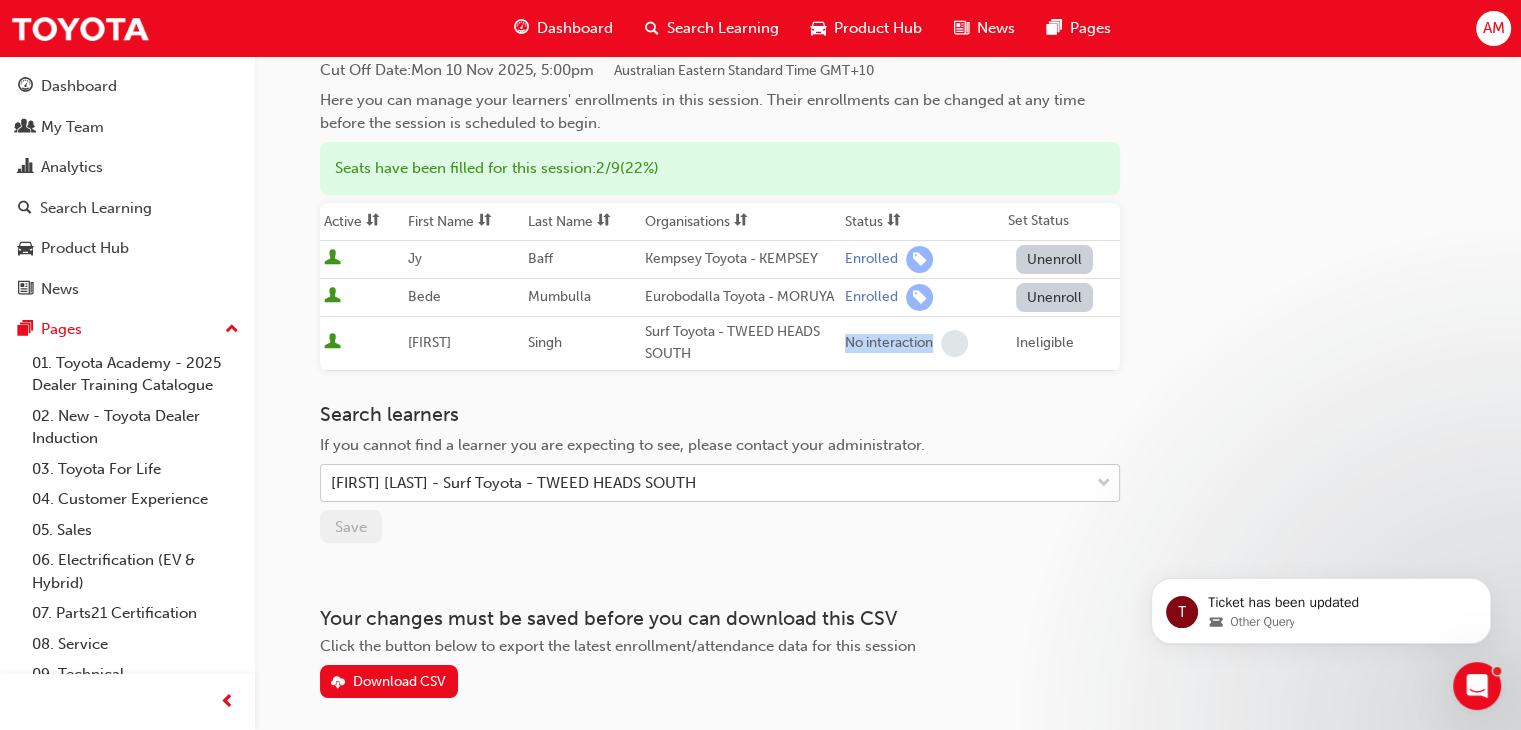 drag, startPoint x: 820, startPoint y: 477, endPoint x: 814, endPoint y: 467, distance: 11.661903 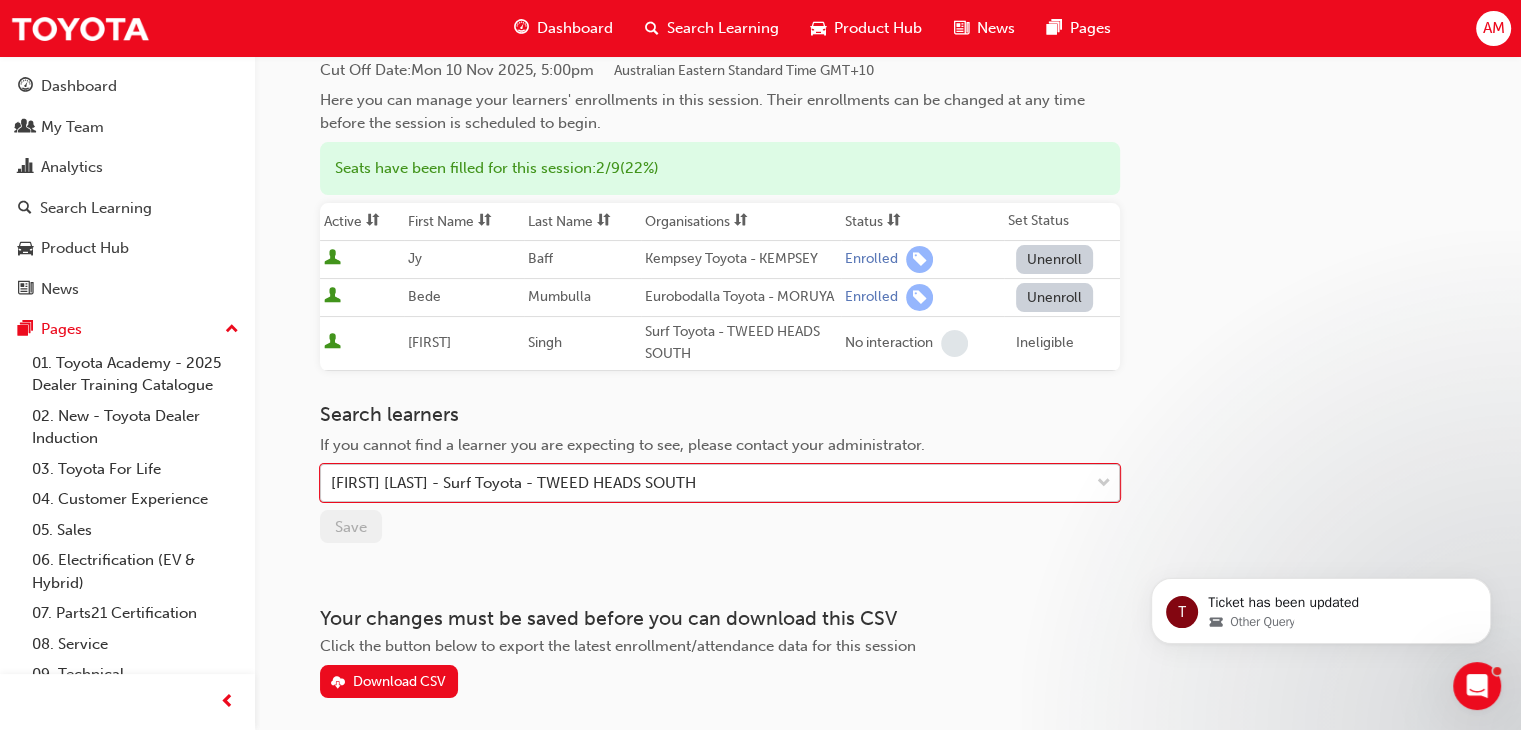 drag, startPoint x: 802, startPoint y: 465, endPoint x: 595, endPoint y: 465, distance: 207 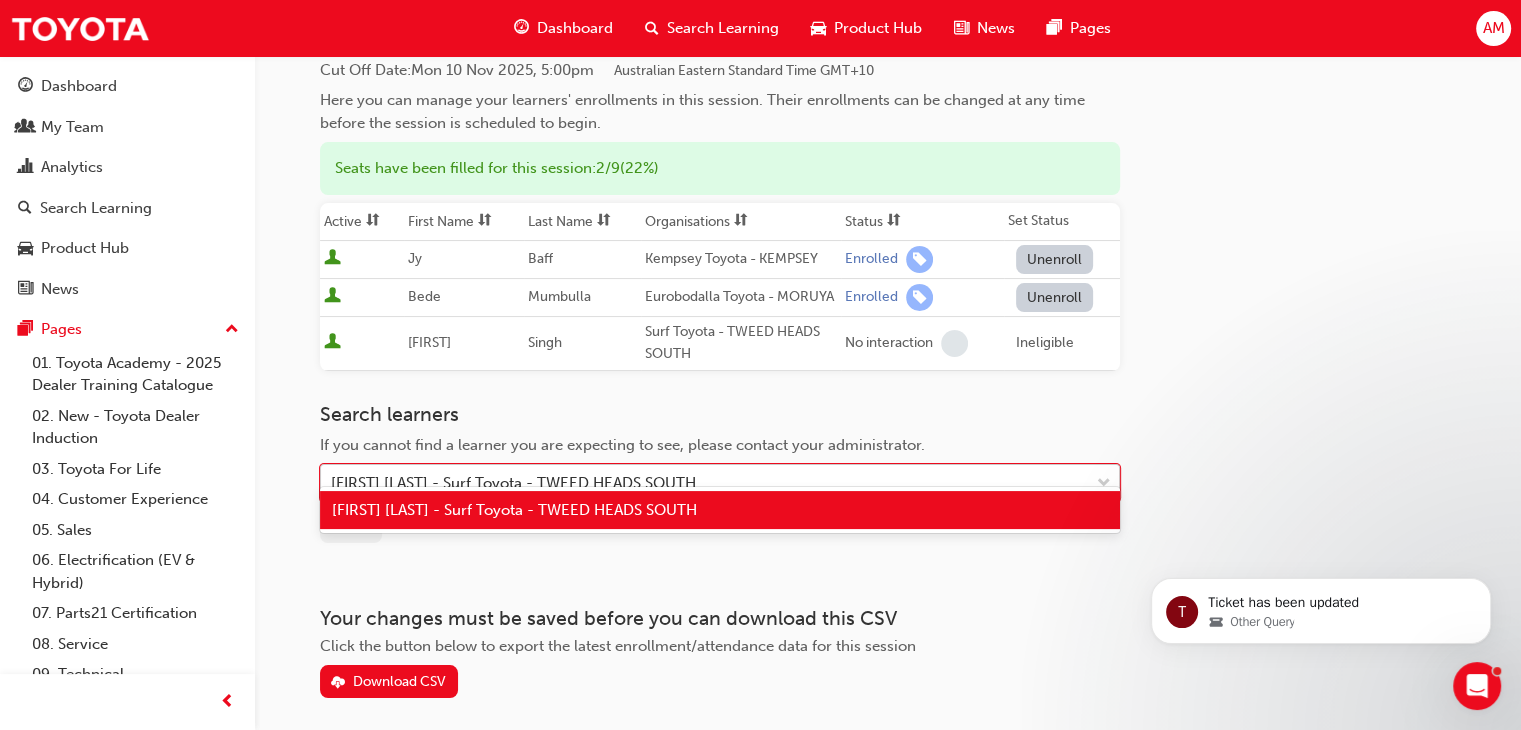 click on "[FIRST] [LAST] - Surf Toyota - TWEED HEADS SOUTH" at bounding box center [513, 483] 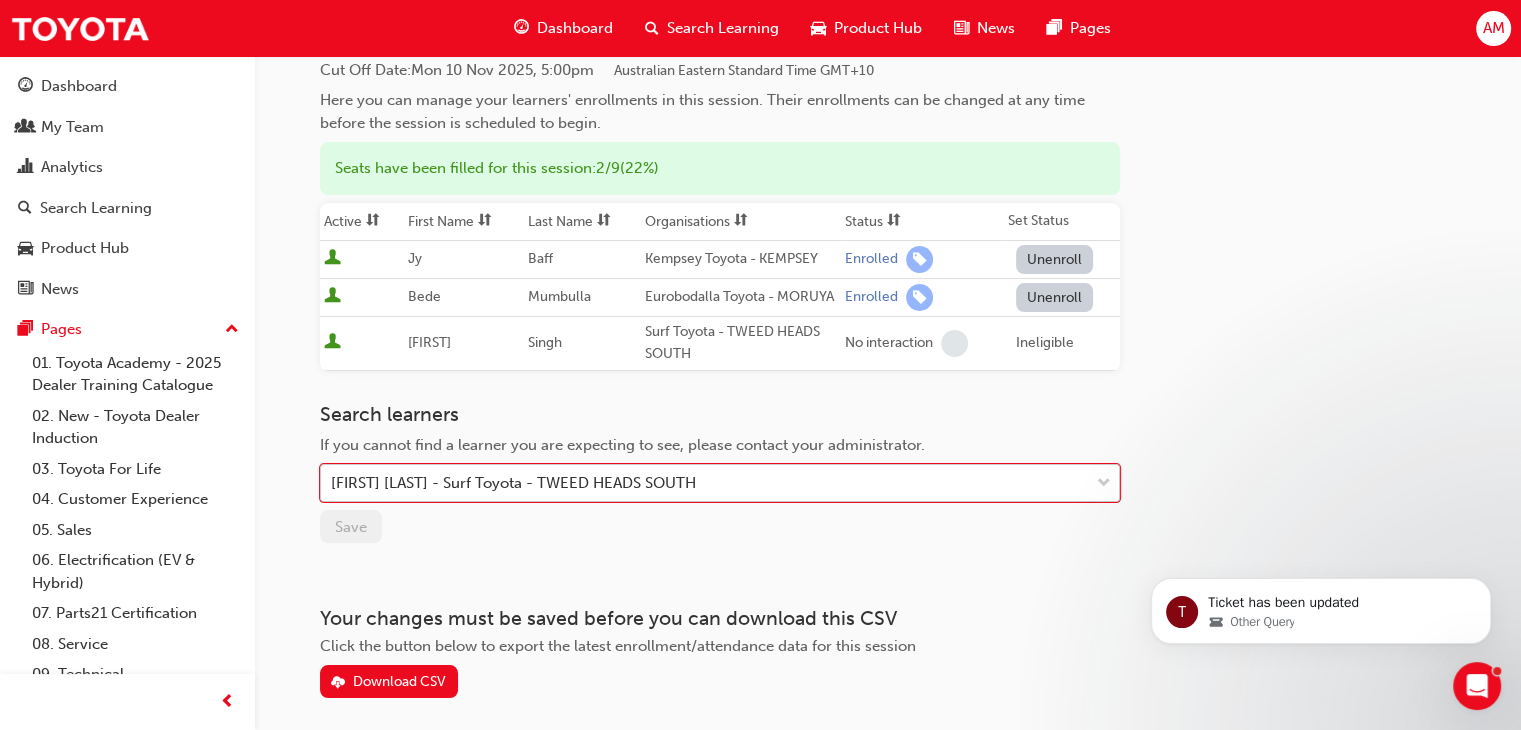 click at bounding box center (1104, 483) 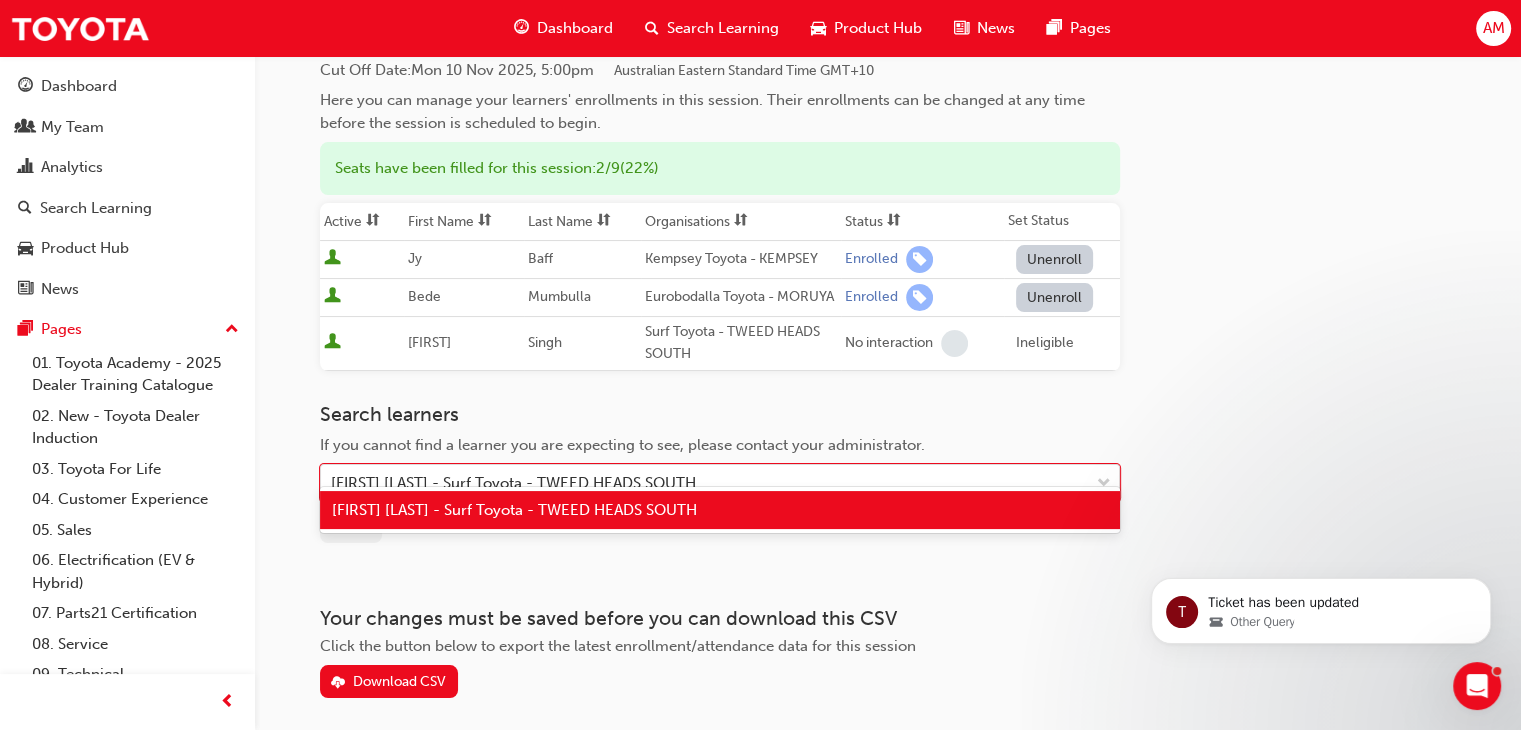 click on "Go to session detail page Manage enrollment for Toyota For Life In Action - Virtual Classroom Start Date : Thu 9 Oct 2025 12pm - 1:30pm Australian Eastern Standard Time GMT+10 Cut Off Date : Wed 8 Oct 2025, 5:00pm Australian Eastern Standard Time GMT+10 Here you can manage your learners' enrollments in this session. Their enrollments can be changed at any time before the session is scheduled to begin. Seats have been filled for this session : 2 / 9 ( 22% ) Active First Name Last Name Organisations Status Set Status Jy Baff Kempsey Toyota - KEMPSEY Enrolled Unenroll Bede Mumbulla Eurobodalla Toyota - MORUYA Enrolled Unenroll Mandeep Singh Surf Toyota - TWEED HEADS SOUTH No interaction Ineligible Search learners If you cannot find a learner you are expecting to see, please contact your administrator. option Mandeep Singh - Surf Toyota - TWEED HEADS SOUTH, selected. Mandeep Singh - Surf Toyota - TWEED HEADS SOUTH Save Download CSV" at bounding box center [720, 277] 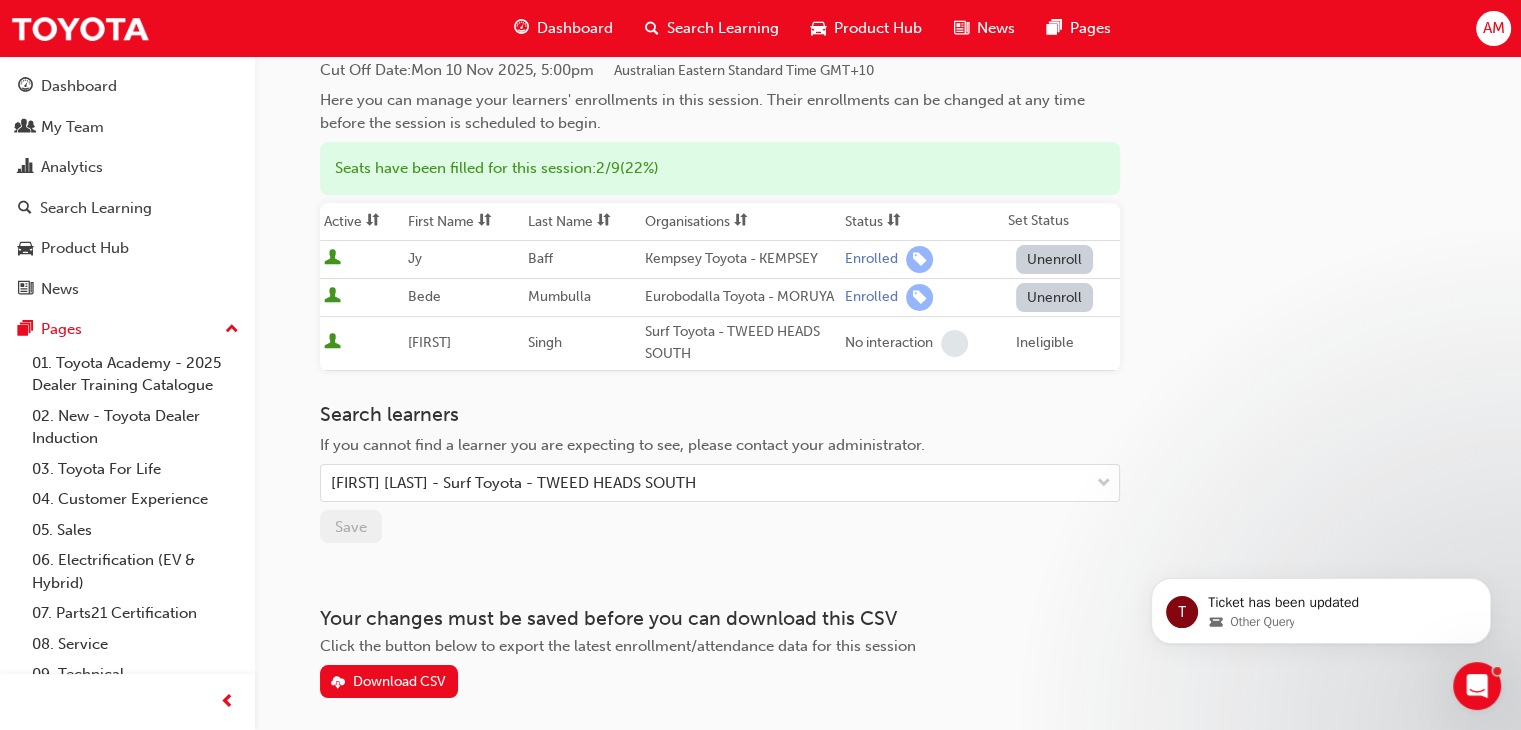 click on "Search Learning" at bounding box center [723, 28] 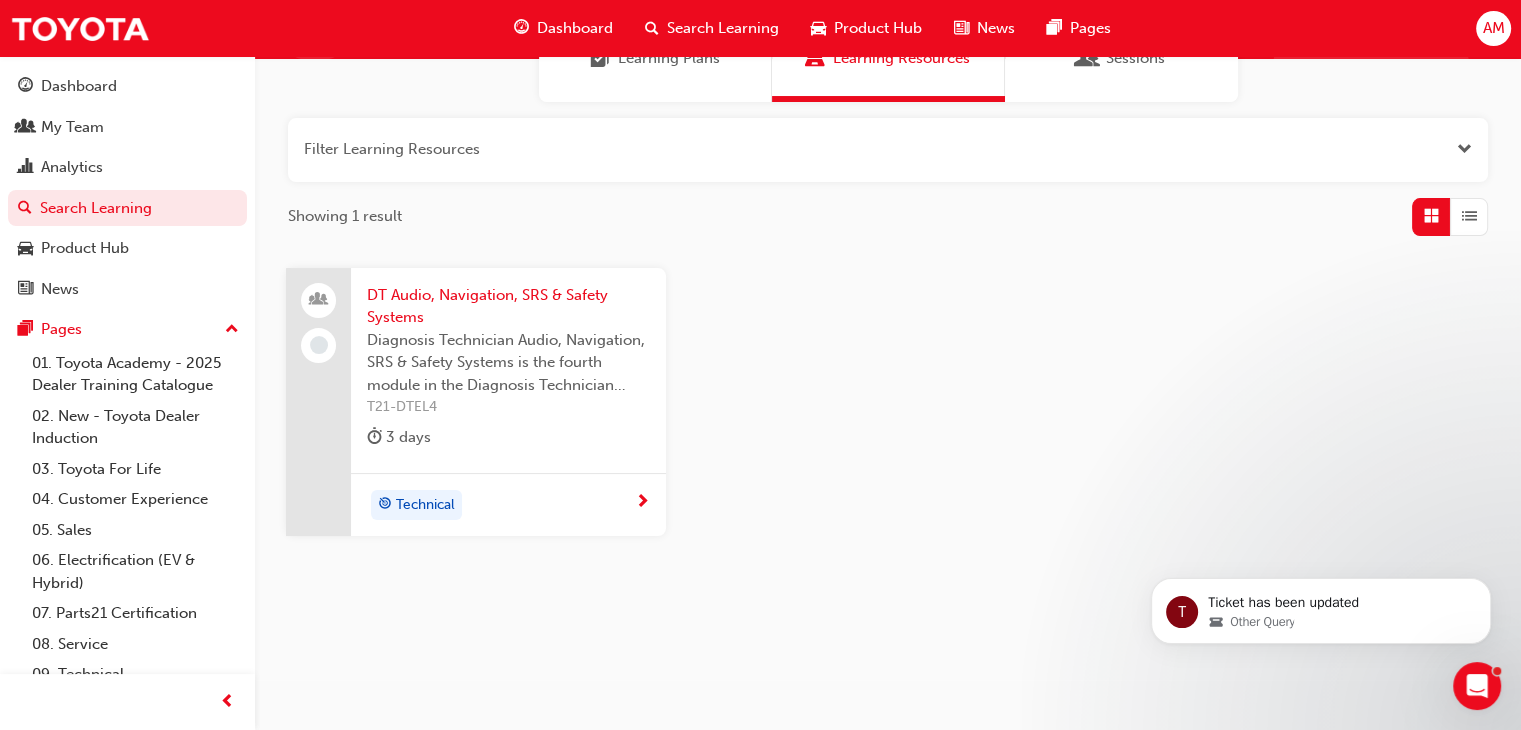 scroll, scrollTop: 195, scrollLeft: 0, axis: vertical 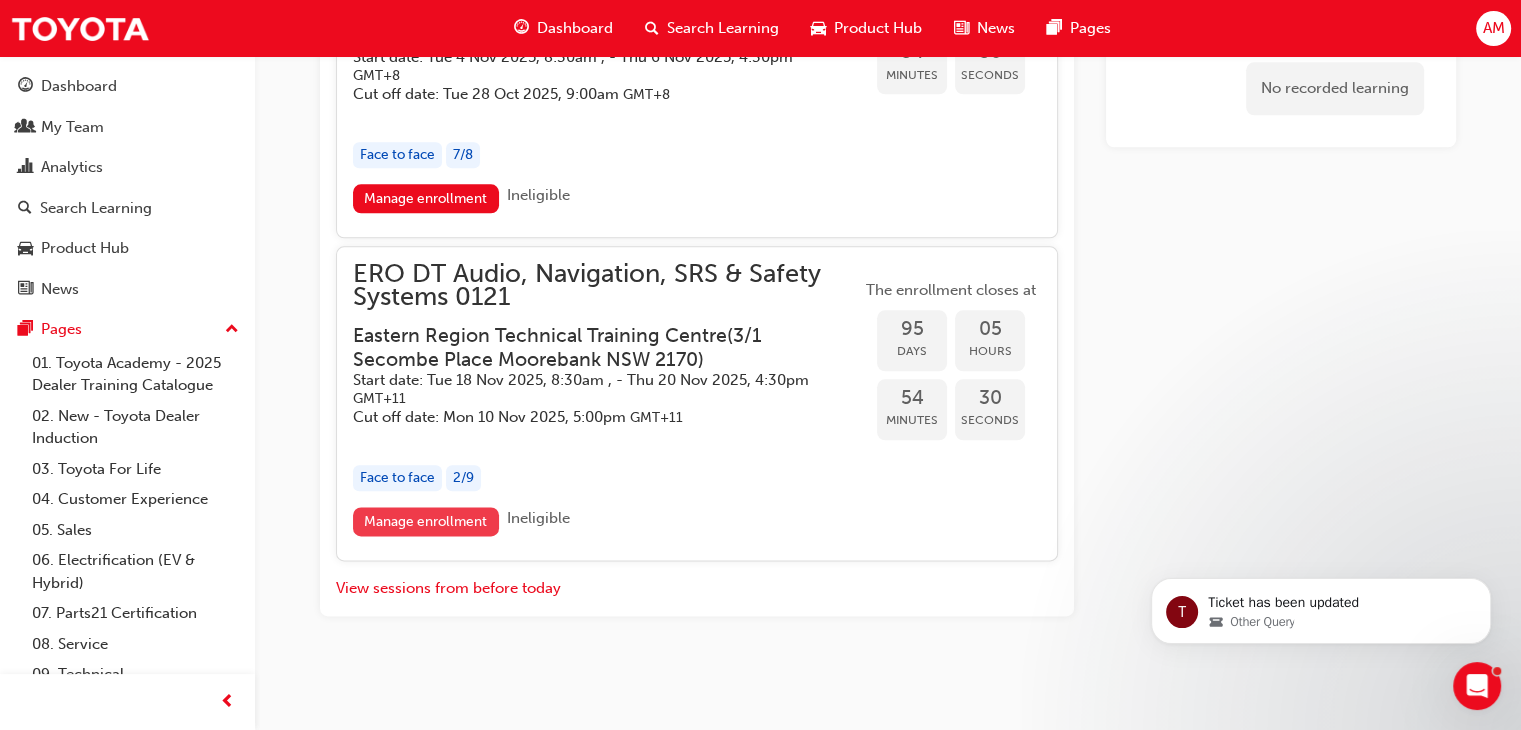 click on "Manage enrollment" at bounding box center [426, 521] 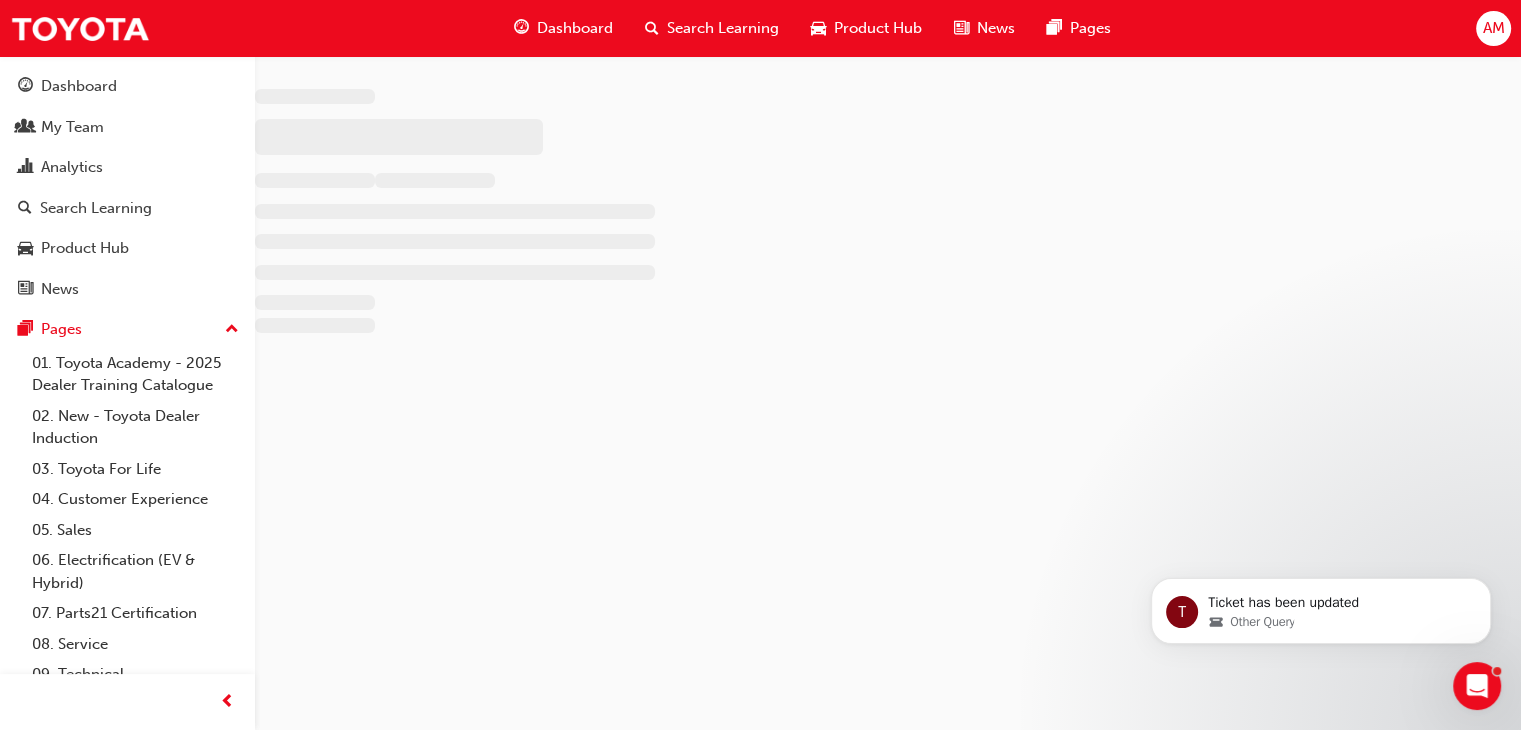 scroll, scrollTop: 0, scrollLeft: 0, axis: both 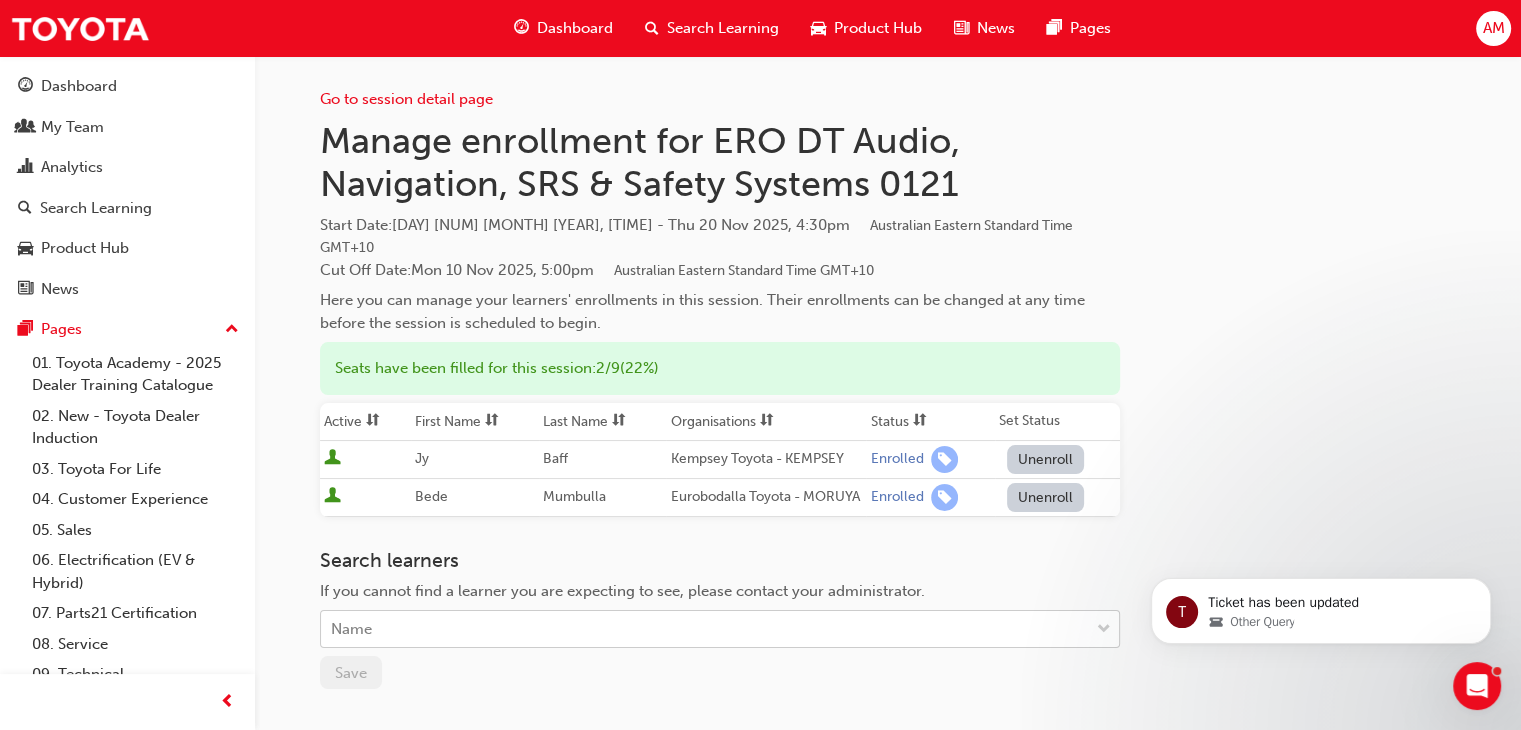 click on "Name" at bounding box center [705, 629] 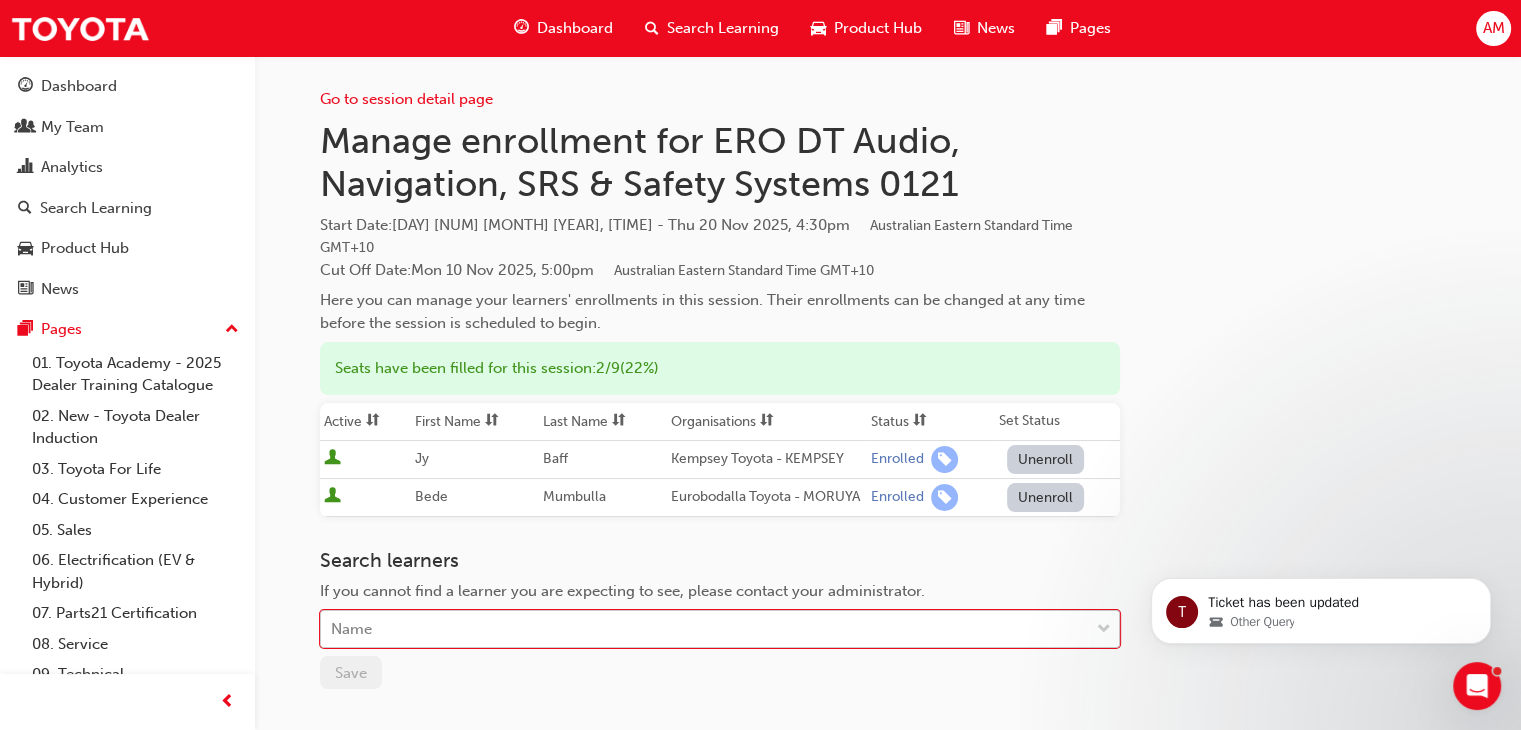 click on "Name" at bounding box center [705, 629] 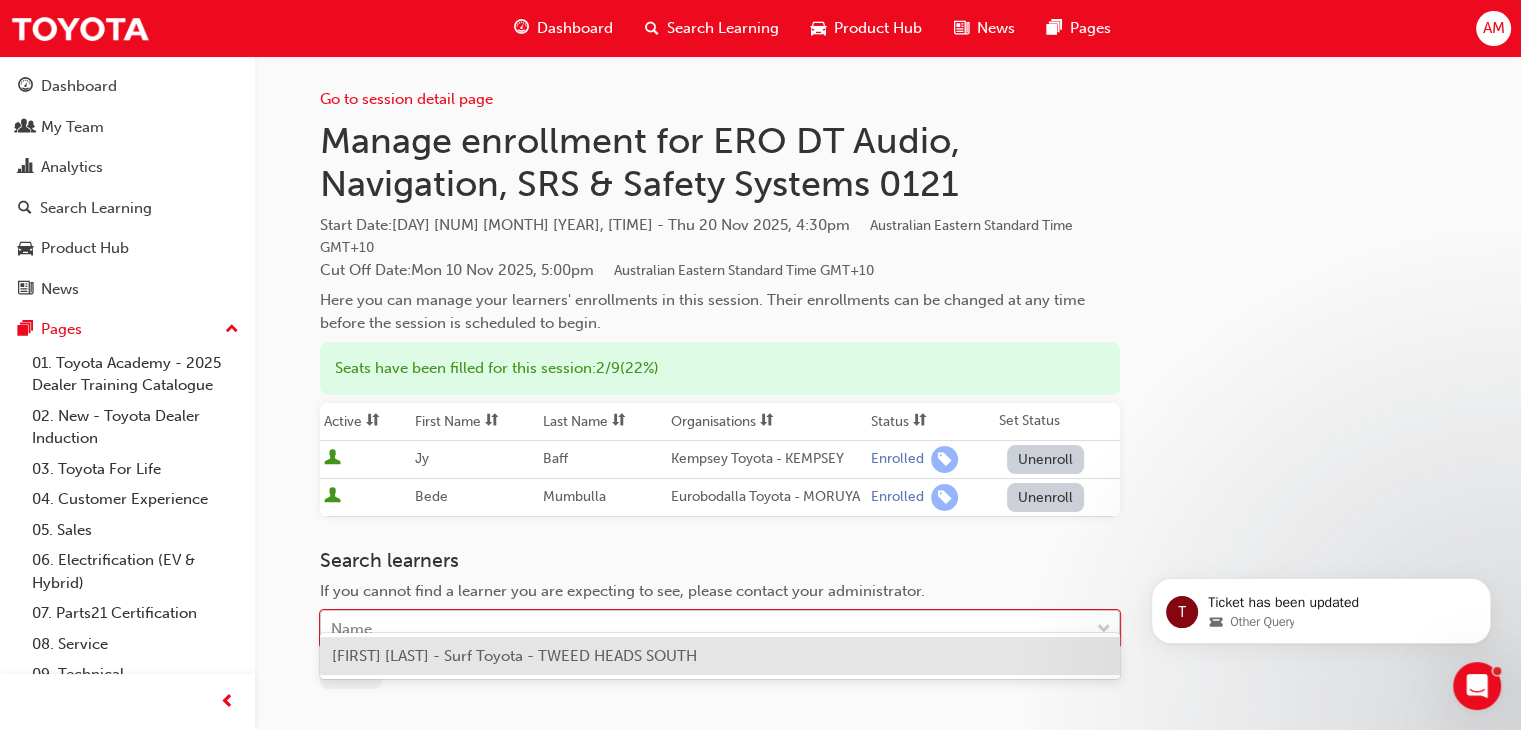 click on "Name" at bounding box center [705, 629] 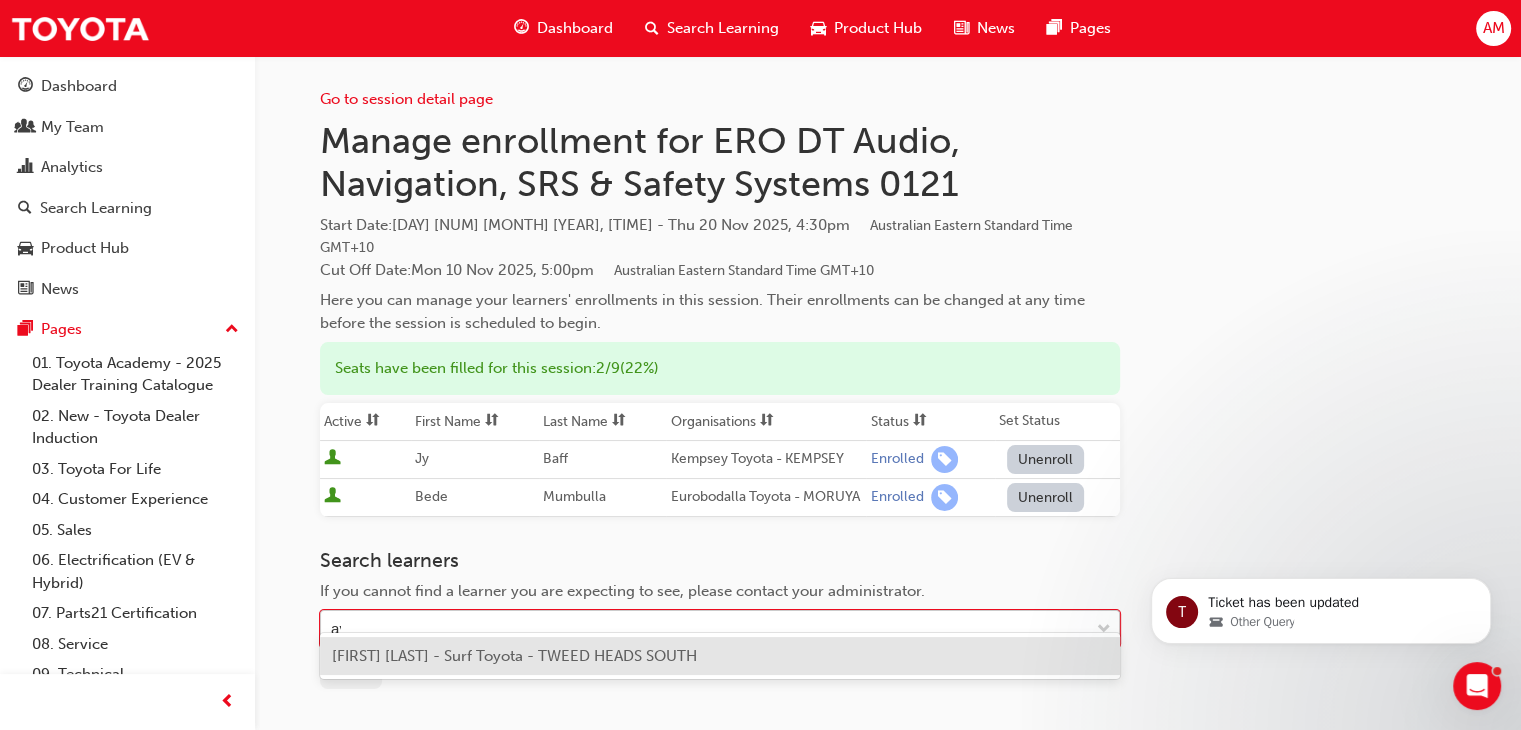 type on "[FIRST]" 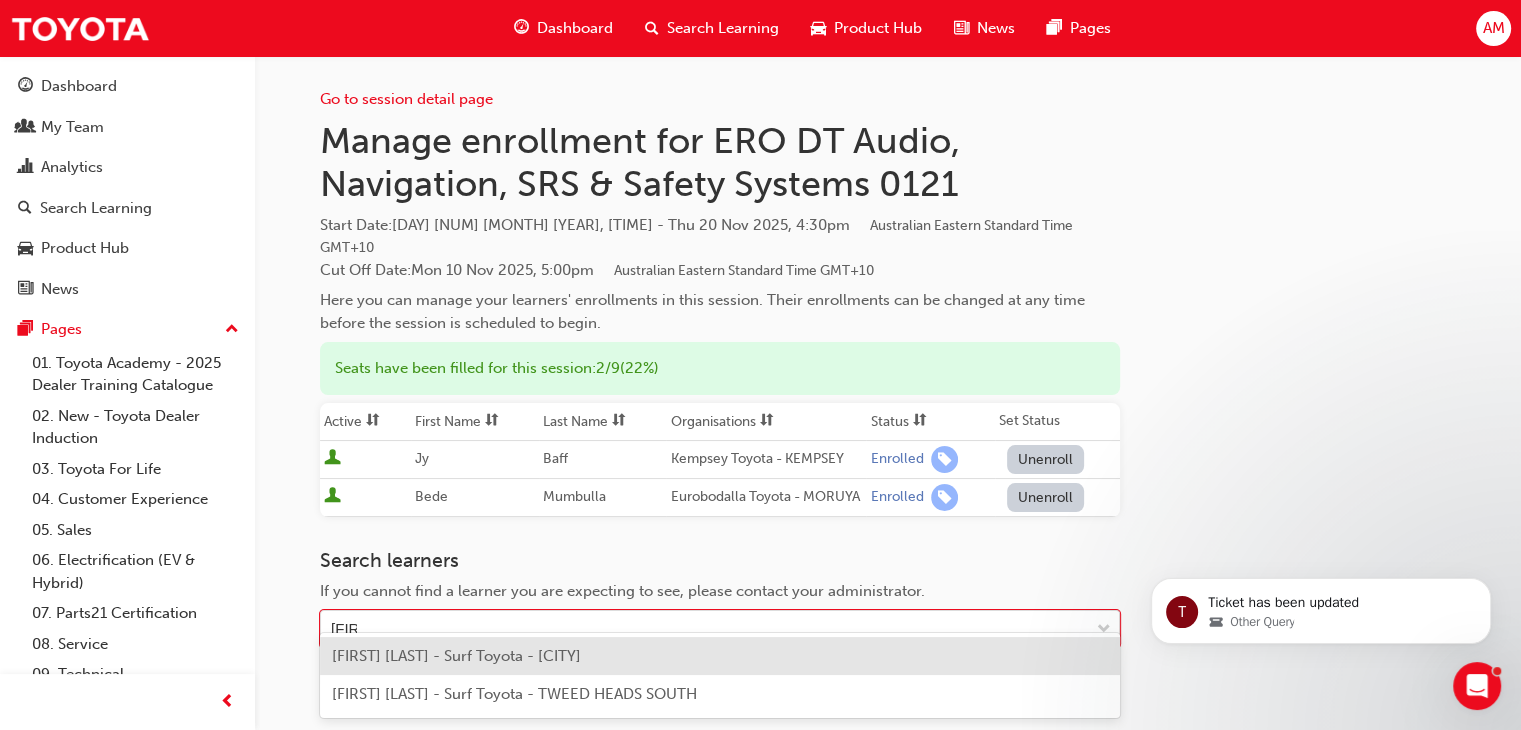 click on "[FIRST] [LAST] - Surf Toyota - [CITY]" at bounding box center [720, 656] 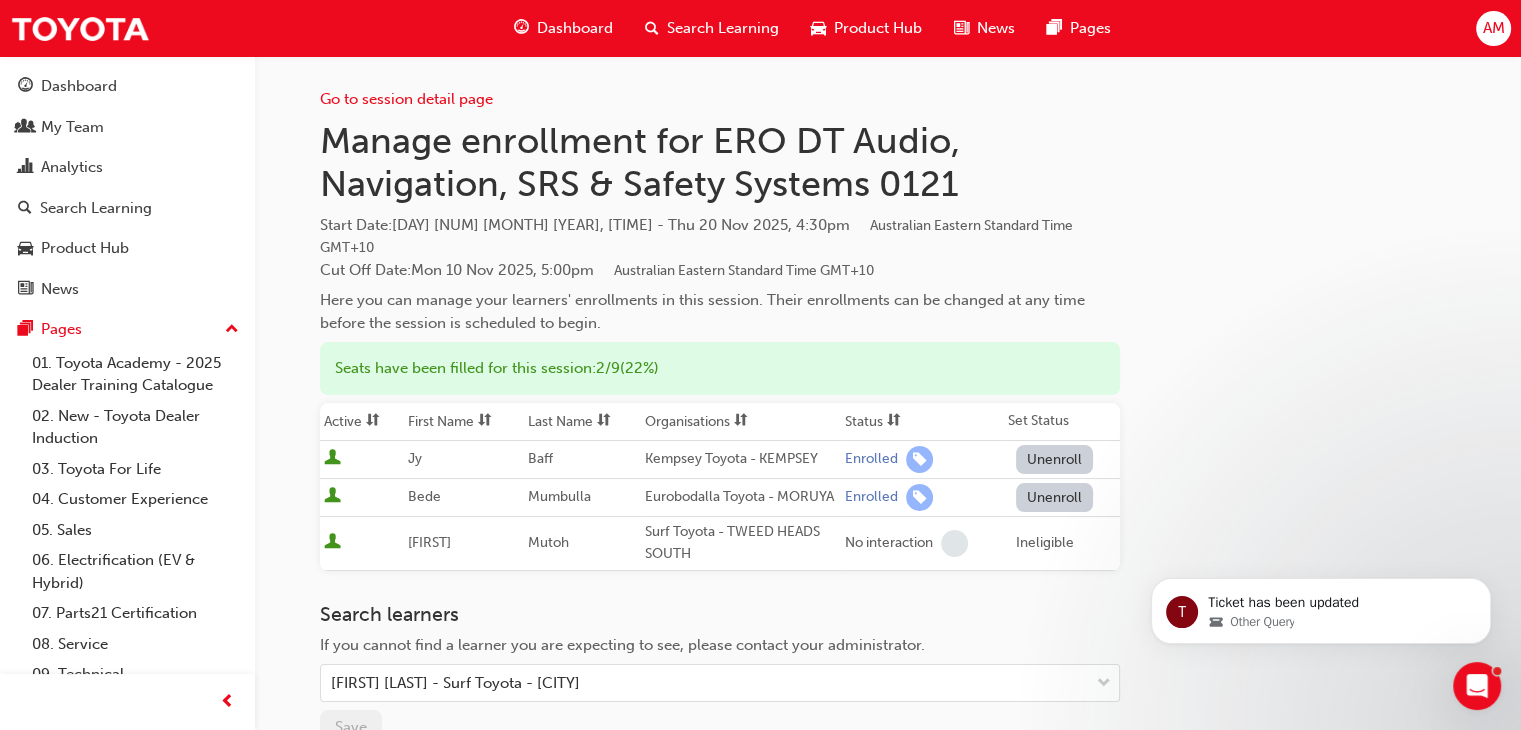 drag, startPoint x: 737, startPoint y: 38, endPoint x: 721, endPoint y: 53, distance: 21.931713 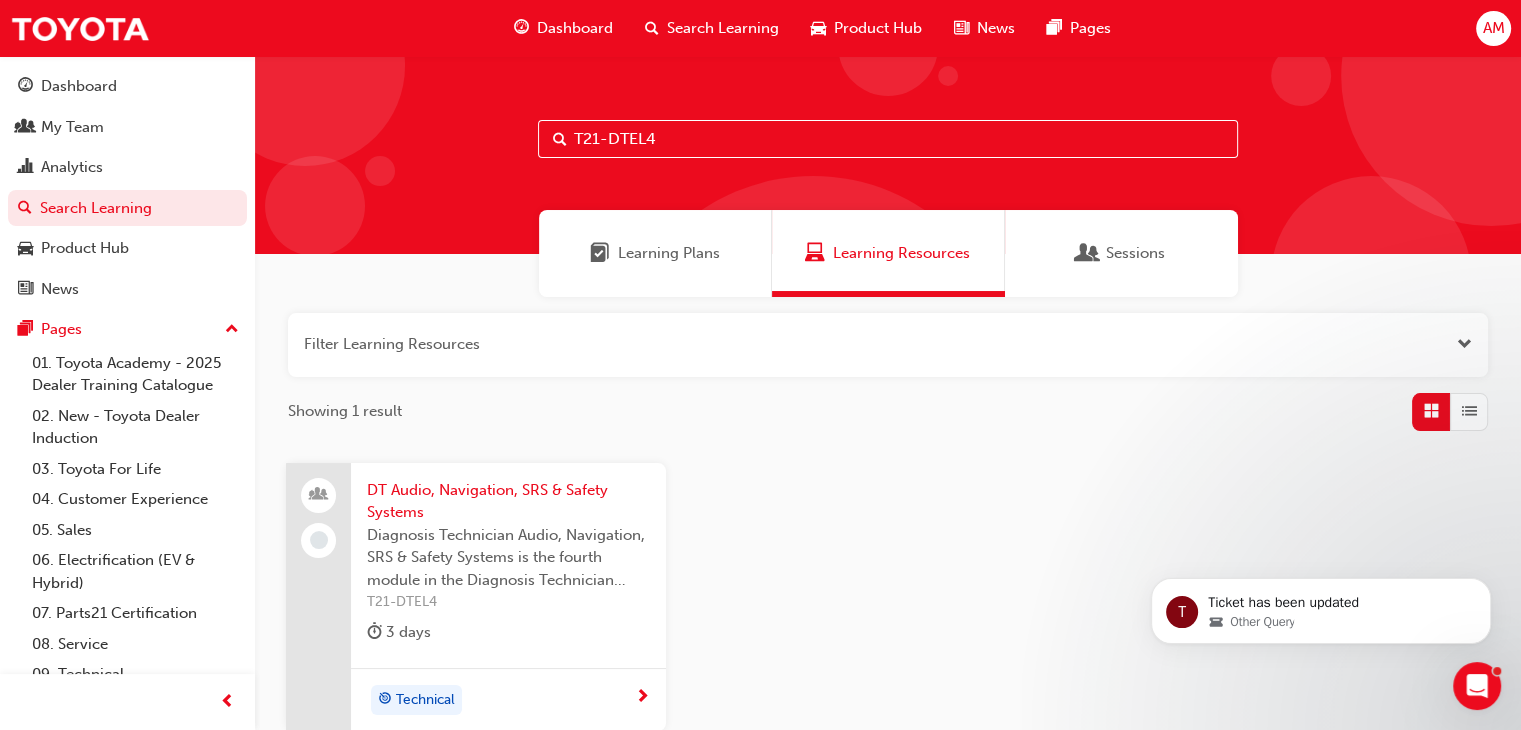 drag, startPoint x: 652, startPoint y: 133, endPoint x: 552, endPoint y: 123, distance: 100.49876 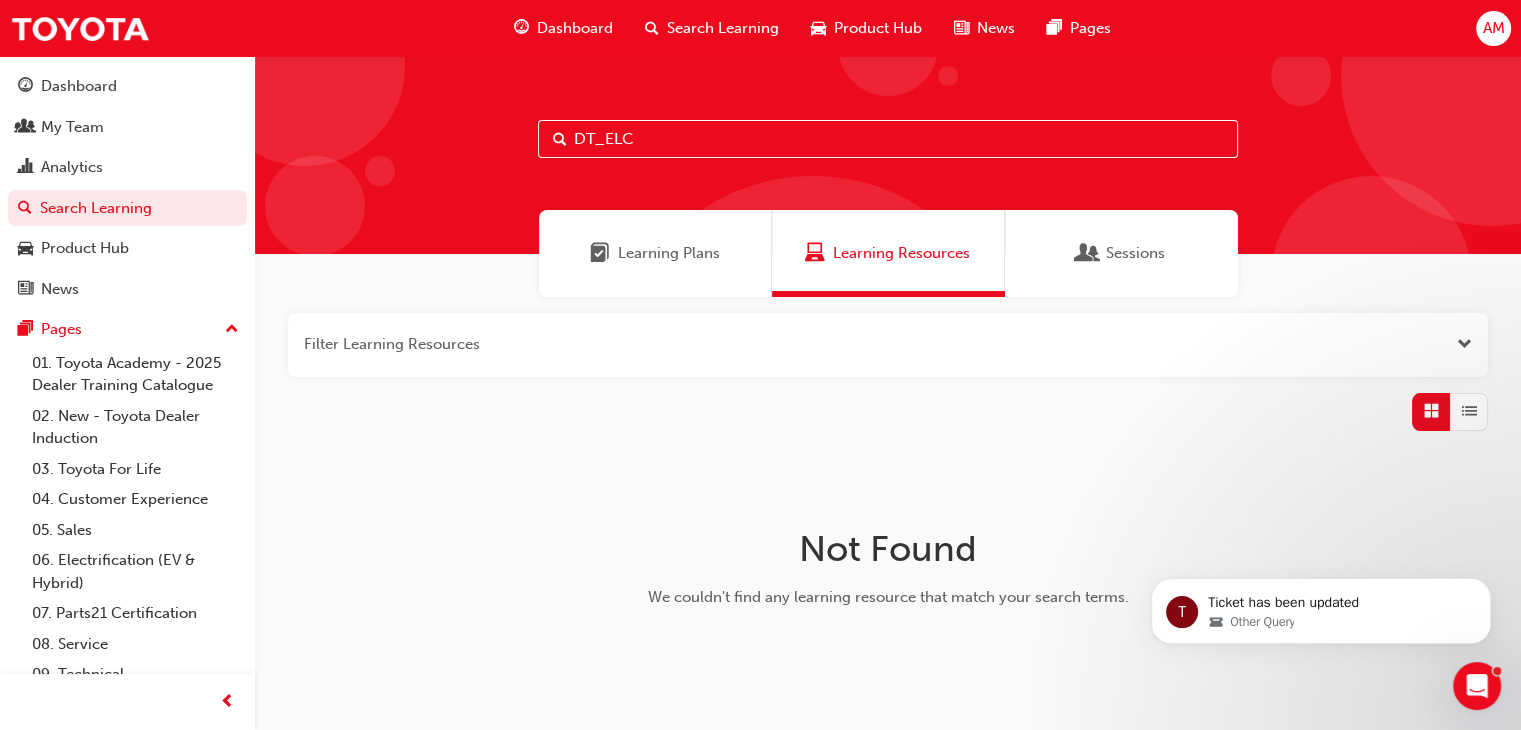 type on "DT_ELC" 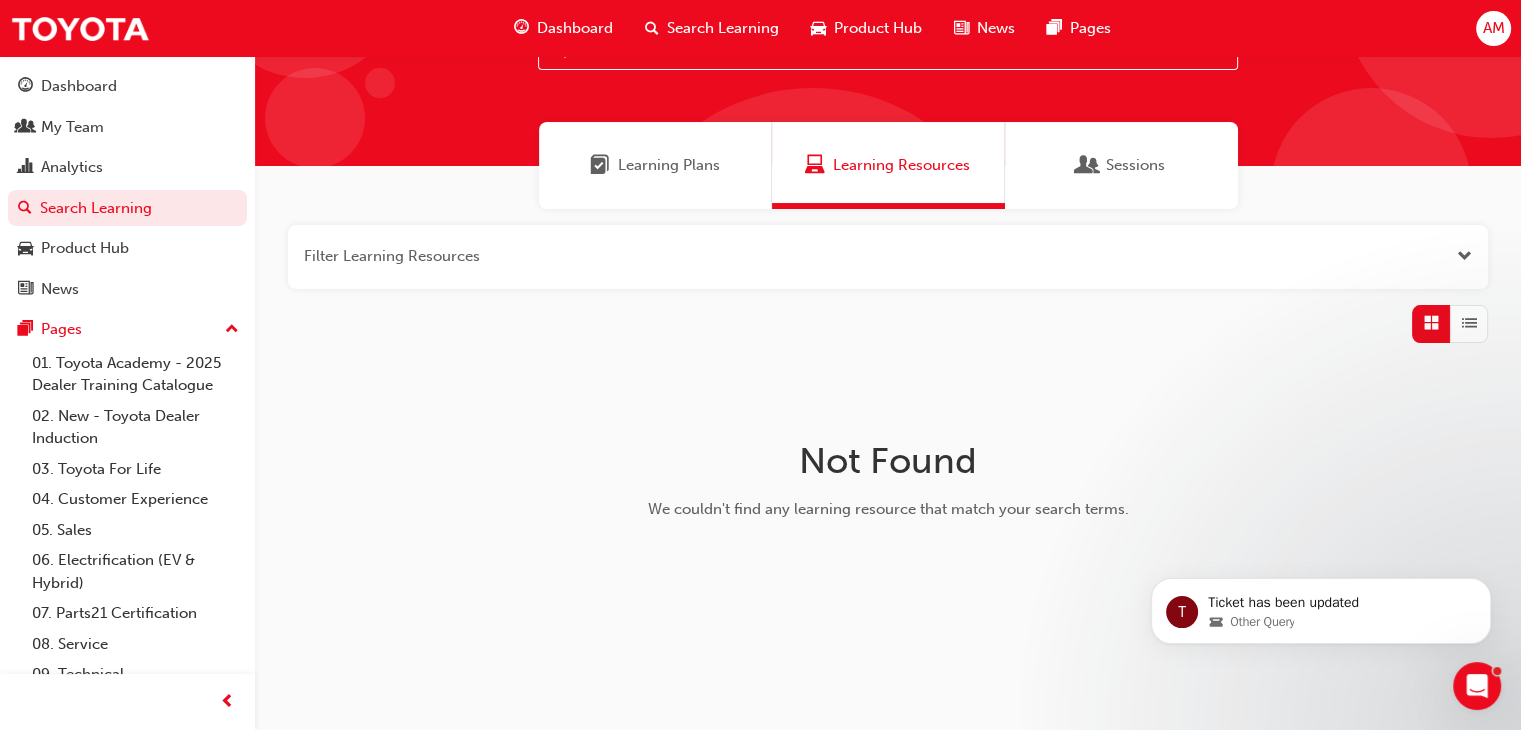 scroll, scrollTop: 0, scrollLeft: 0, axis: both 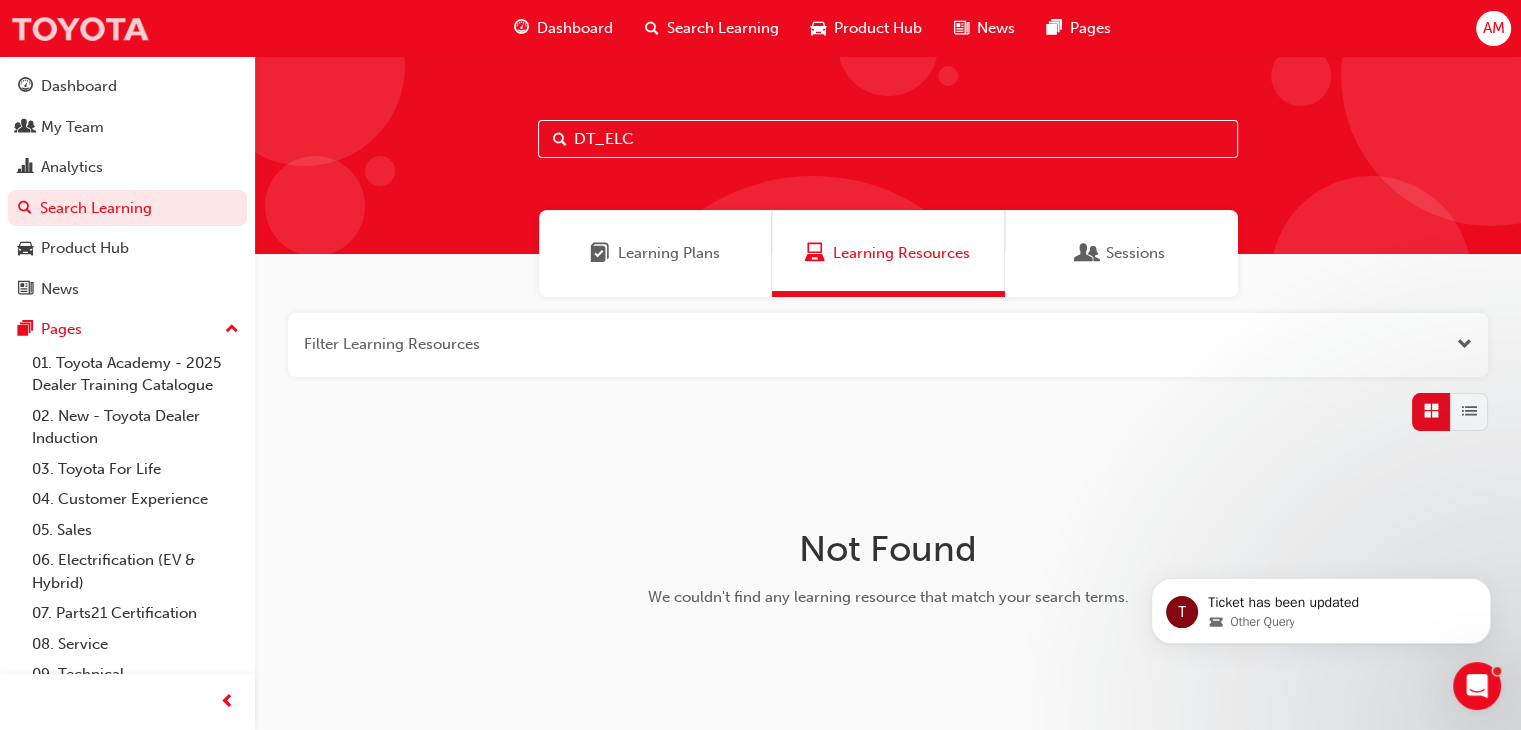 click at bounding box center (80, 28) 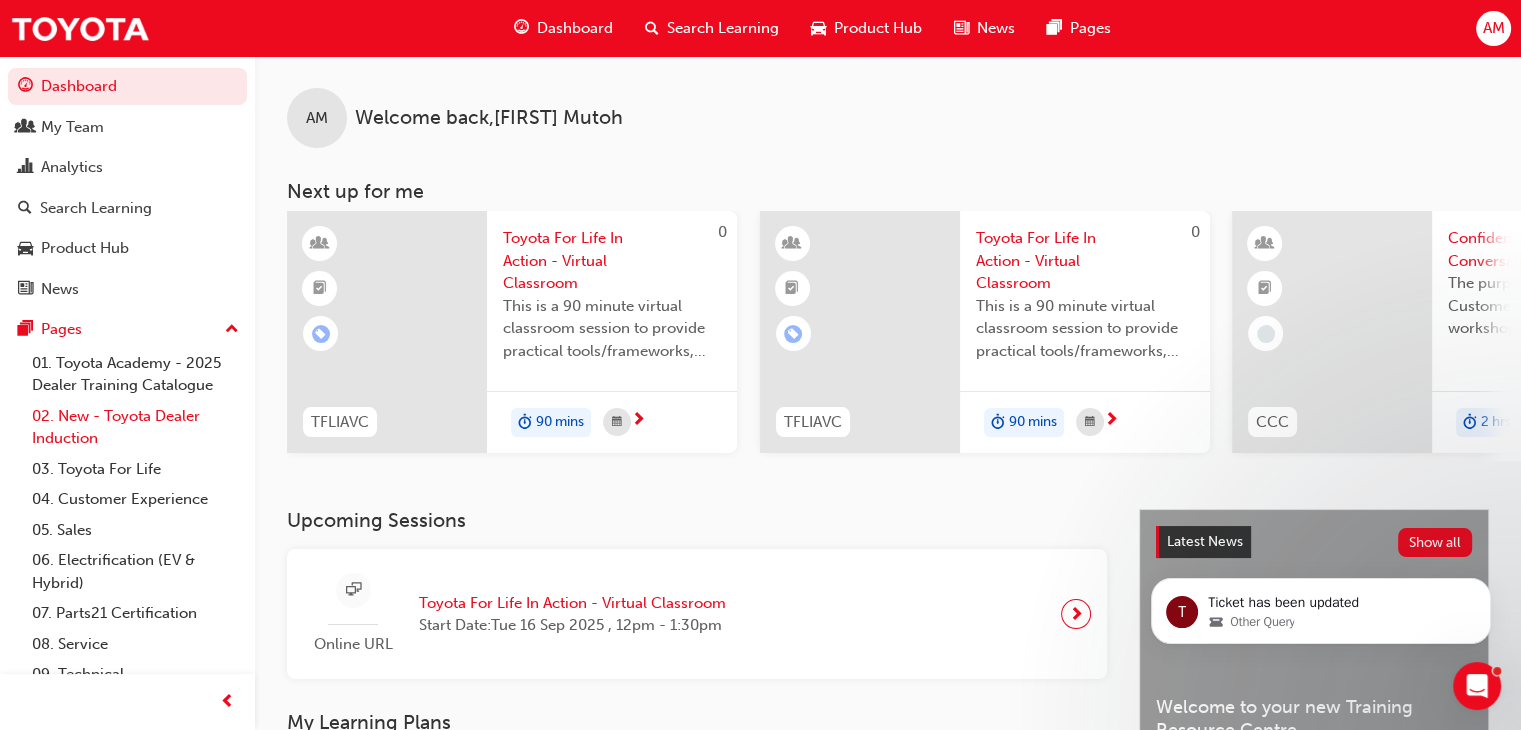 click on "02. New - Toyota Dealer Induction" at bounding box center [135, 427] 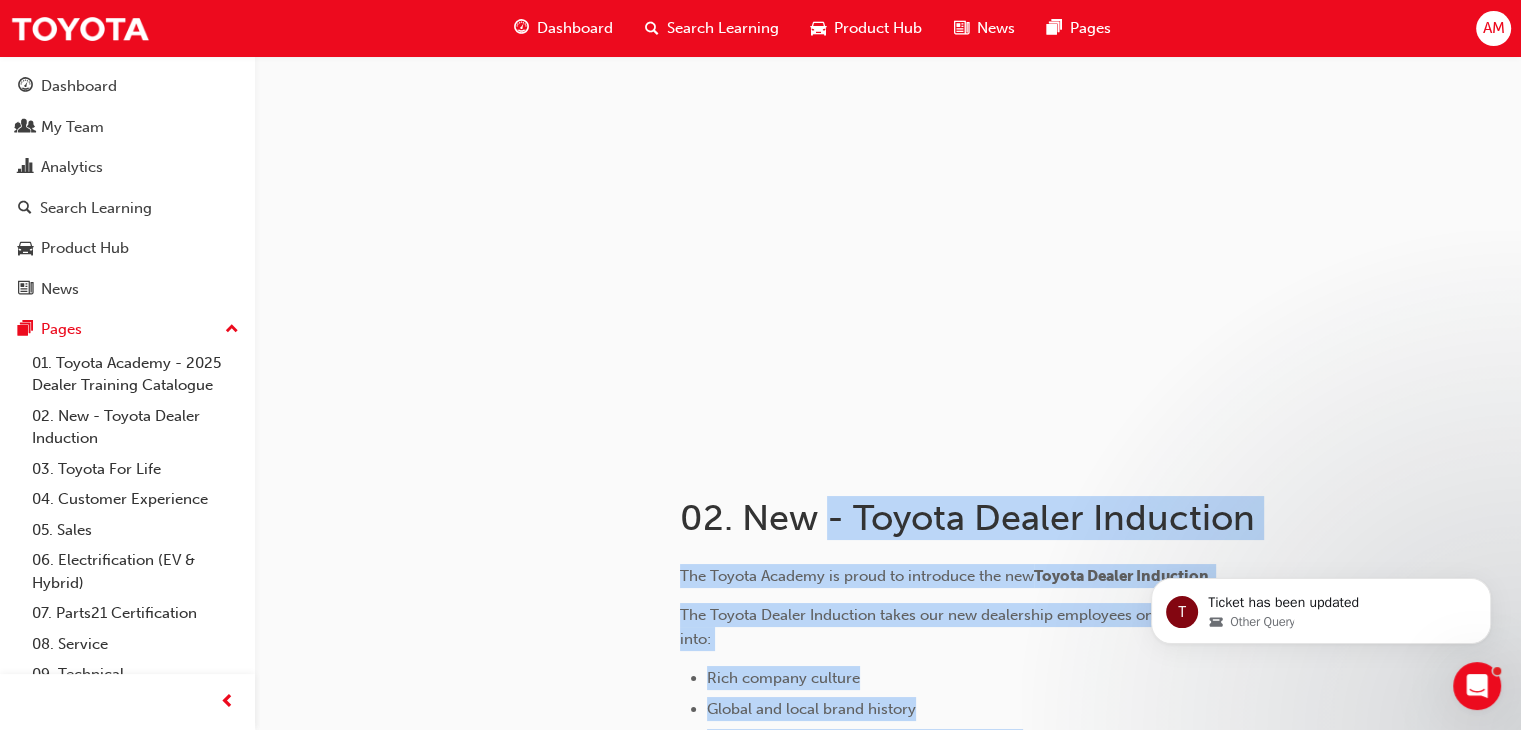 drag, startPoint x: 829, startPoint y: 505, endPoint x: 1161, endPoint y: 525, distance: 332.60187 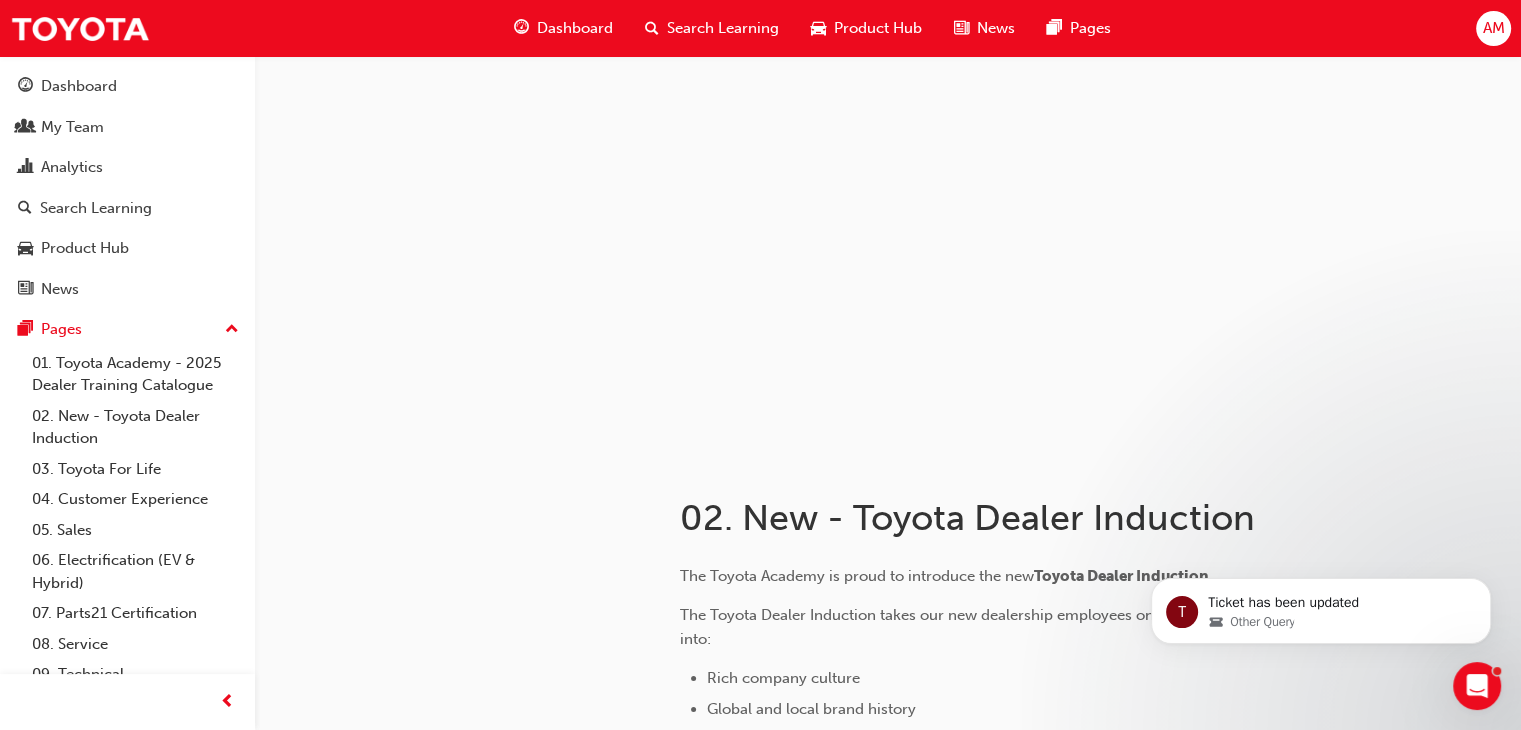 click 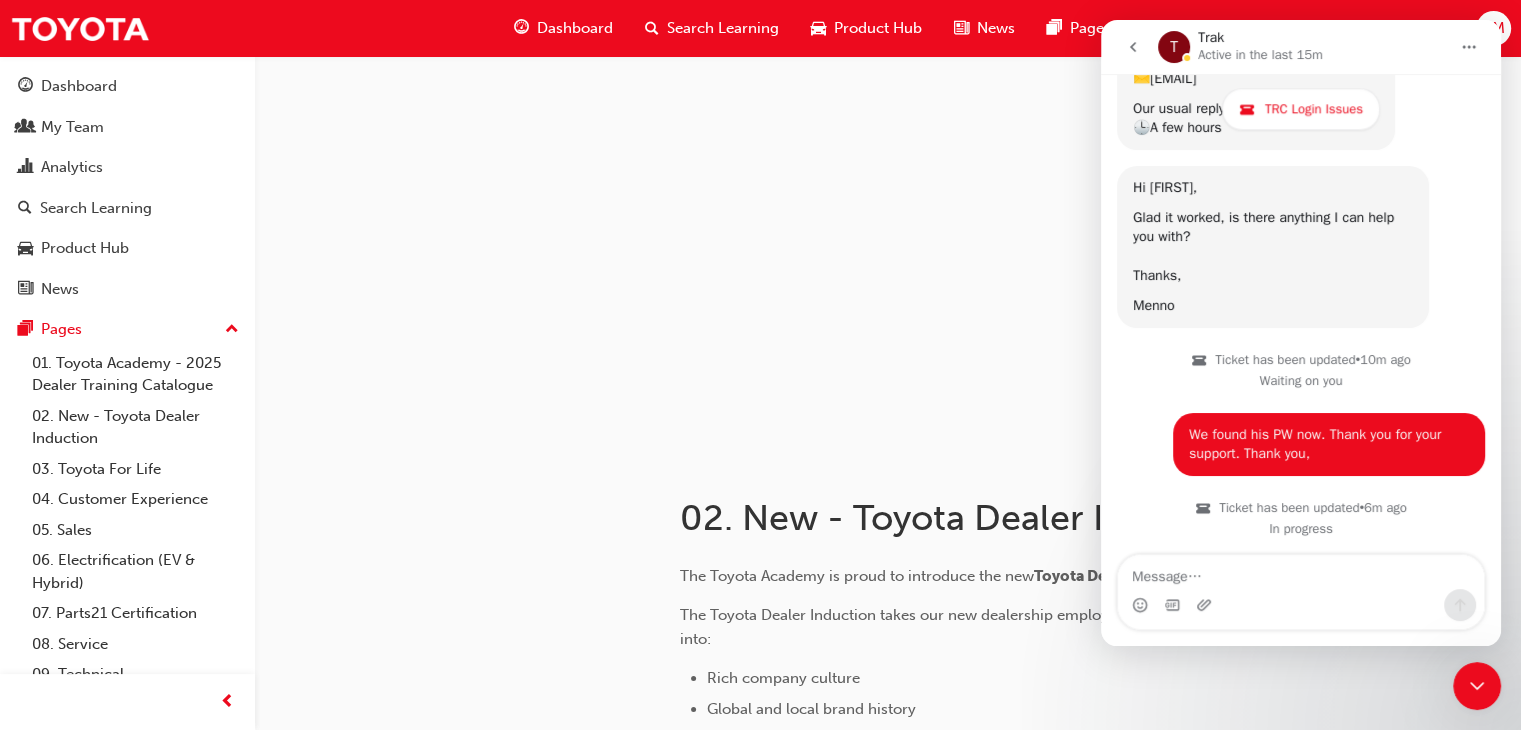 scroll, scrollTop: 1973, scrollLeft: 0, axis: vertical 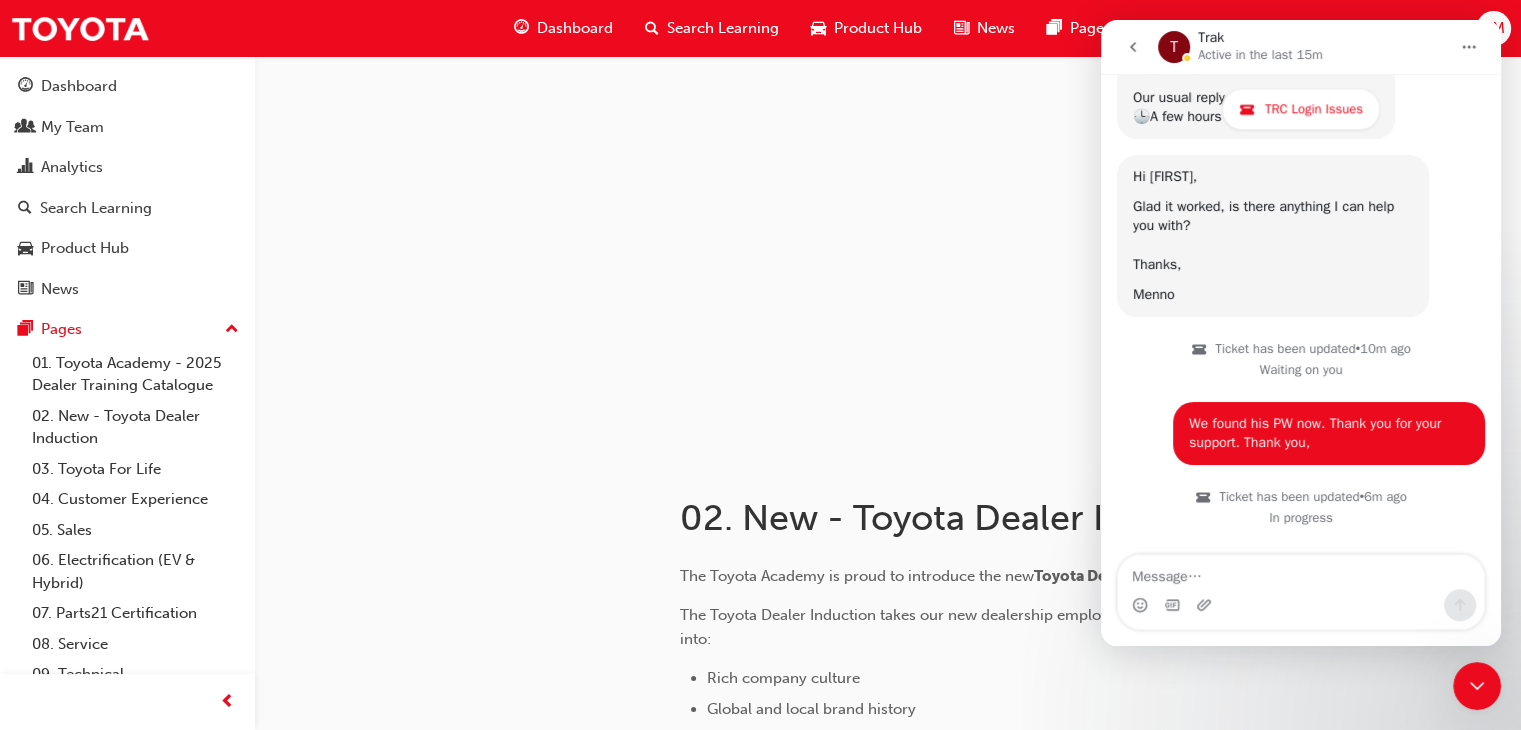 click at bounding box center [468, 1066] 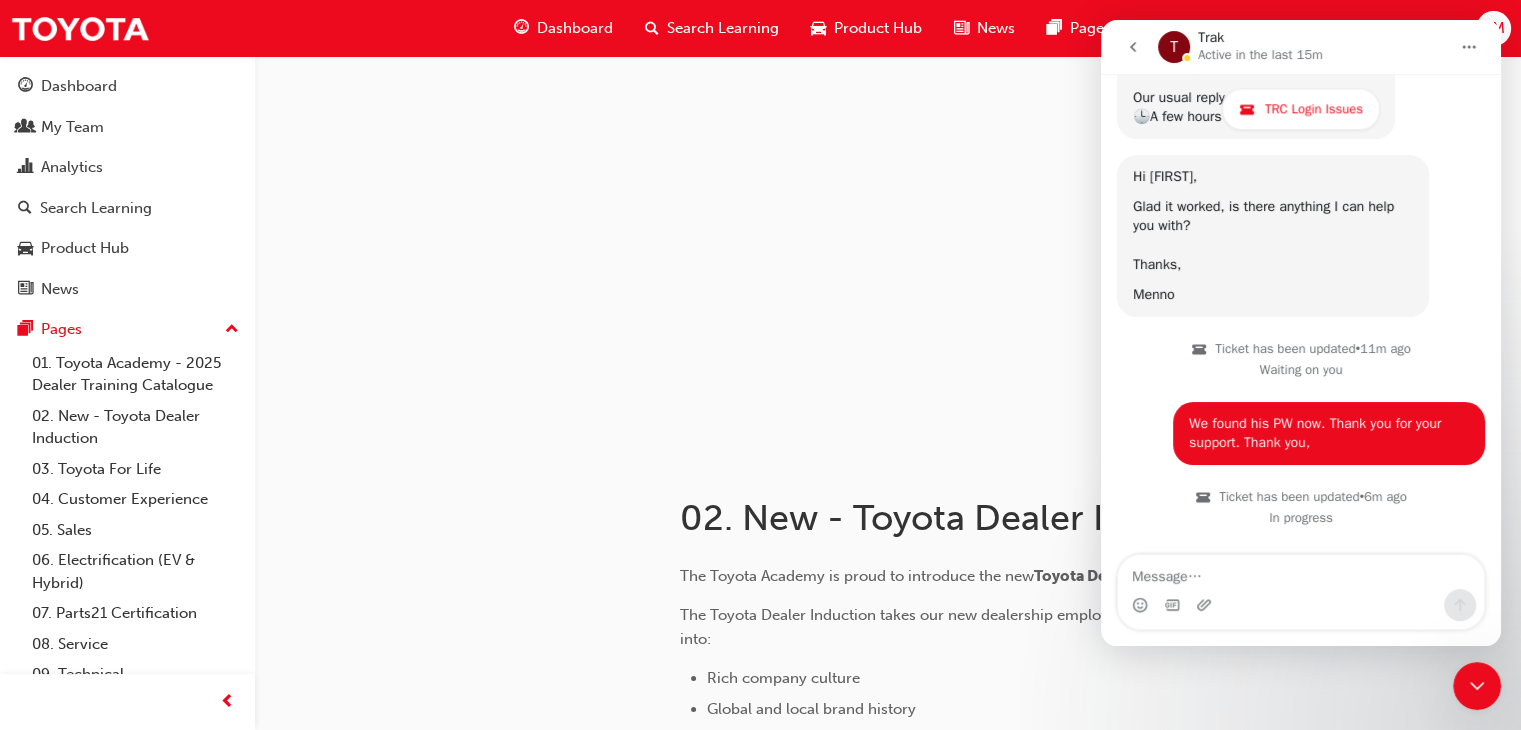click 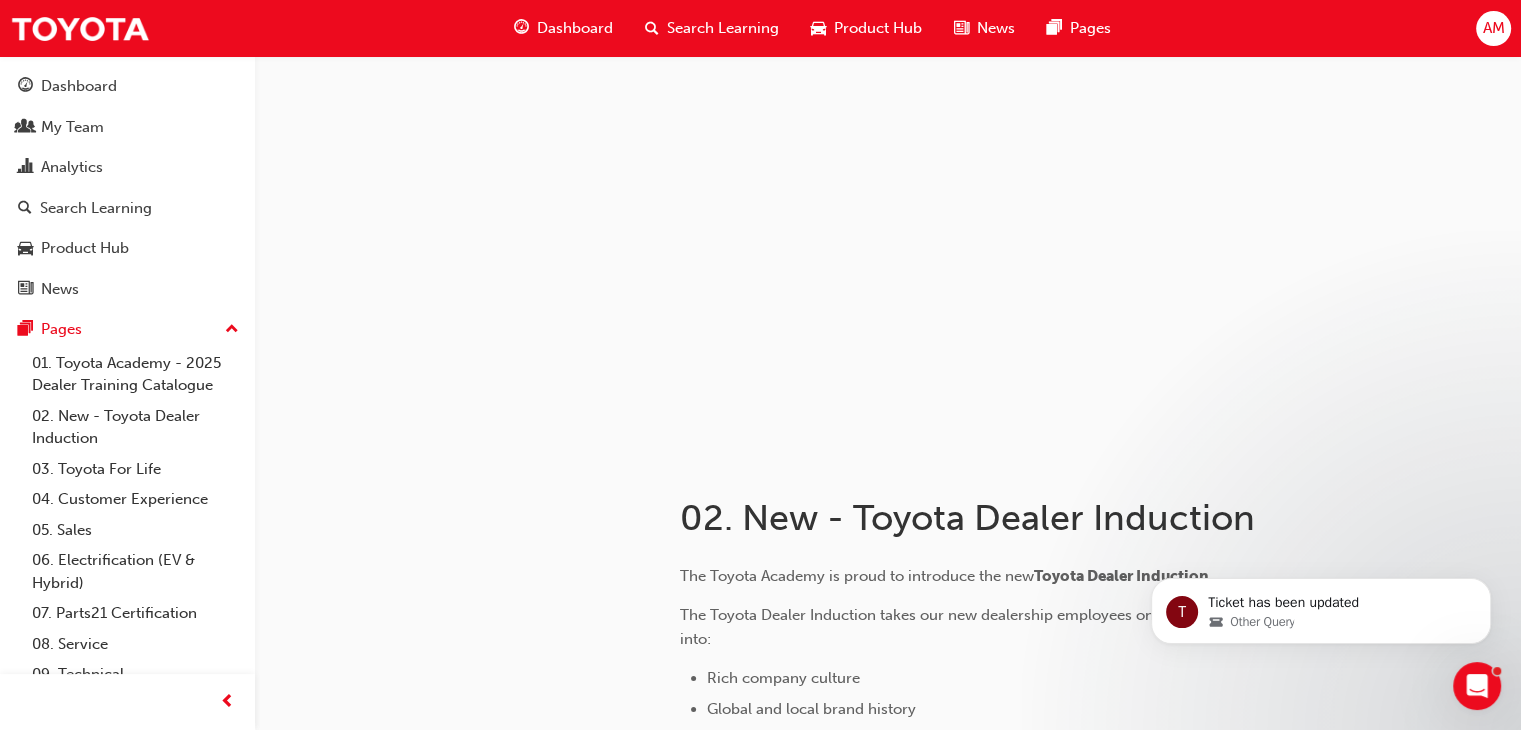 scroll, scrollTop: 0, scrollLeft: 0, axis: both 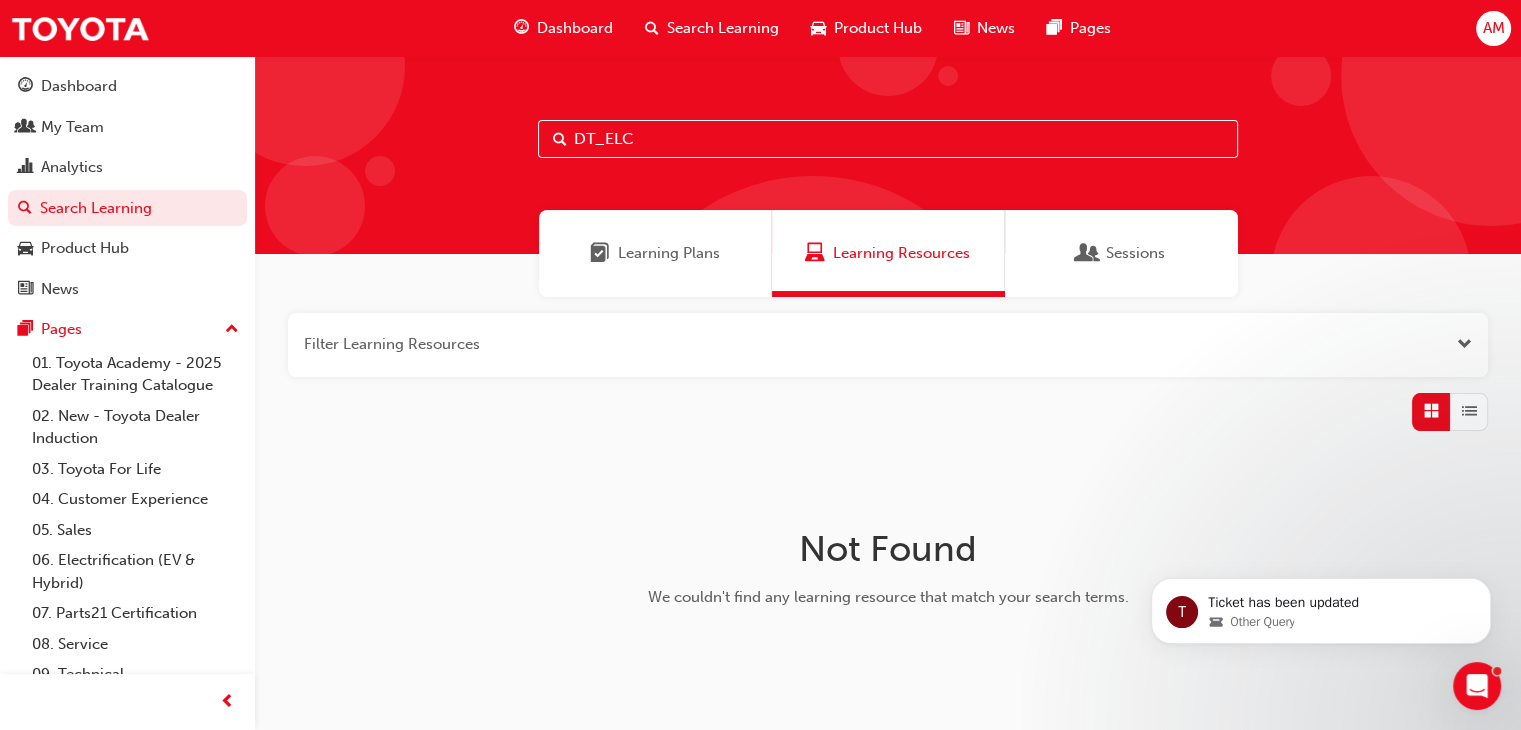 drag, startPoint x: 660, startPoint y: 141, endPoint x: 536, endPoint y: 128, distance: 124.67959 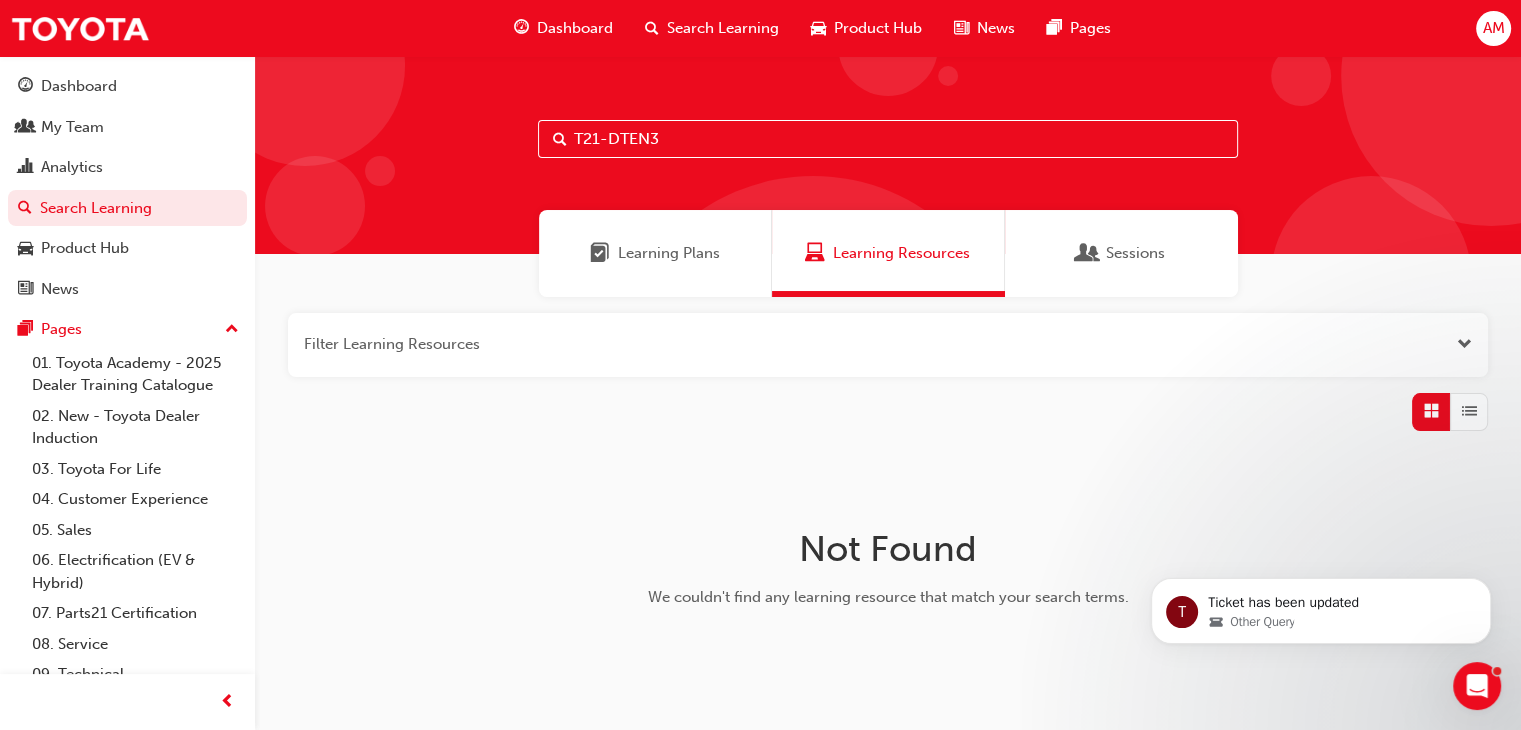 type on "T21-DTEN3" 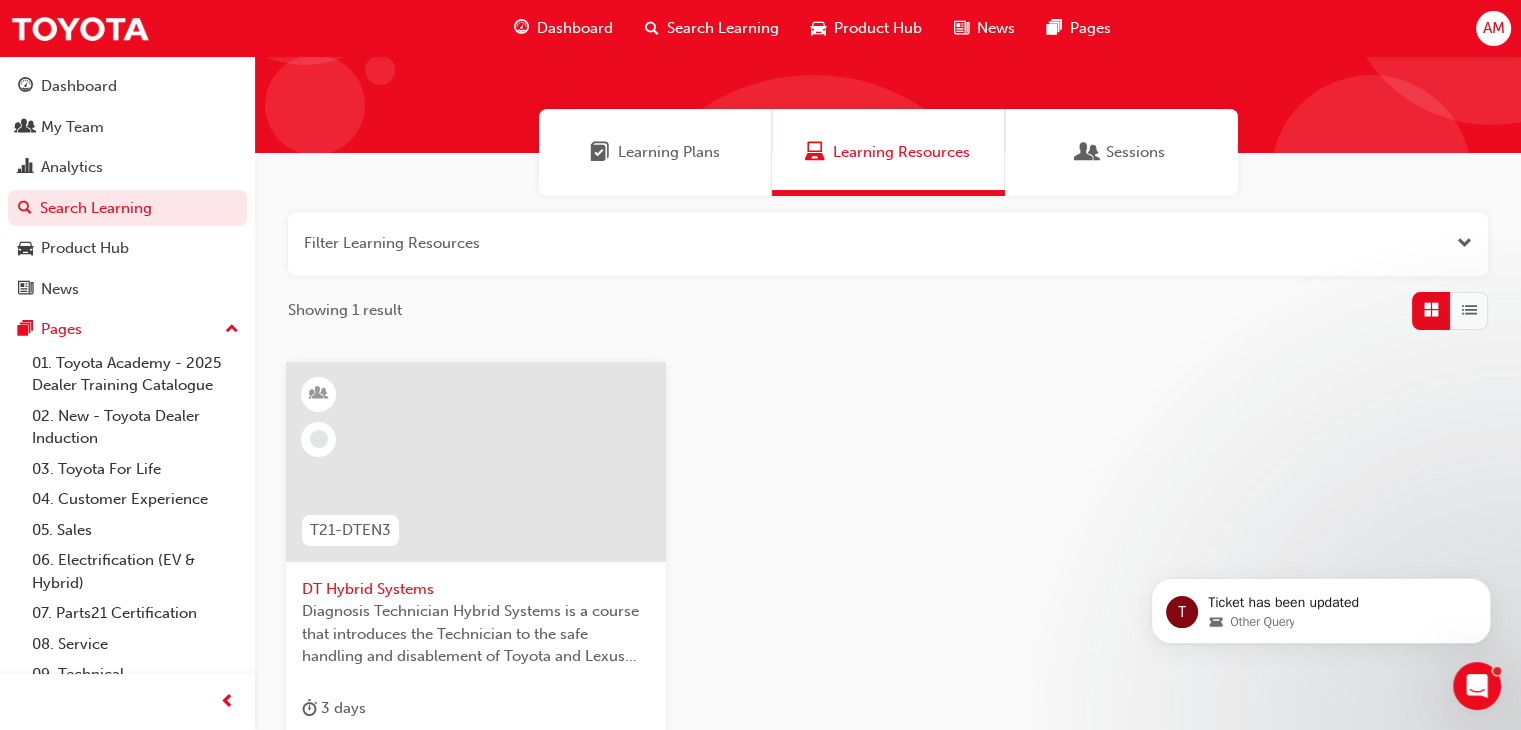 scroll, scrollTop: 200, scrollLeft: 0, axis: vertical 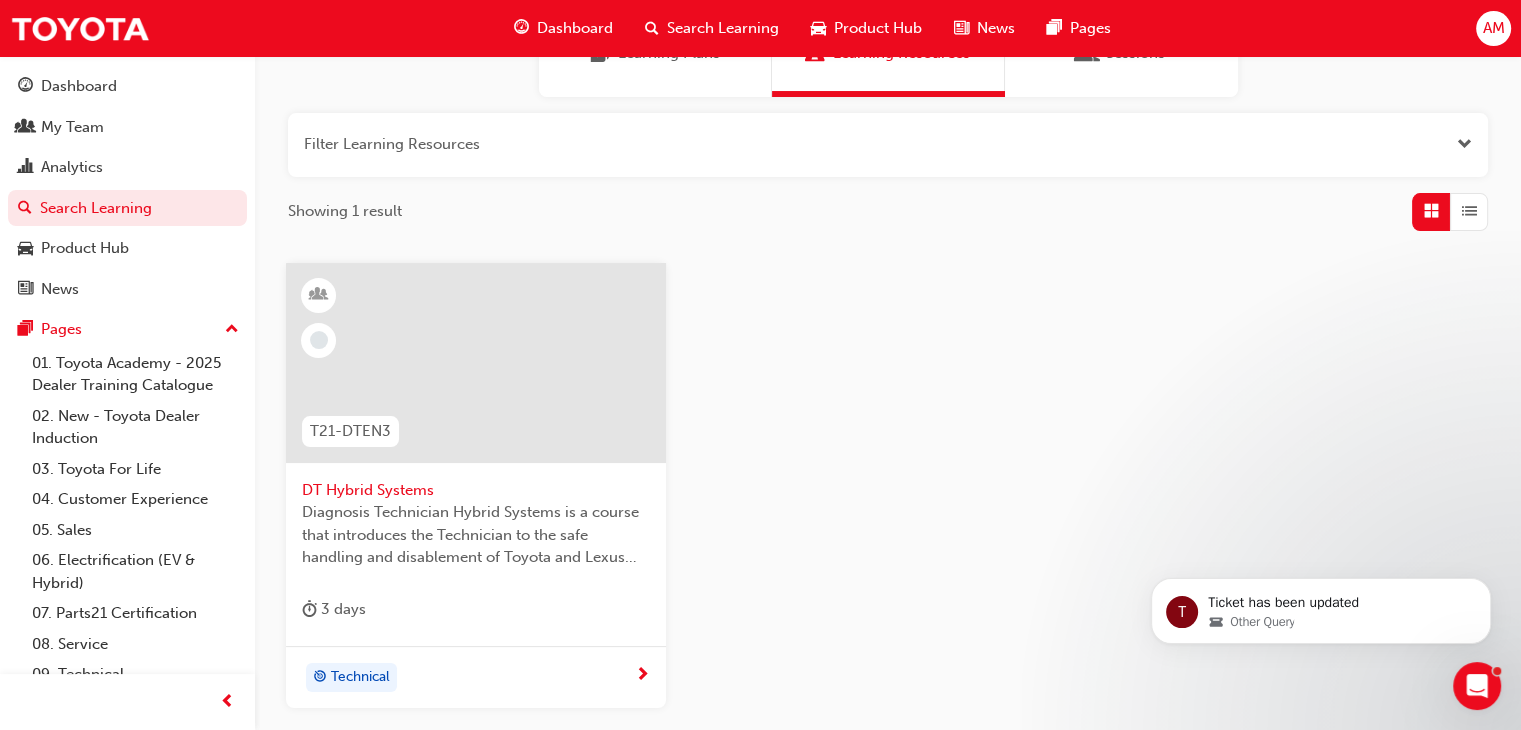 click on "DT Hybrid Systems" at bounding box center [476, 490] 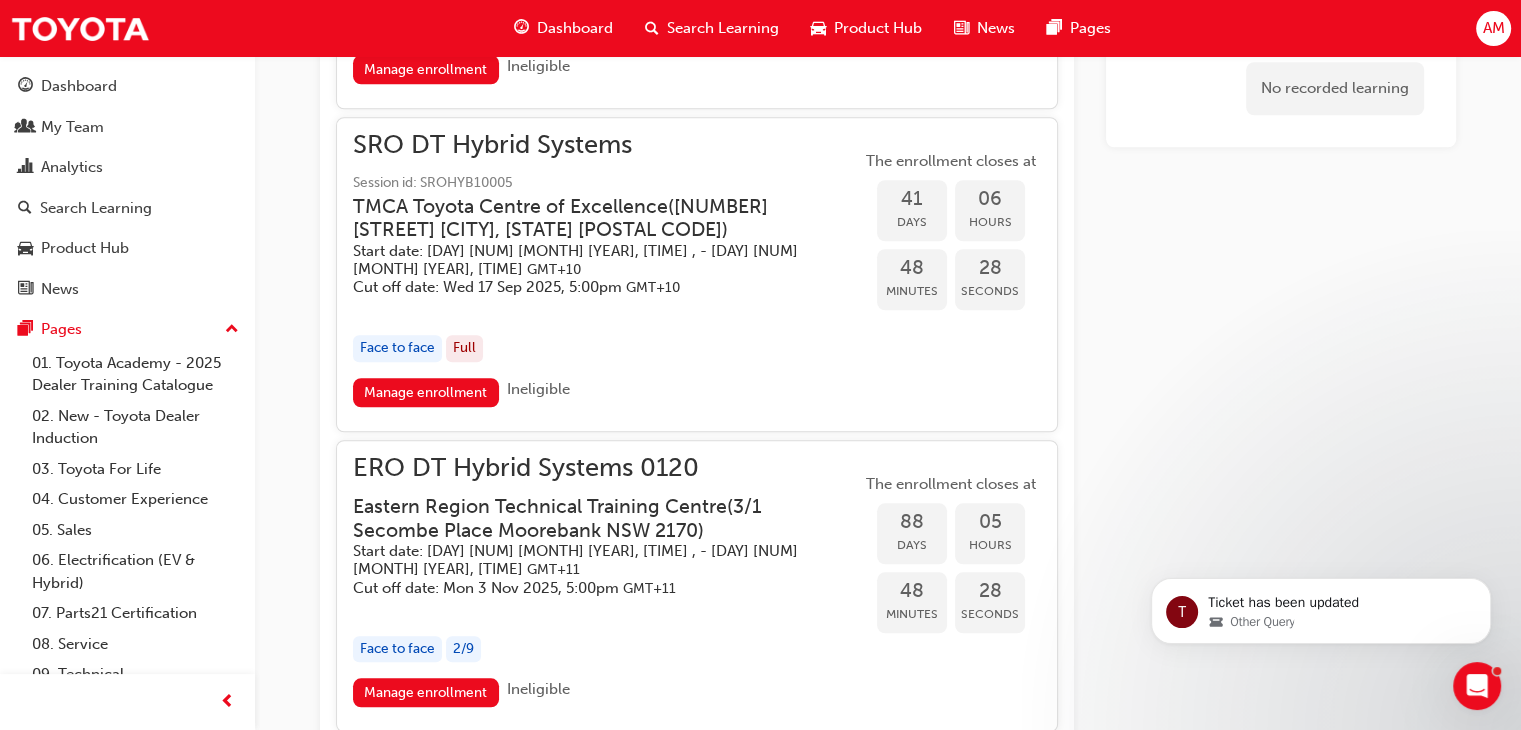 scroll, scrollTop: 1768, scrollLeft: 0, axis: vertical 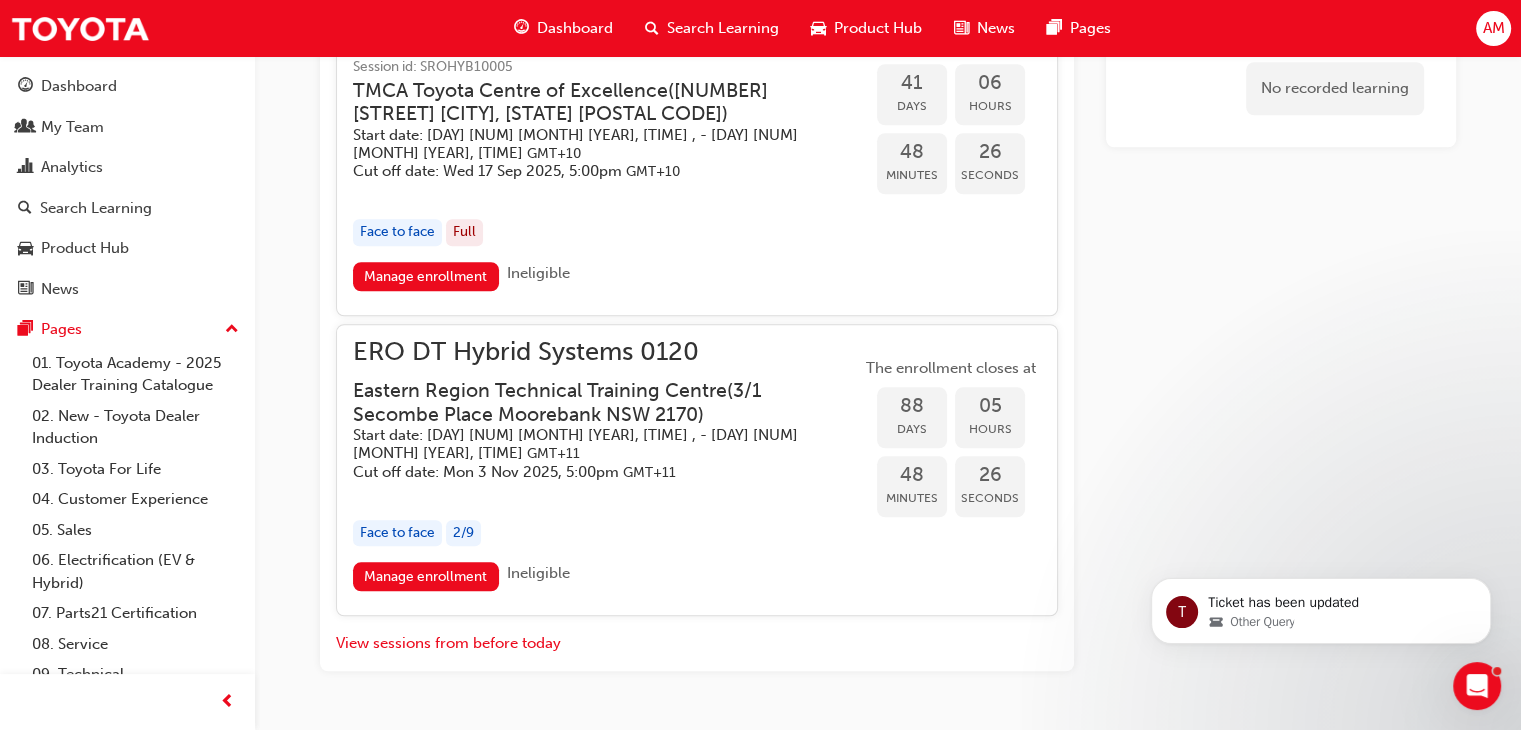 click on "Manage enrollment" at bounding box center [426, 576] 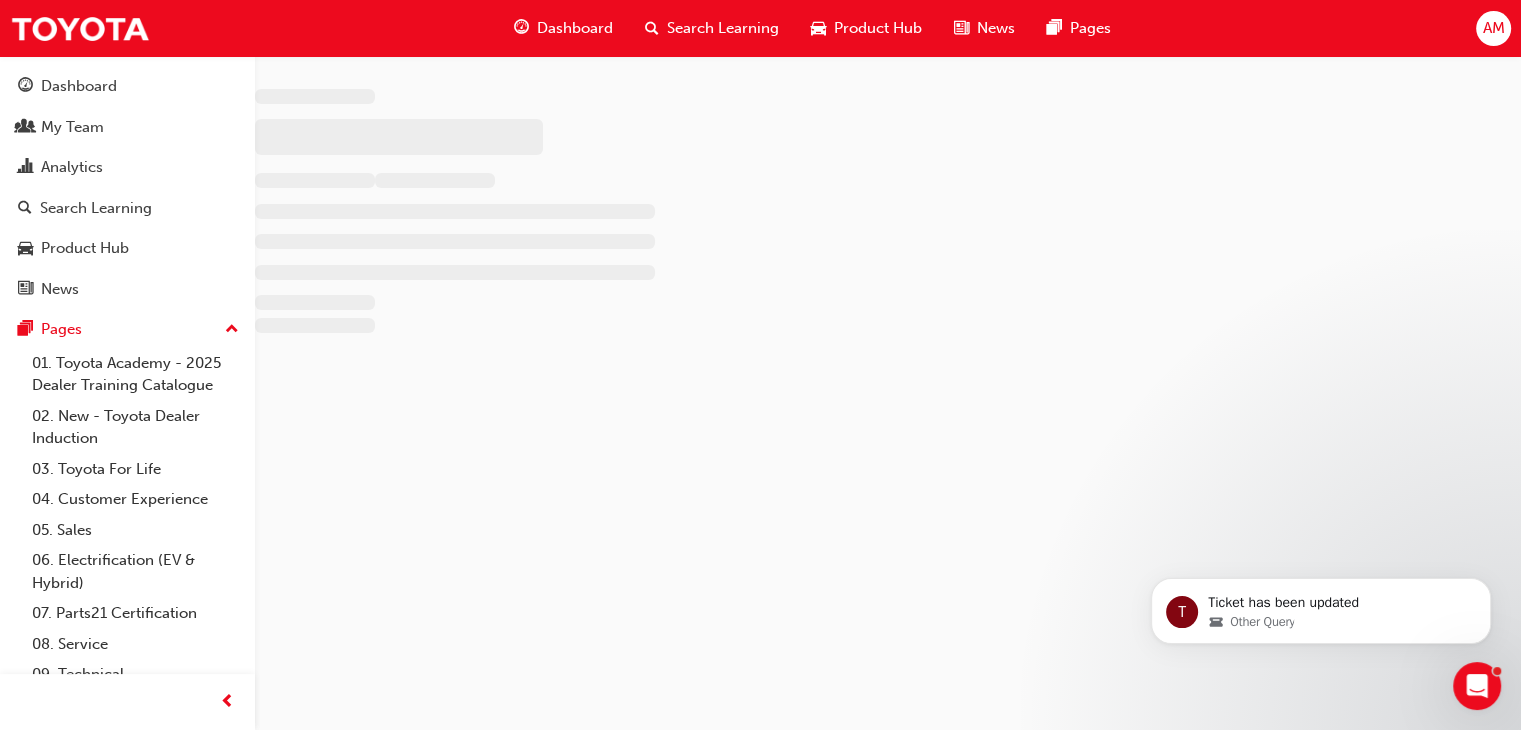 scroll, scrollTop: 0, scrollLeft: 0, axis: both 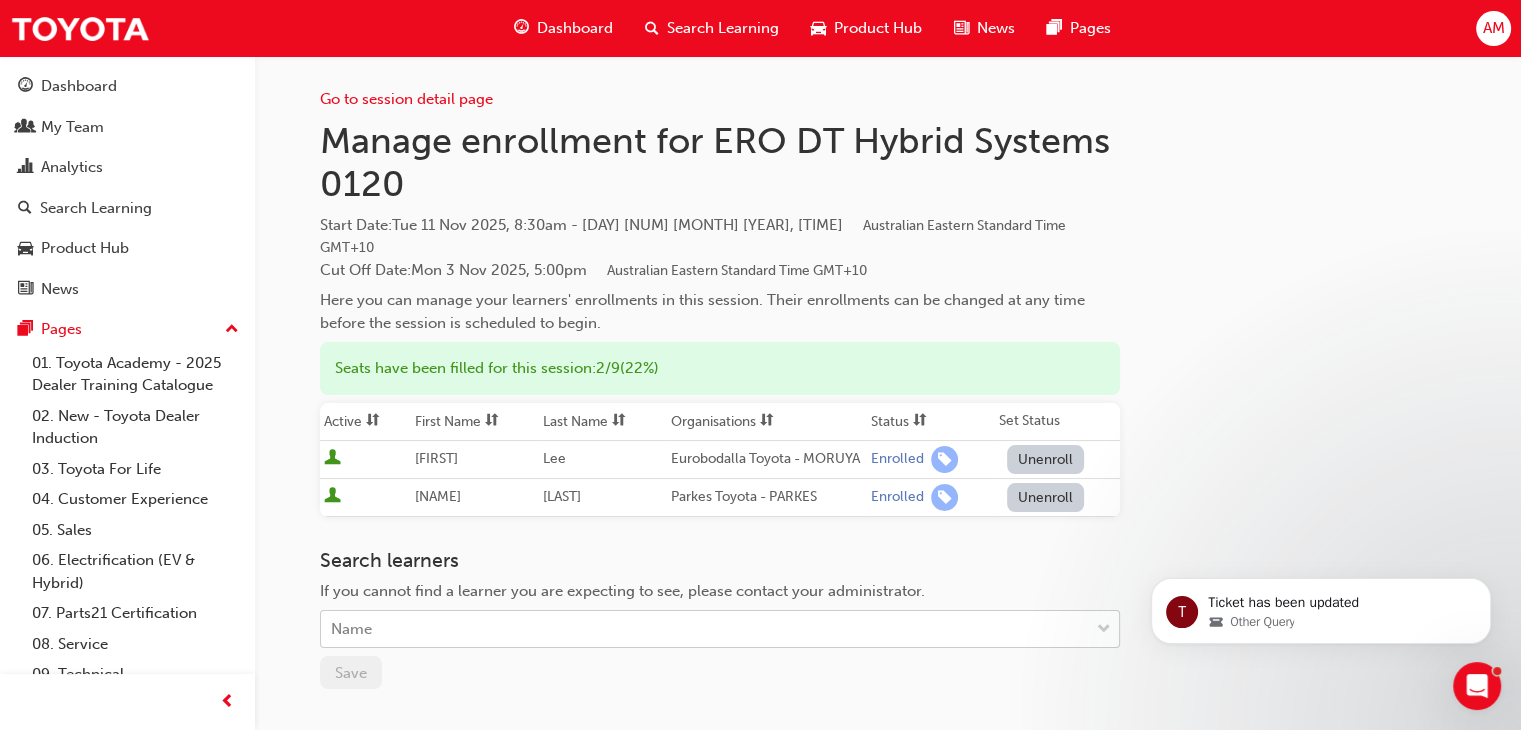click on "Name" at bounding box center (705, 629) 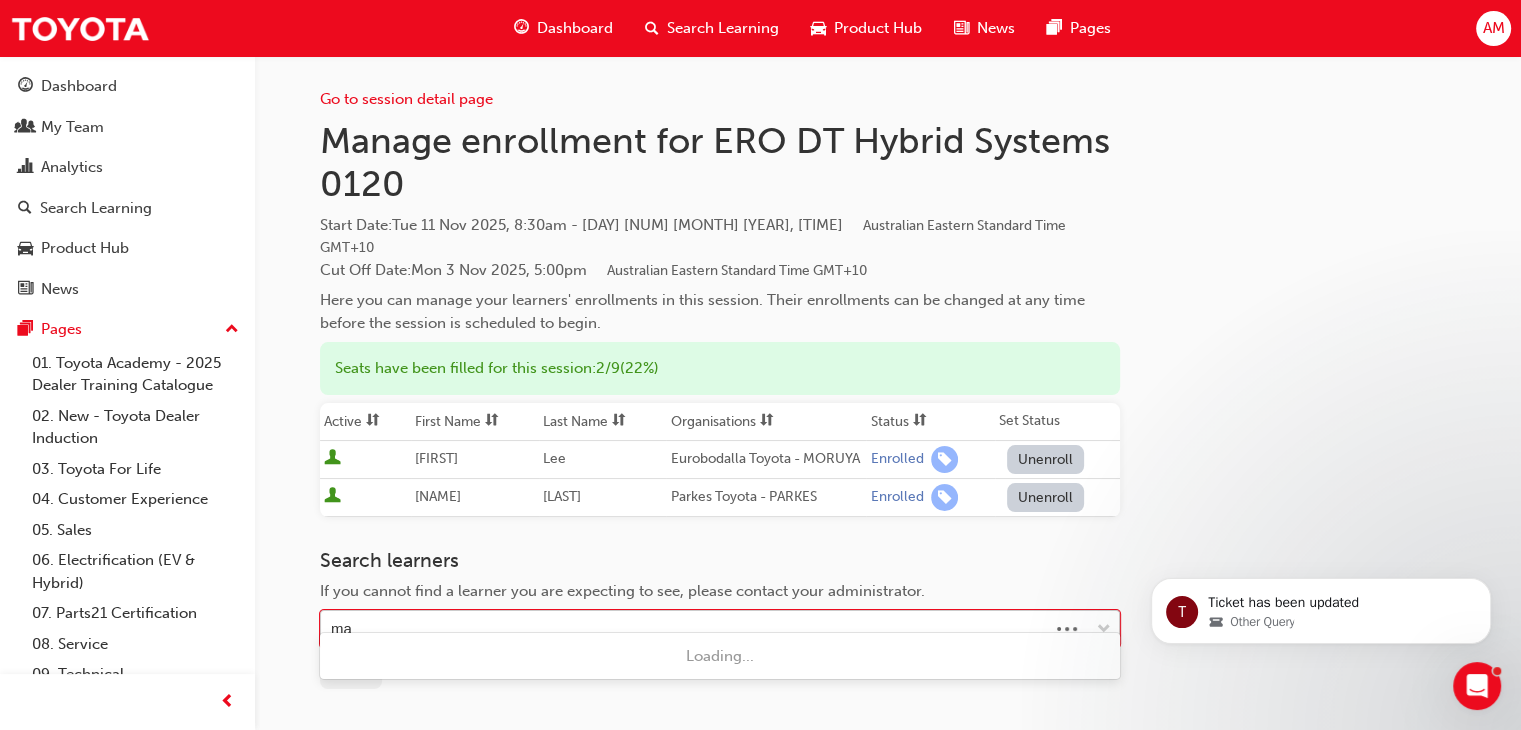 type on "man" 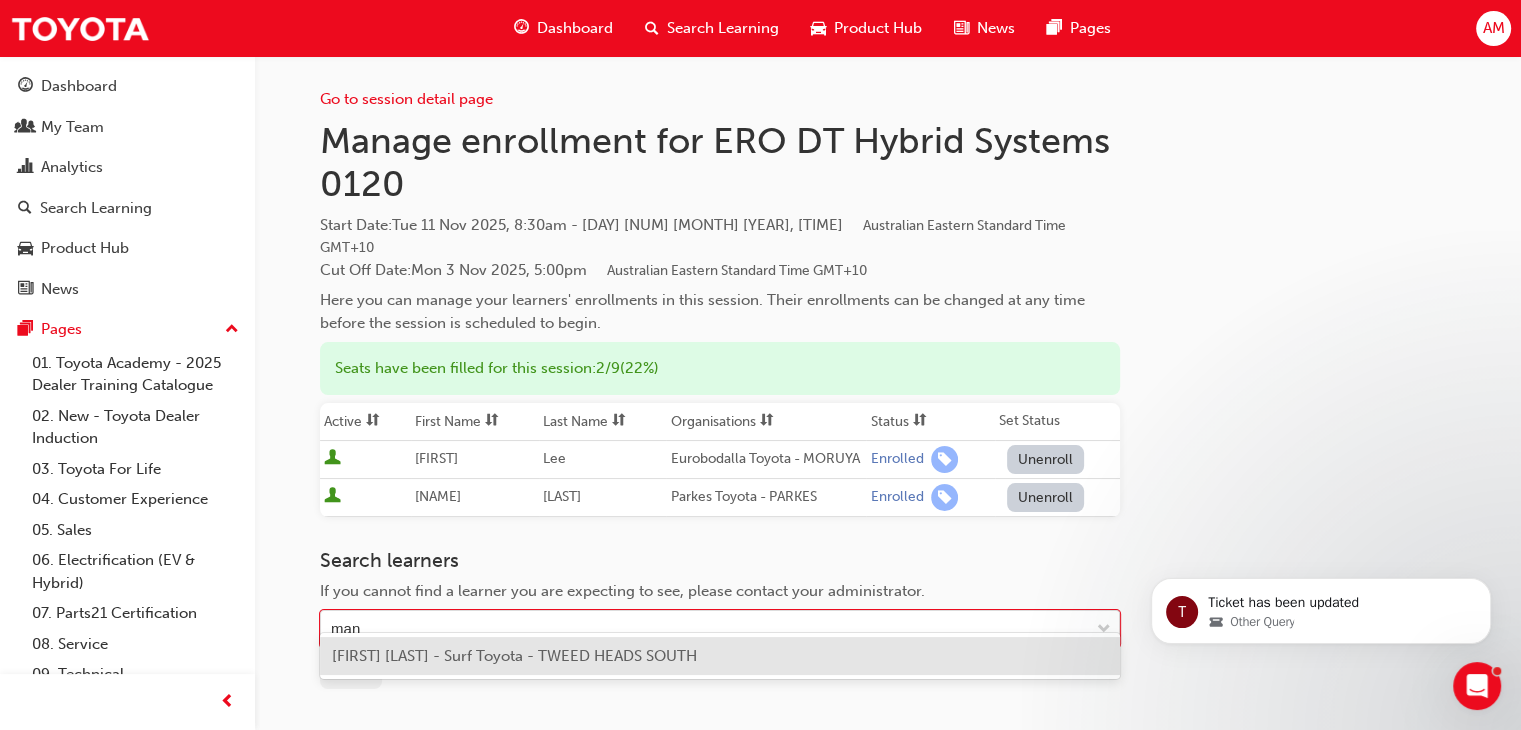 click on "[FIRST] [LAST] - Surf Toyota - TWEED HEADS SOUTH" at bounding box center [514, 656] 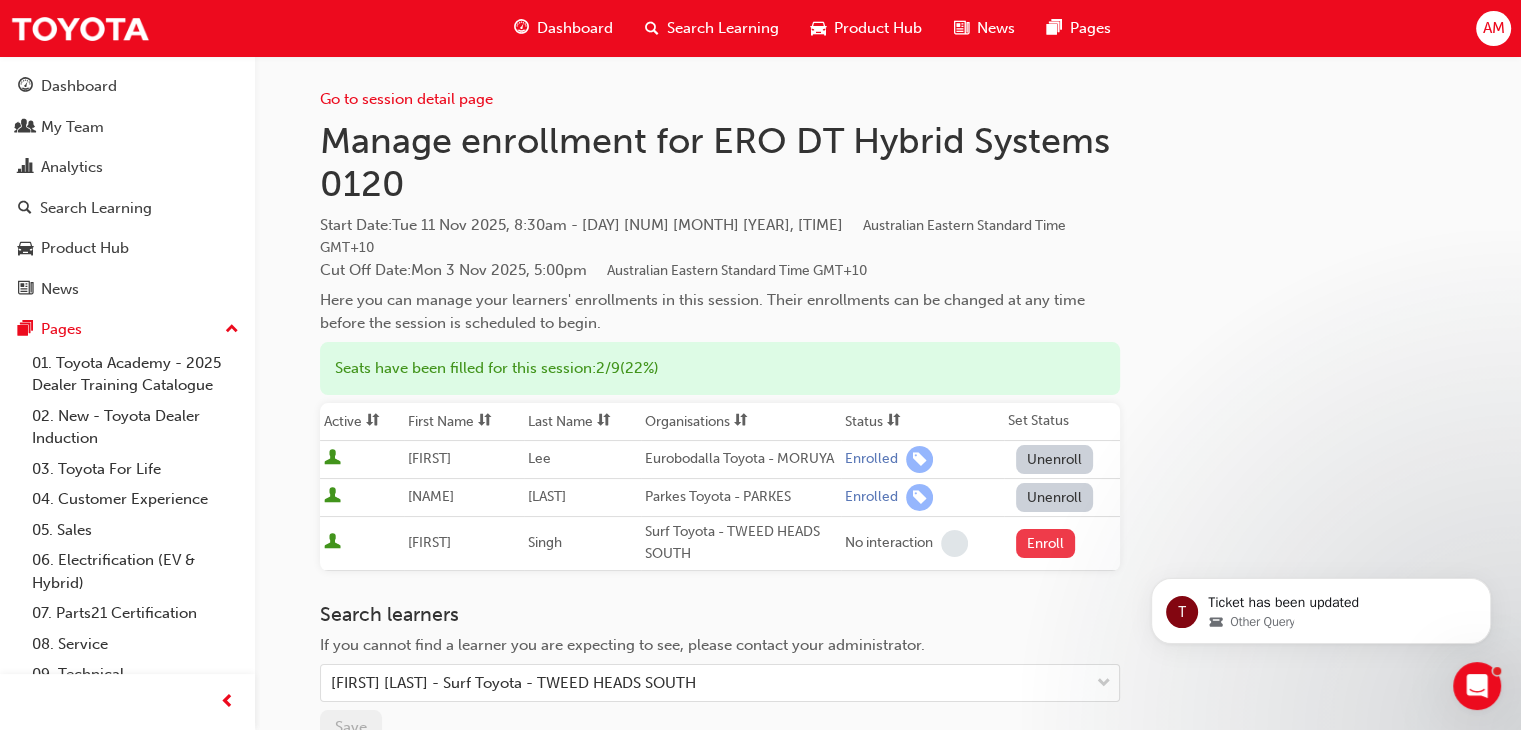click on "Enroll" at bounding box center (1046, 543) 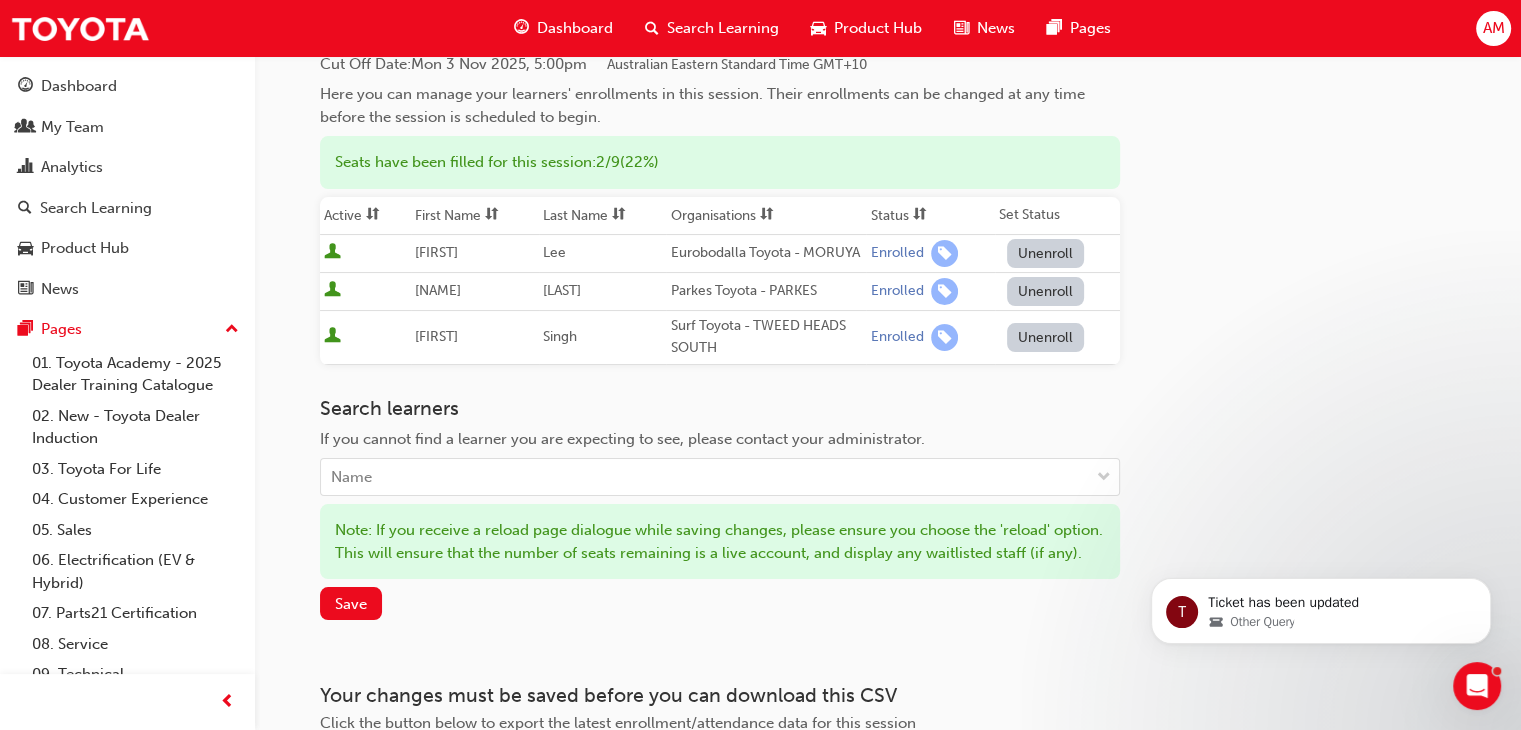 scroll, scrollTop: 364, scrollLeft: 0, axis: vertical 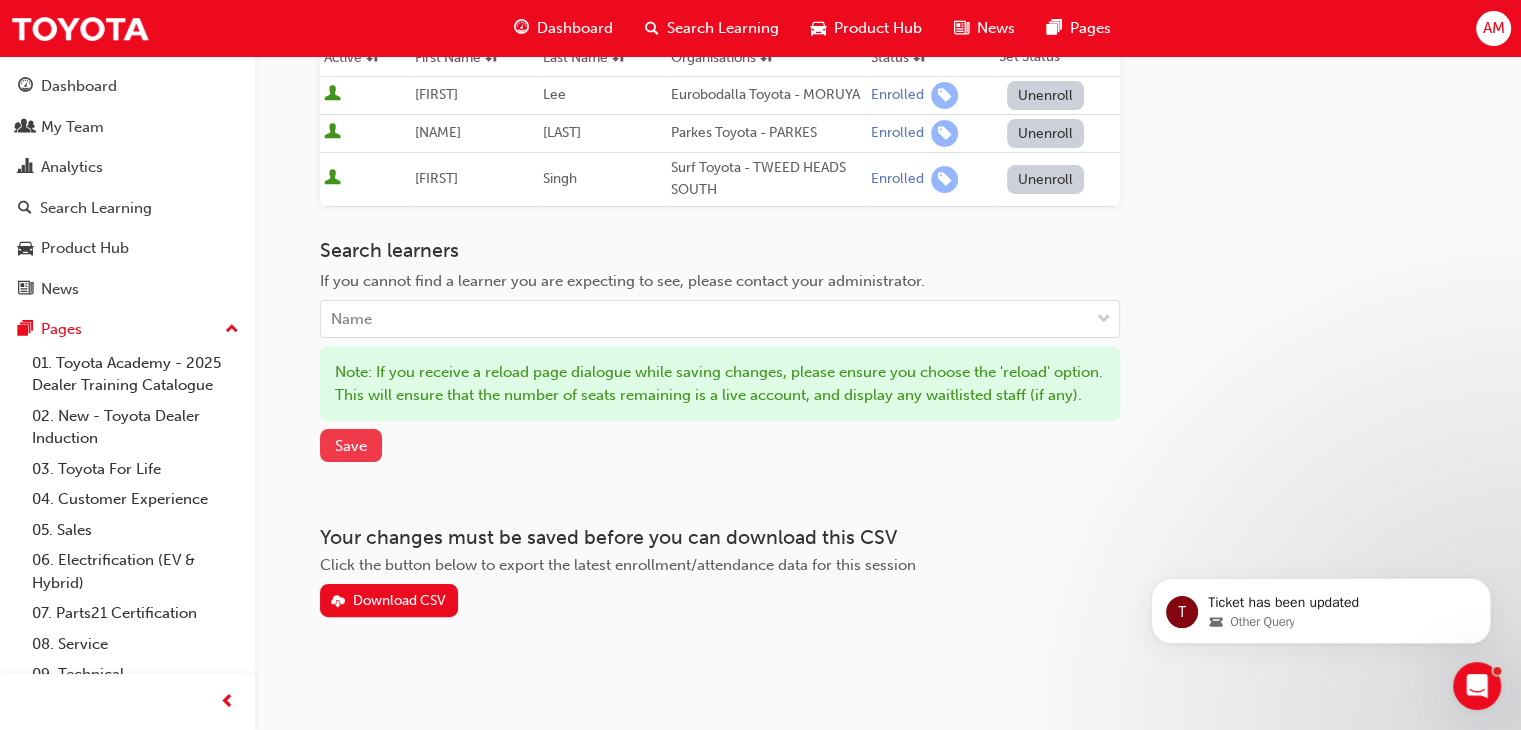 click on "Save" at bounding box center [351, 445] 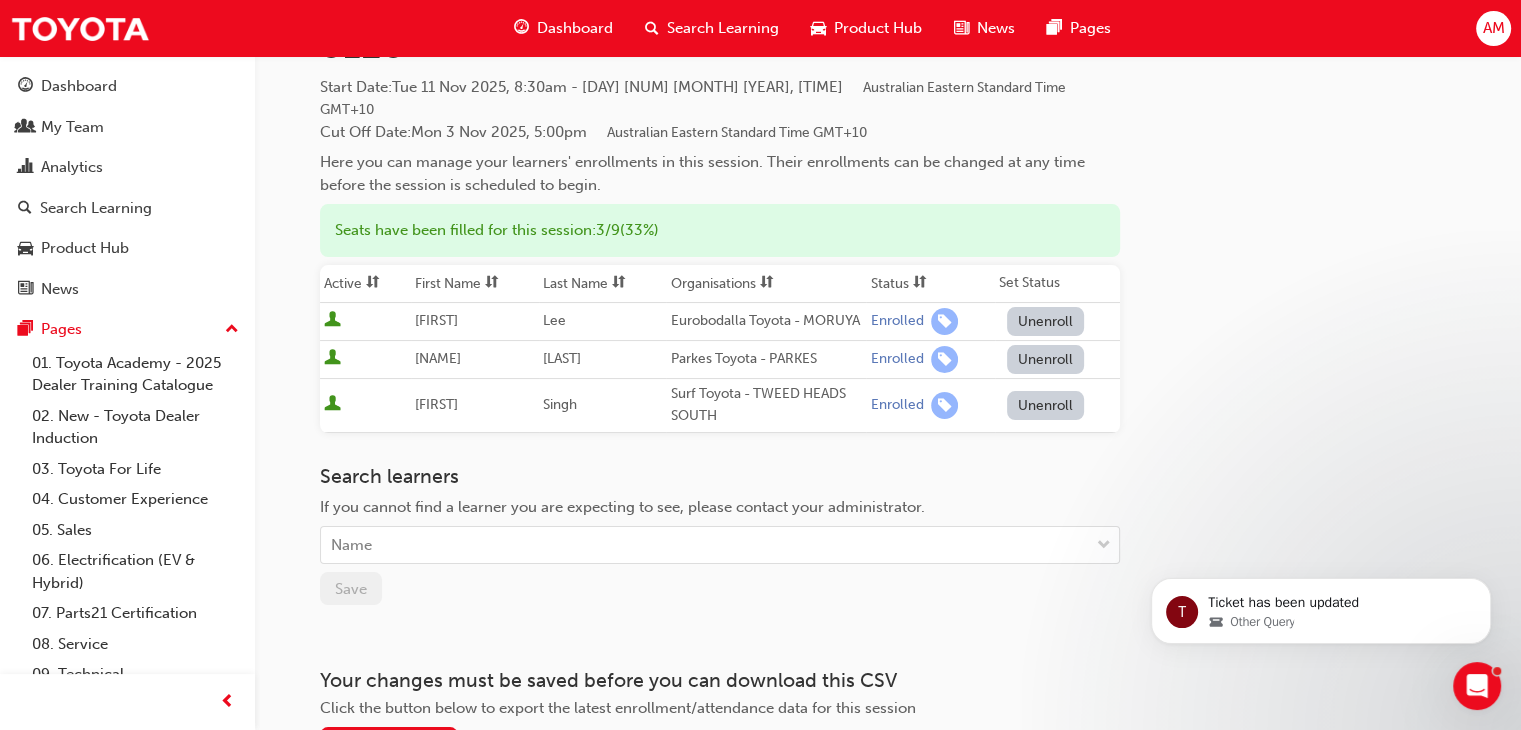 scroll, scrollTop: 0, scrollLeft: 0, axis: both 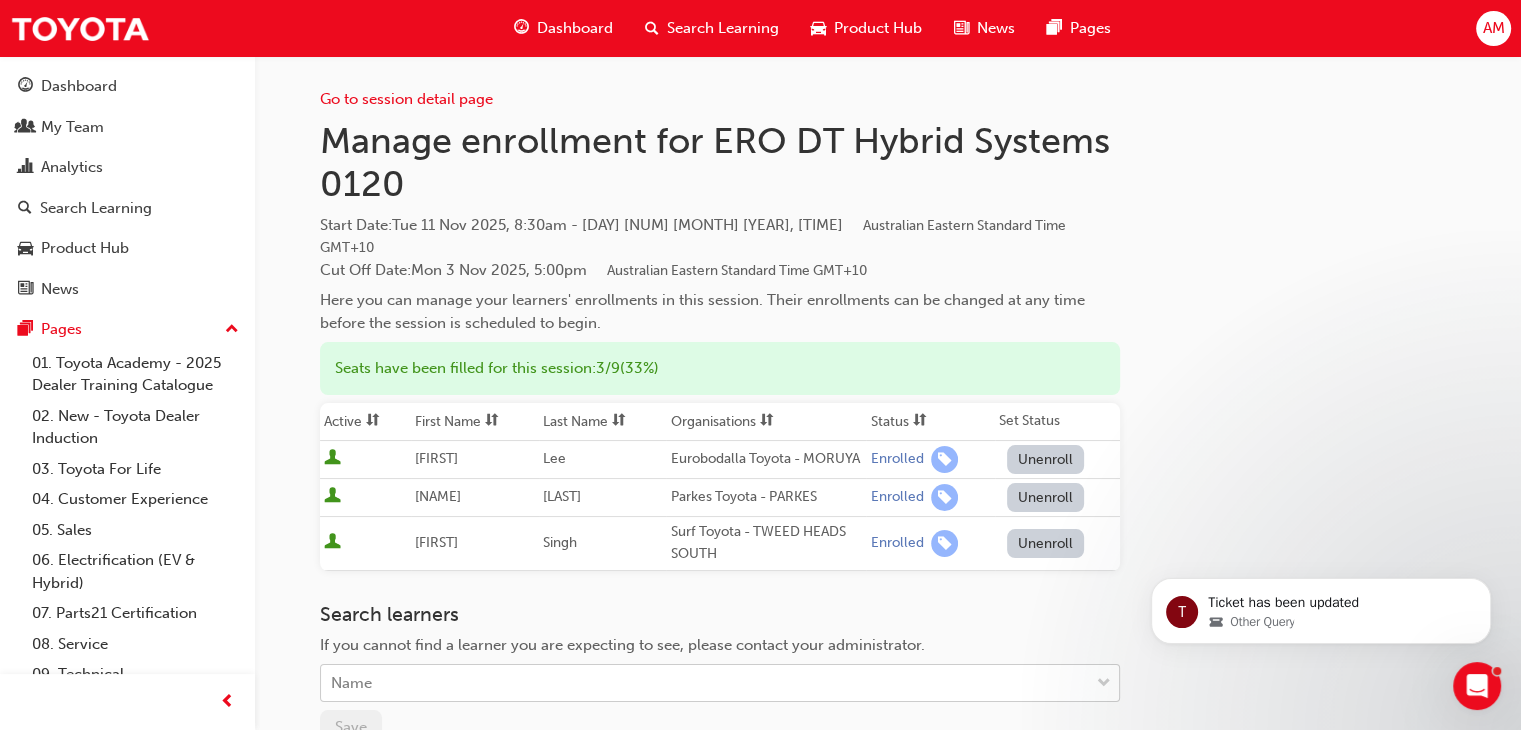 click on "Name" at bounding box center [705, 683] 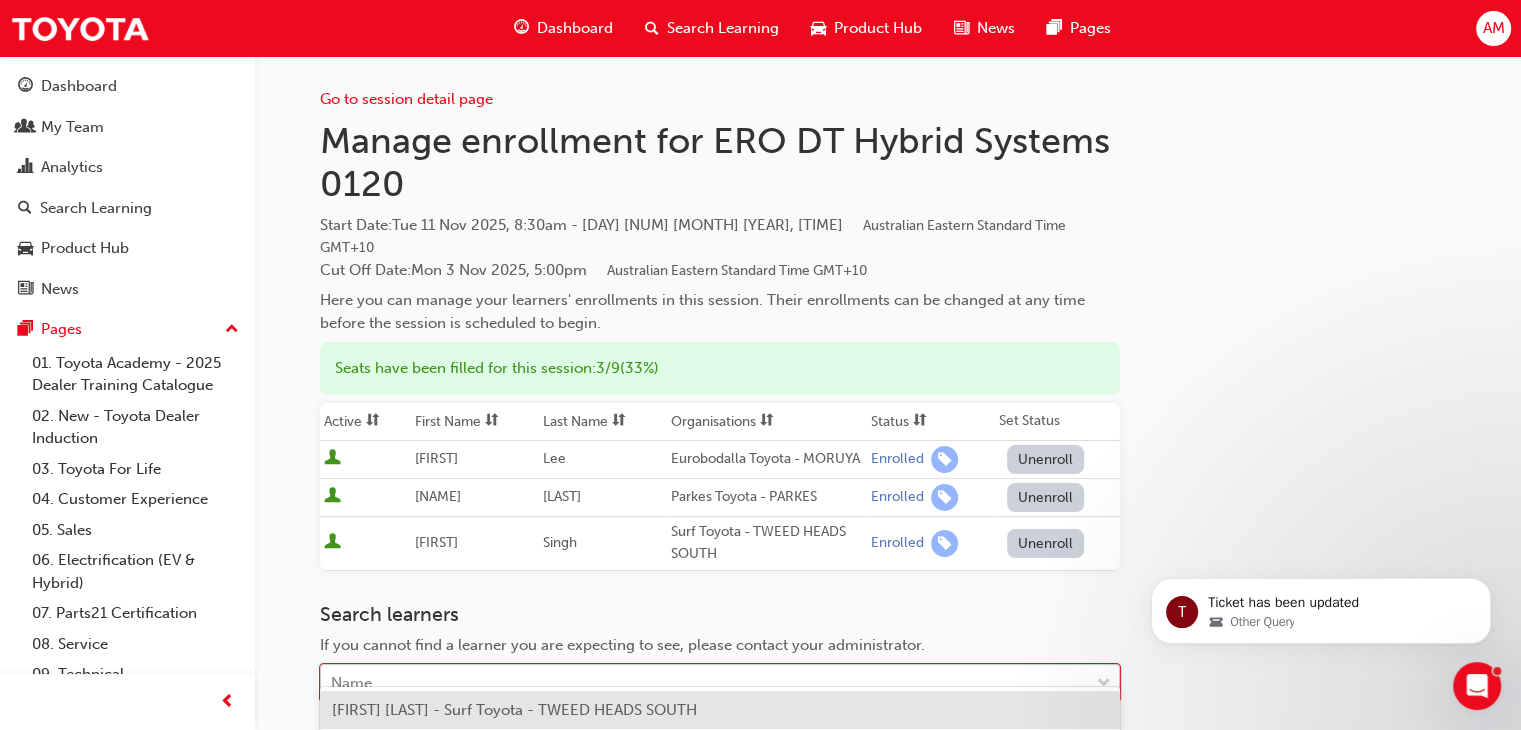 scroll, scrollTop: 11, scrollLeft: 0, axis: vertical 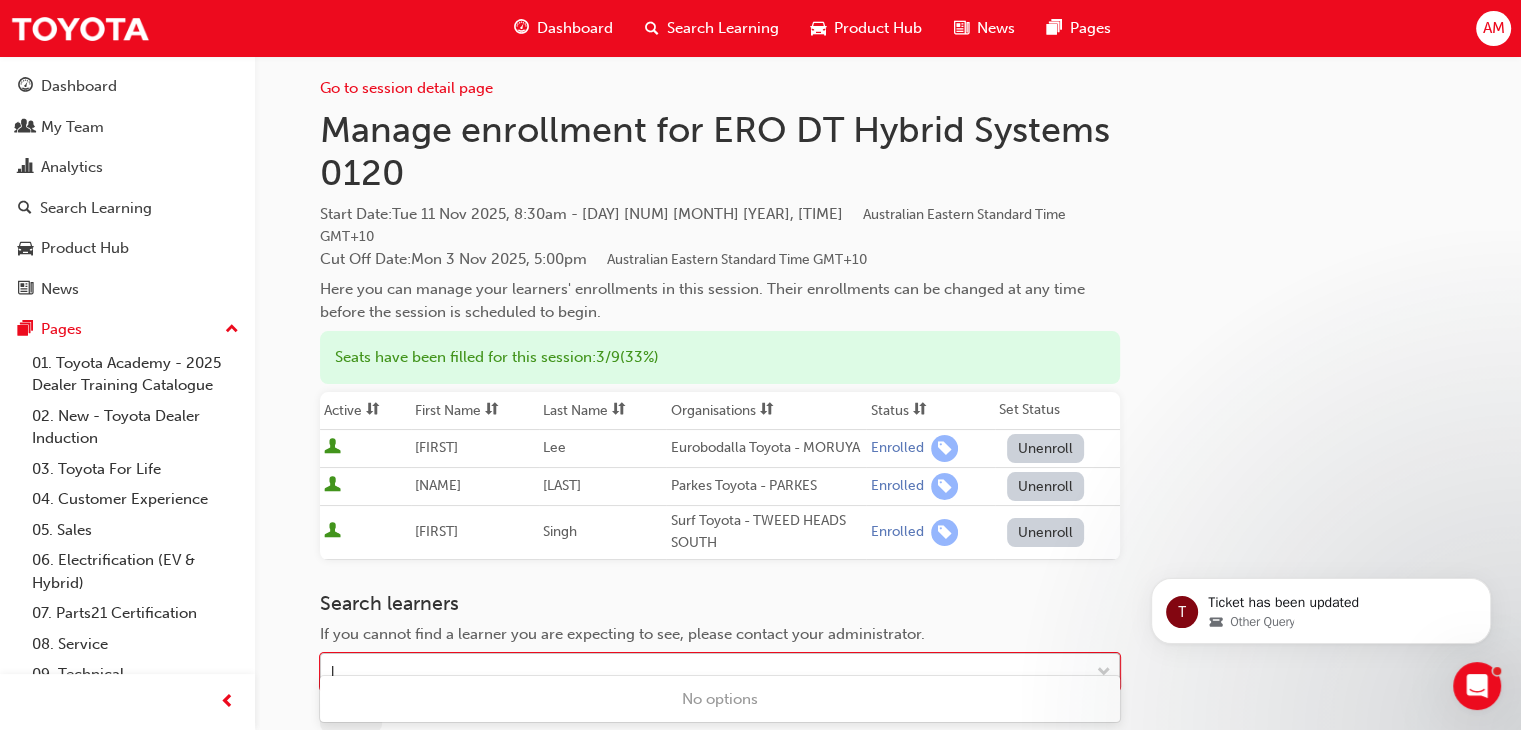 type on "la" 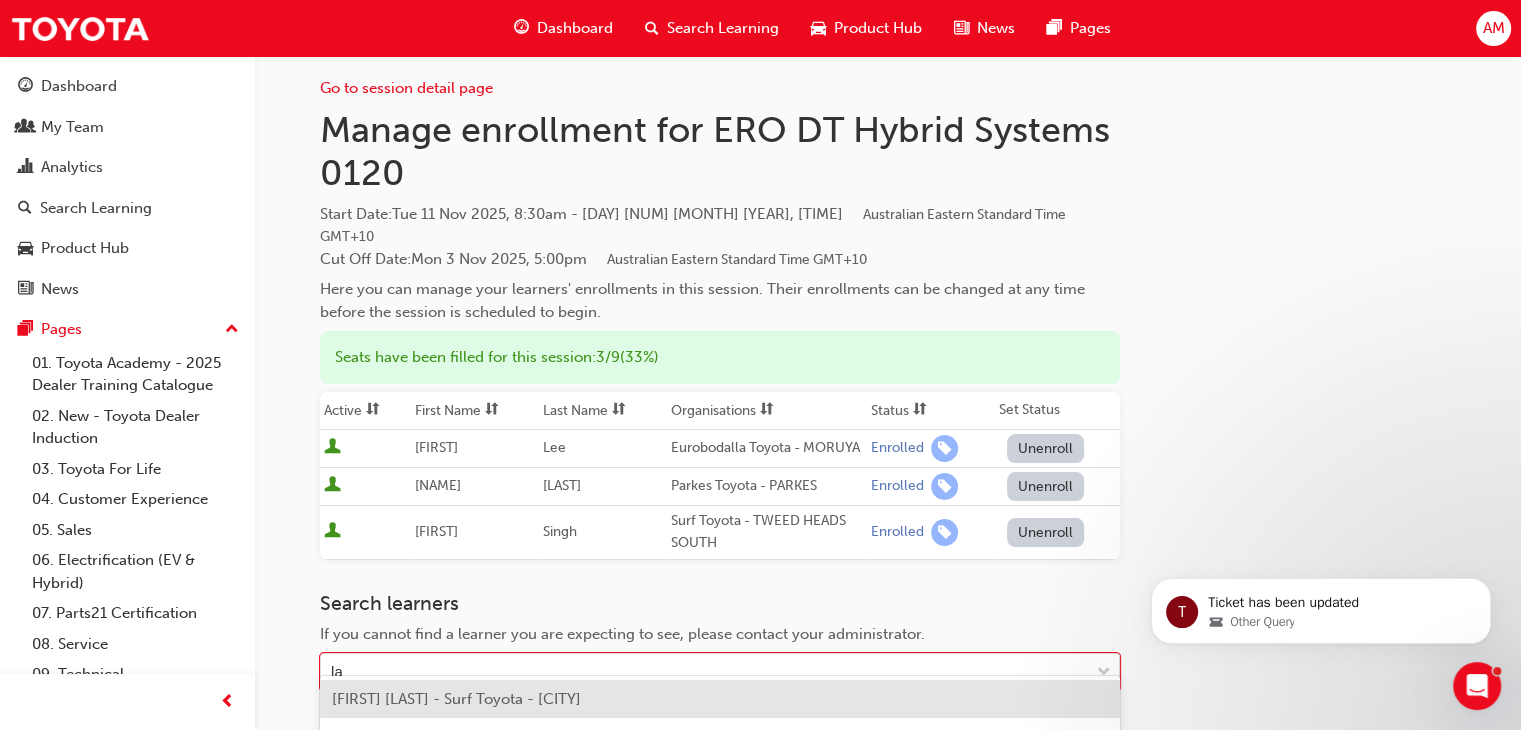 click on "[FIRST] [LAST] - Surf Toyota - [CITY]" at bounding box center (456, 699) 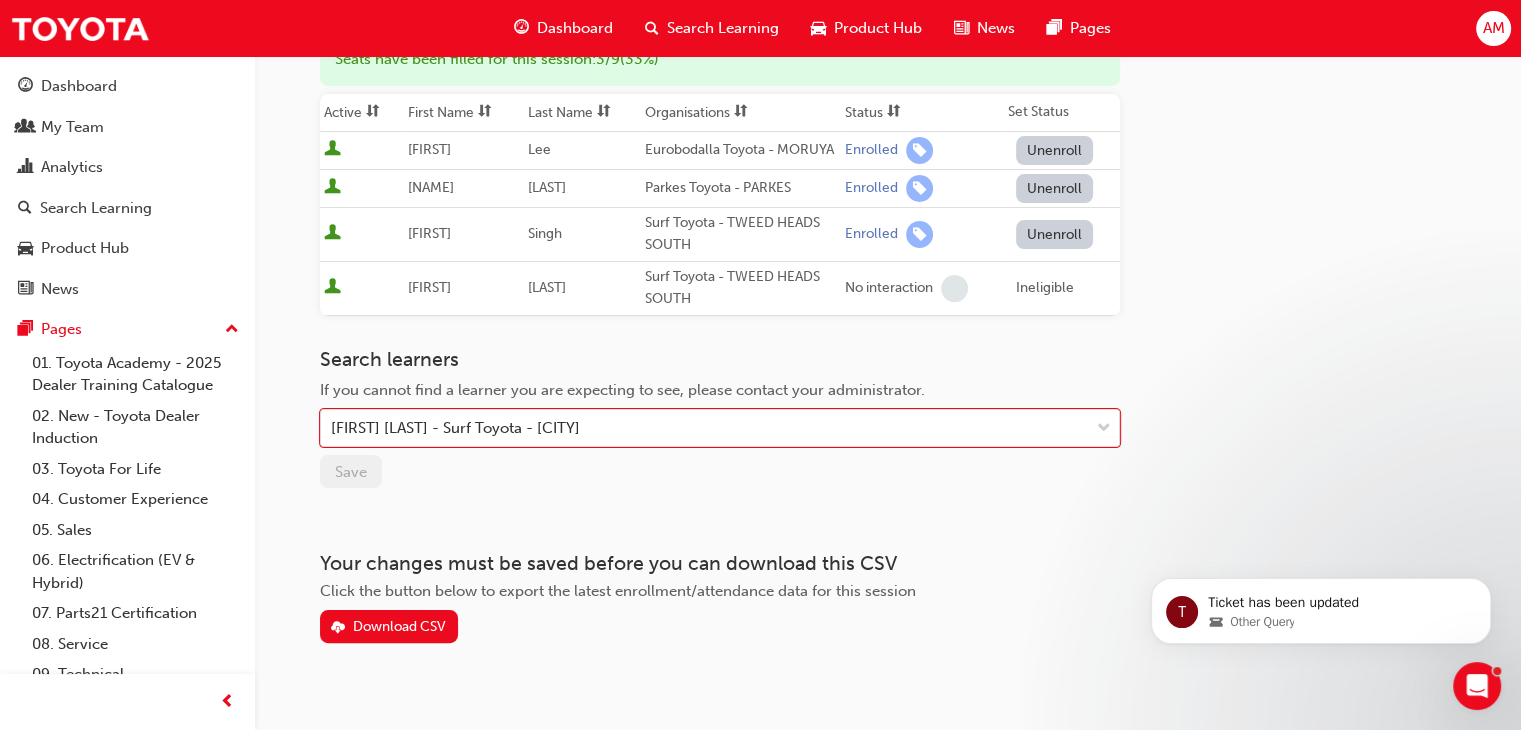 scroll, scrollTop: 311, scrollLeft: 0, axis: vertical 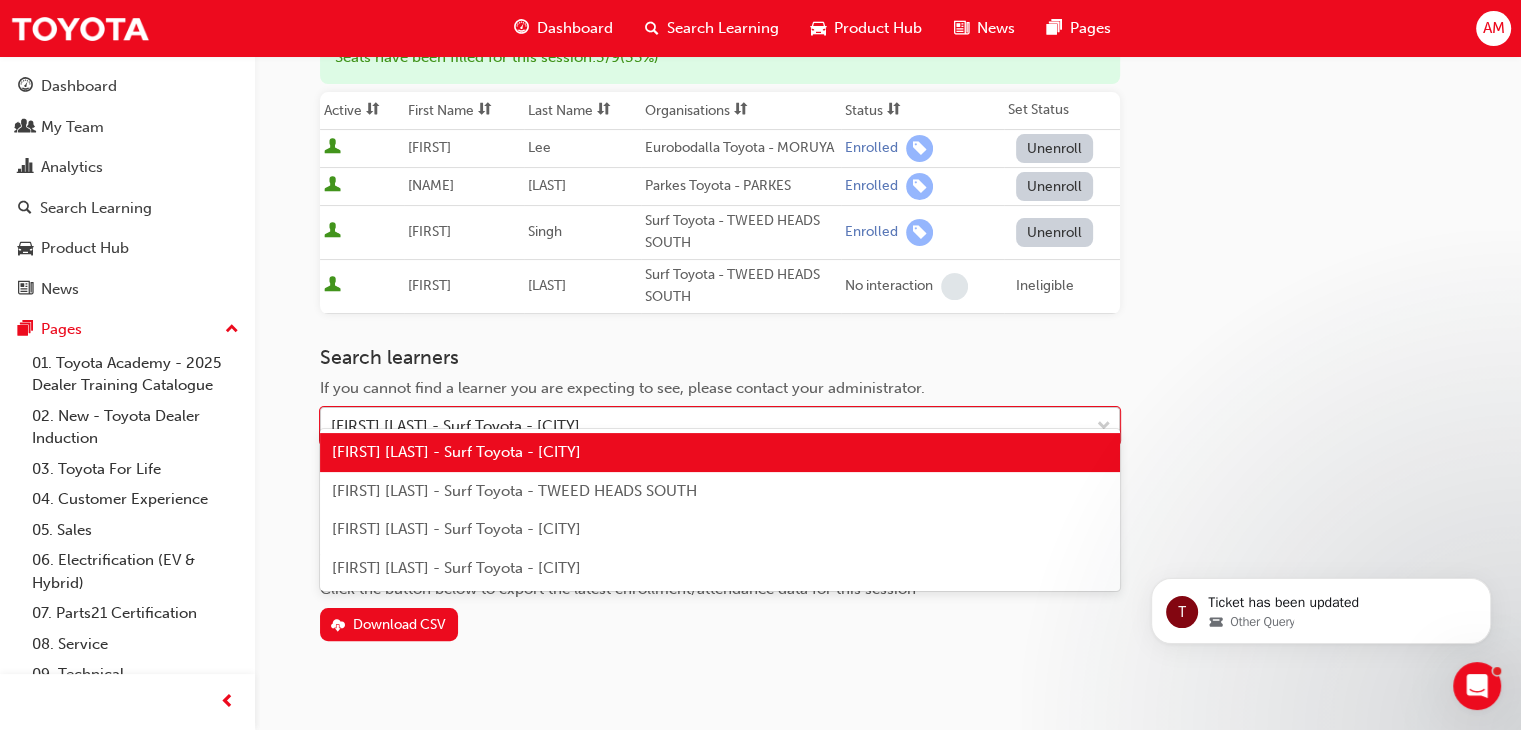click on "[FIRST] [LAST] - Surf Toyota - [CITY]" at bounding box center [455, 426] 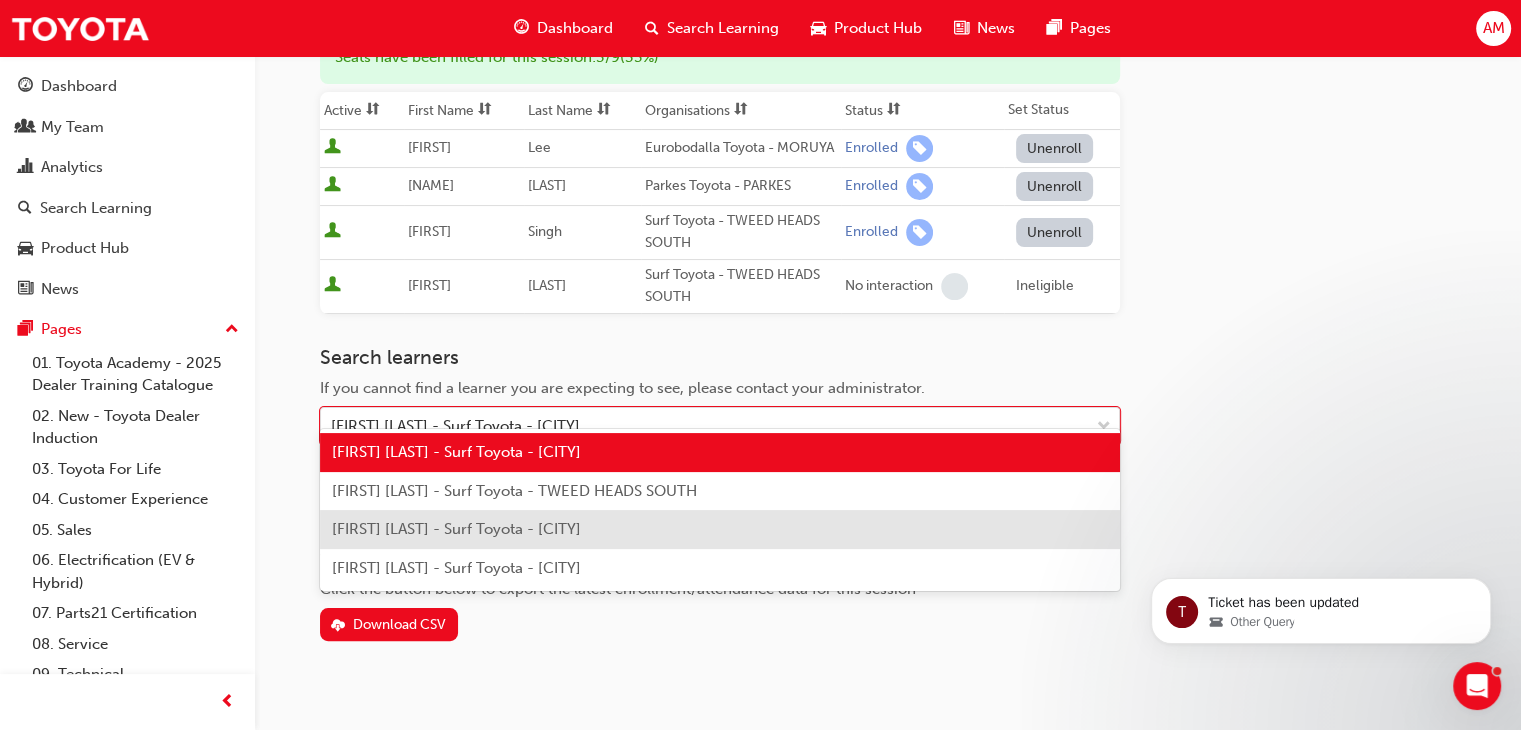click on "[FIRST] [LAST] - Surf Toyota - [CITY]" at bounding box center (720, 529) 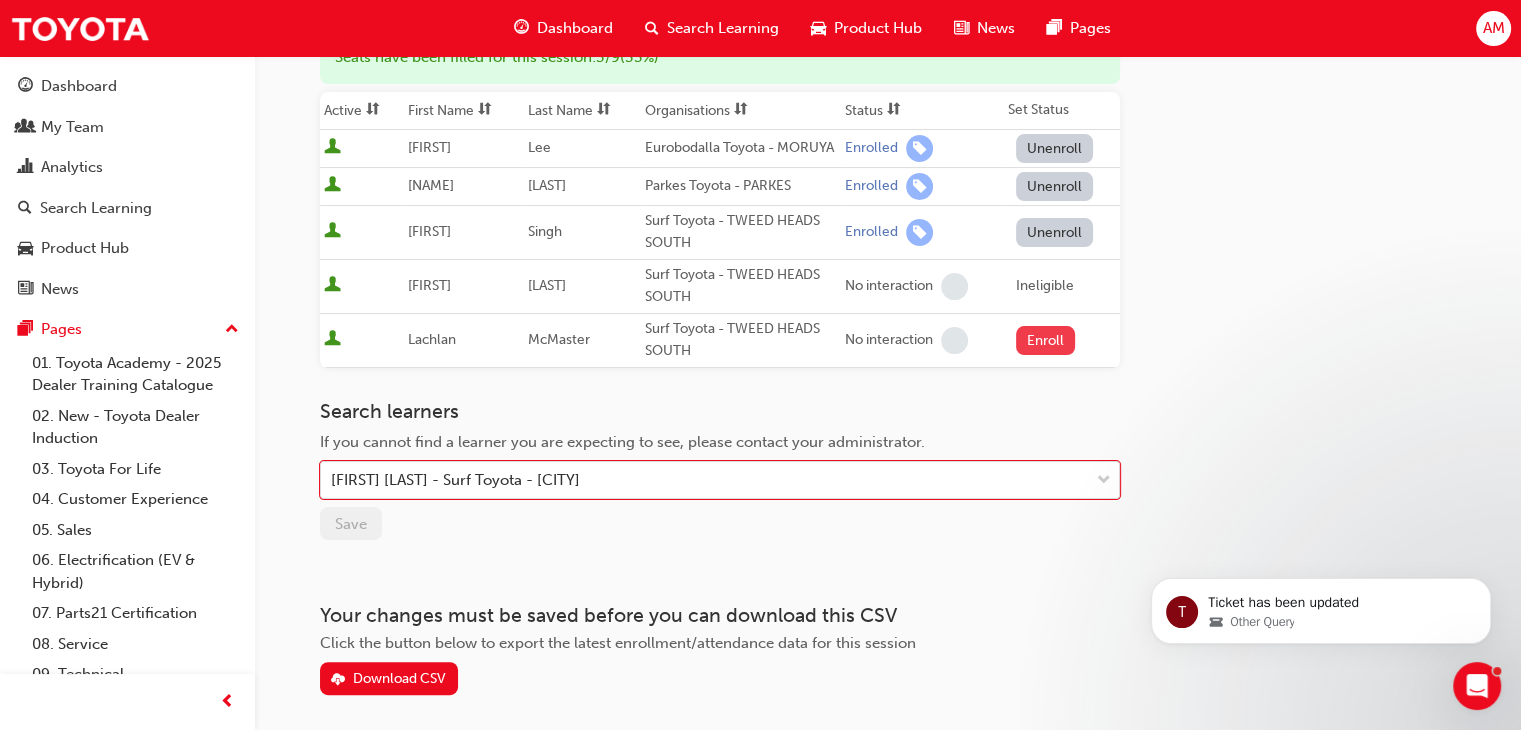 click on "Enroll" at bounding box center (1046, 340) 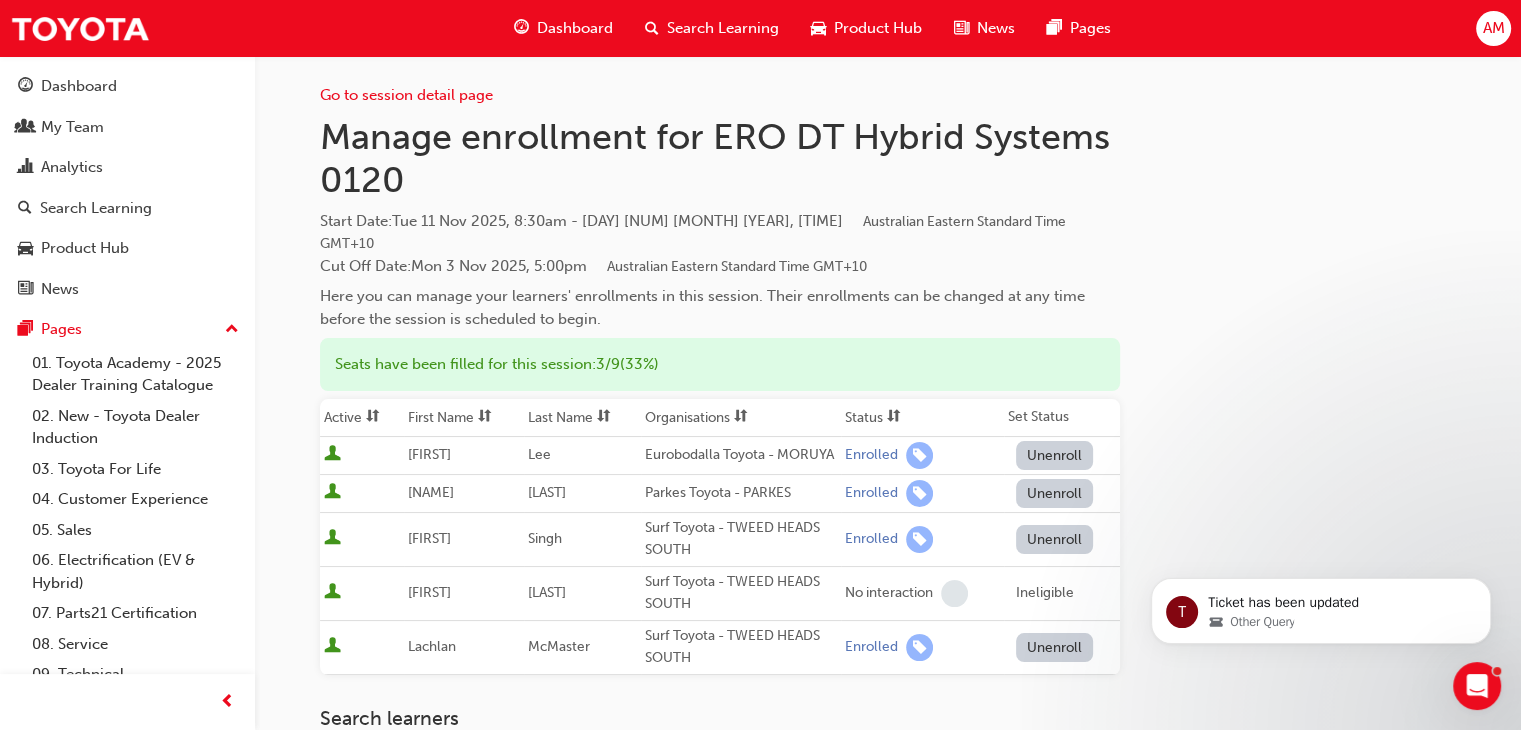scroll, scrollTop: 0, scrollLeft: 0, axis: both 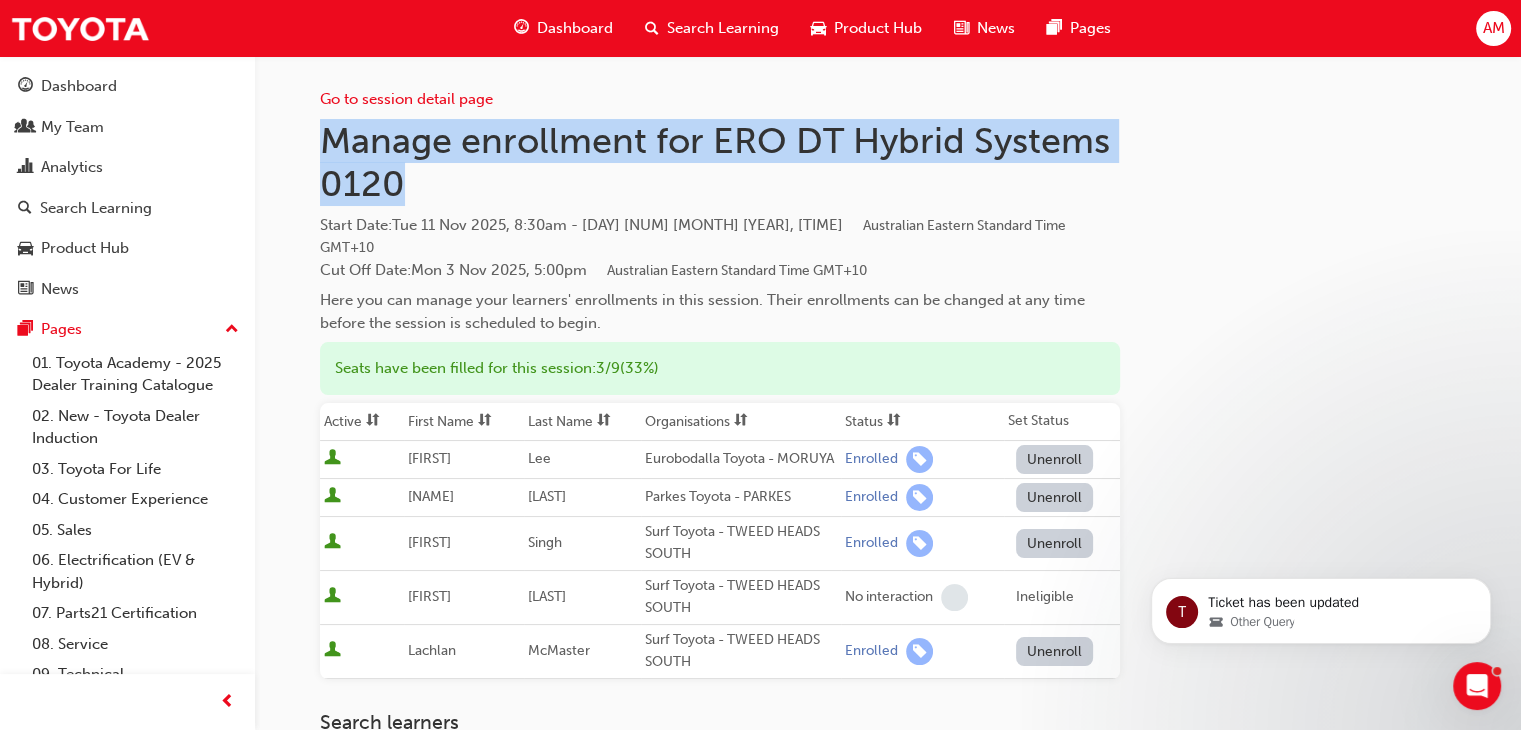 drag, startPoint x: 473, startPoint y: 136, endPoint x: 607, endPoint y: 169, distance: 138.00362 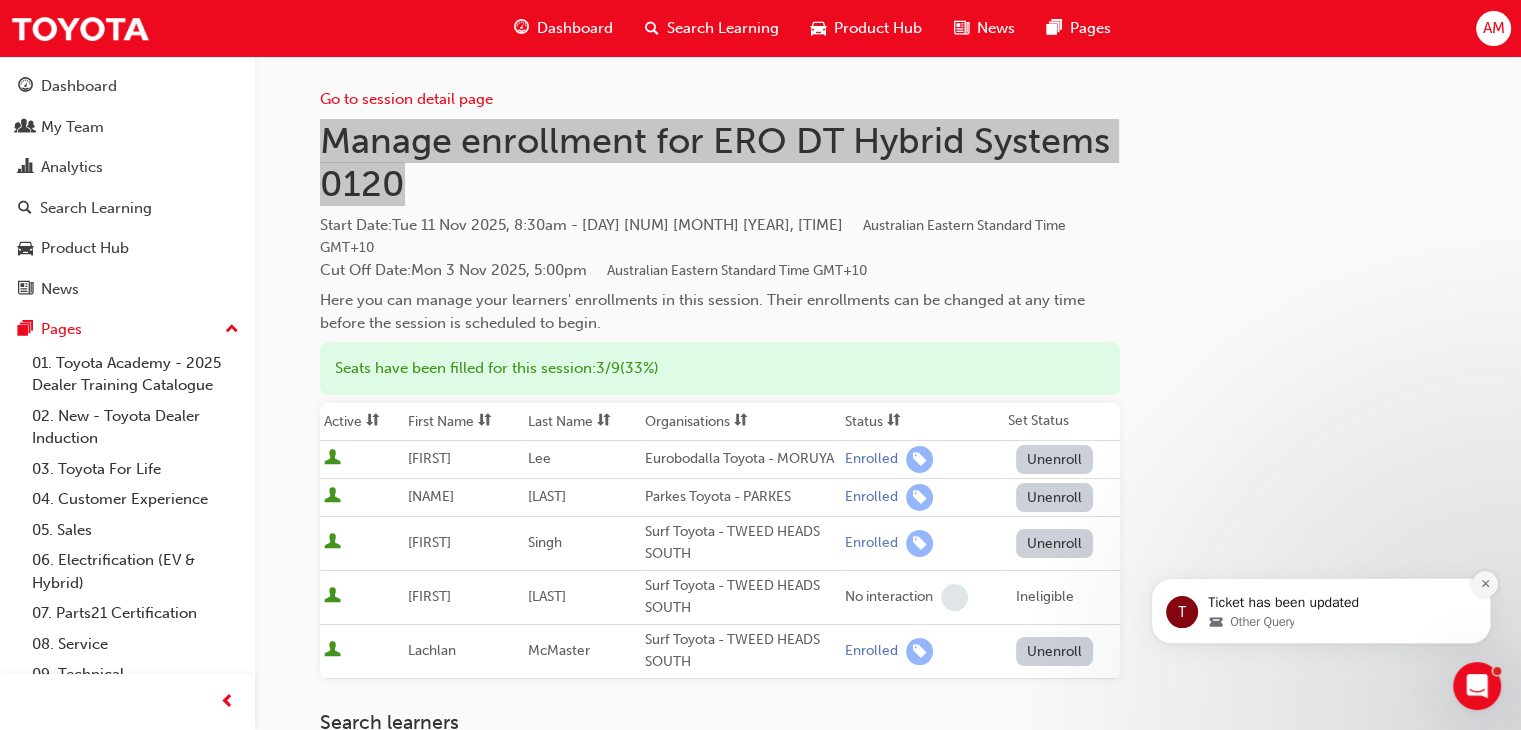 click at bounding box center (1485, 584) 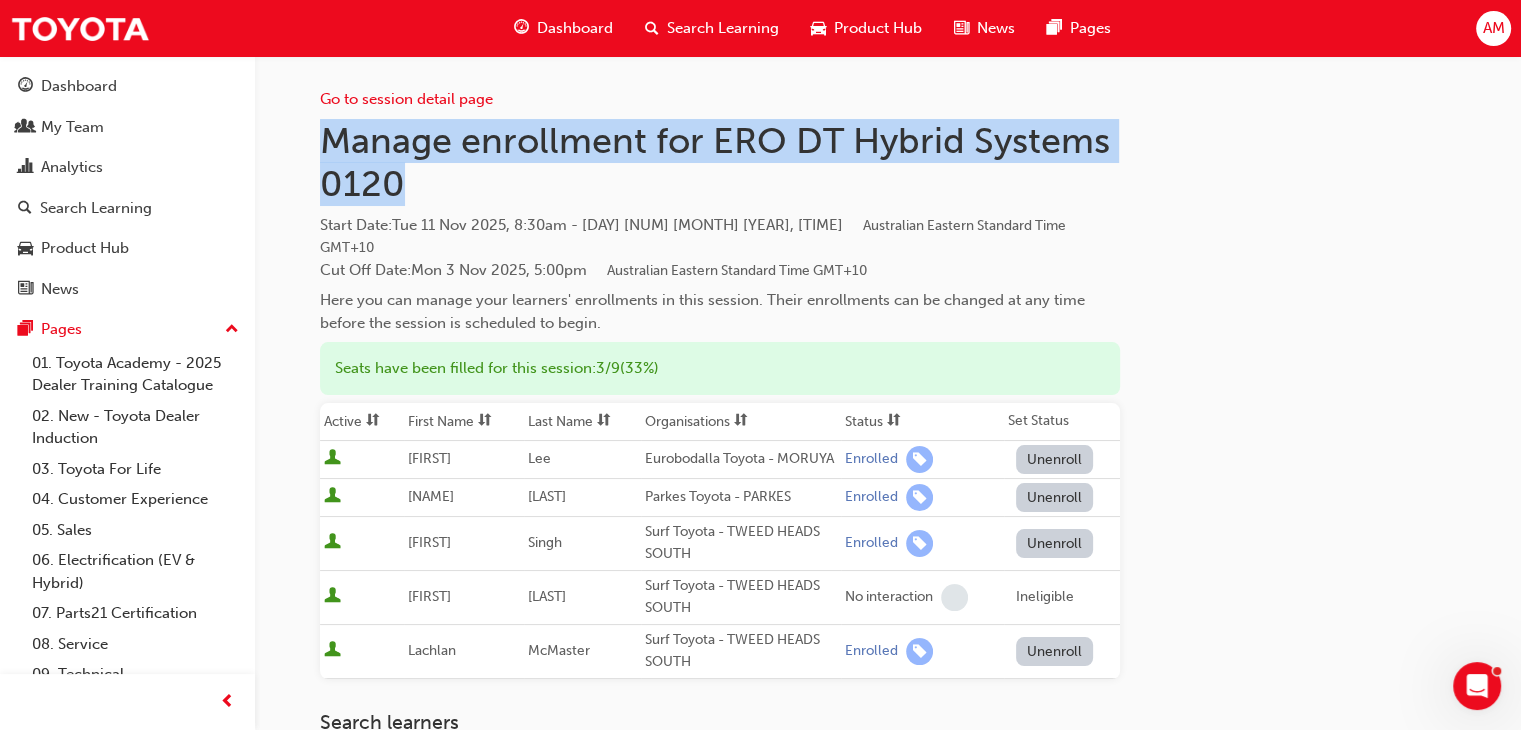 click on "Manage enrollment for ERO DT Hybrid Systems 0120" at bounding box center [720, 162] 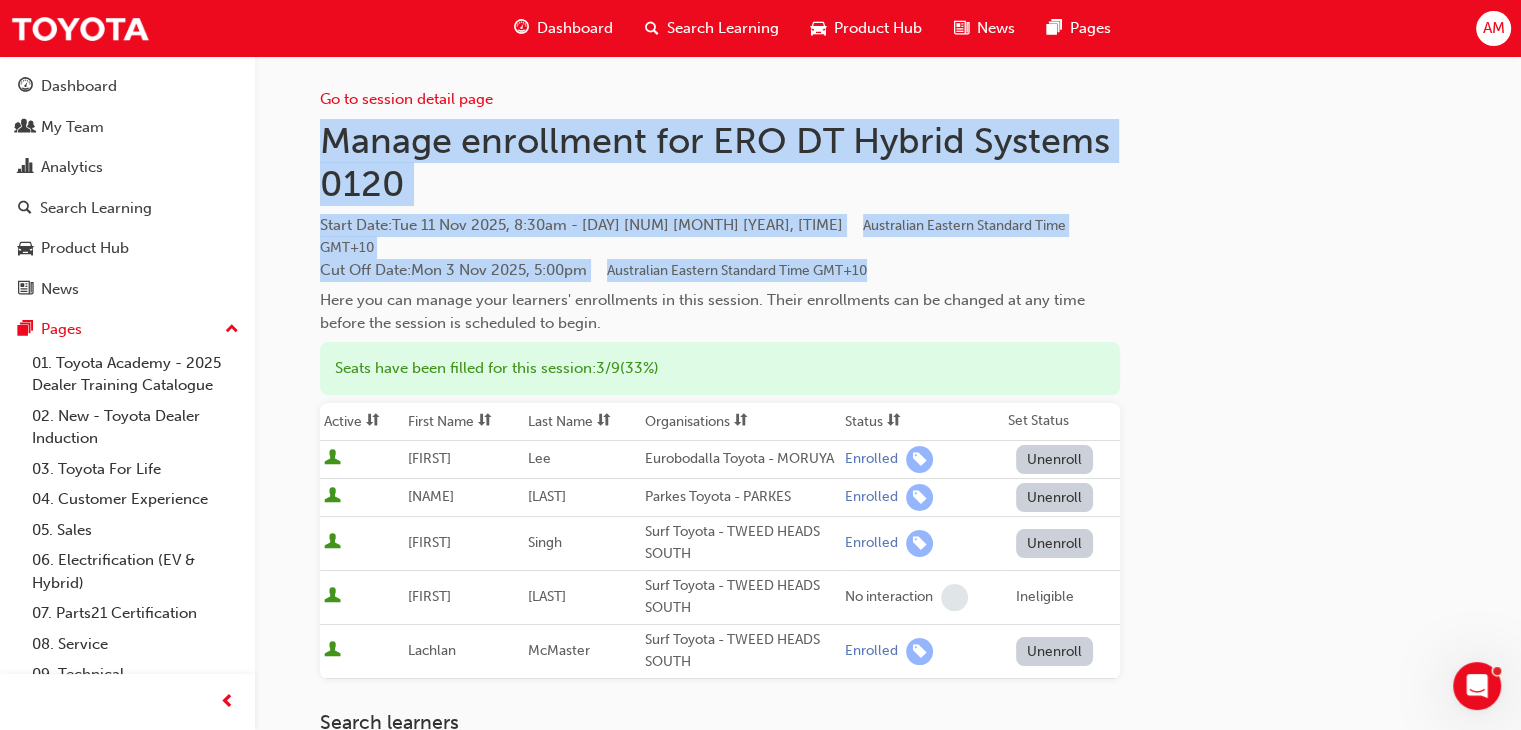 drag, startPoint x: 323, startPoint y: 127, endPoint x: 896, endPoint y: 244, distance: 584.82306 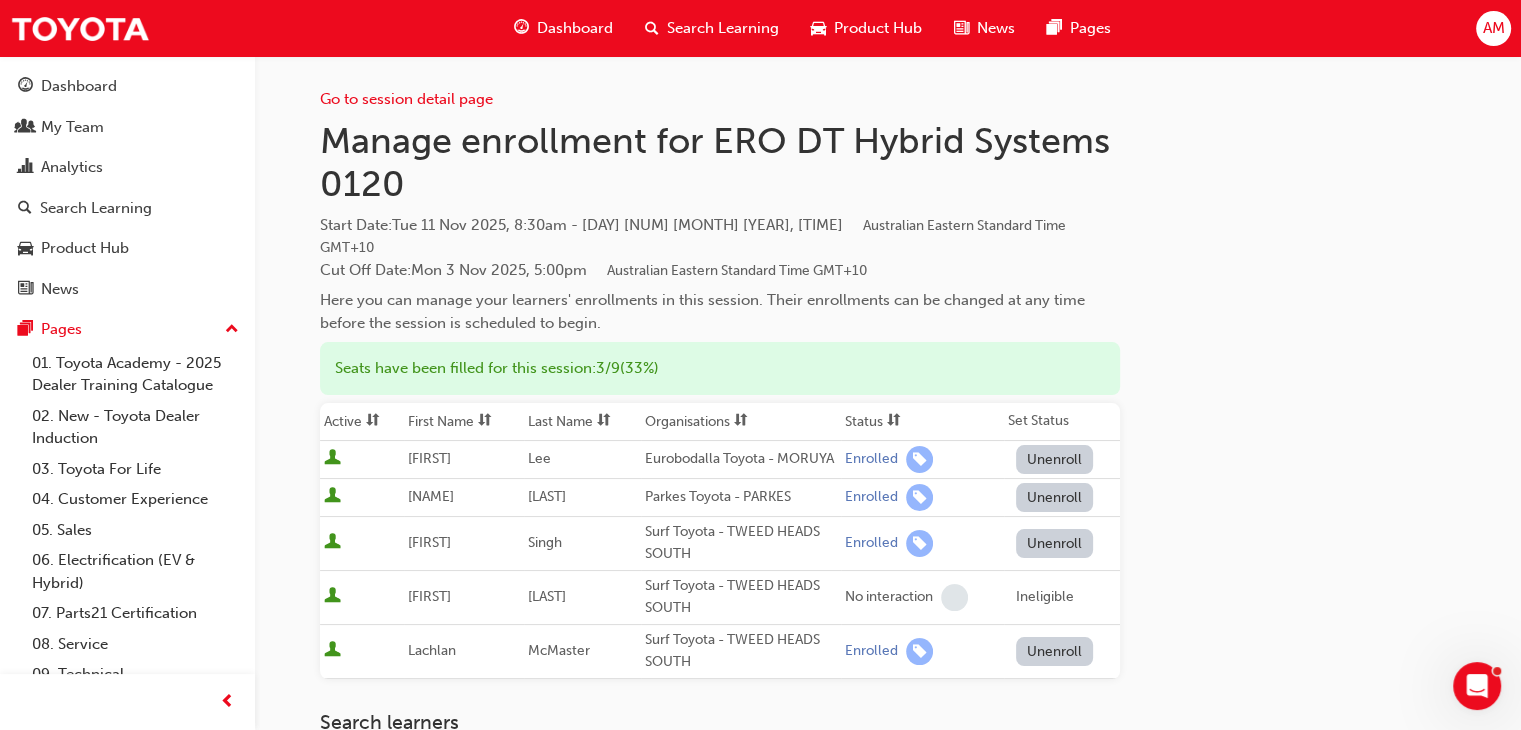 click on "Go to session detail page" at bounding box center (720, 83) 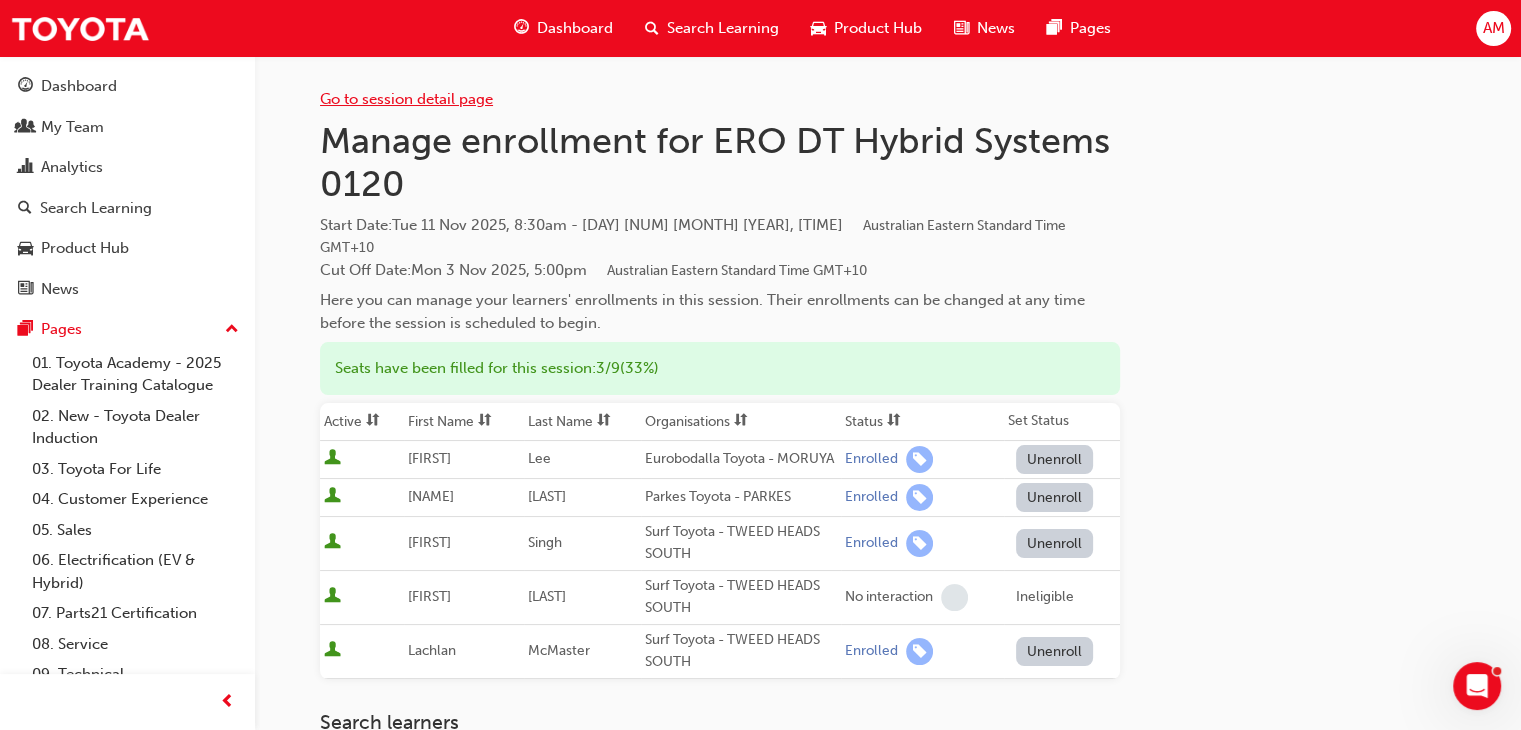 click on "Go to session detail page" at bounding box center (406, 99) 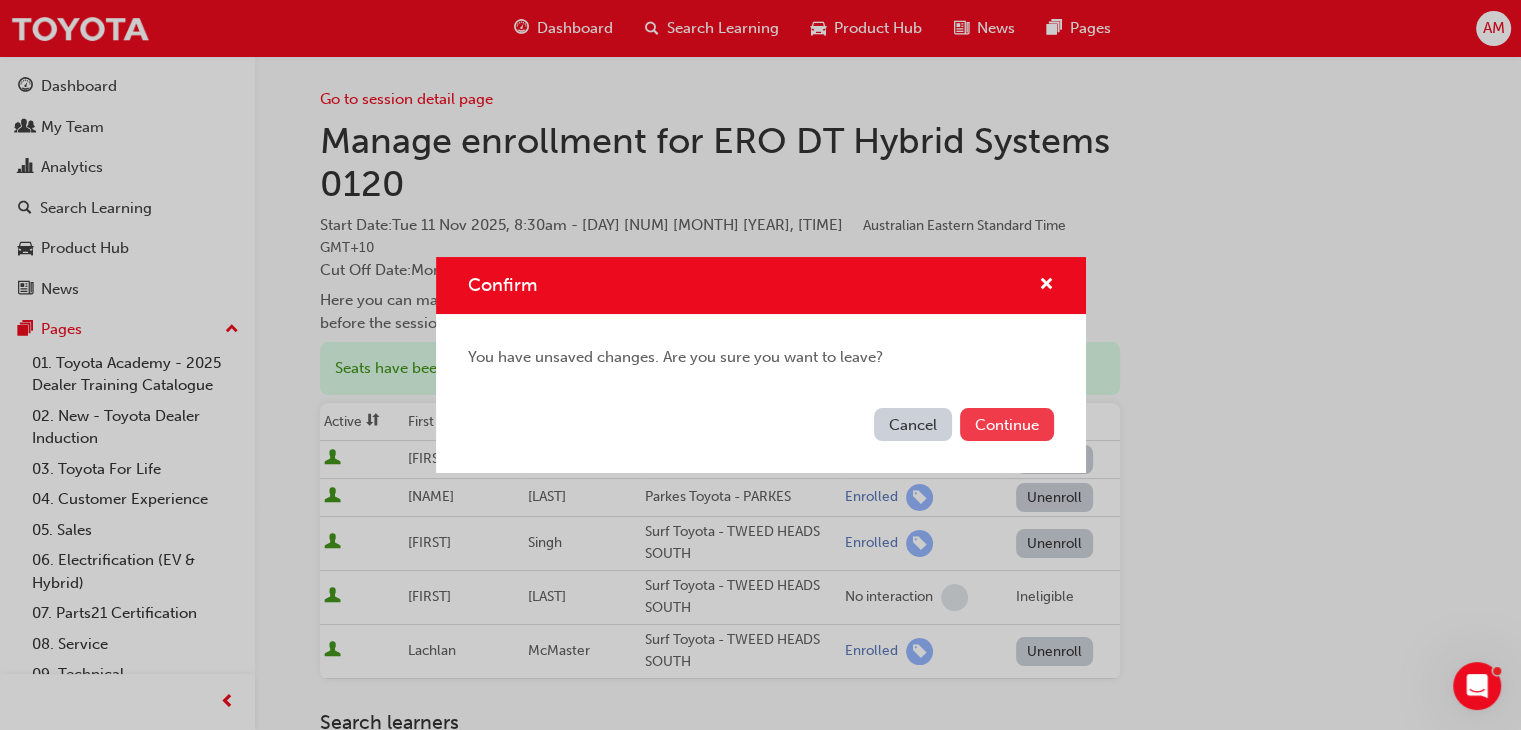 click on "Continue" at bounding box center (1007, 424) 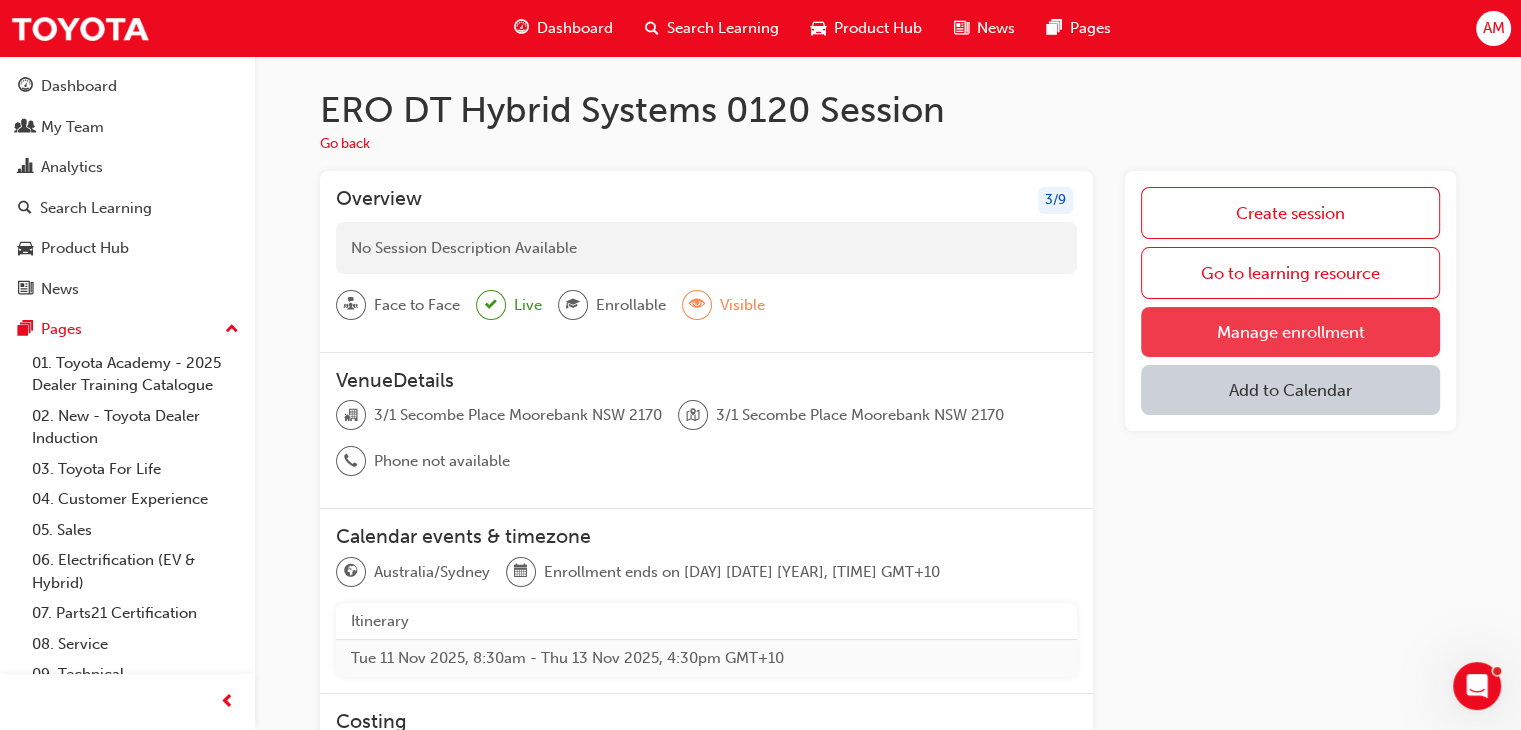 click on "Manage enrollment" at bounding box center [1290, 332] 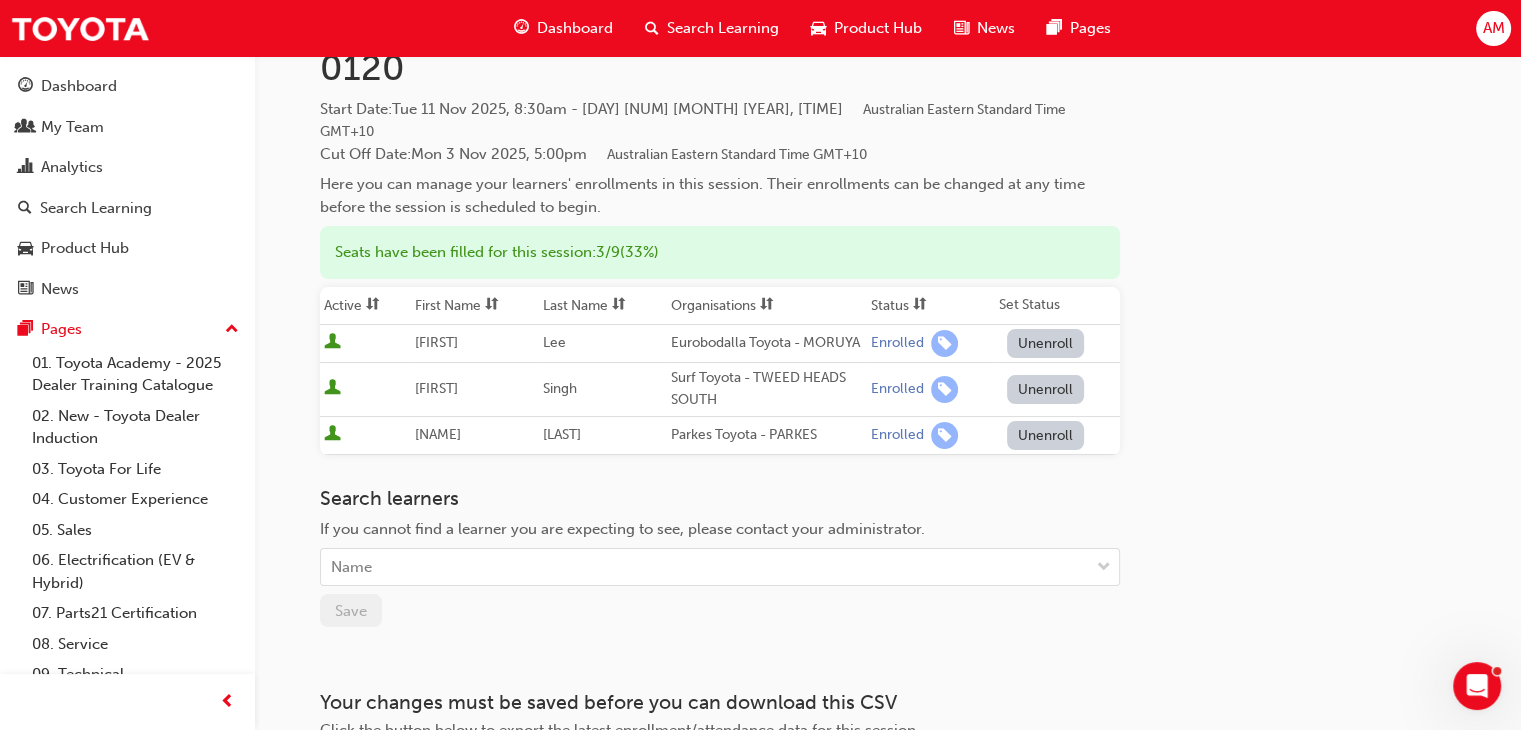 scroll, scrollTop: 258, scrollLeft: 0, axis: vertical 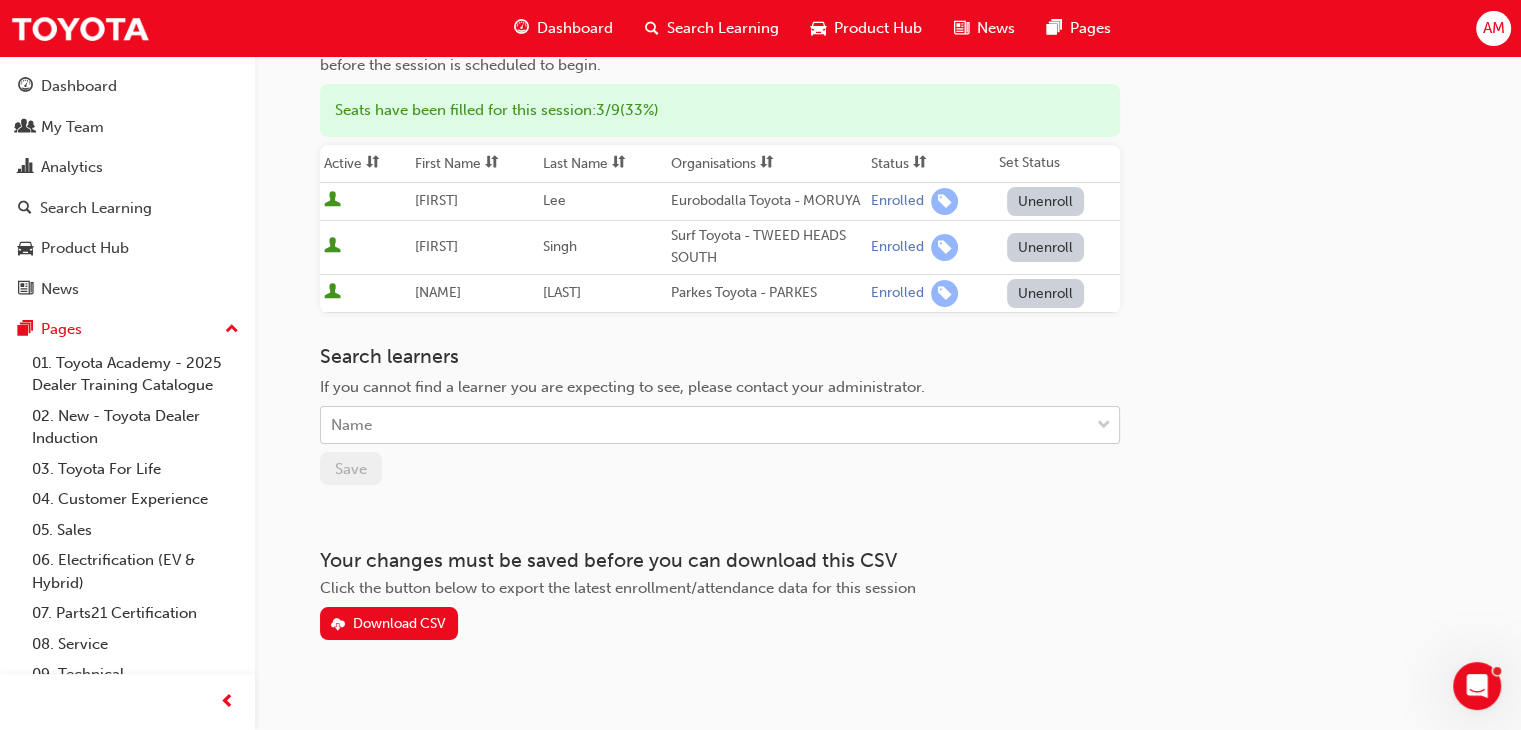 click on "Name" at bounding box center (705, 425) 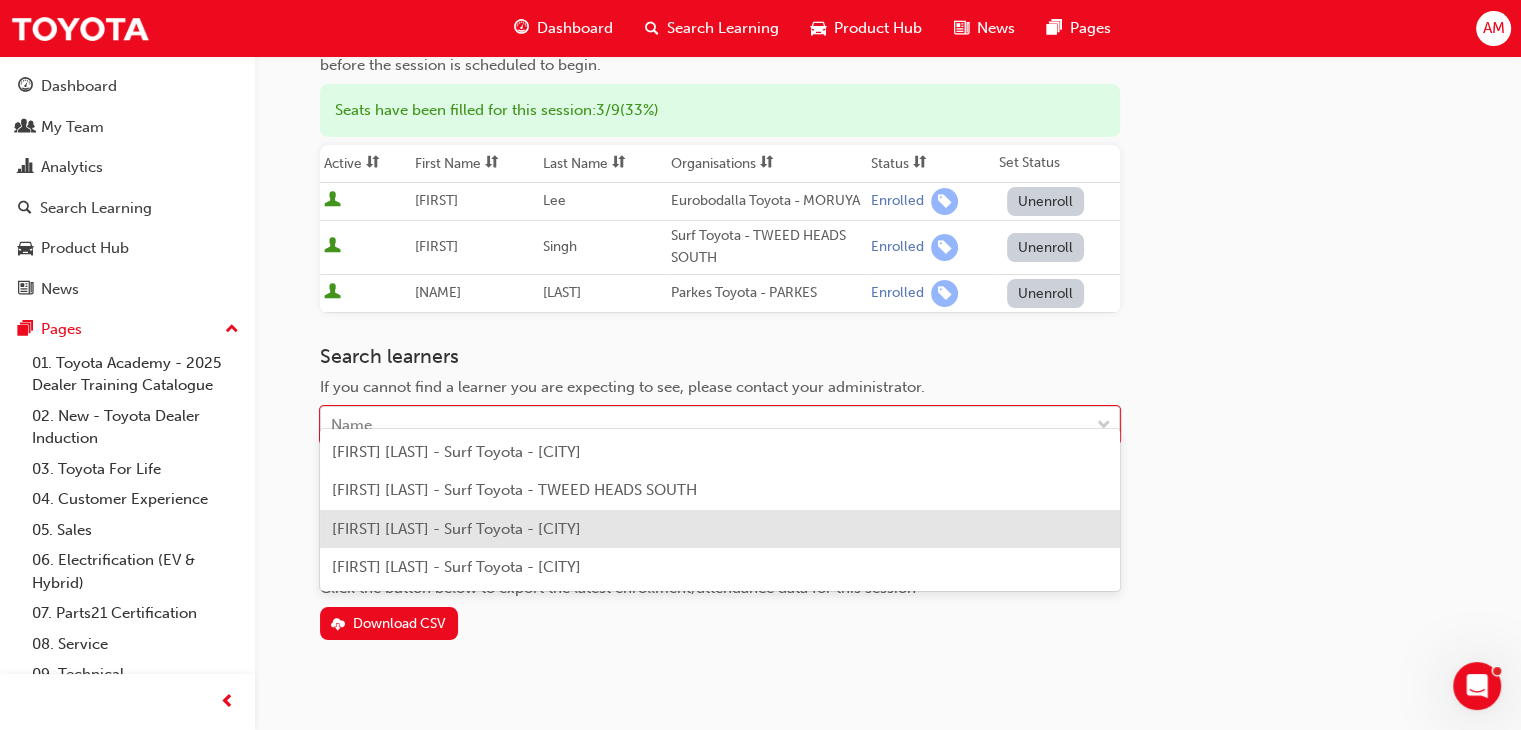 click on "[FIRST] [LAST] - Surf Toyota - [CITY]" at bounding box center [456, 529] 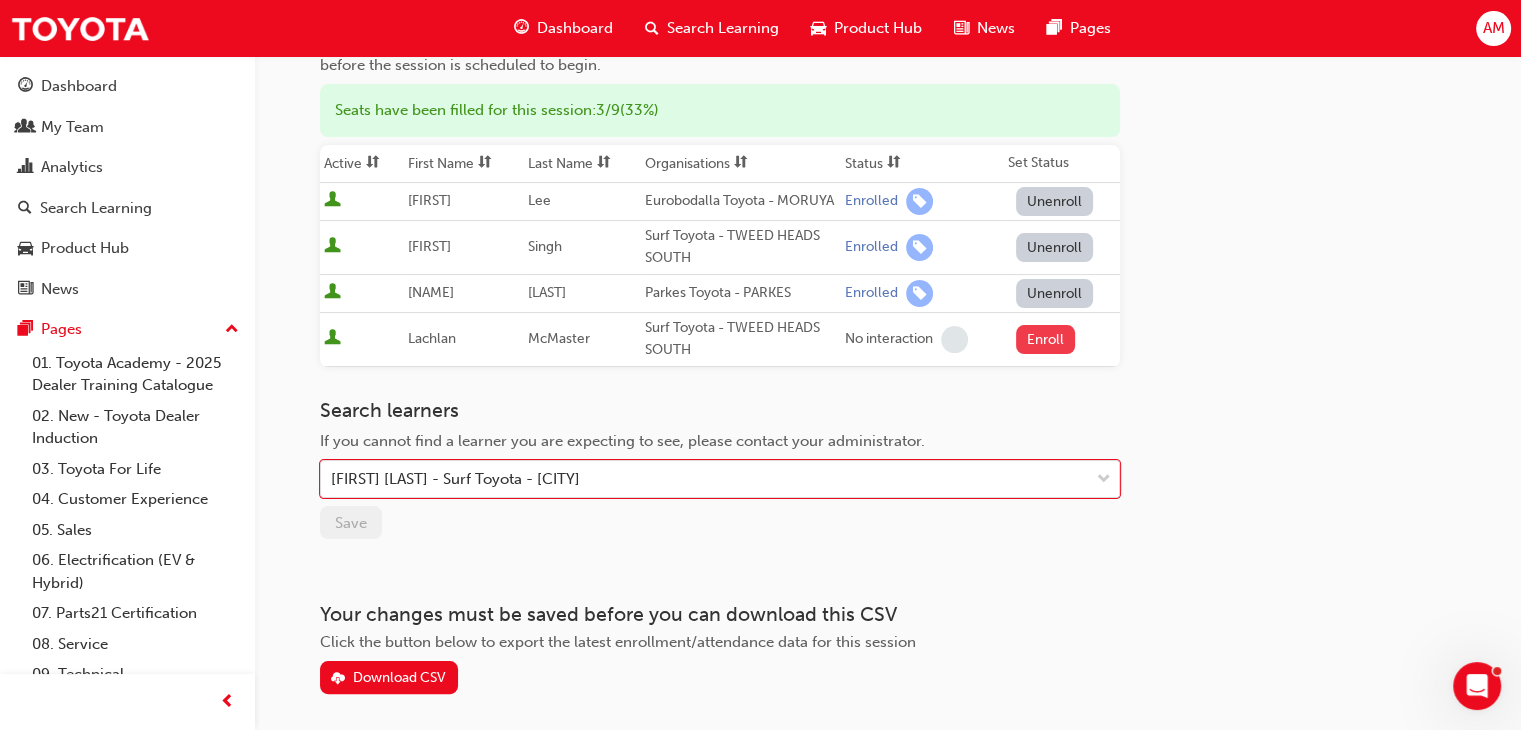 click on "Enroll" at bounding box center (1046, 339) 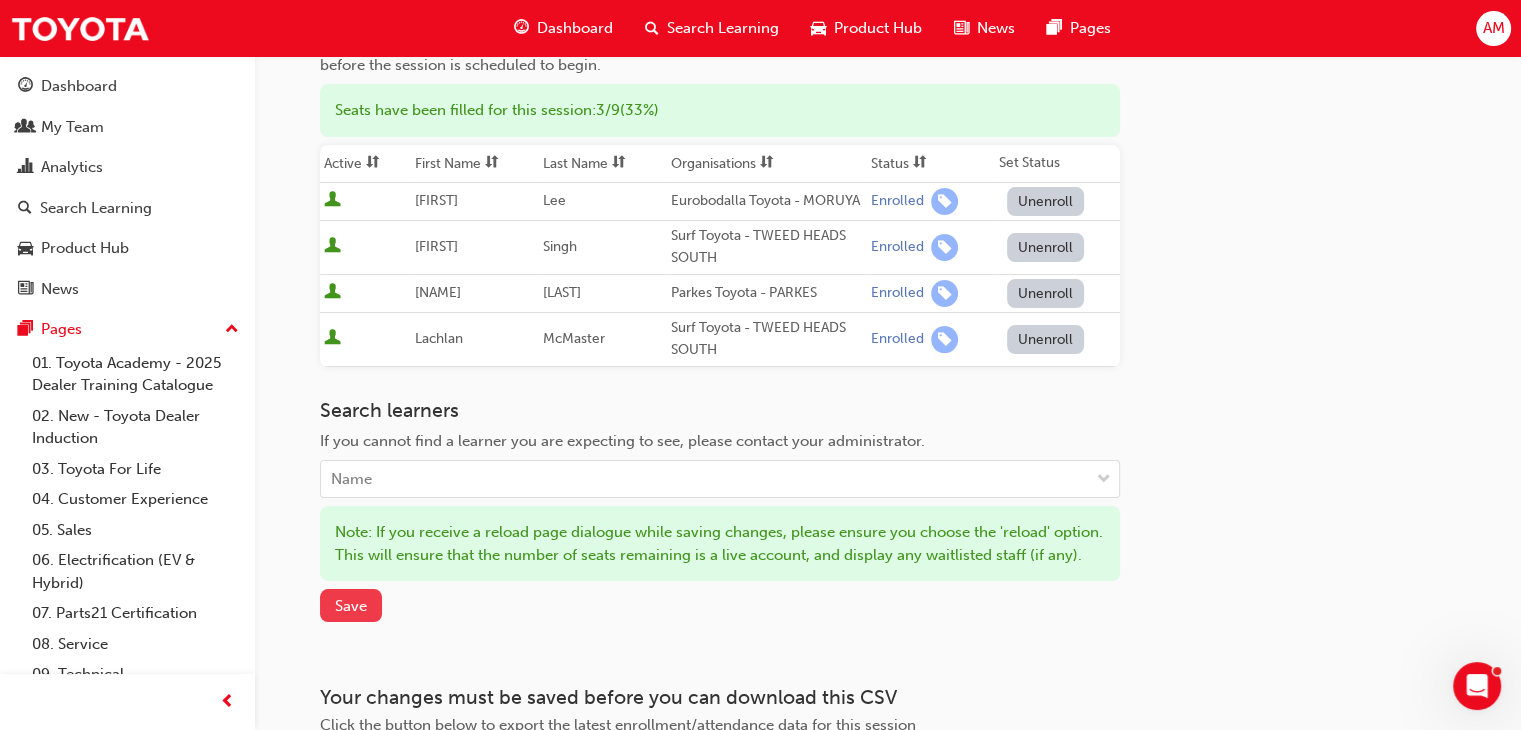 drag, startPoint x: 386, startPoint y: 589, endPoint x: 367, endPoint y: 602, distance: 23.021729 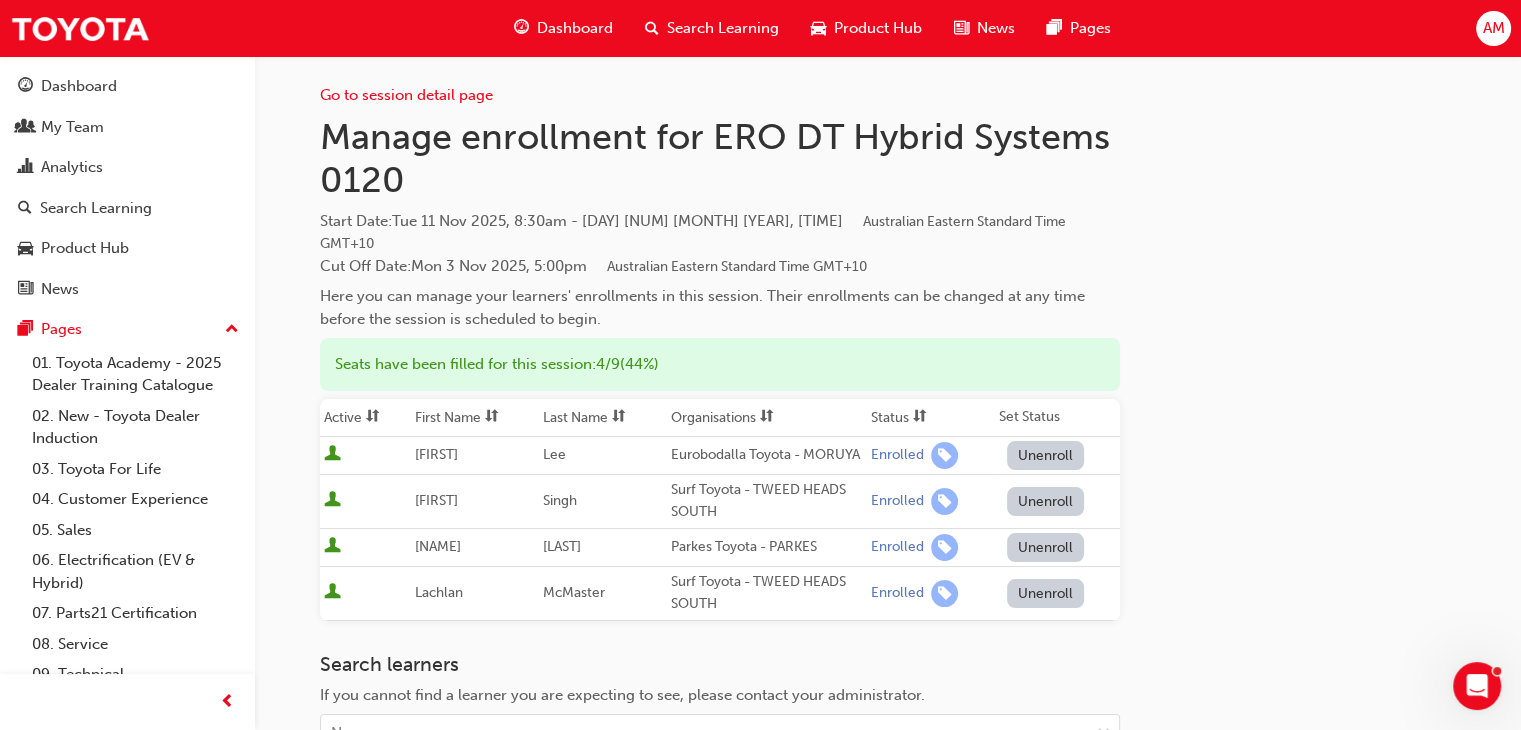 scroll, scrollTop: 0, scrollLeft: 0, axis: both 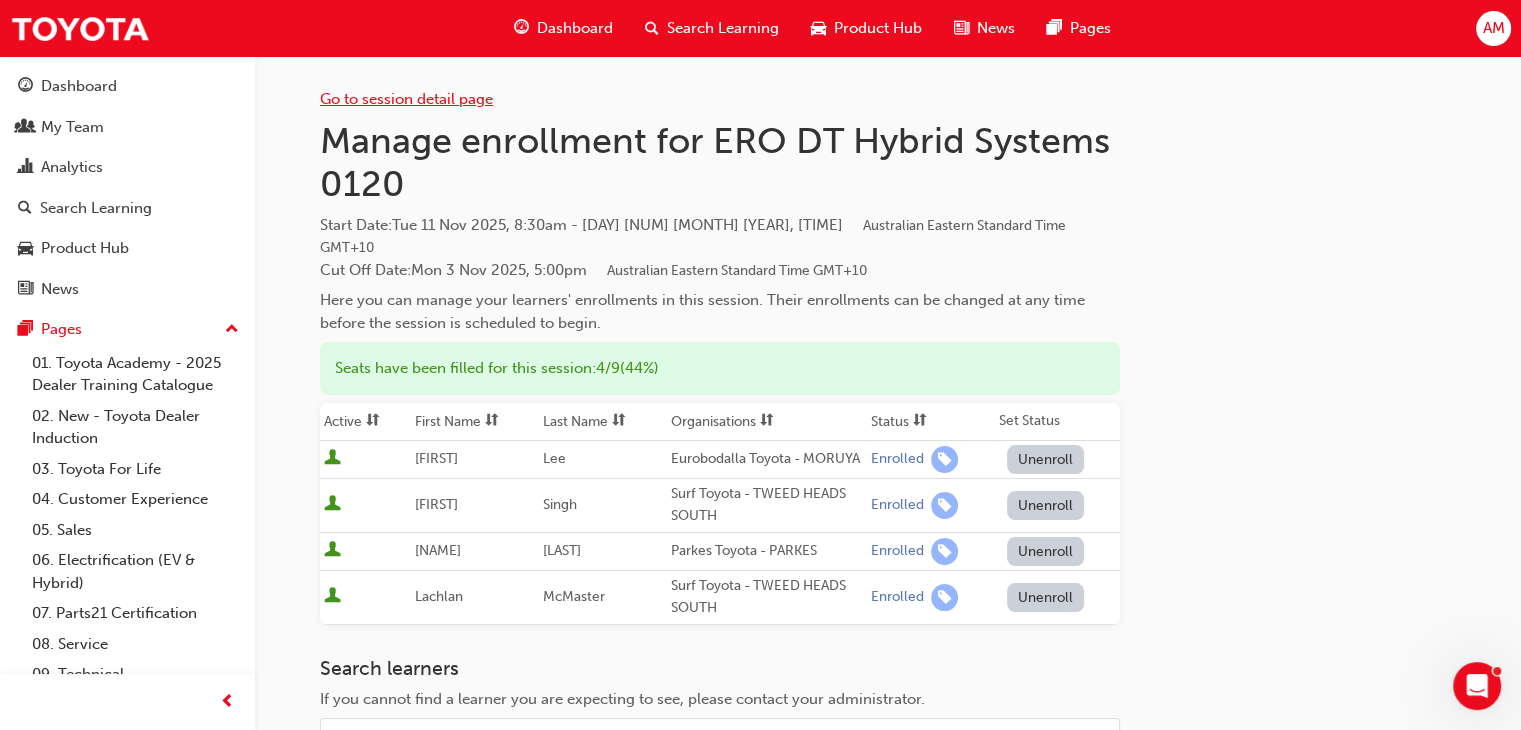 click on "Go to session detail page" at bounding box center [720, 83] 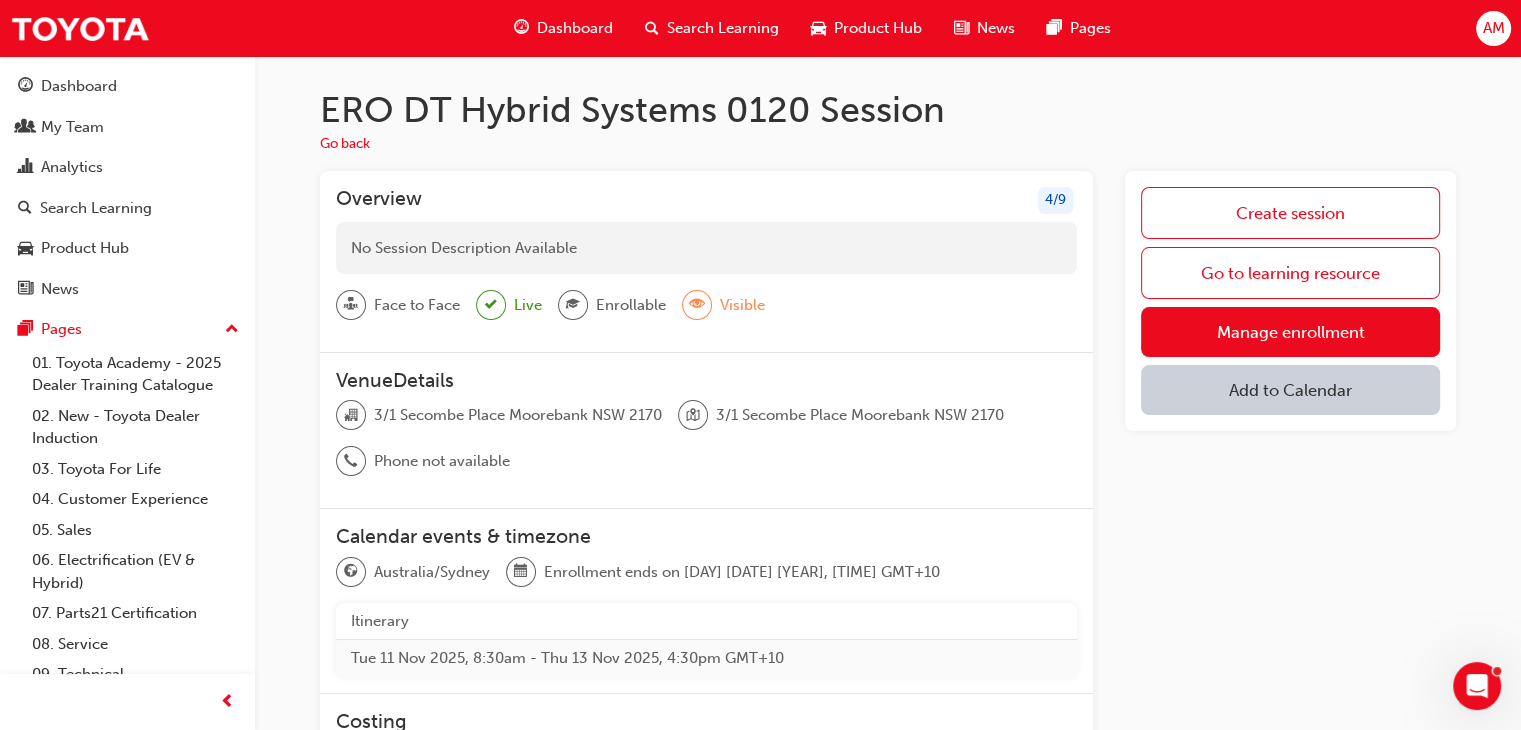 scroll, scrollTop: 200, scrollLeft: 0, axis: vertical 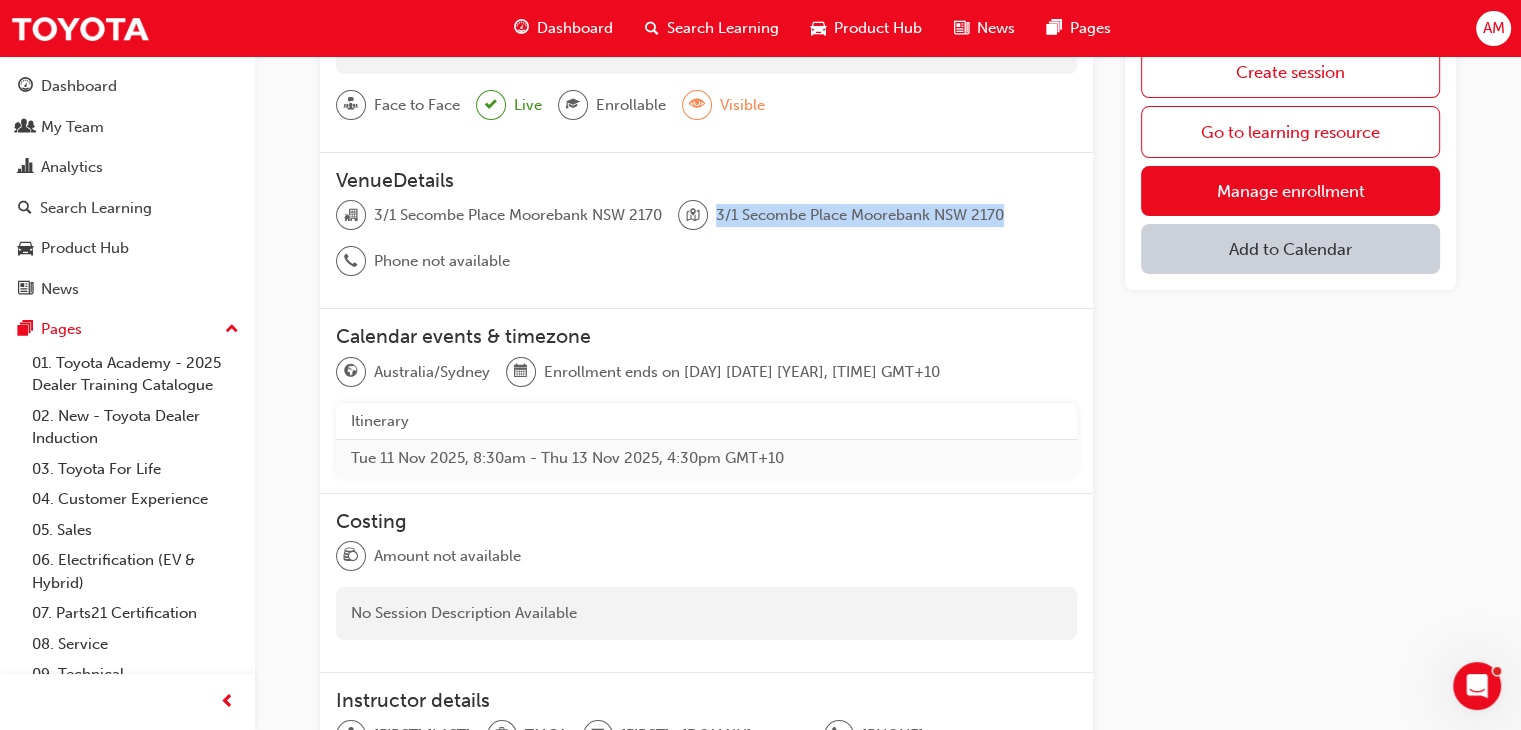 drag, startPoint x: 745, startPoint y: 208, endPoint x: 1034, endPoint y: 205, distance: 289.01556 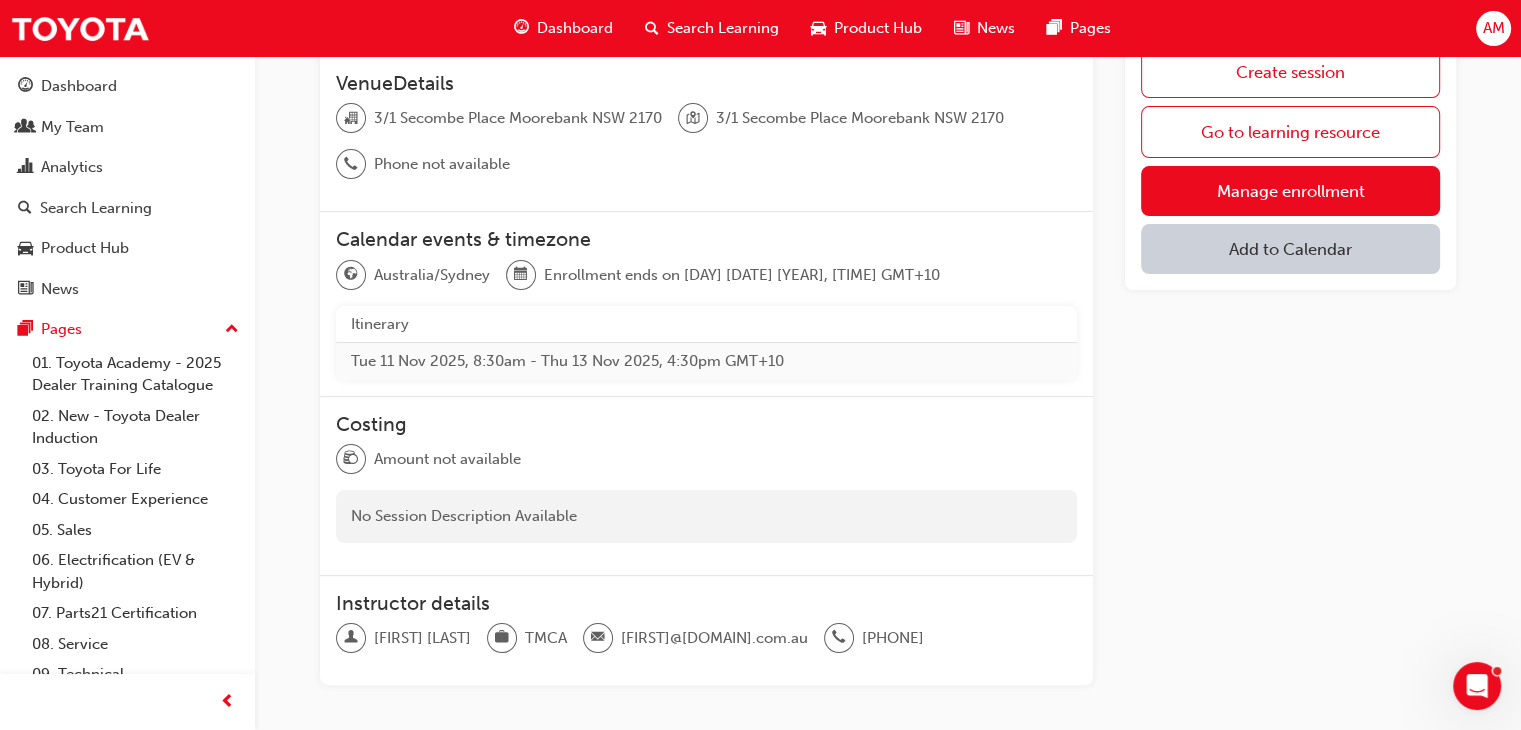scroll, scrollTop: 403, scrollLeft: 0, axis: vertical 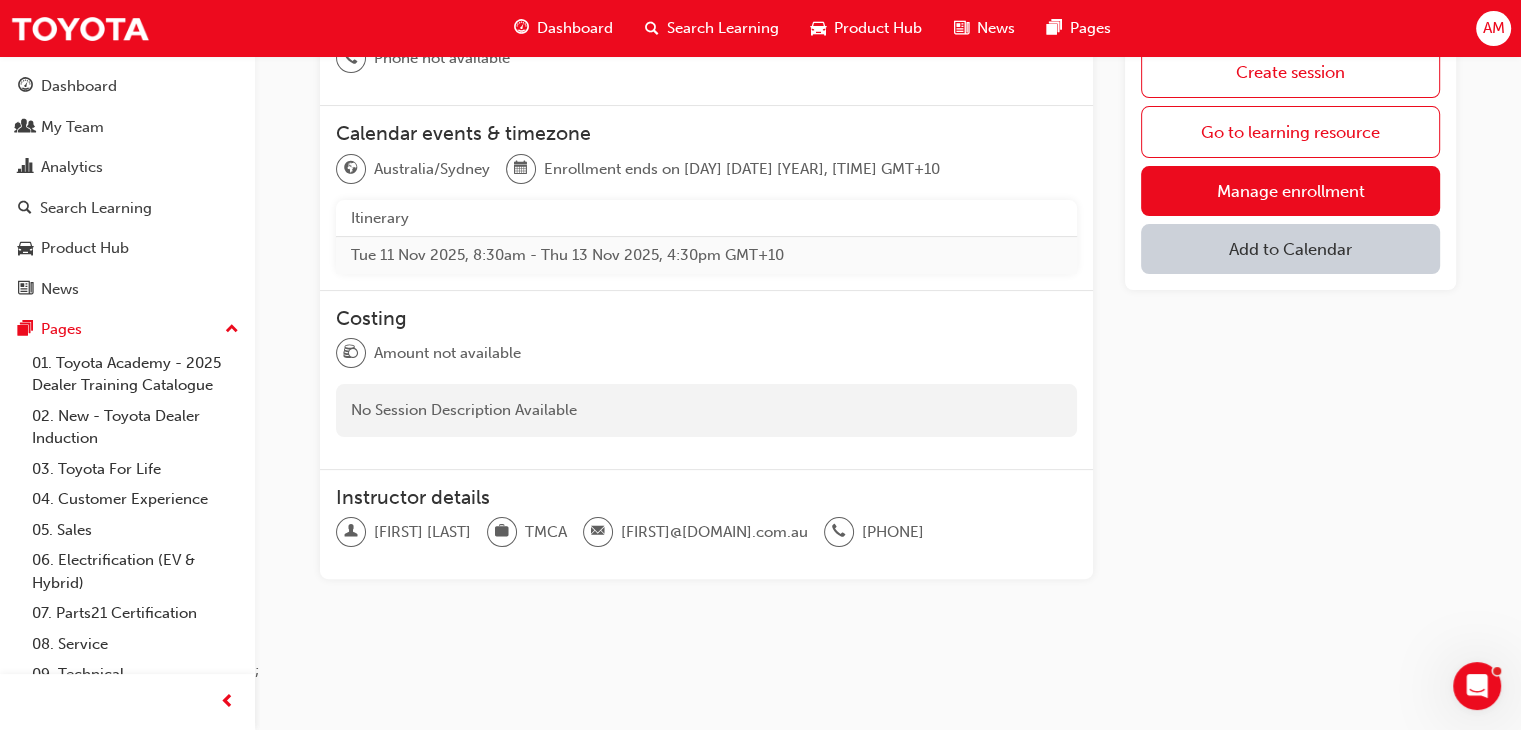 drag, startPoint x: 393, startPoint y: 522, endPoint x: 979, endPoint y: 541, distance: 586.3079 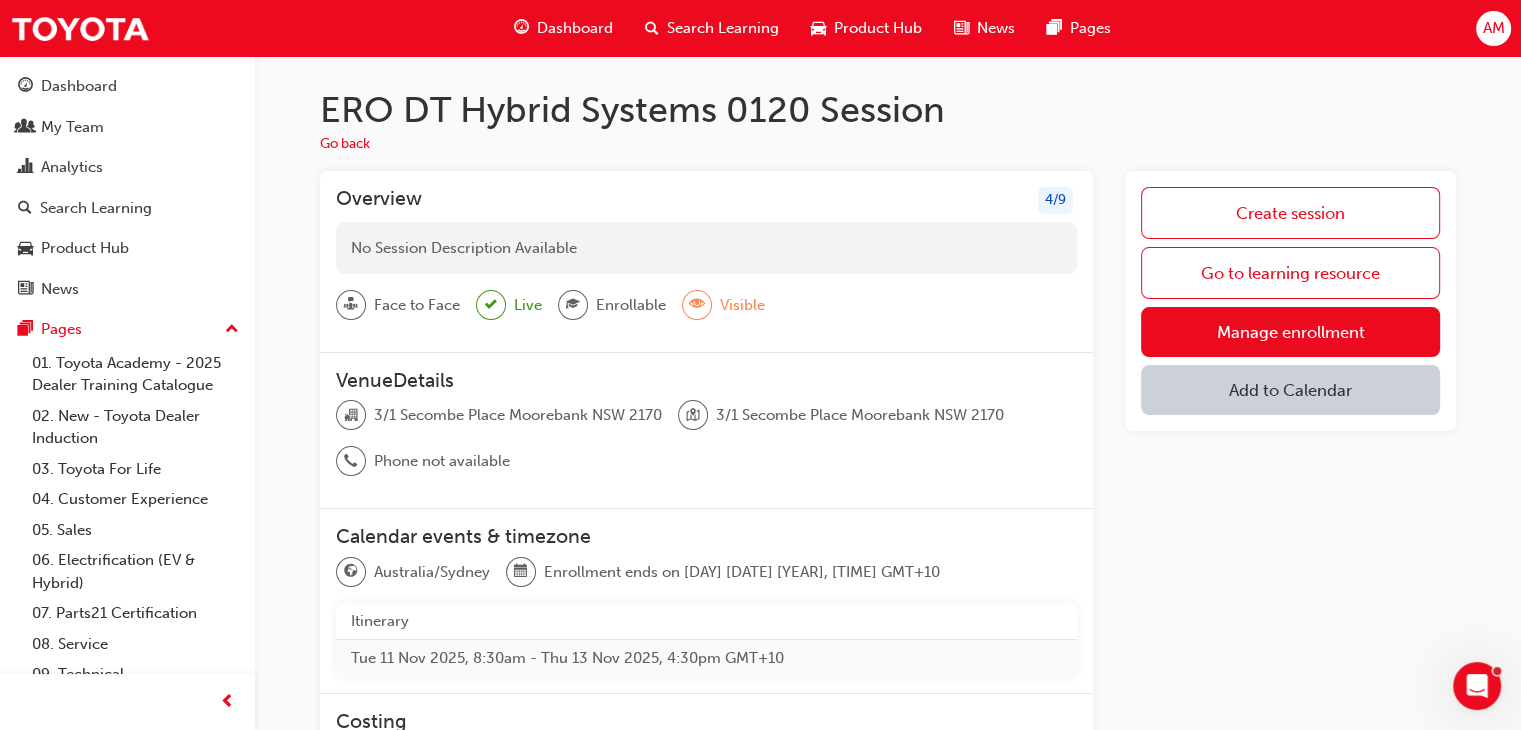 scroll, scrollTop: 0, scrollLeft: 0, axis: both 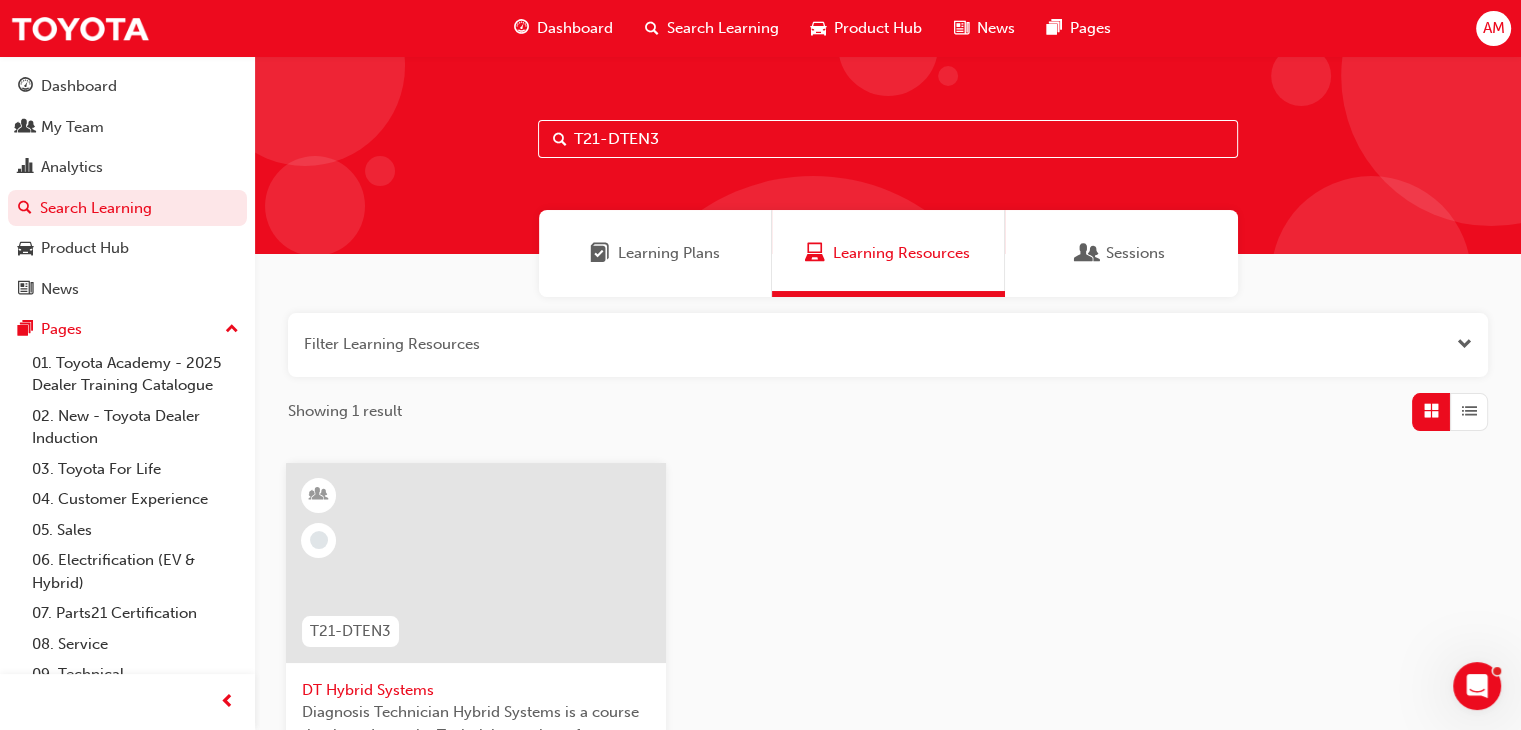 drag, startPoint x: 492, startPoint y: 139, endPoint x: 412, endPoint y: 133, distance: 80.224686 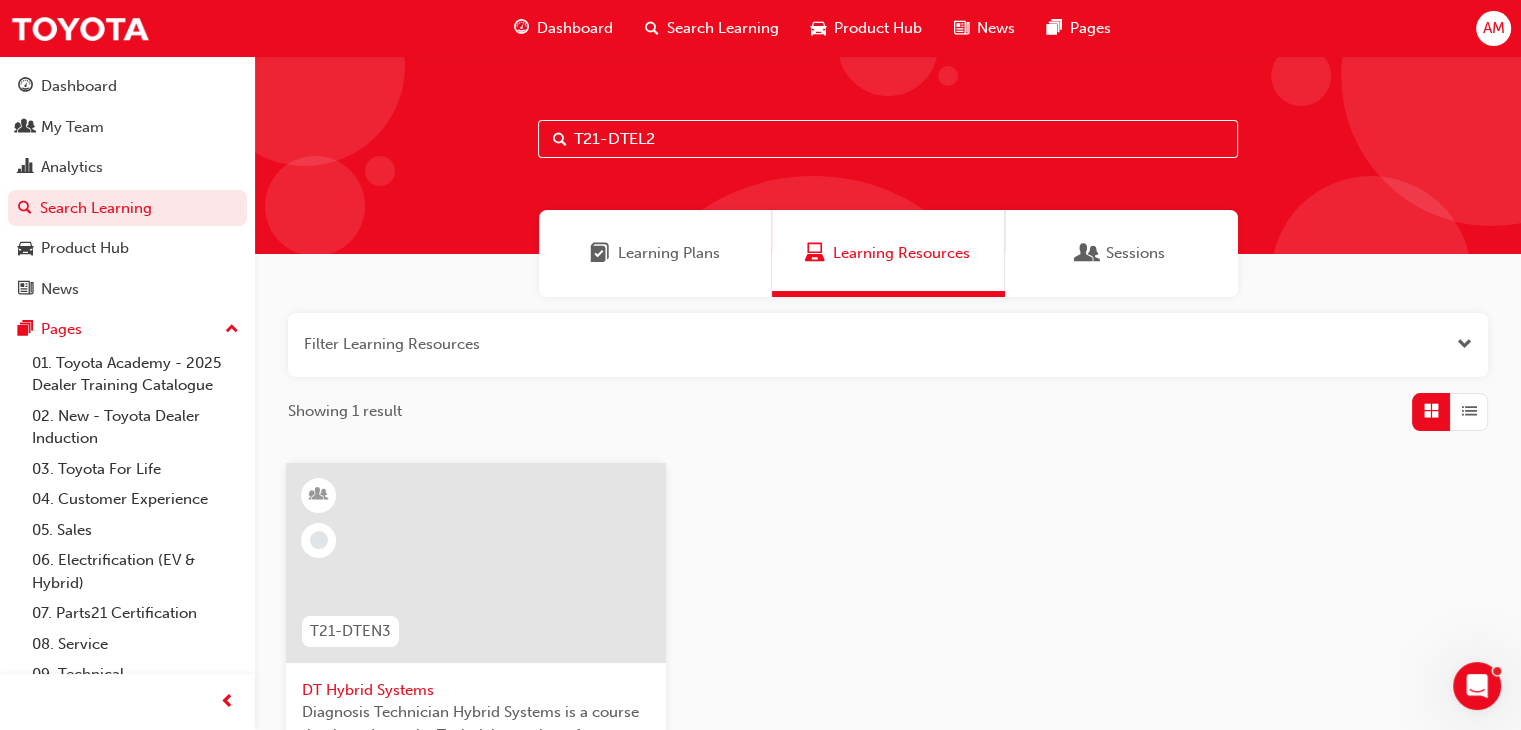 type on "T21-DTEL2" 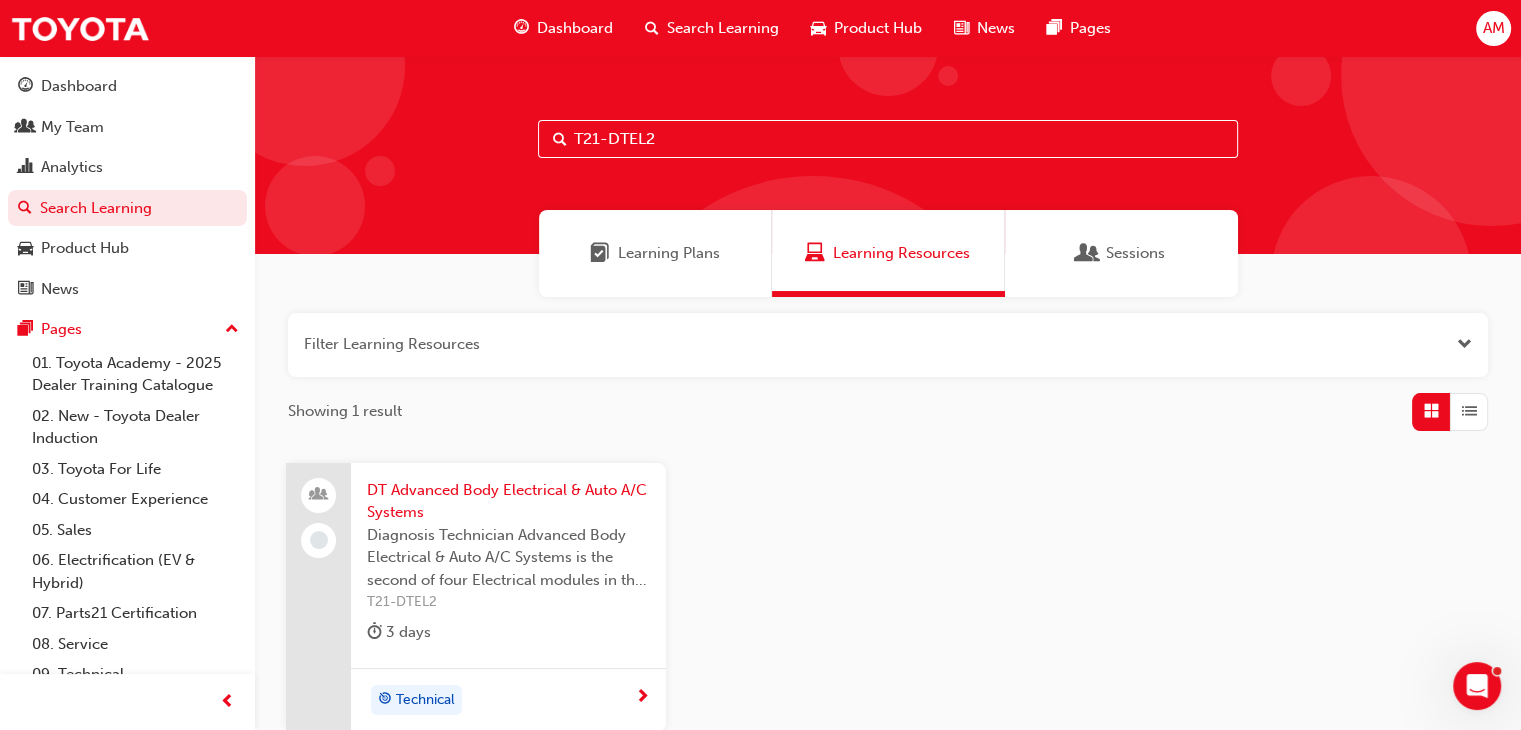 click on "DT Advanced Body Electrical & Auto A/C Systems" at bounding box center [508, 501] 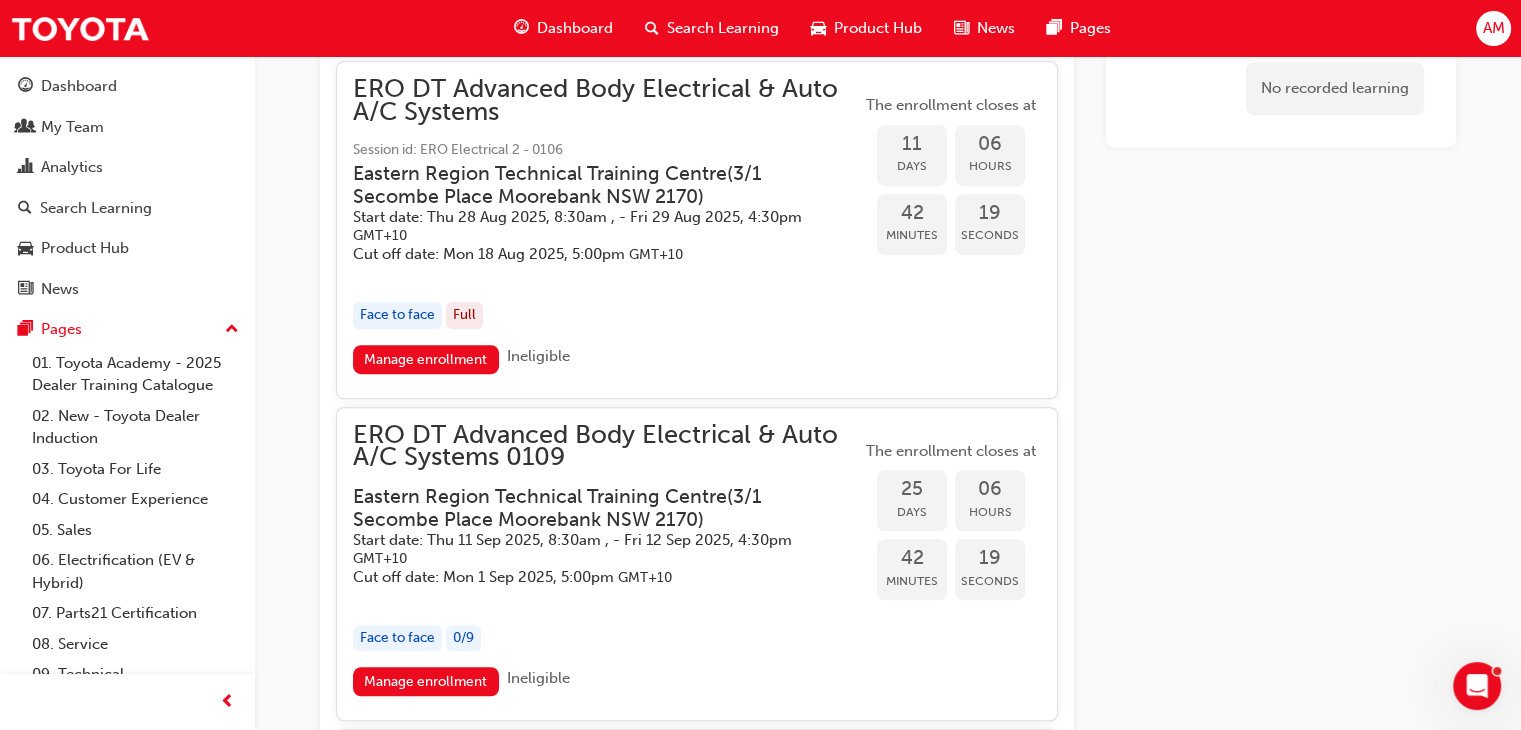 scroll, scrollTop: 1244, scrollLeft: 0, axis: vertical 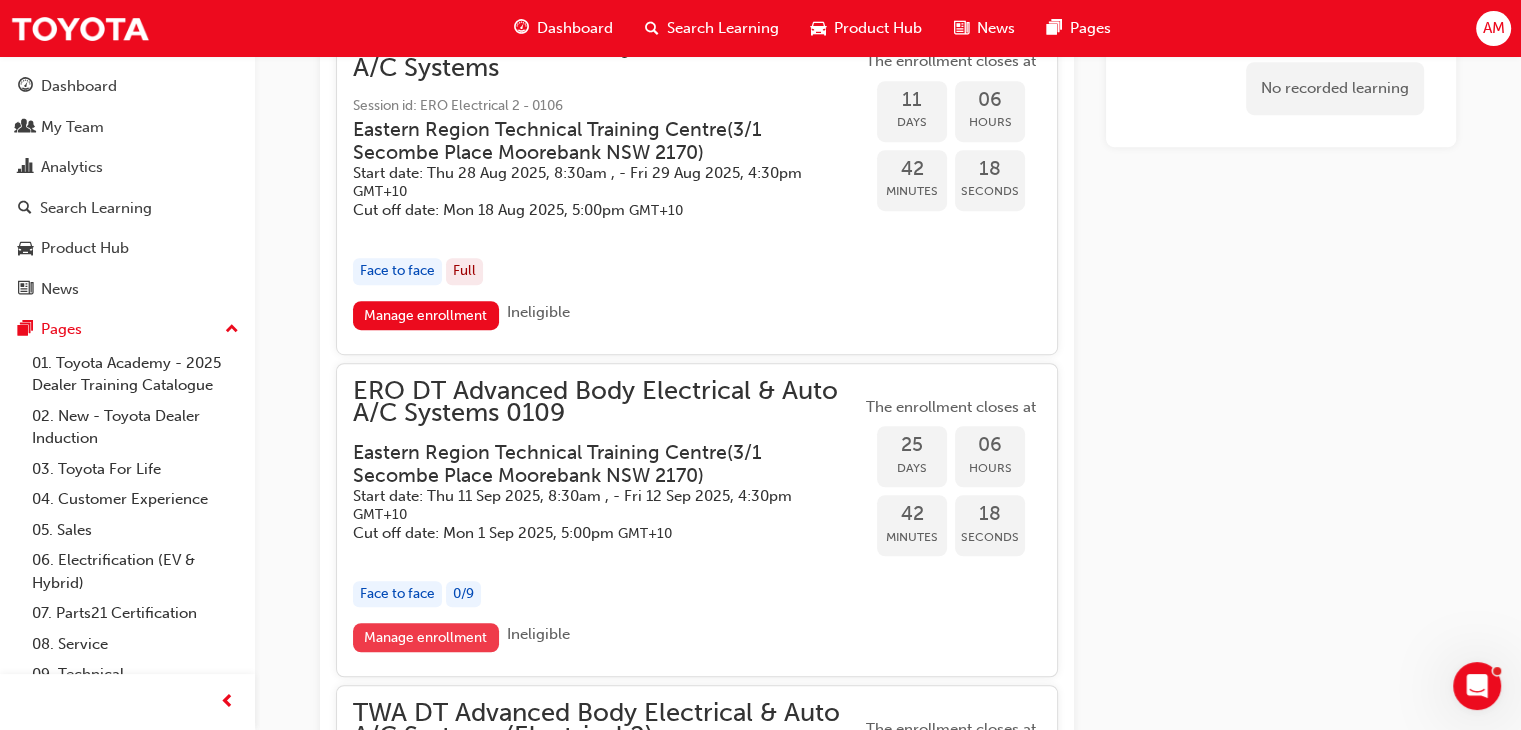 click on "Manage enrollment" at bounding box center (426, 637) 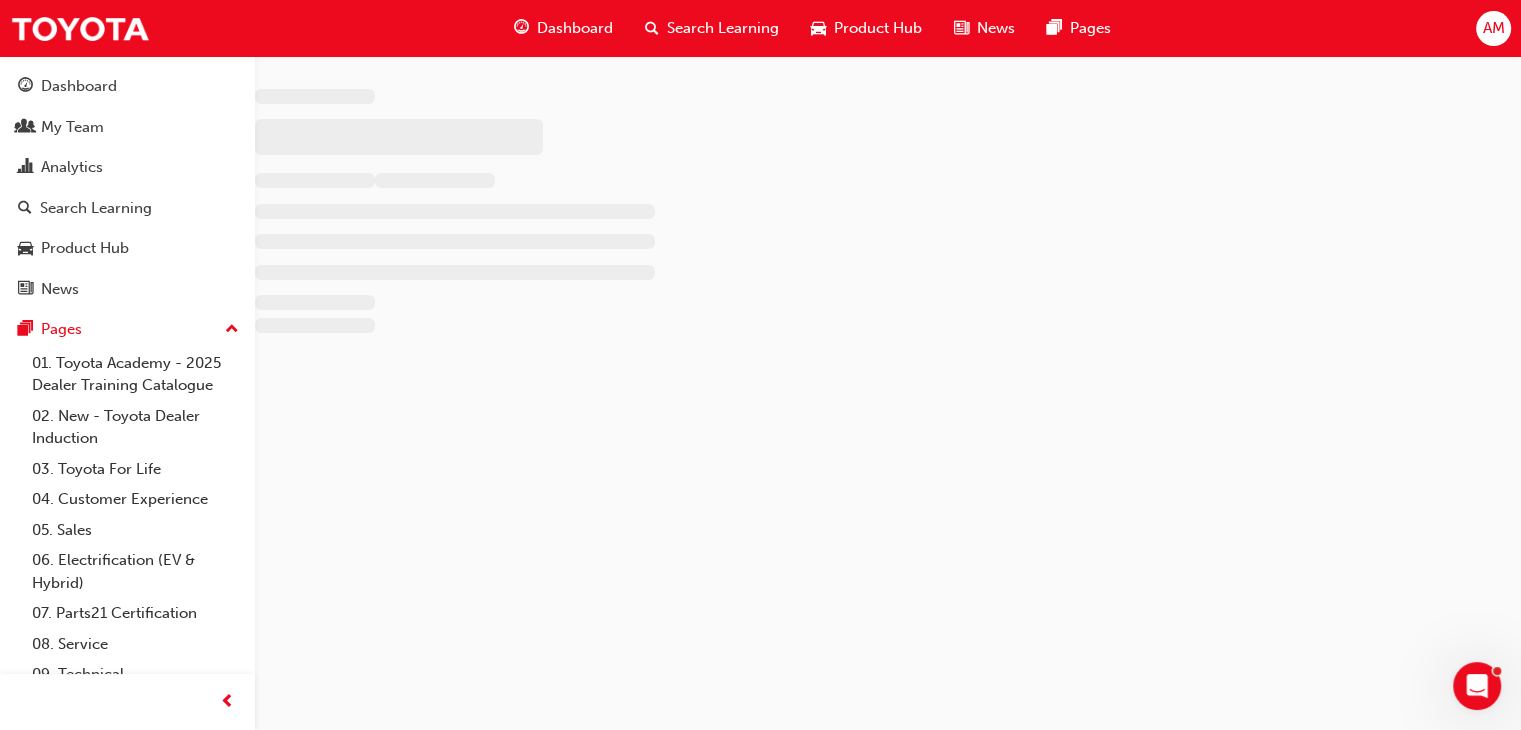 scroll, scrollTop: 0, scrollLeft: 0, axis: both 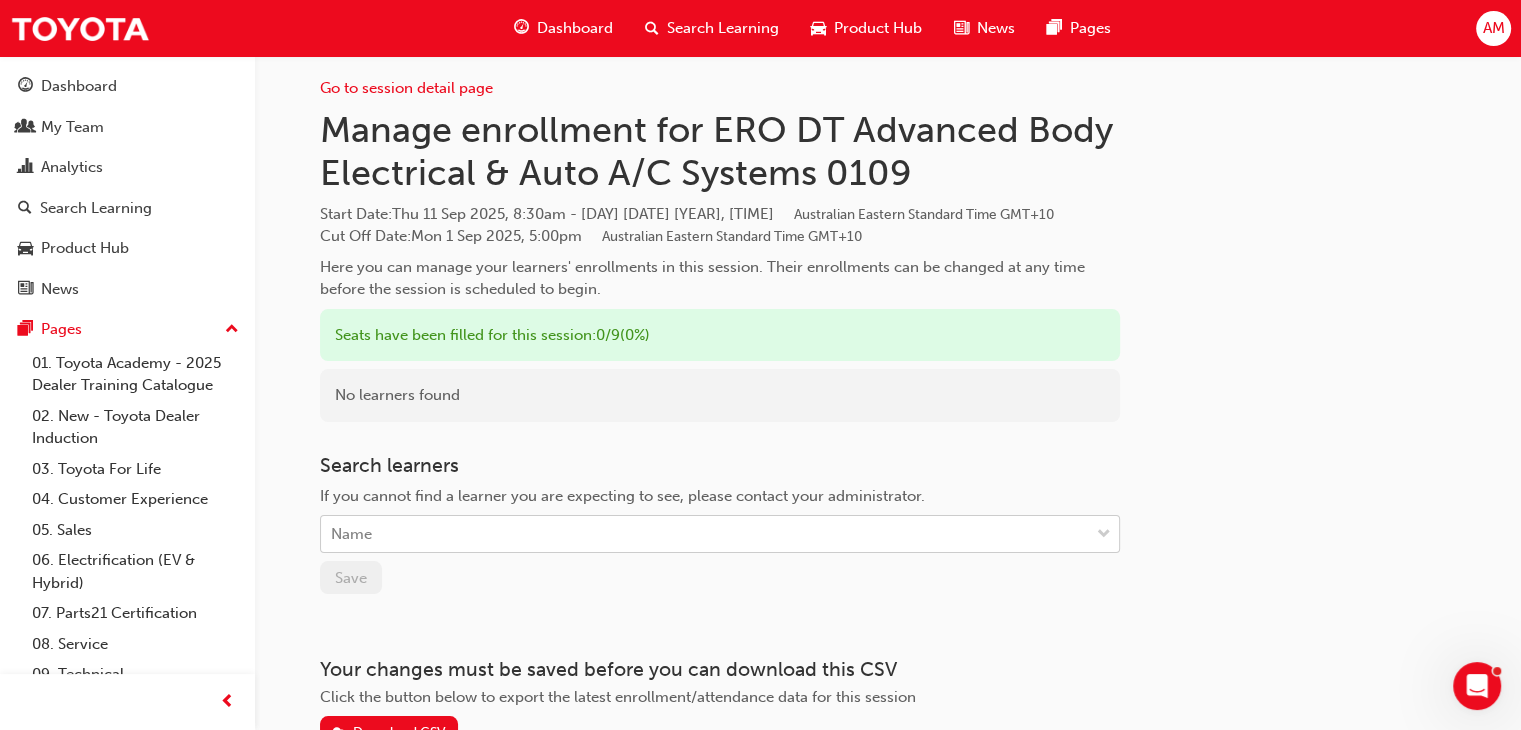 click on "Name" at bounding box center [705, 534] 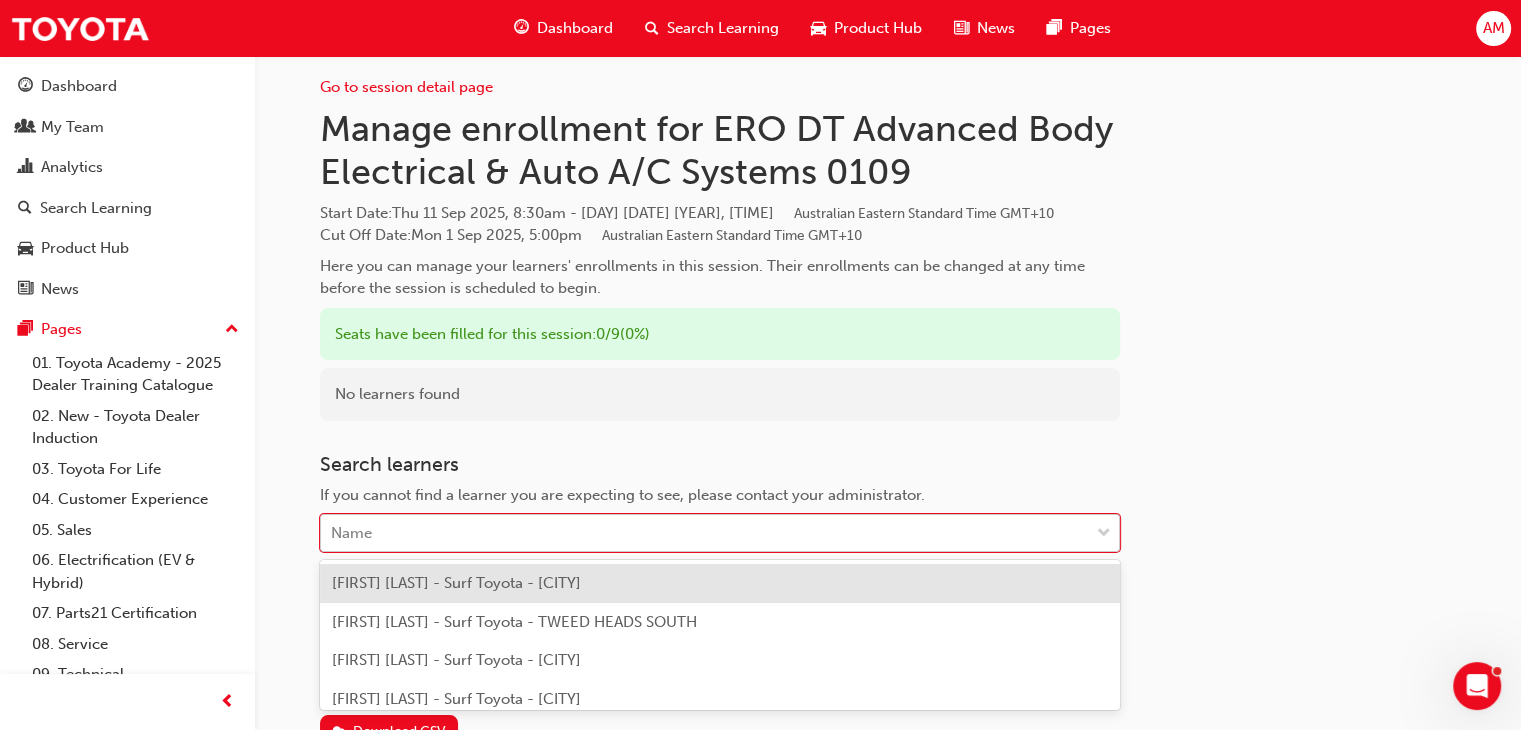 scroll, scrollTop: 12, scrollLeft: 0, axis: vertical 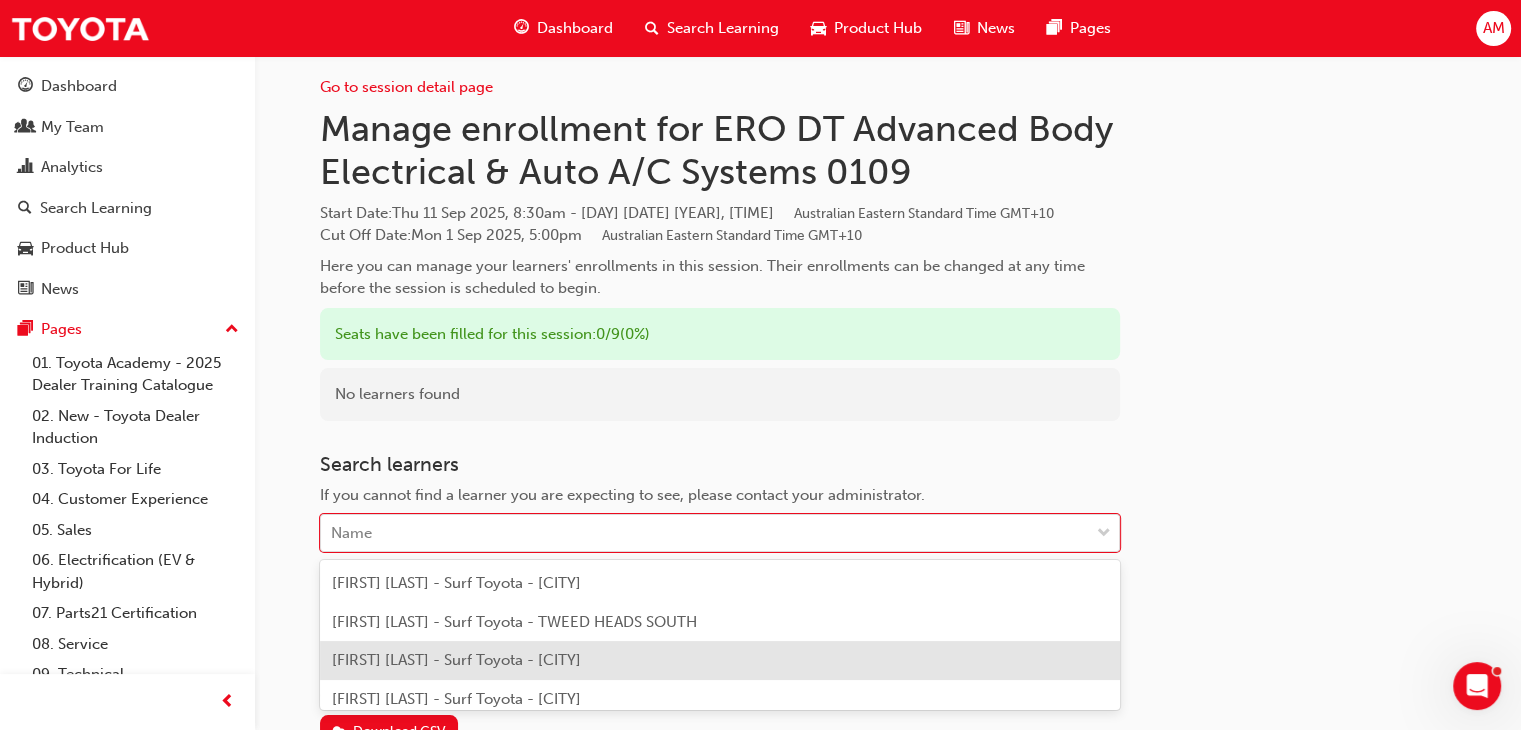 click on "[FIRST] [LAST] - Surf Toyota - [CITY]" at bounding box center (456, 660) 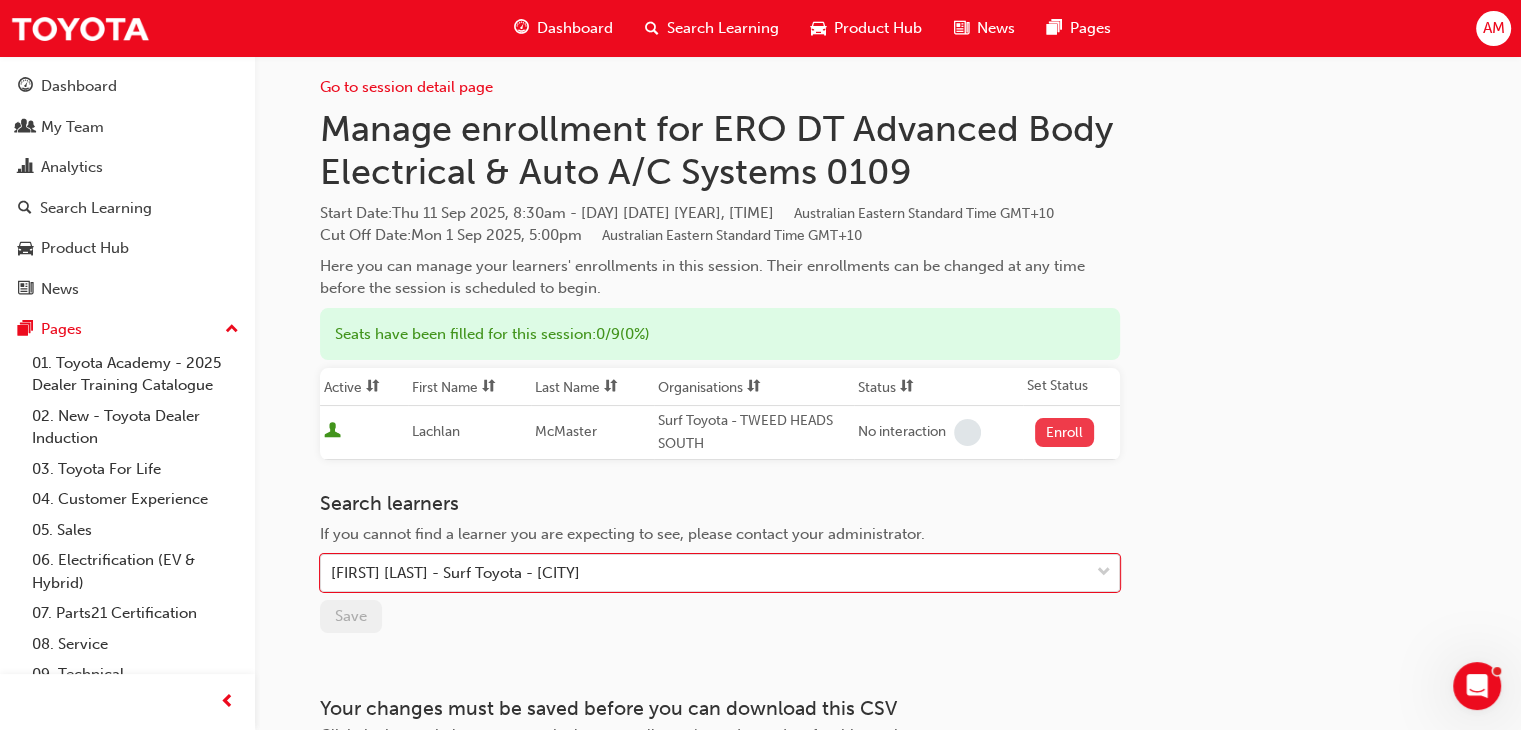 click on "Enroll" at bounding box center (1065, 432) 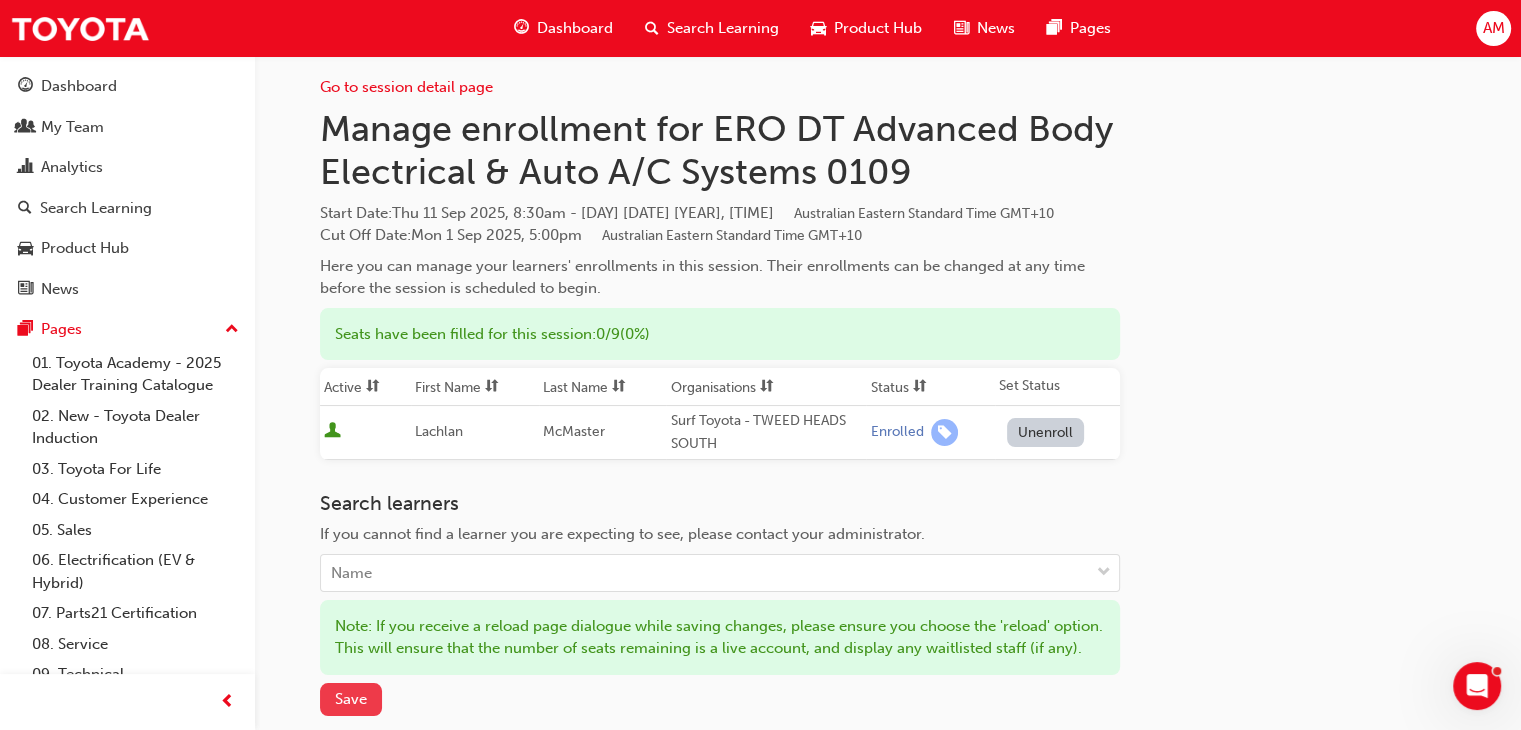 click on "Save" at bounding box center [351, 699] 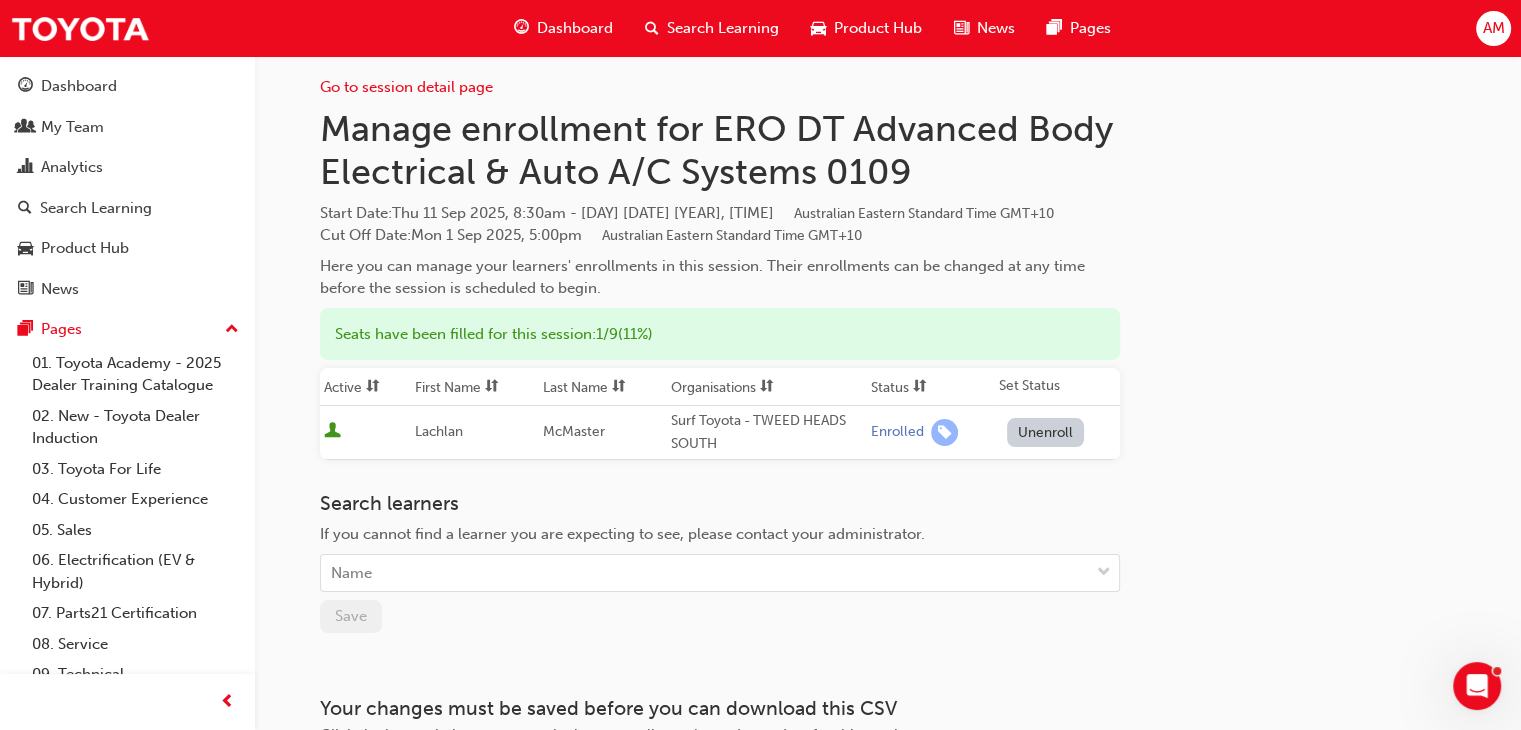 click on "Go to session detail page Manage enrollment for ERO DT Advanced Body Electrical & Auto A/C Systems 0109 Start Date : Thu 11 Sep 2025, 8:30am - Fri 12 Sep 2025, 4:30pm Australian Eastern Standard Time GMT+10 Cut Off Date : Mon 1 Sep 2025, 5:00pm Australian Eastern Standard Time GMT+10 Here you can manage your learners' enrollments in this session. Their enrollments can be changed at any time before the session is scheduled to begin. Seats have been filled for this session : 1 / 9 ( 11% ) Active First Name Last Name Organisations Status Set Status Lachlan McMaster Surf Toyota - TWEED HEADS SOUTH Enrolled Unenroll Search learners If you cannot find a learner you are expecting to see, please contact your administrator. Name Save Your changes must be saved before you can download this CSV Click the button below to export the latest enrollment/attendance data for this session Download CSV" at bounding box center (888, 448) 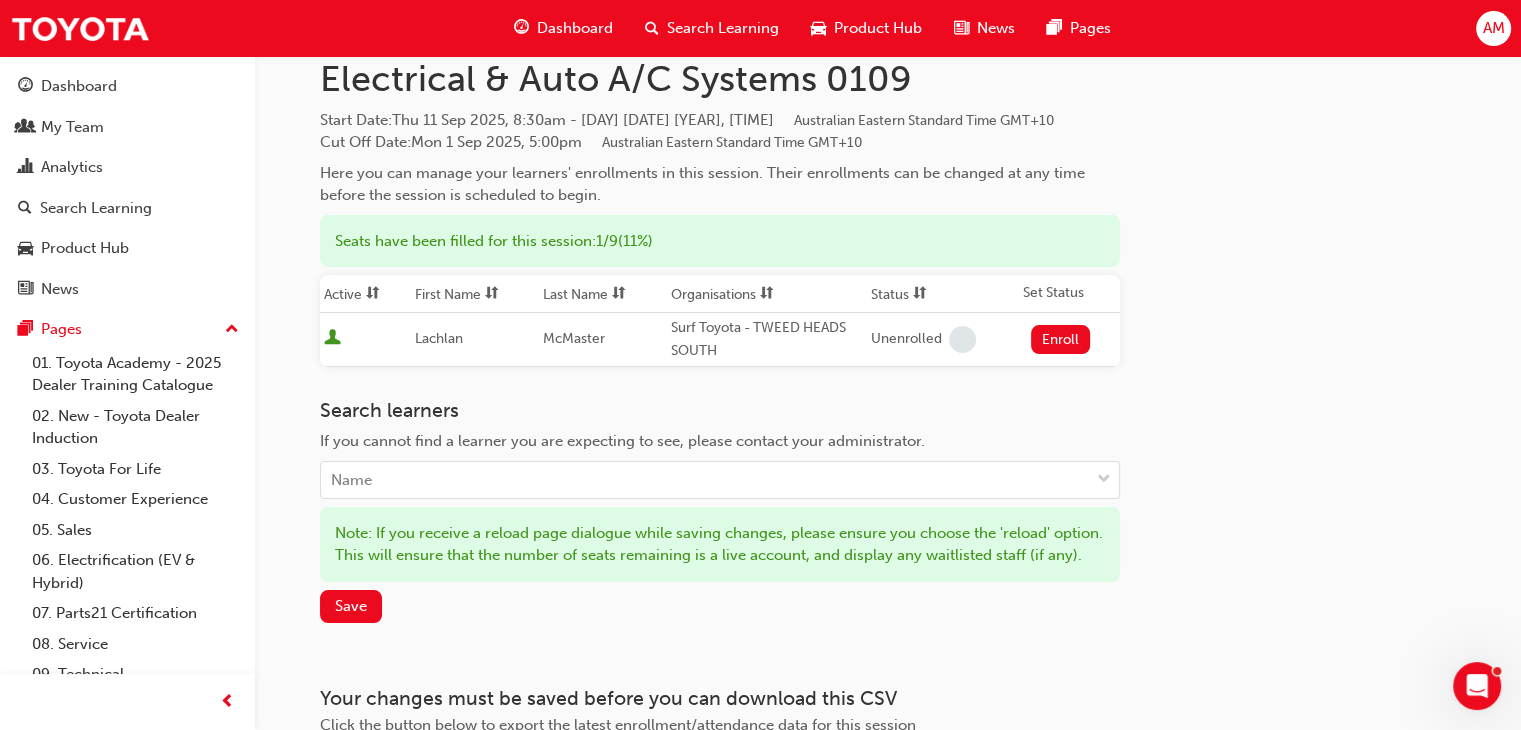 scroll, scrollTop: 212, scrollLeft: 0, axis: vertical 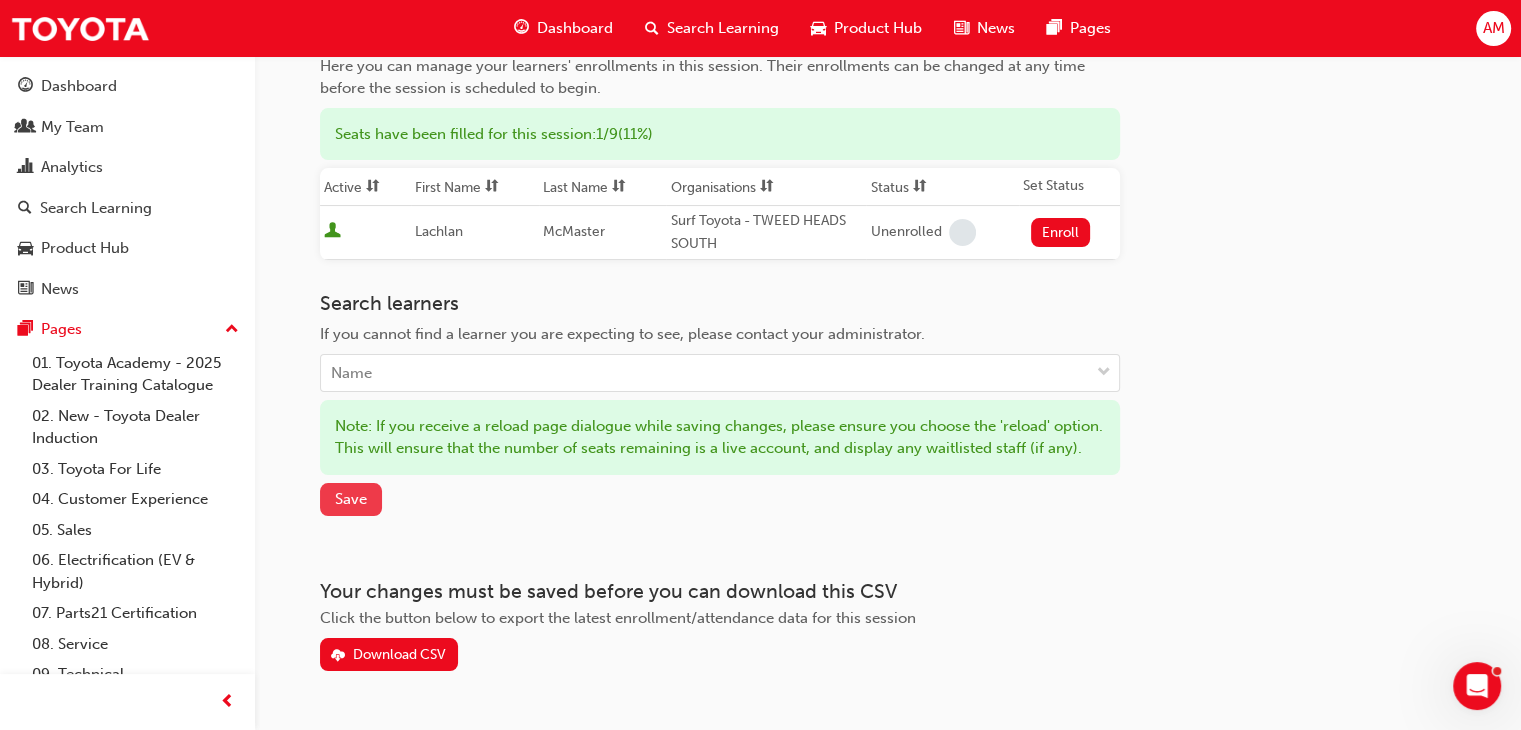 click on "Save" at bounding box center [351, 499] 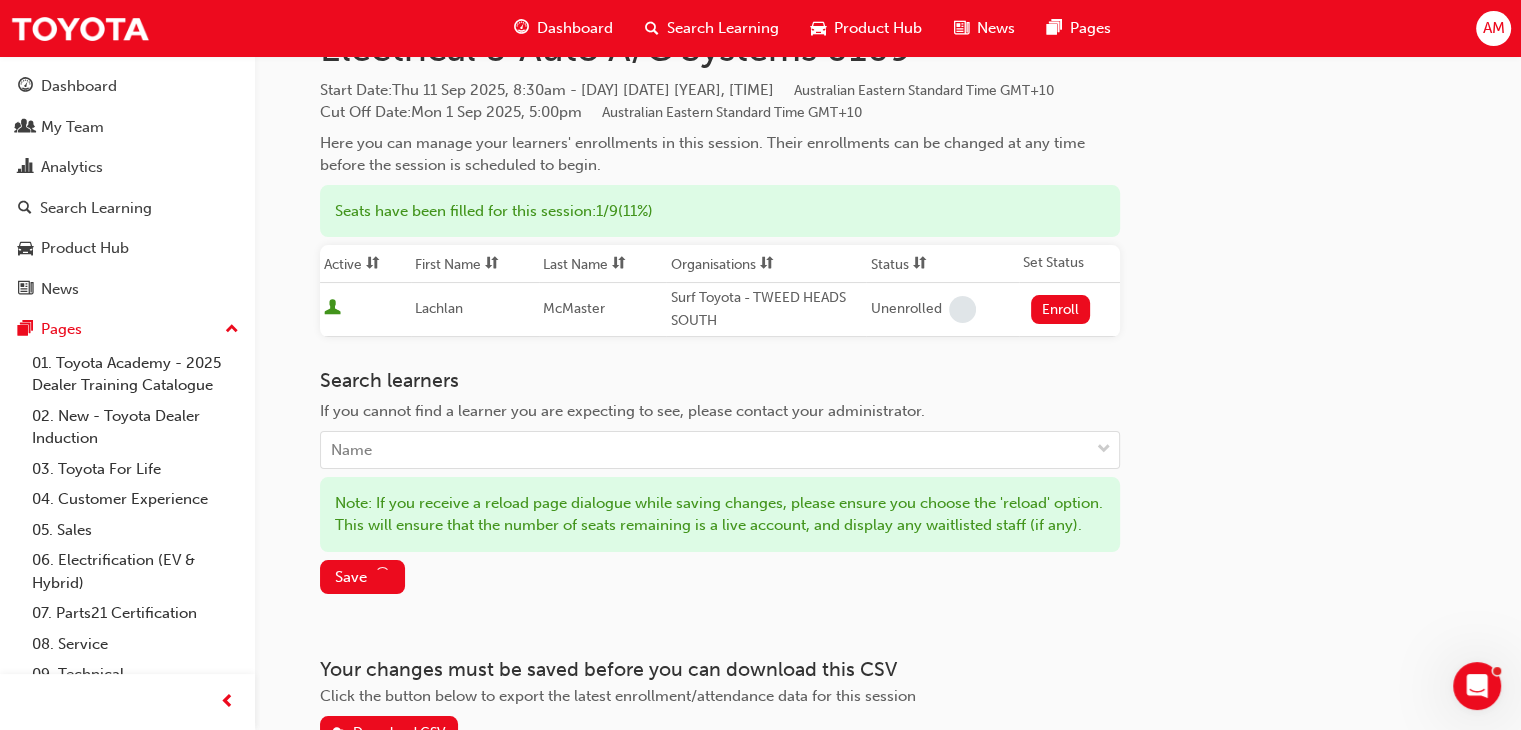 scroll, scrollTop: 12, scrollLeft: 0, axis: vertical 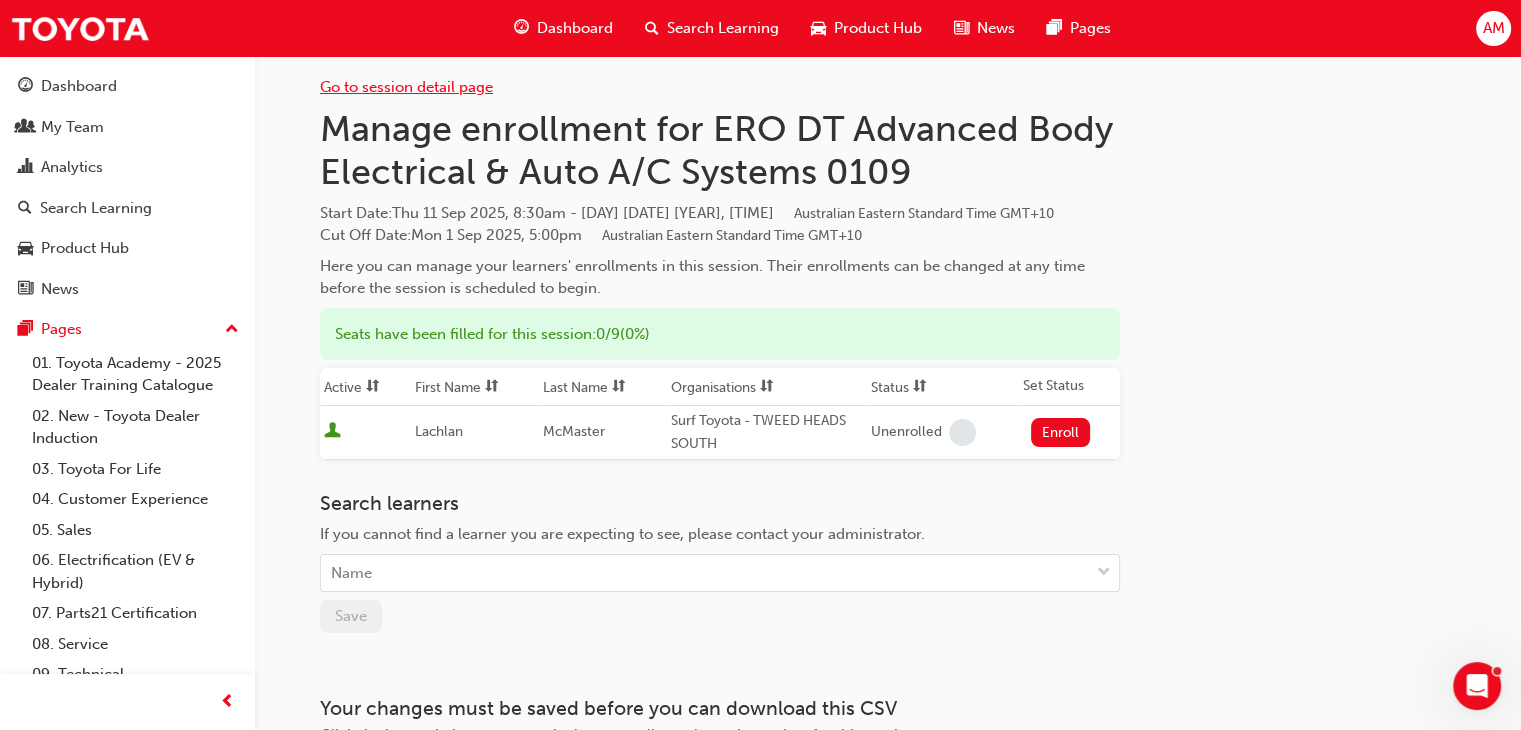 click on "Go to session detail page" at bounding box center (406, 87) 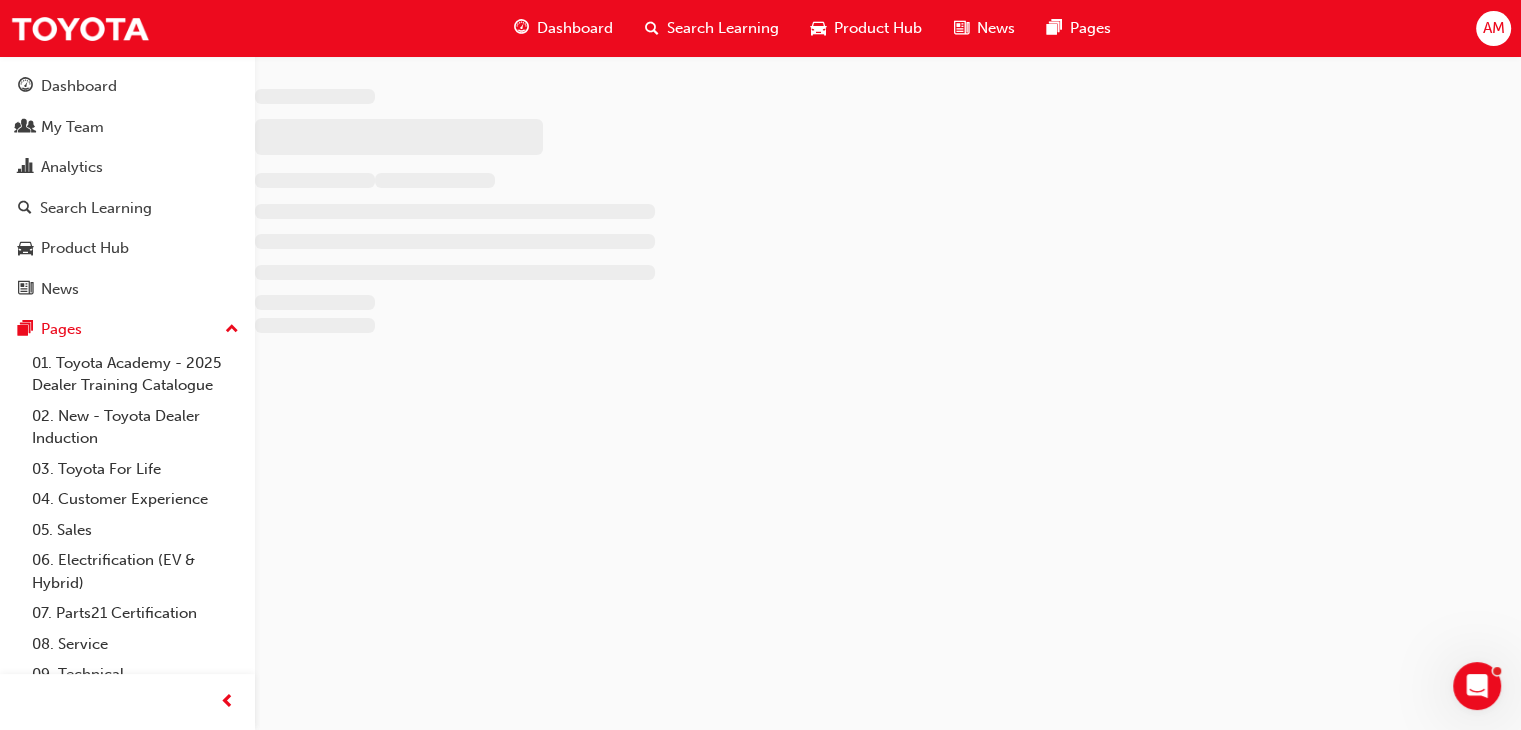 scroll, scrollTop: 0, scrollLeft: 0, axis: both 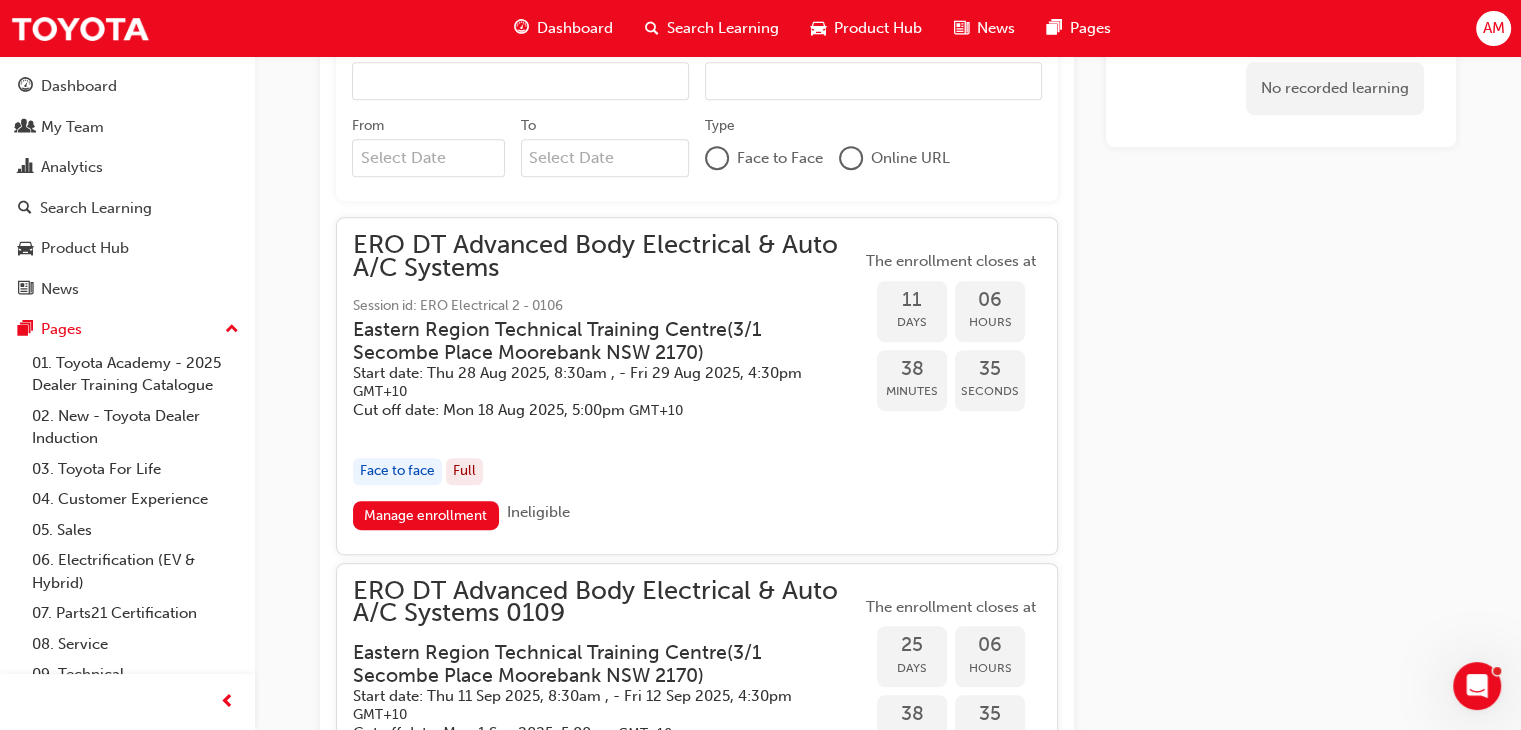 click on "DT Advanced Body Electrical & Auto A/C Systems Instructor led Stream:   Technical 3 days 0 T21-DTEL2 To be eligible to attempt this learning resource, you must first complete  the following: DT Body Electrical Must have  Successfully completed Overview Diagnosis Technician Advanced Body Electrical & Auto A/C Systems is the second of four Electrical modules in the Diagnosis Technician Electrical stream, and focuses on more advanced body electrical systems such as Power mirrors, Power seats, Tilt & Telescopic steering, vehicle memory systems, as well as Automatic & Climate controlled Air Conditioning systems. Further mastering of Electrical Wiring Diagram use, tracing of electrical circuits and diagnosing and pinpointing electrical faults as well as Scan Tool diagnostics are covered in this module. Learning Outcomes This module provides an overview of the following: Diagnosis Advanced Electrical Systems Mastering Electrical Wiring Diagrams use Diagnosing Electrical Circuits with Scan Tool Who Should Attend? To" at bounding box center (888, 365) 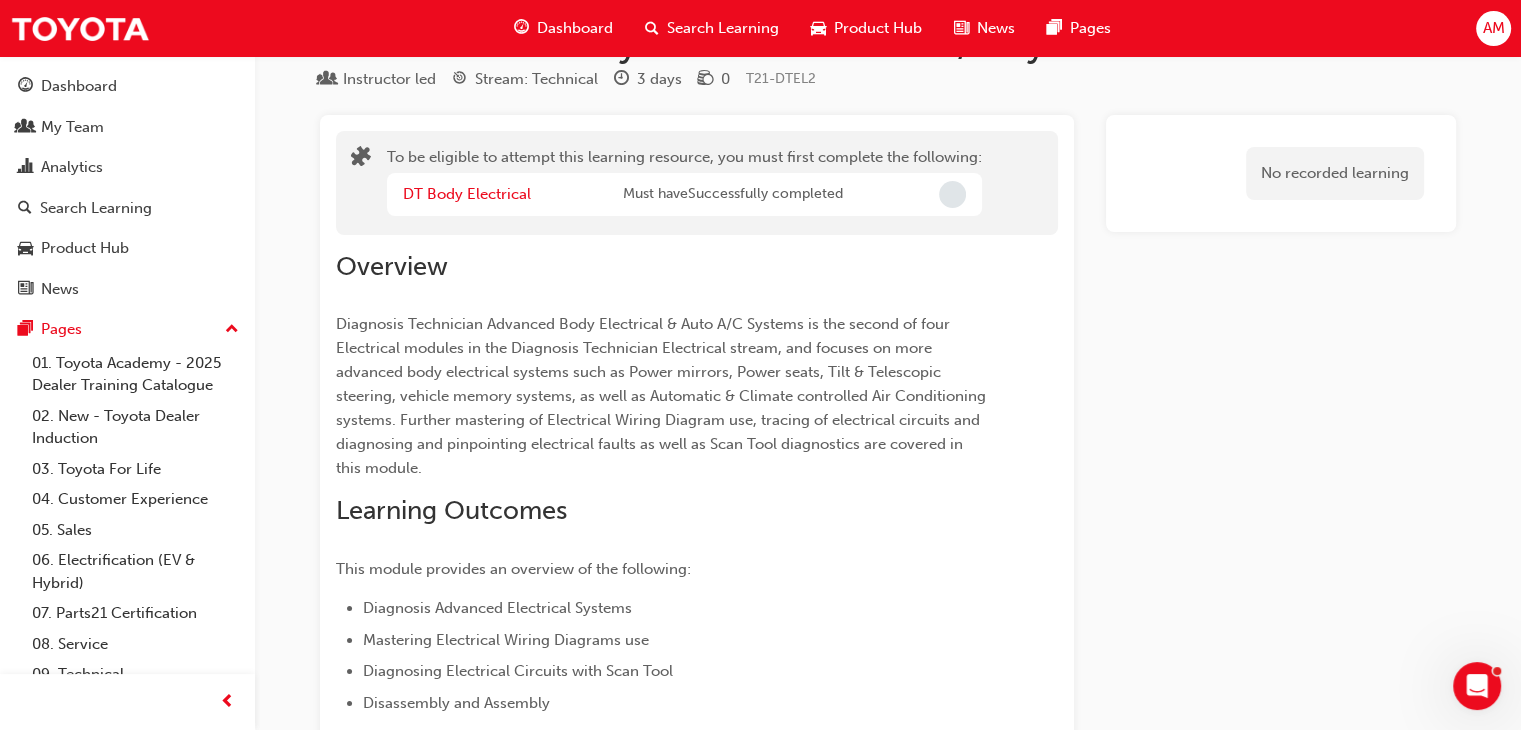 scroll, scrollTop: 0, scrollLeft: 0, axis: both 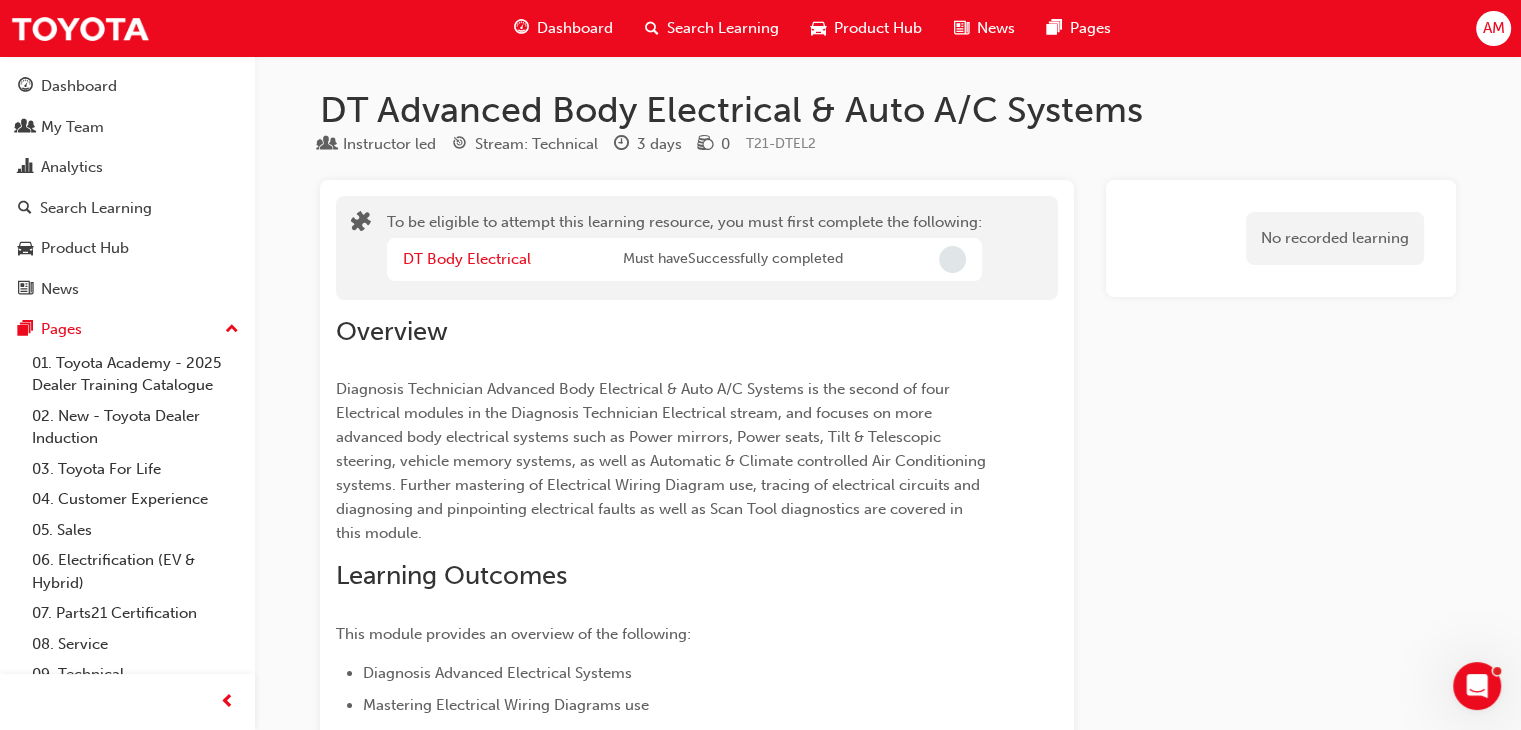 click on "Search Learning" at bounding box center (723, 28) 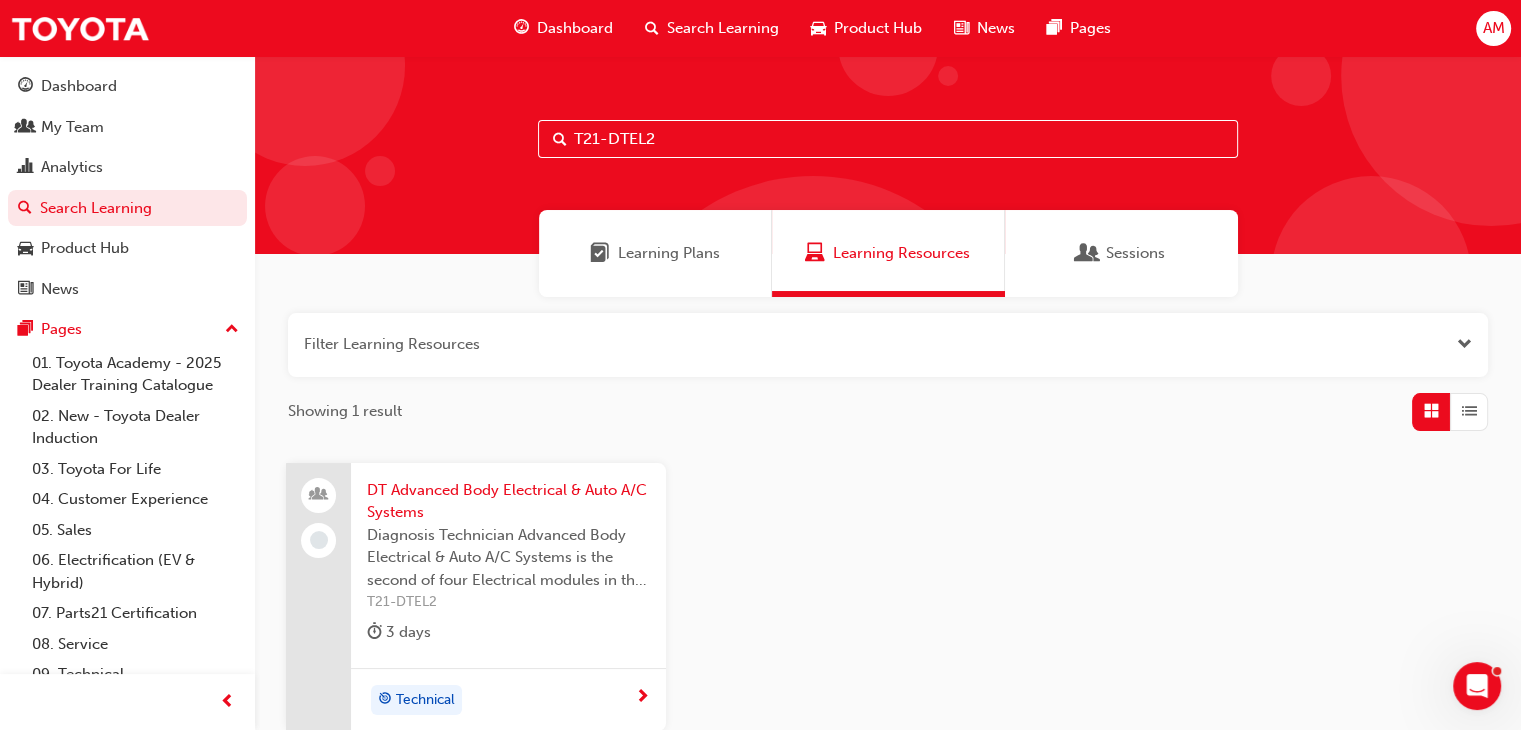drag, startPoint x: 664, startPoint y: 132, endPoint x: 573, endPoint y: 129, distance: 91.04944 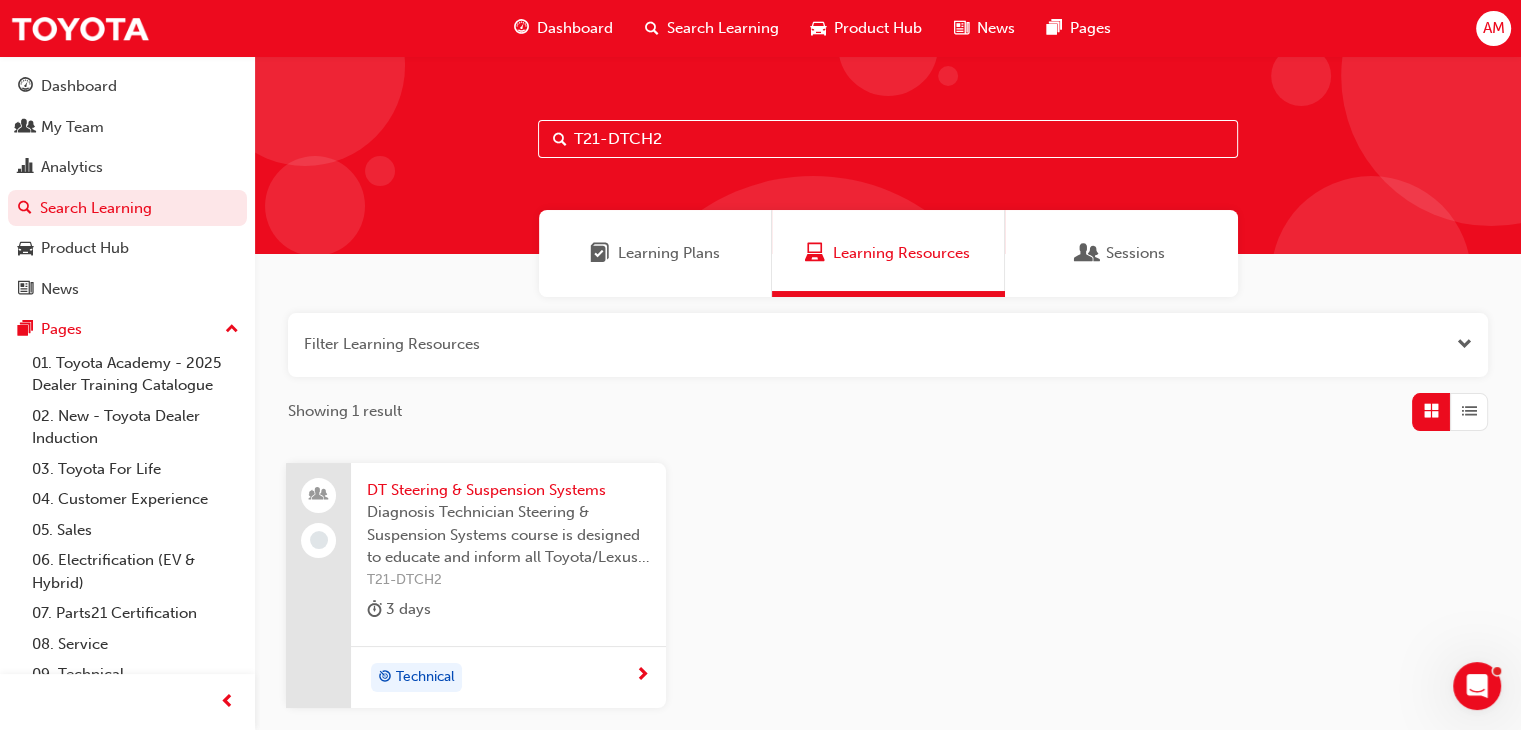 drag, startPoint x: 676, startPoint y: 137, endPoint x: 488, endPoint y: 130, distance: 188.13028 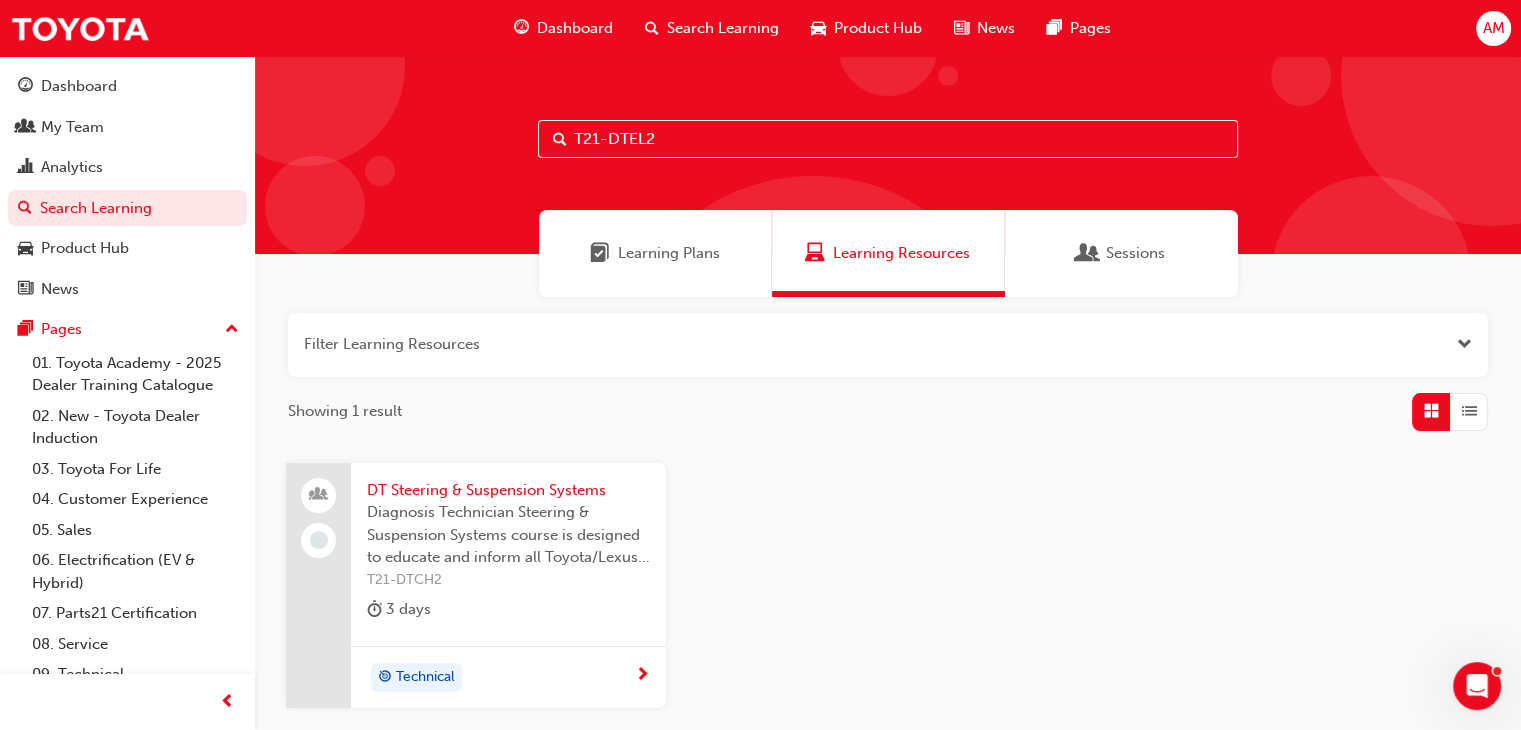 type on "T21-DTEL2" 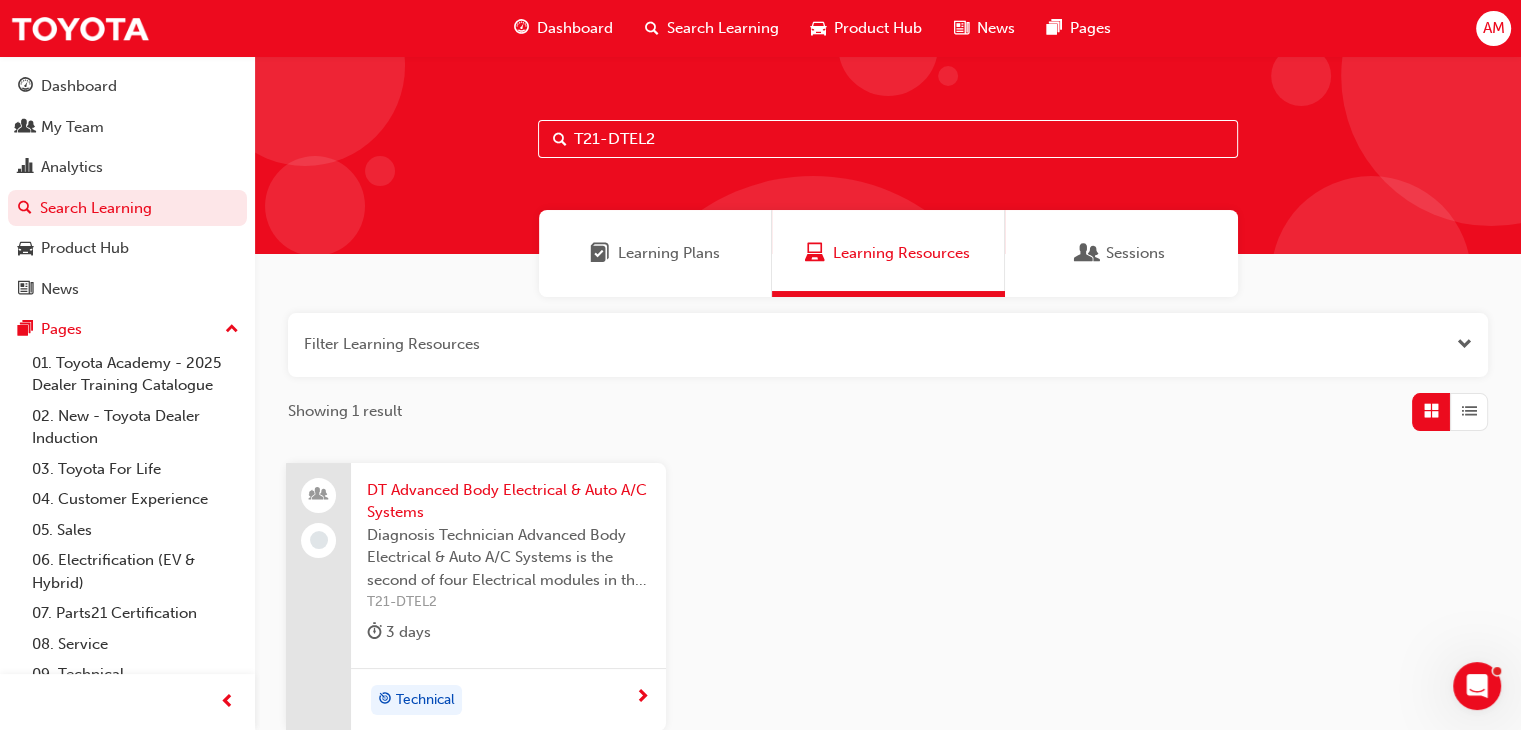 click on "DT Advanced Body Electrical & Auto A/C Systems" at bounding box center (508, 501) 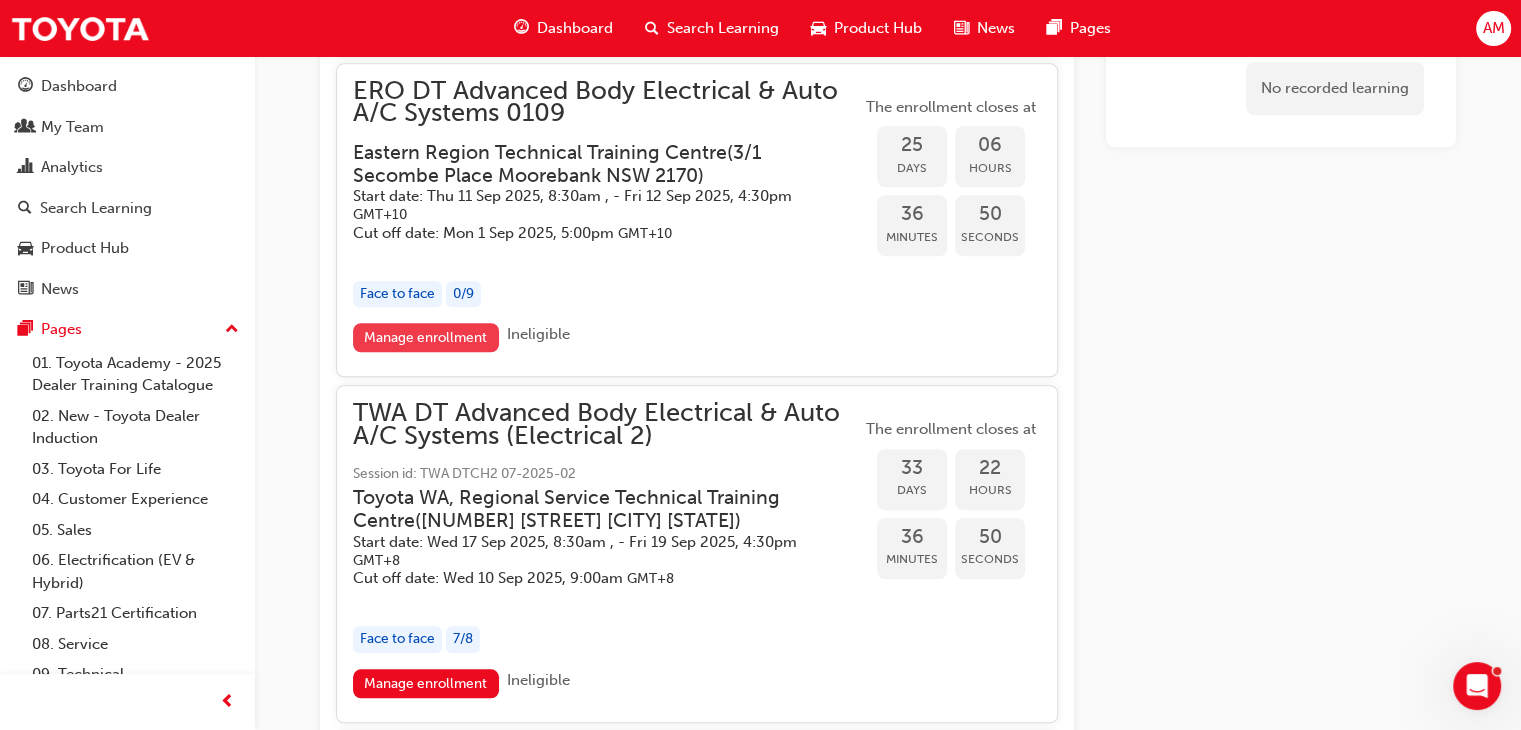 scroll, scrollTop: 1544, scrollLeft: 0, axis: vertical 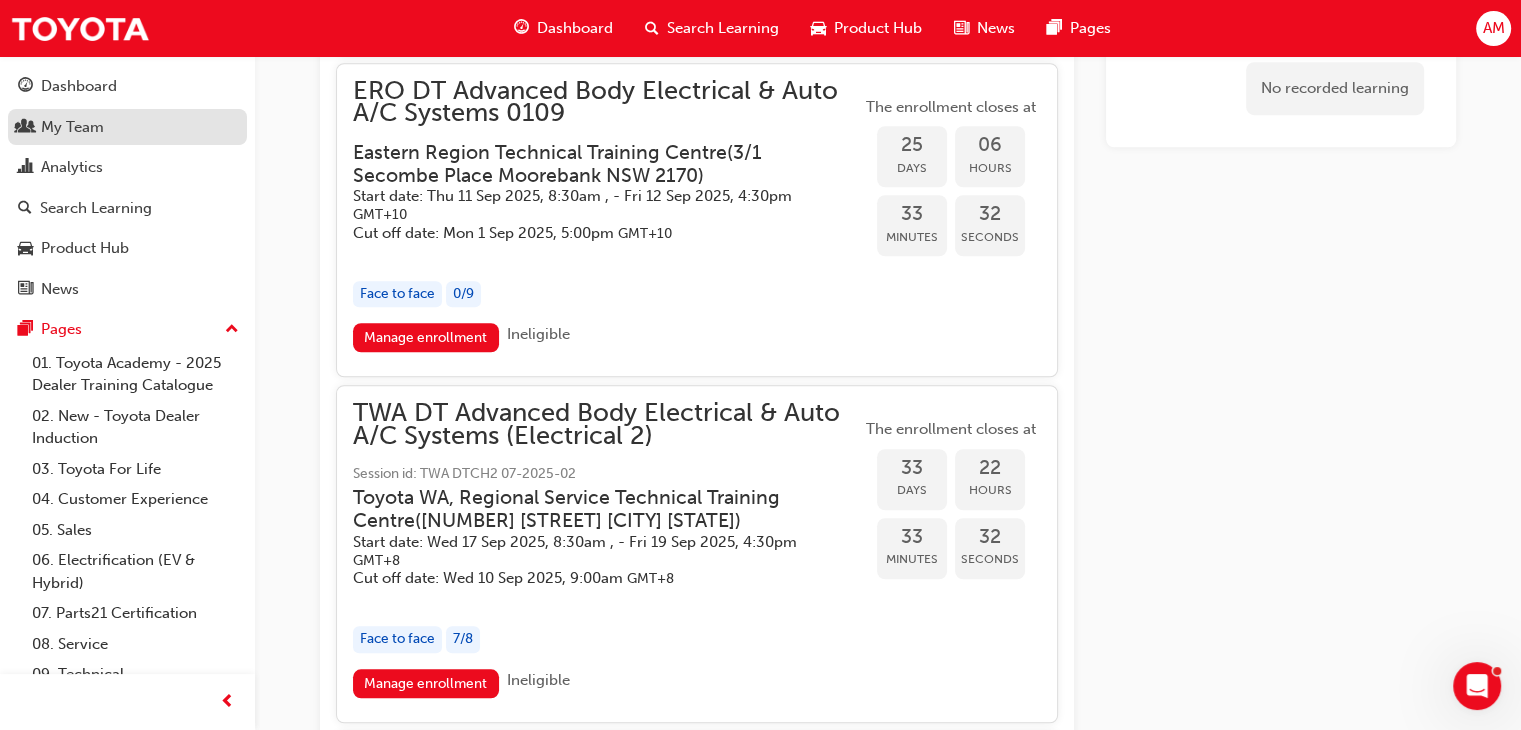 click on "My Team" at bounding box center (127, 127) 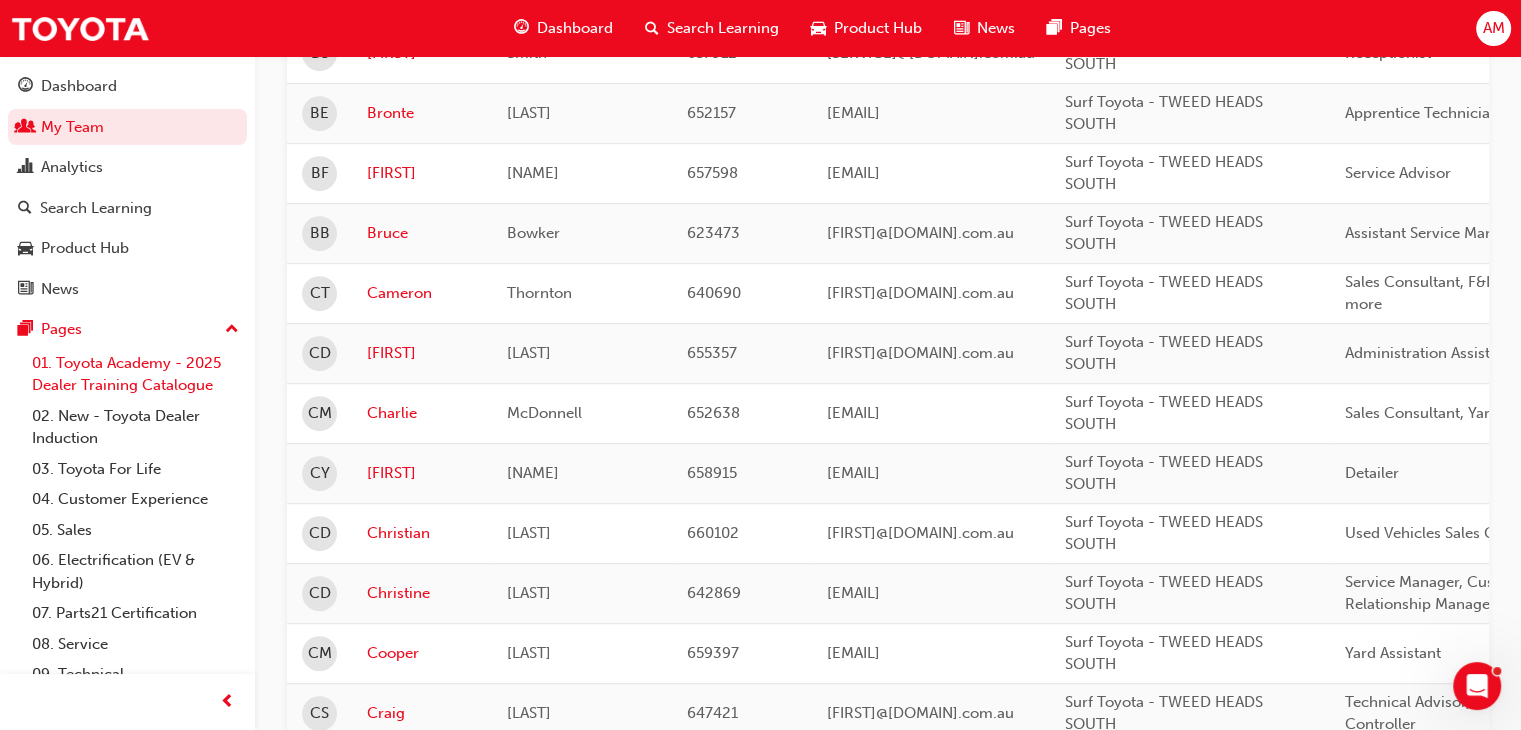 scroll, scrollTop: 944, scrollLeft: 0, axis: vertical 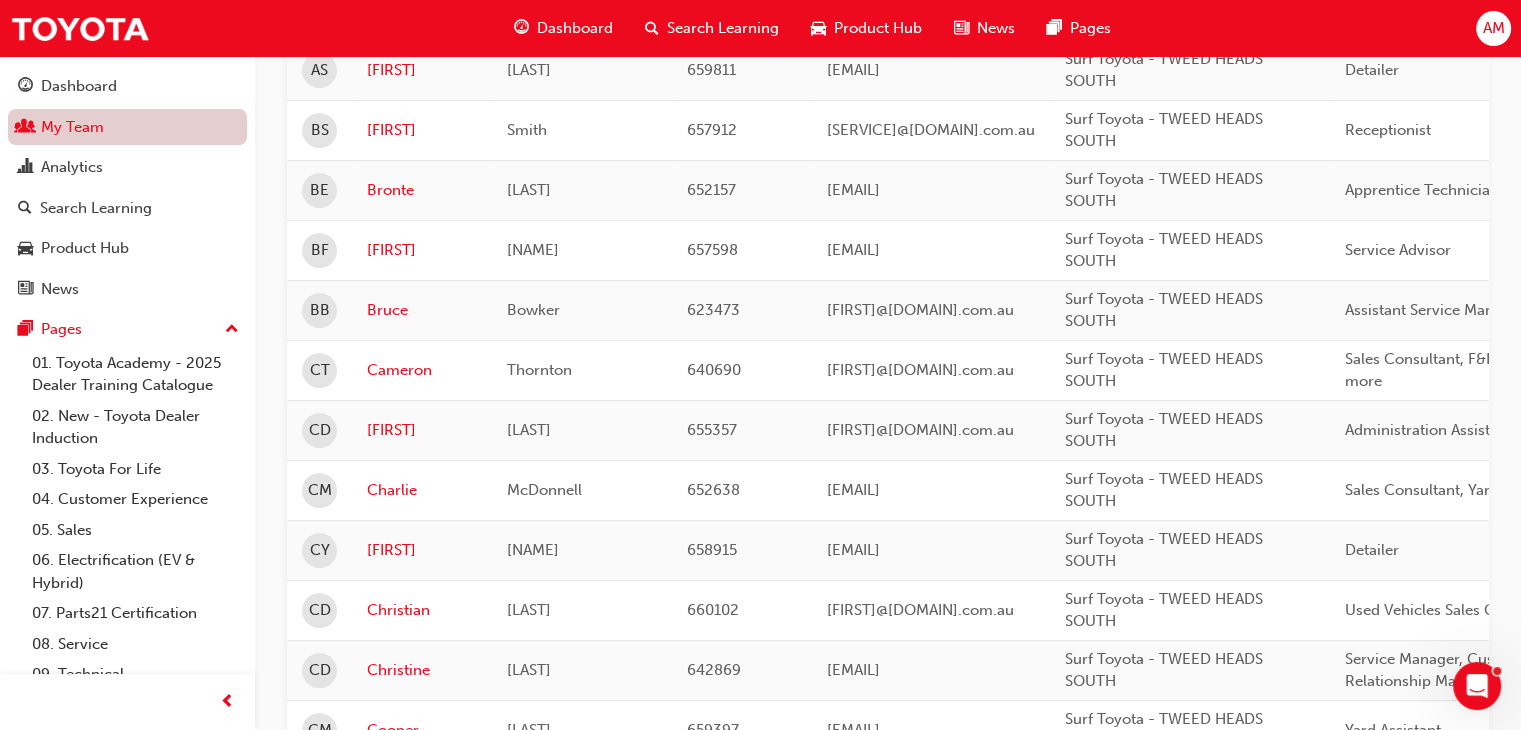 click on "My Team" at bounding box center [127, 127] 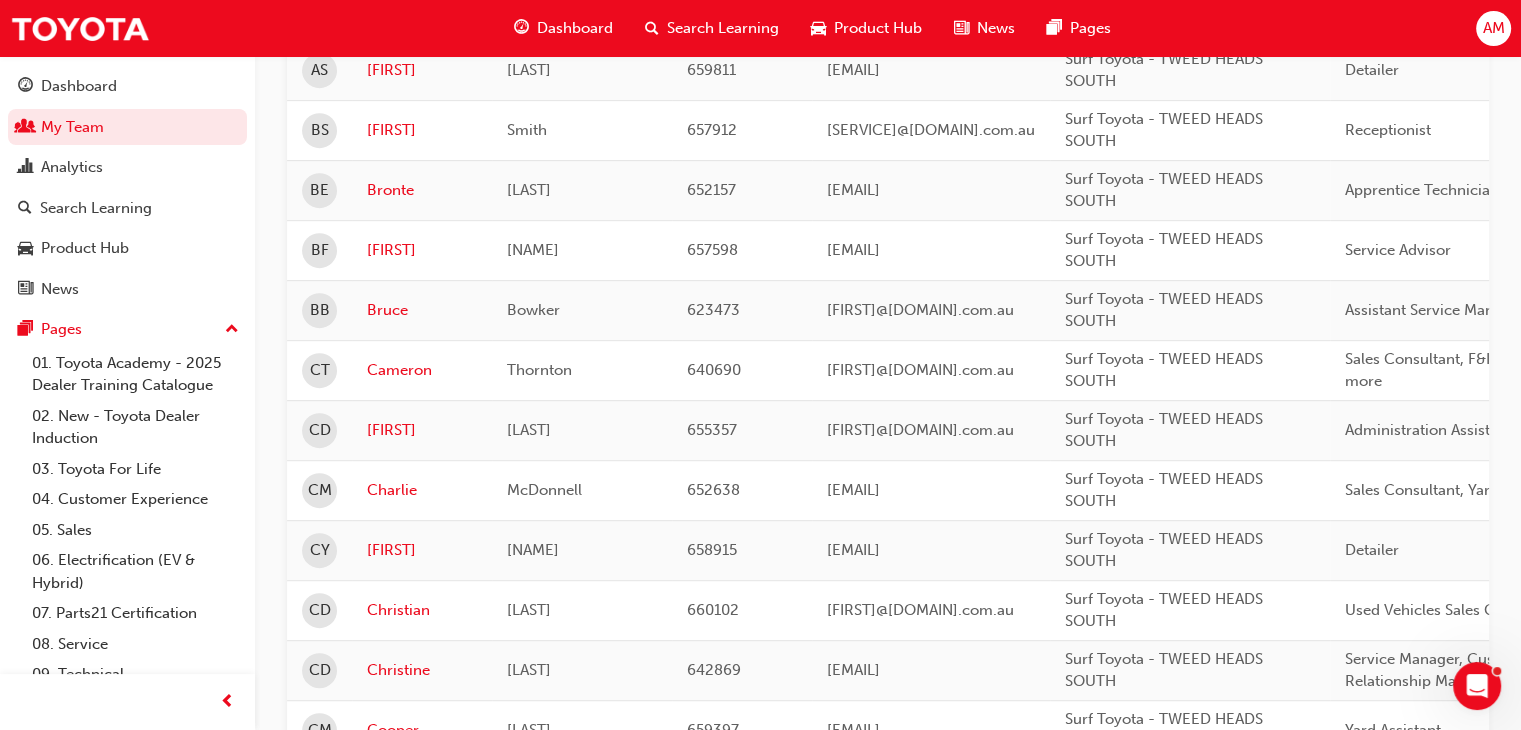 click 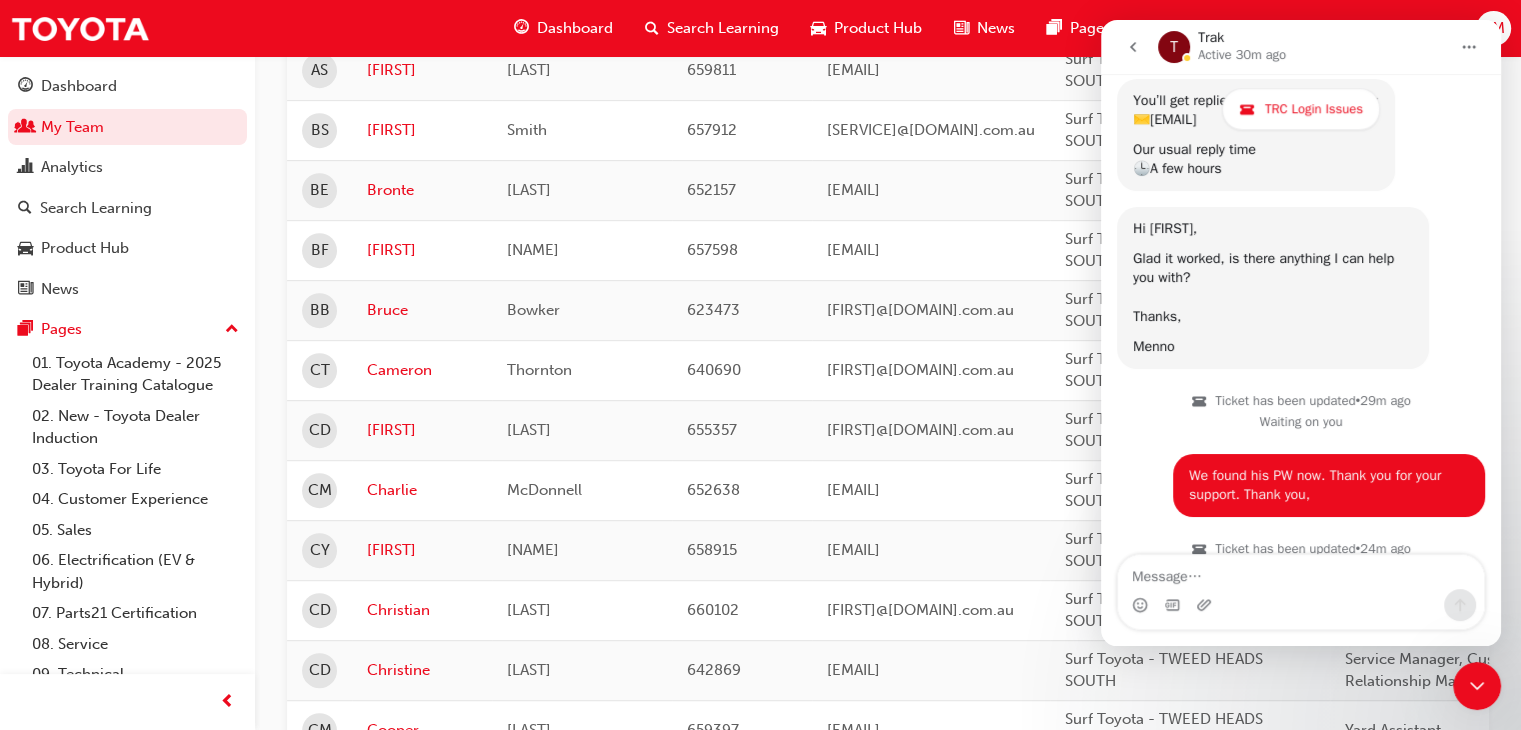 scroll, scrollTop: 1973, scrollLeft: 0, axis: vertical 